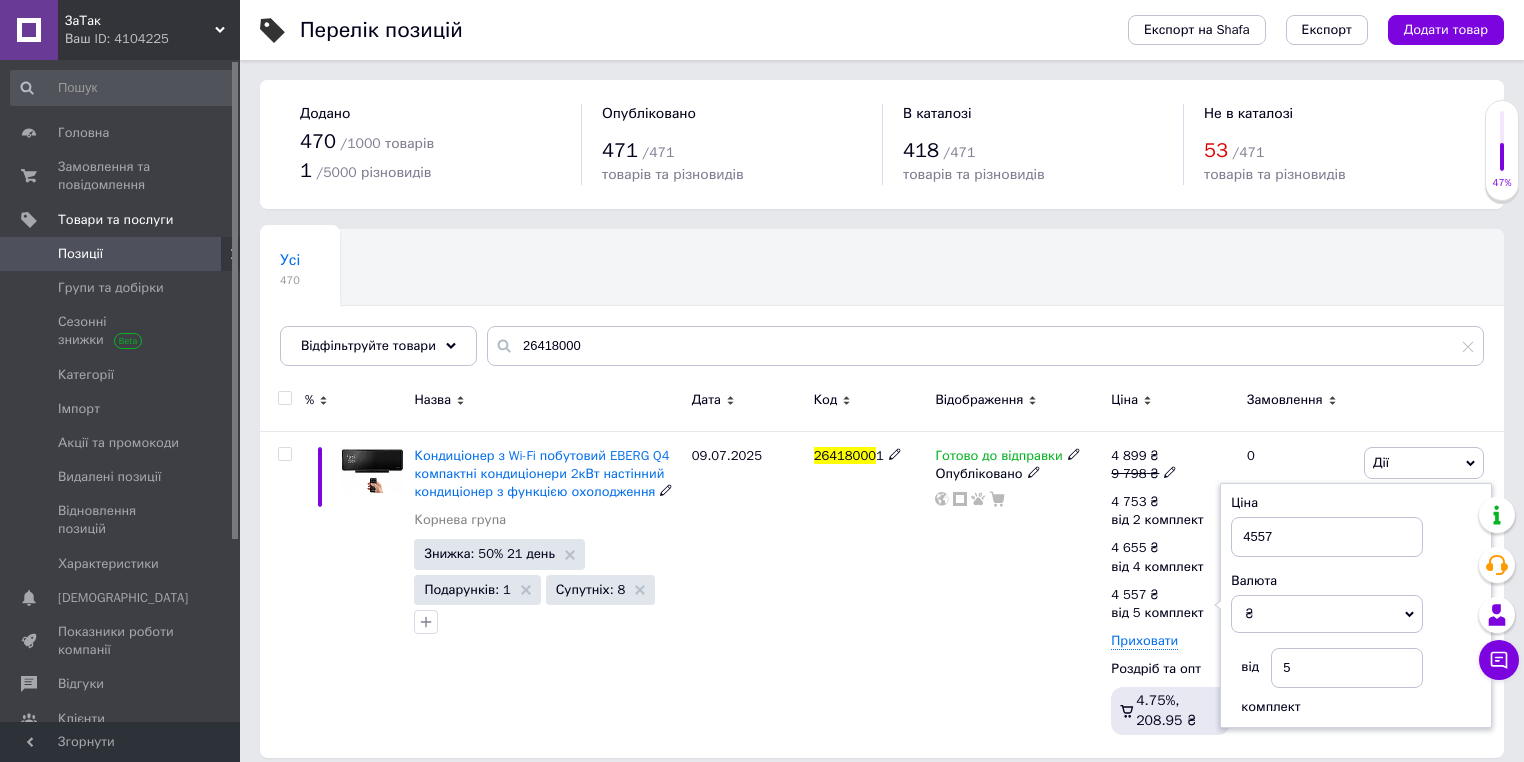 scroll, scrollTop: 14, scrollLeft: 0, axis: vertical 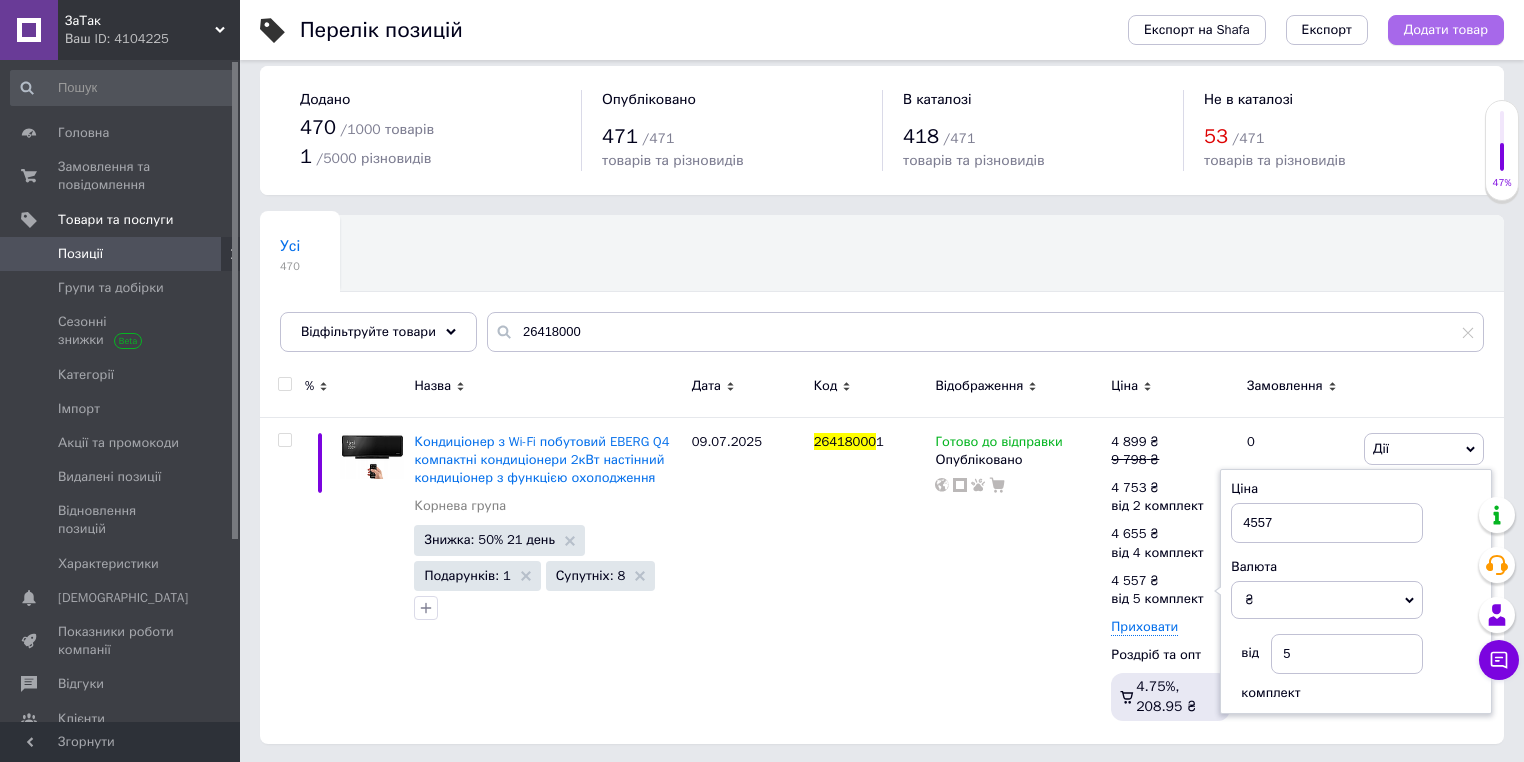 click on "Додати товар" at bounding box center (1446, 30) 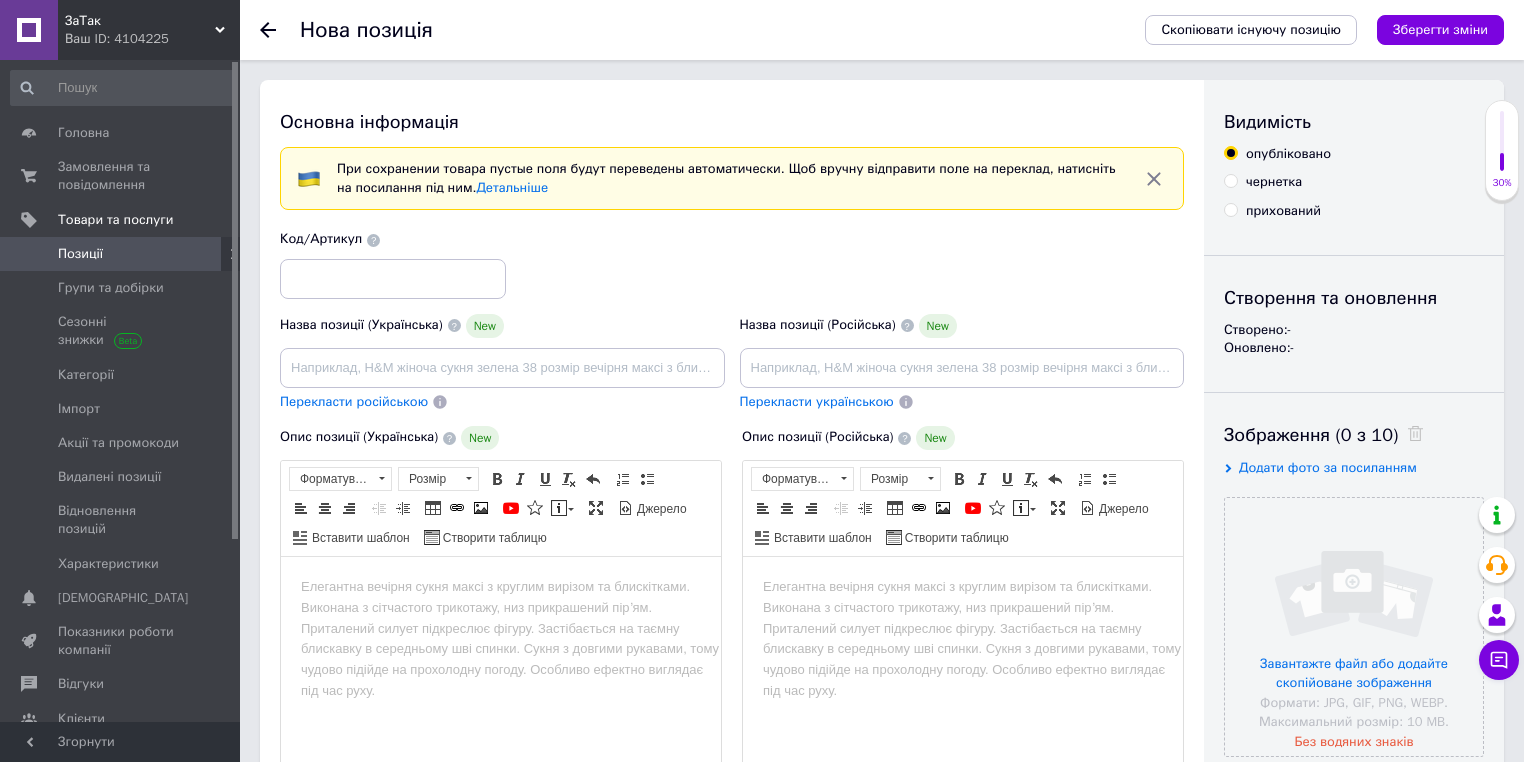 scroll, scrollTop: 0, scrollLeft: 0, axis: both 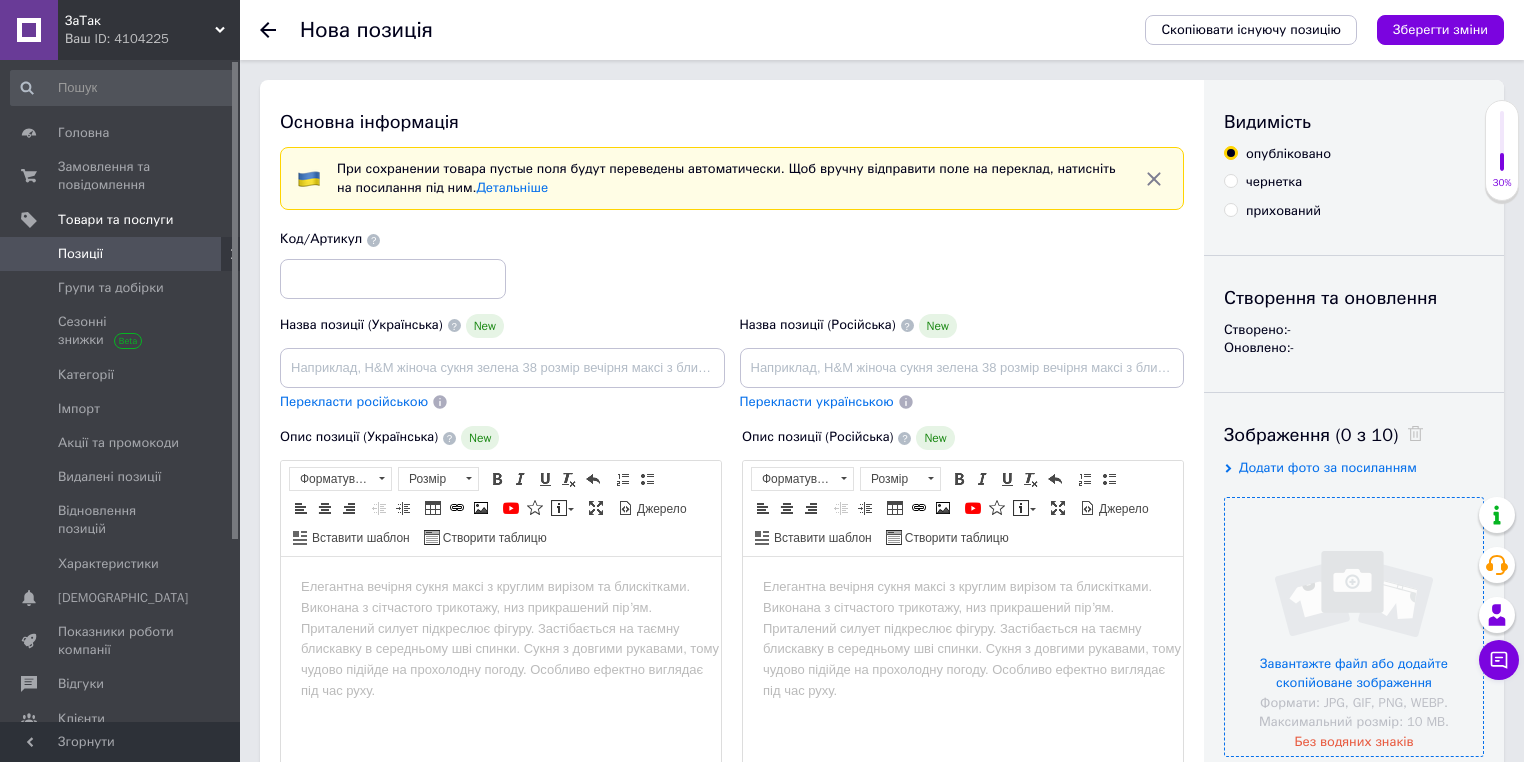 click at bounding box center (1354, 627) 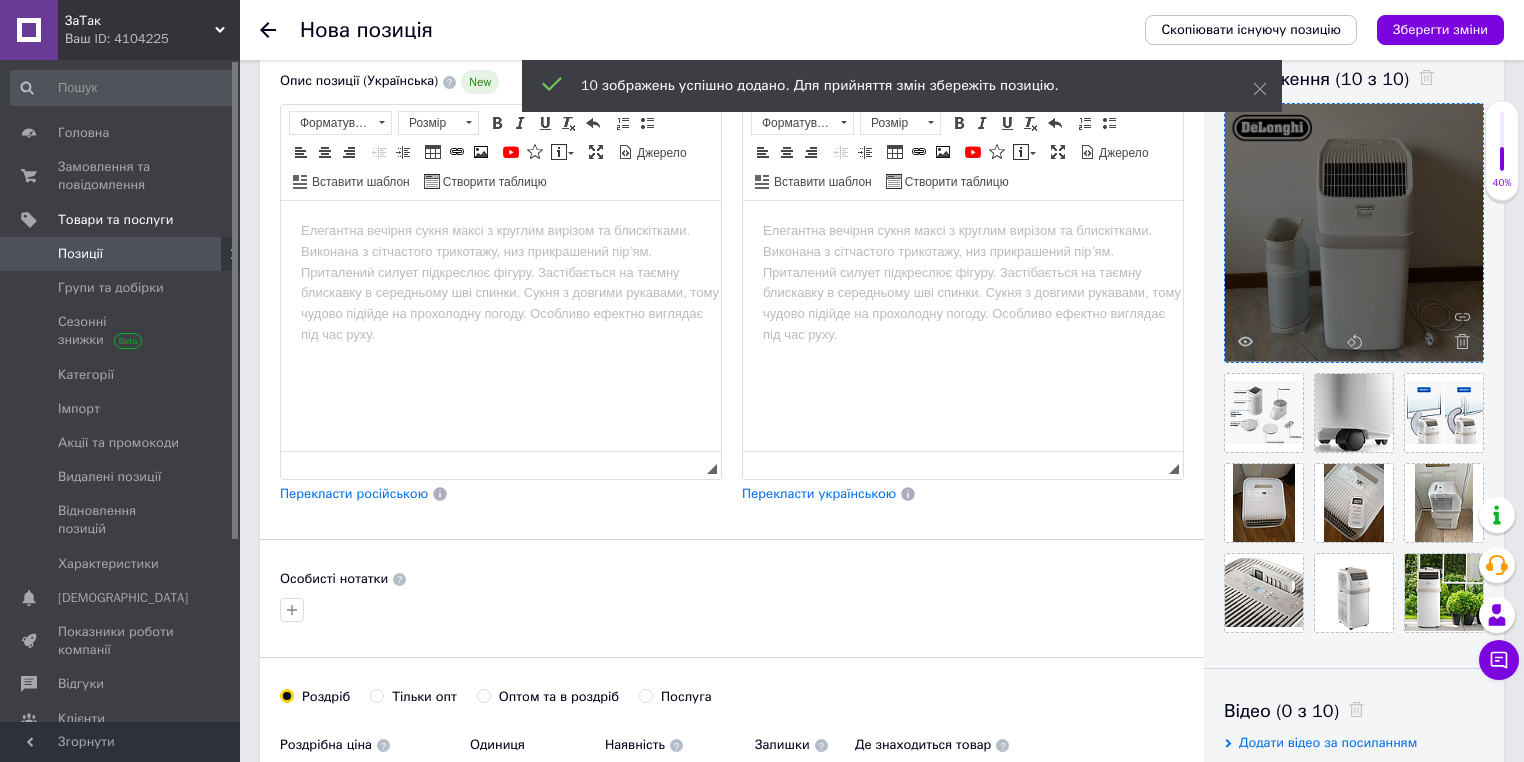scroll, scrollTop: 320, scrollLeft: 0, axis: vertical 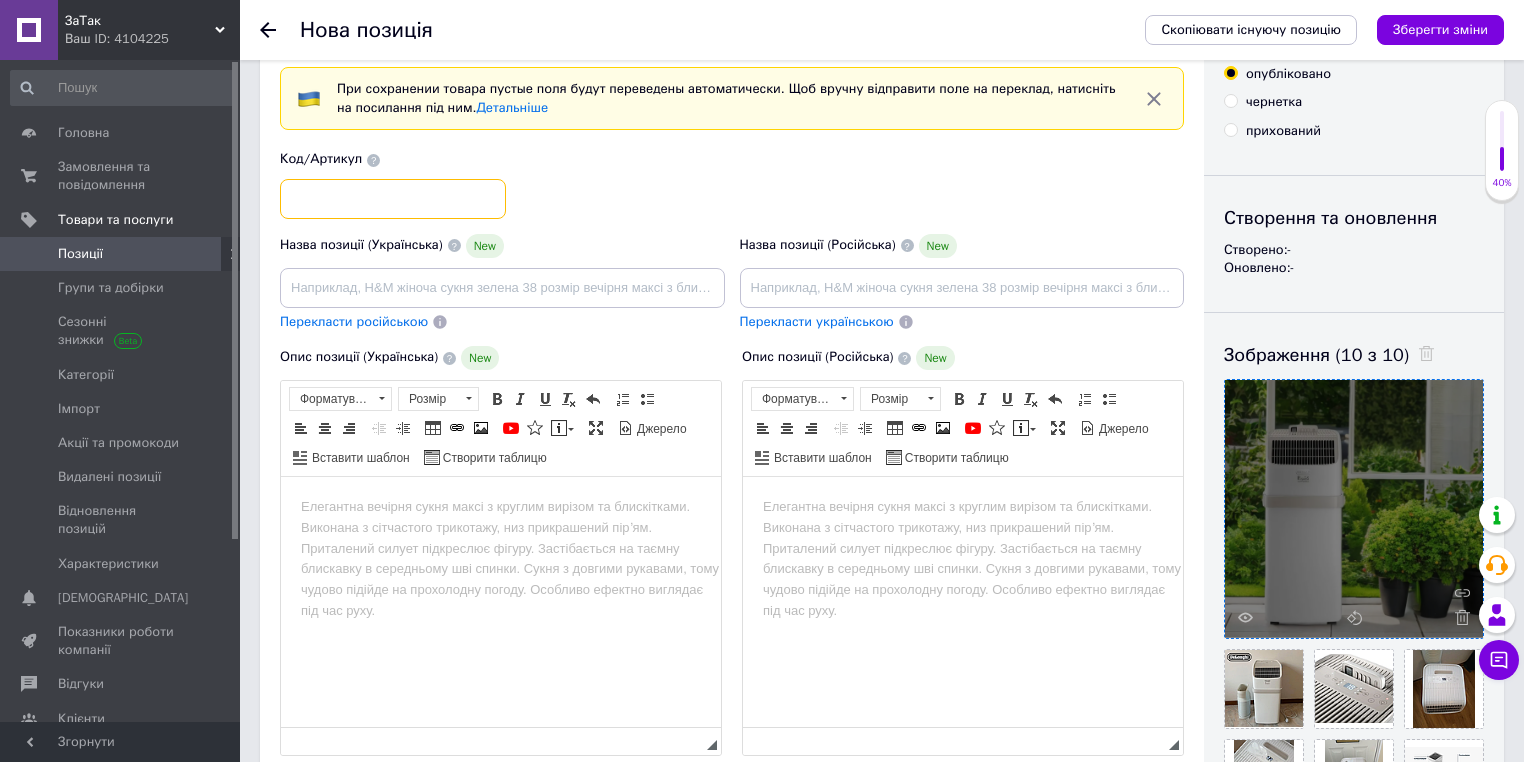 click at bounding box center (393, 199) 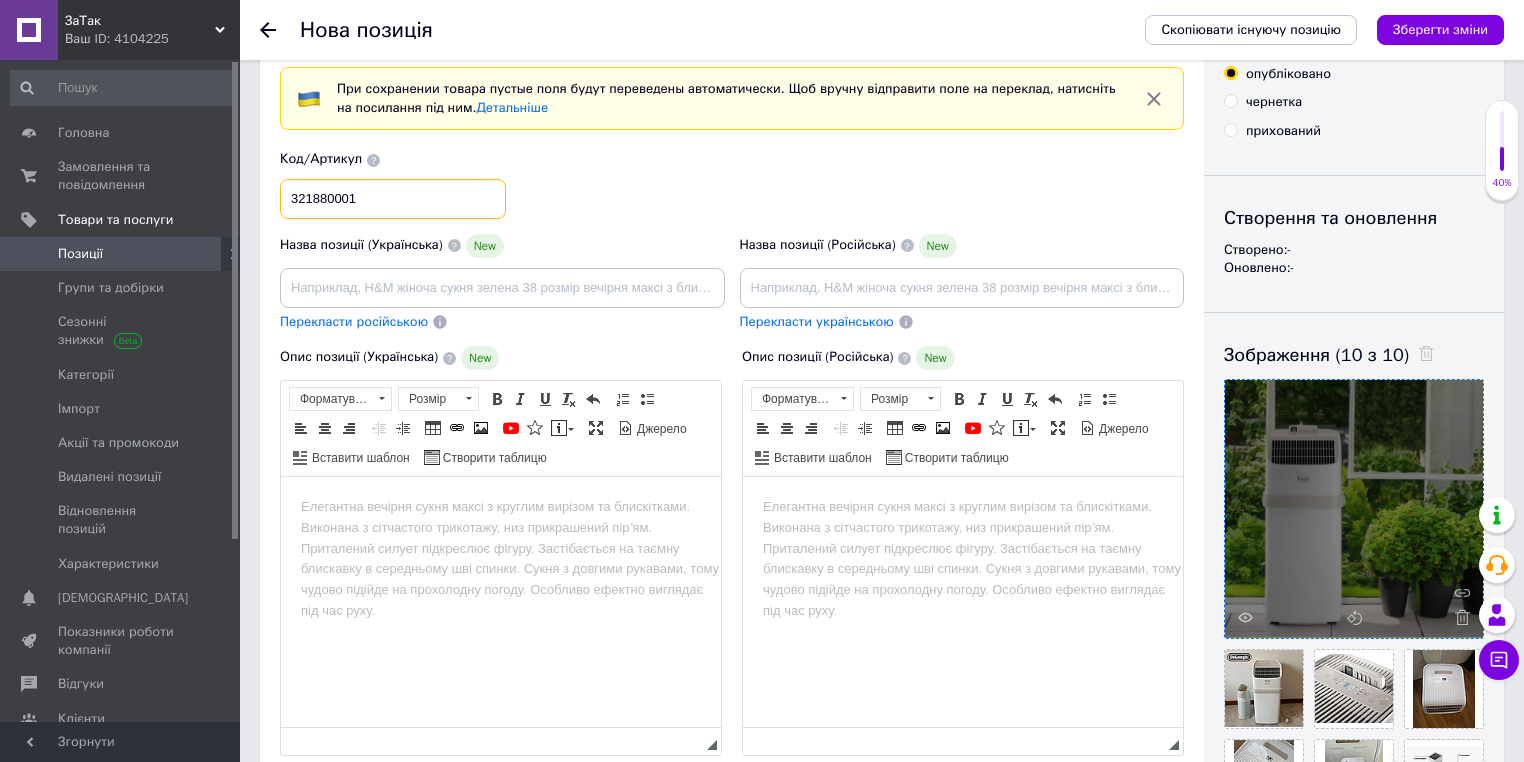 type on "321880001" 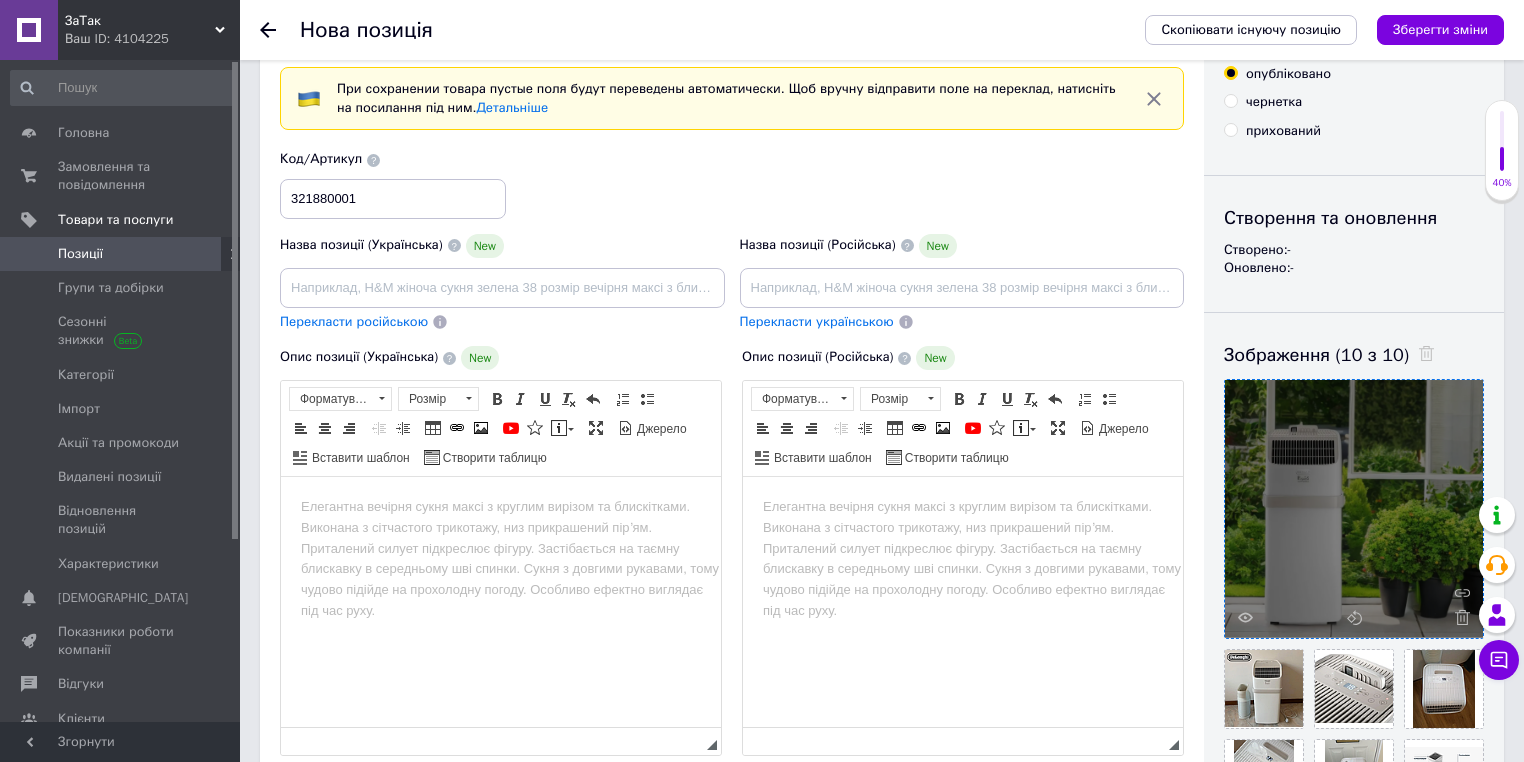 drag, startPoint x: 257, startPoint y: 304, endPoint x: 287, endPoint y: 308, distance: 30.265491 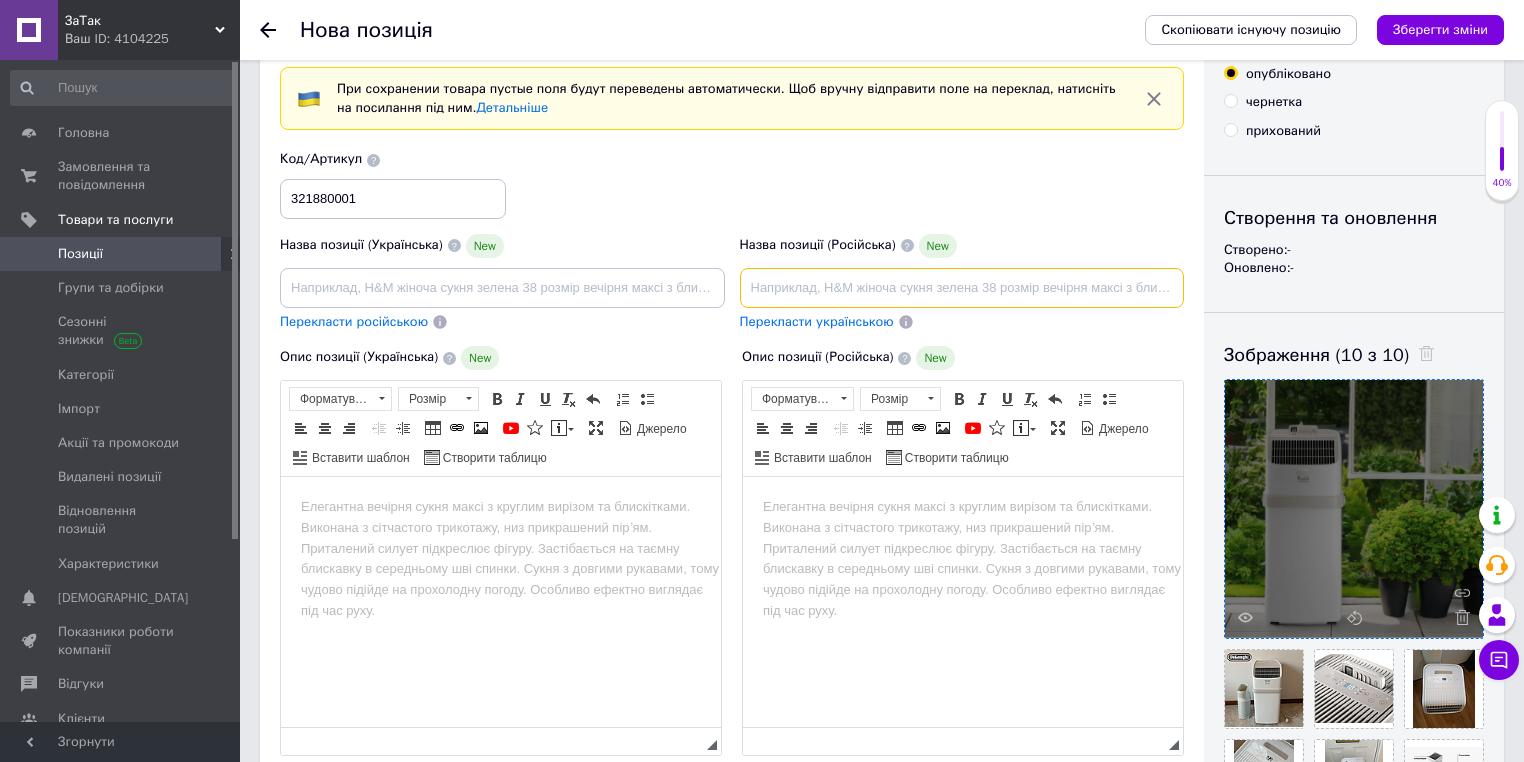 click at bounding box center [962, 288] 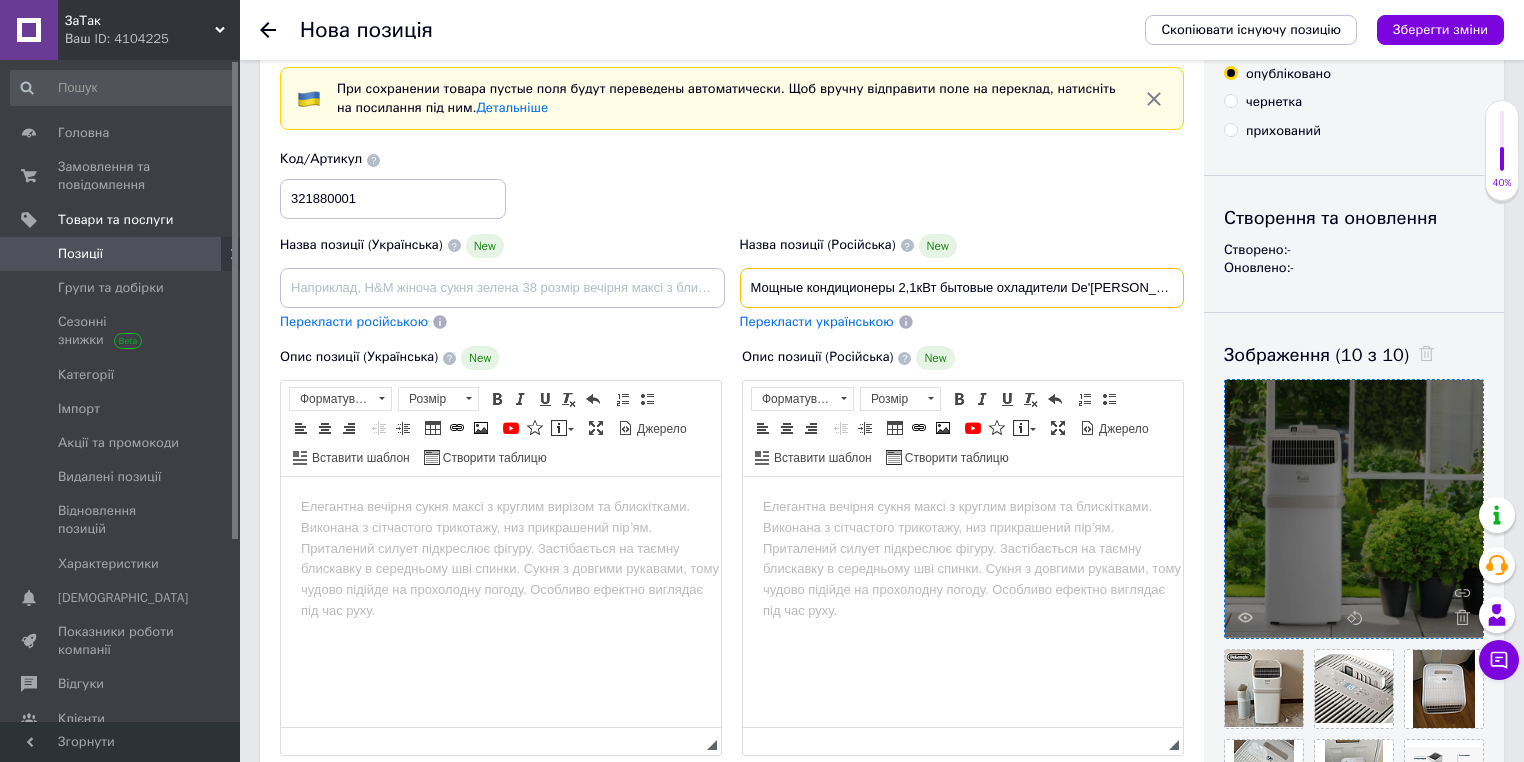 scroll, scrollTop: 0, scrollLeft: 233, axis: horizontal 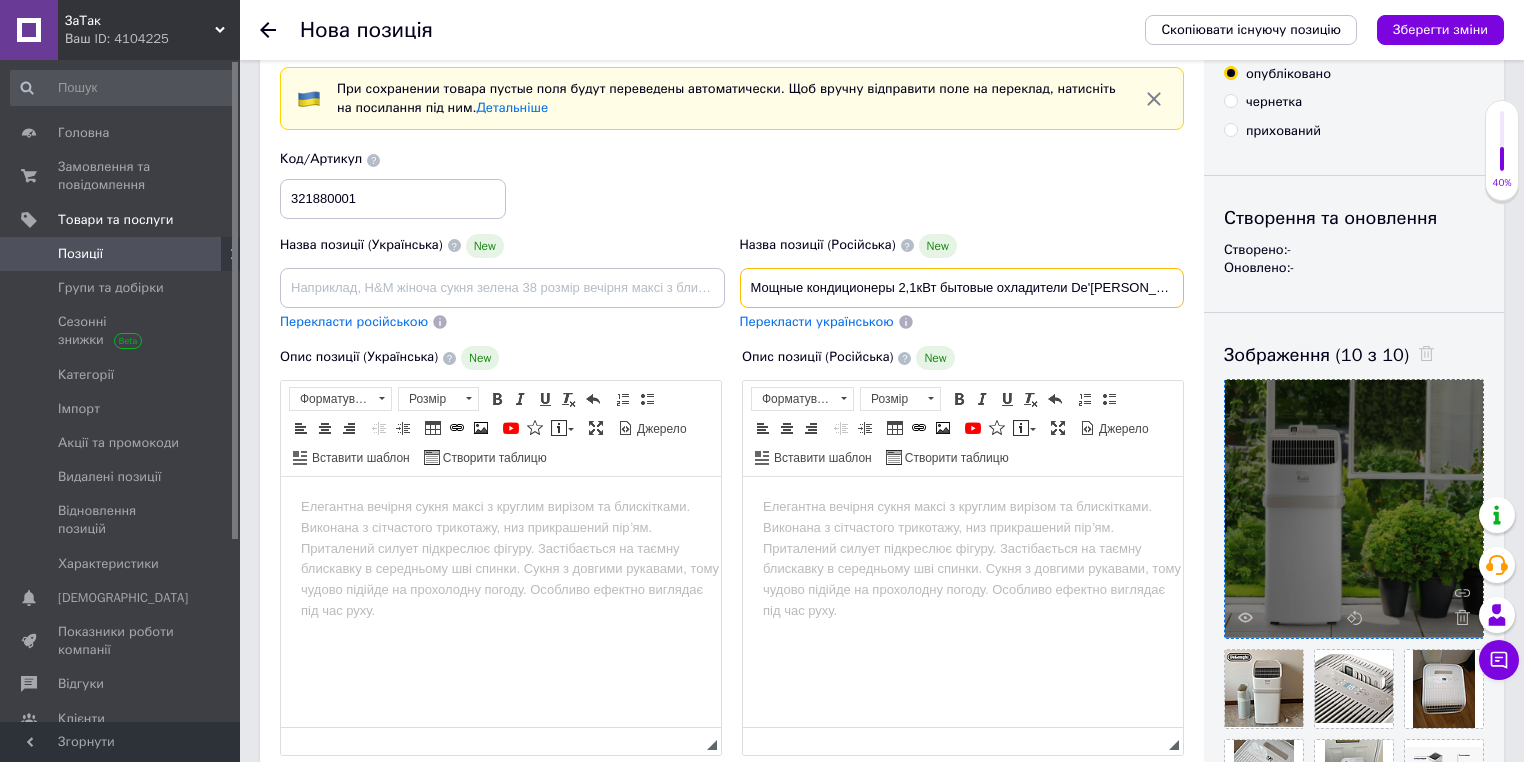 drag, startPoint x: 1170, startPoint y: 285, endPoint x: 716, endPoint y: 272, distance: 454.1861 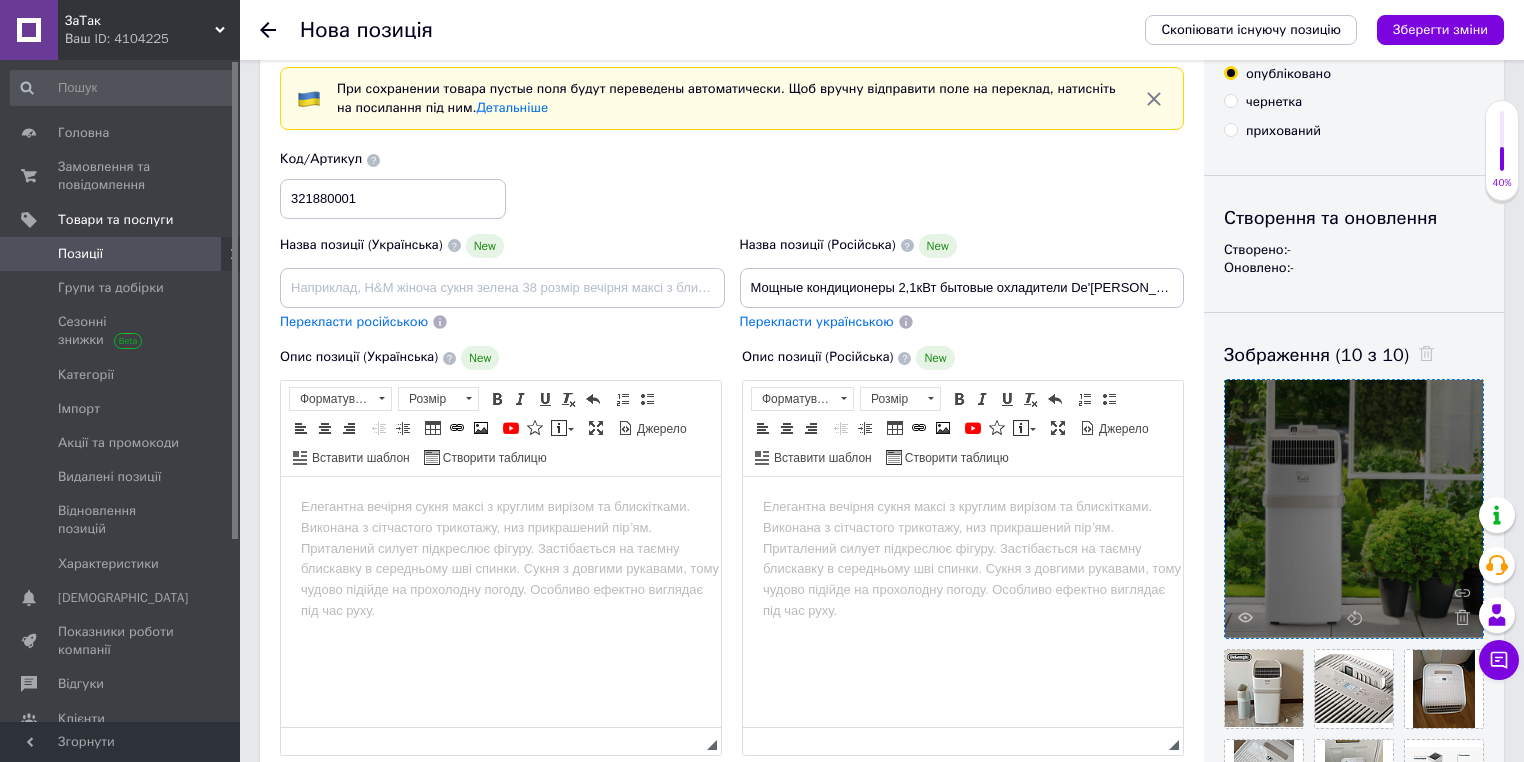 click on "Назва позиції (Українська) New" at bounding box center (502, 271) 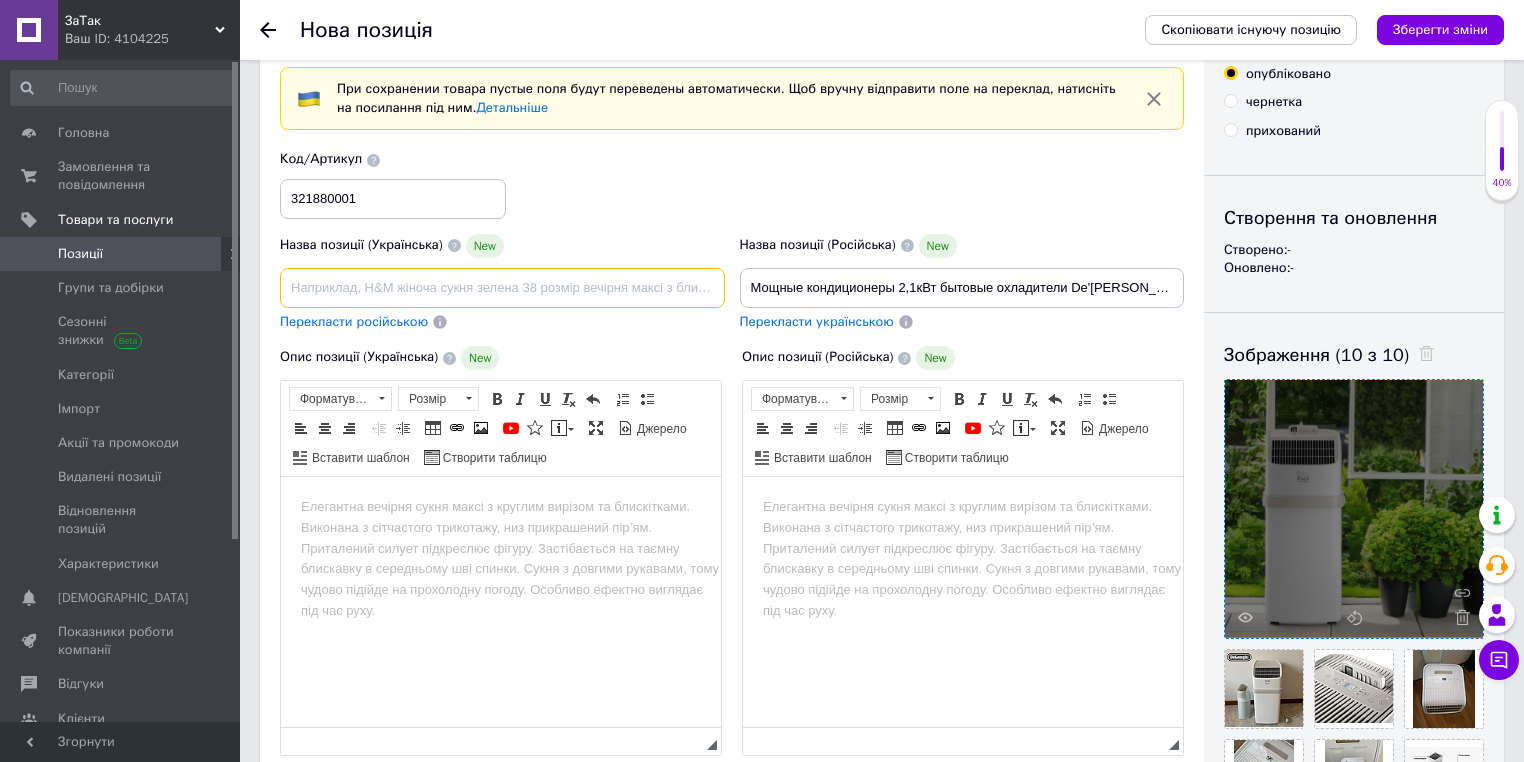 click at bounding box center [502, 288] 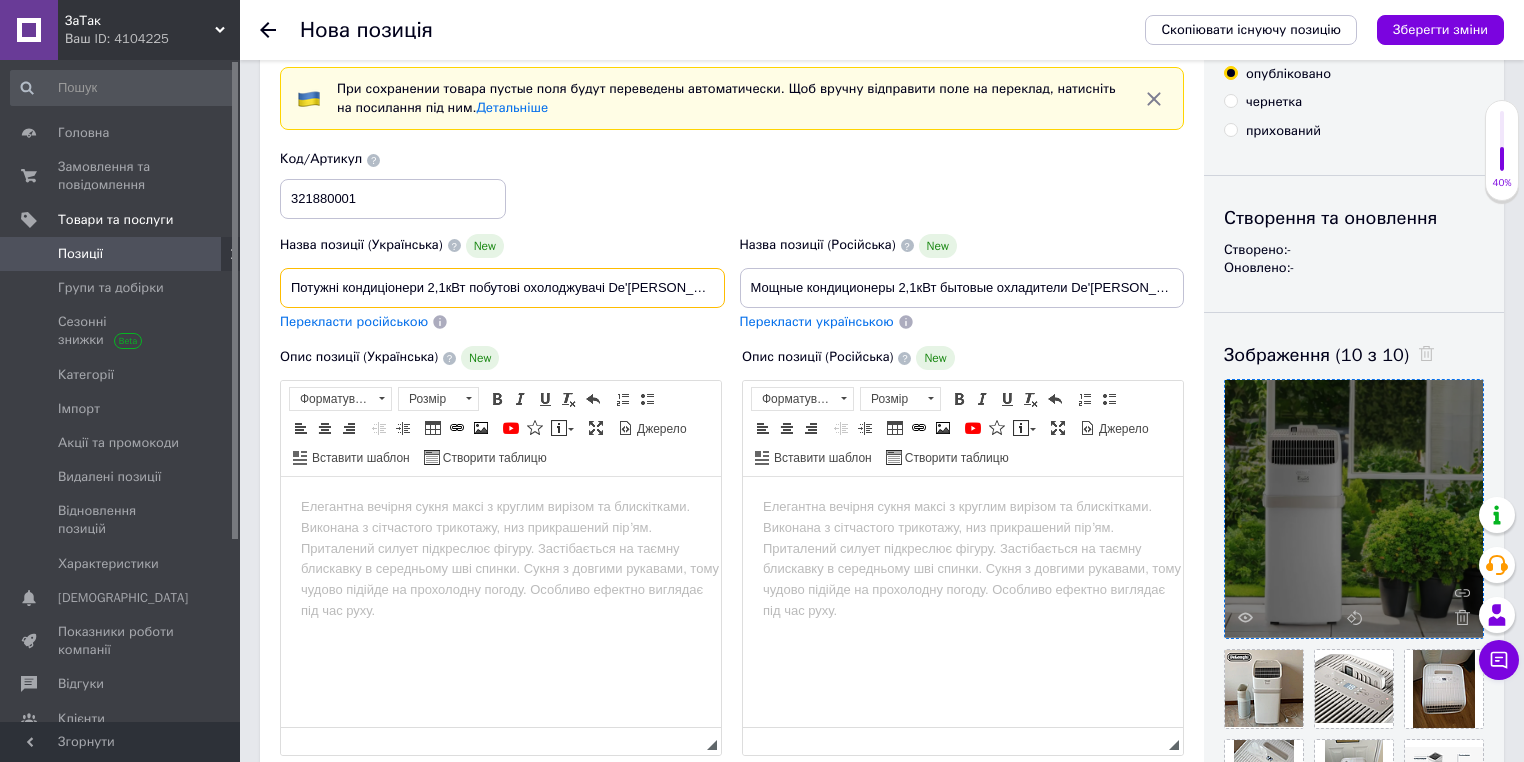 scroll, scrollTop: 0, scrollLeft: 211, axis: horizontal 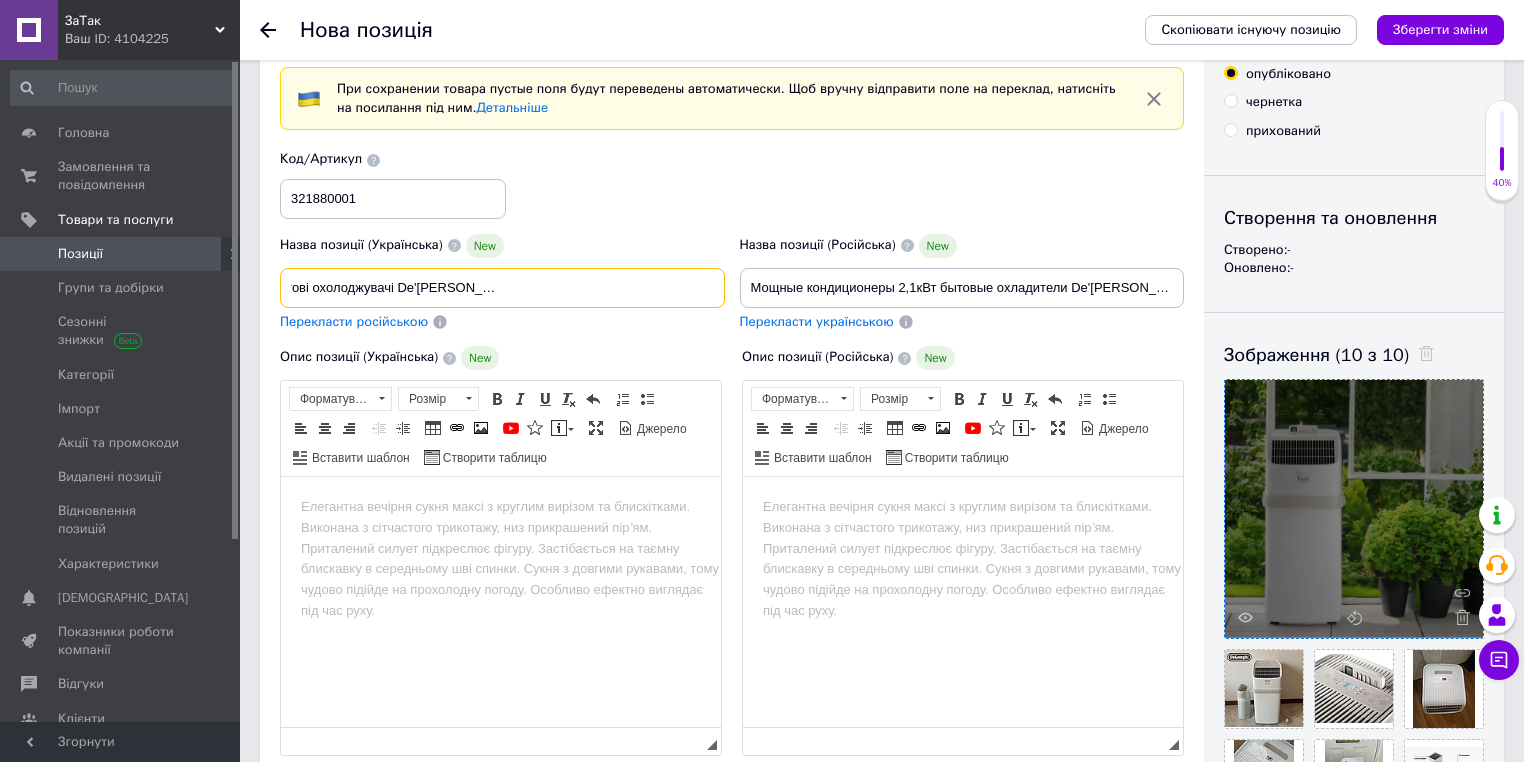 type on "Потужні кондиціонери 2,1кВт побутові охолоджувачі De'[PERSON_NAME] Pinguino підлогові кондиціонери для дому" 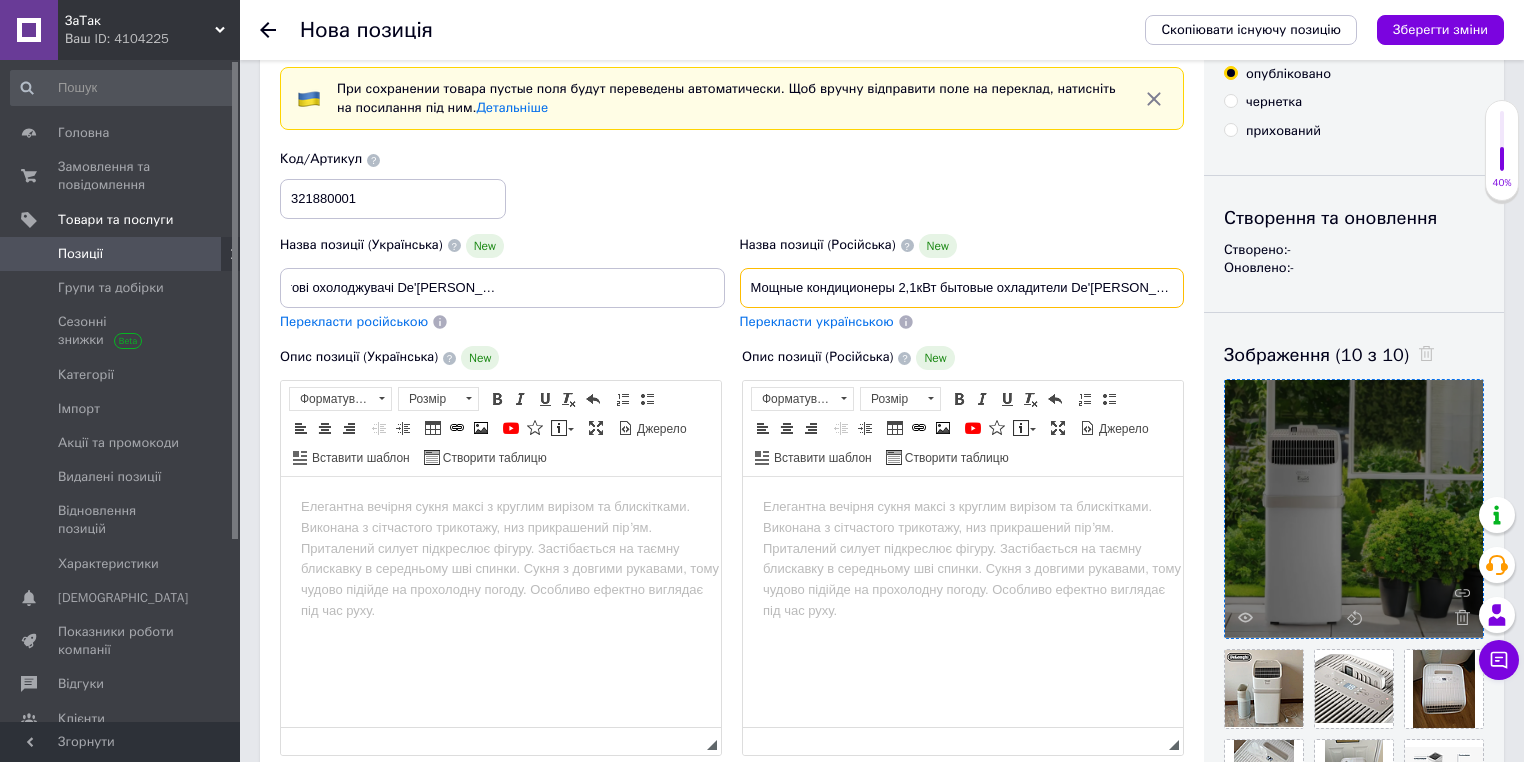 scroll, scrollTop: 0, scrollLeft: 0, axis: both 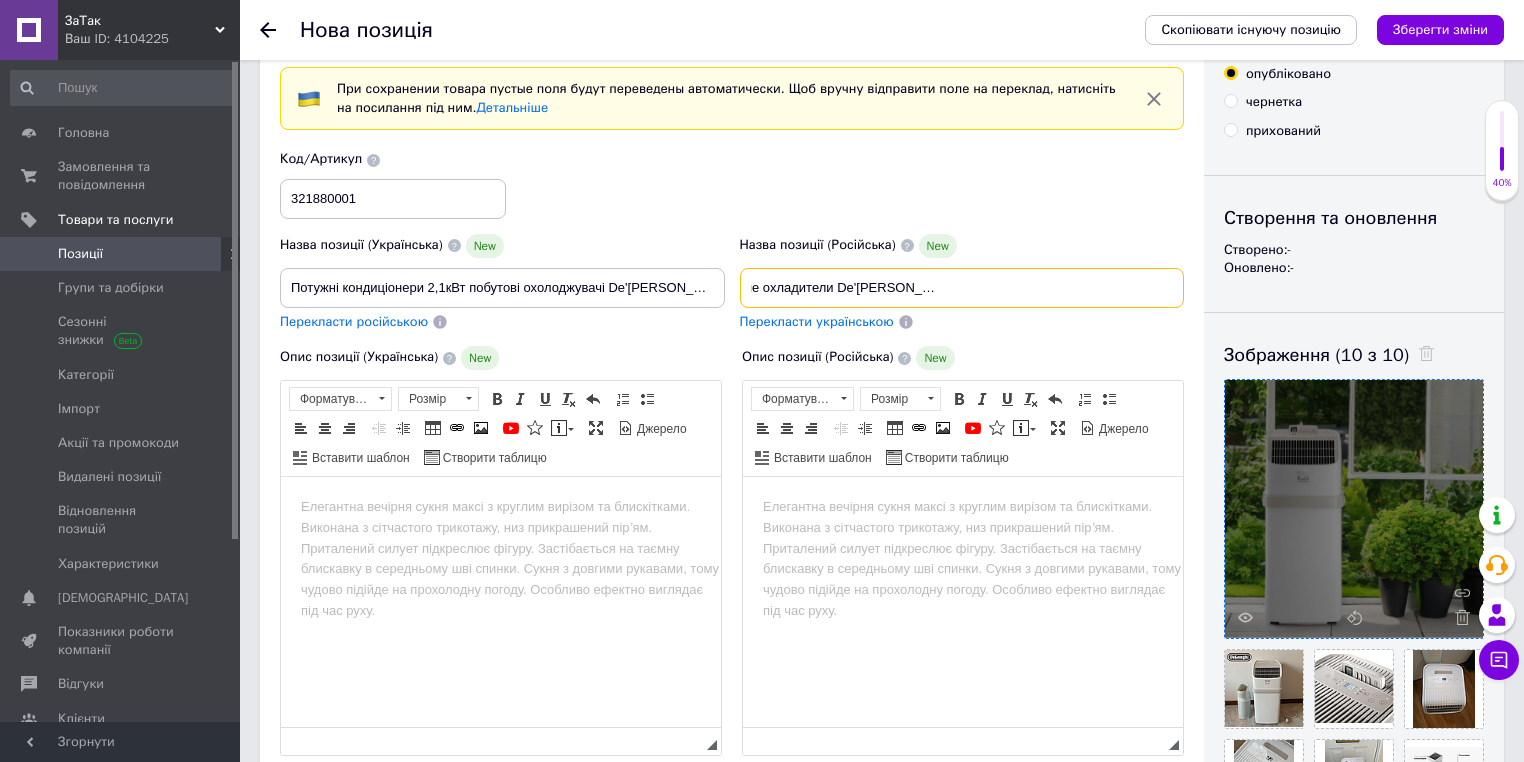 drag, startPoint x: 749, startPoint y: 283, endPoint x: 1329, endPoint y: 288, distance: 580.02155 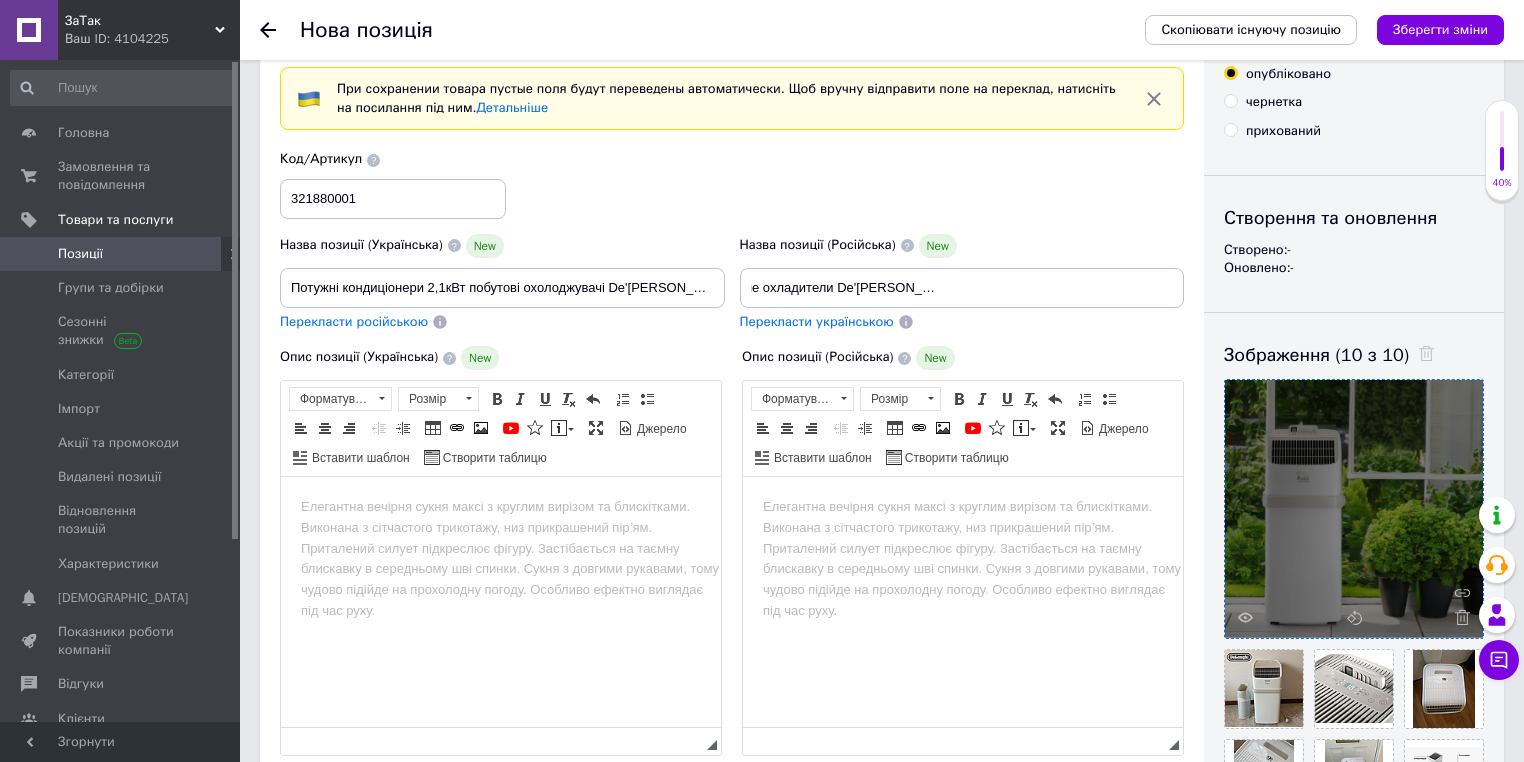 click at bounding box center [963, 507] 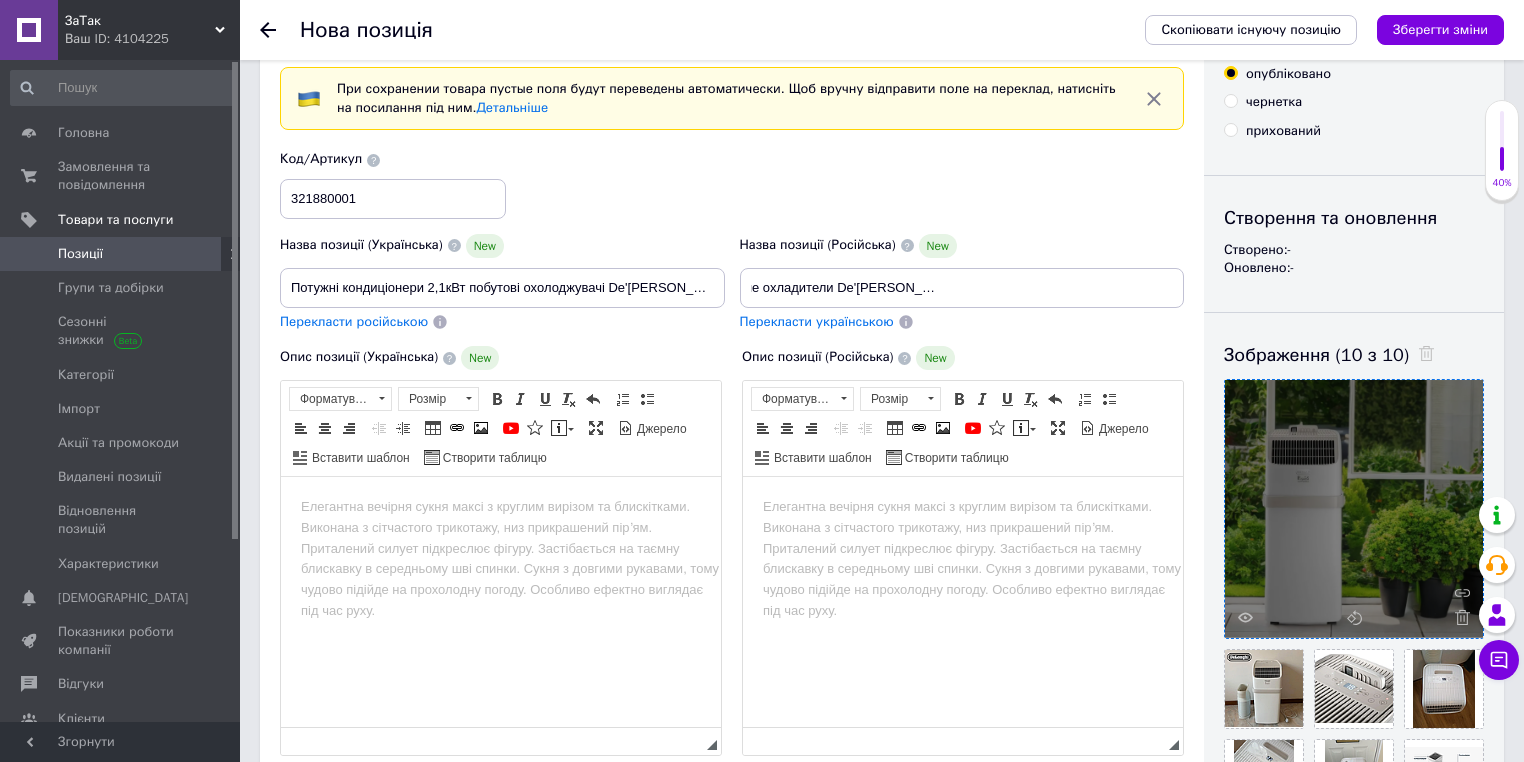 scroll, scrollTop: 0, scrollLeft: 0, axis: both 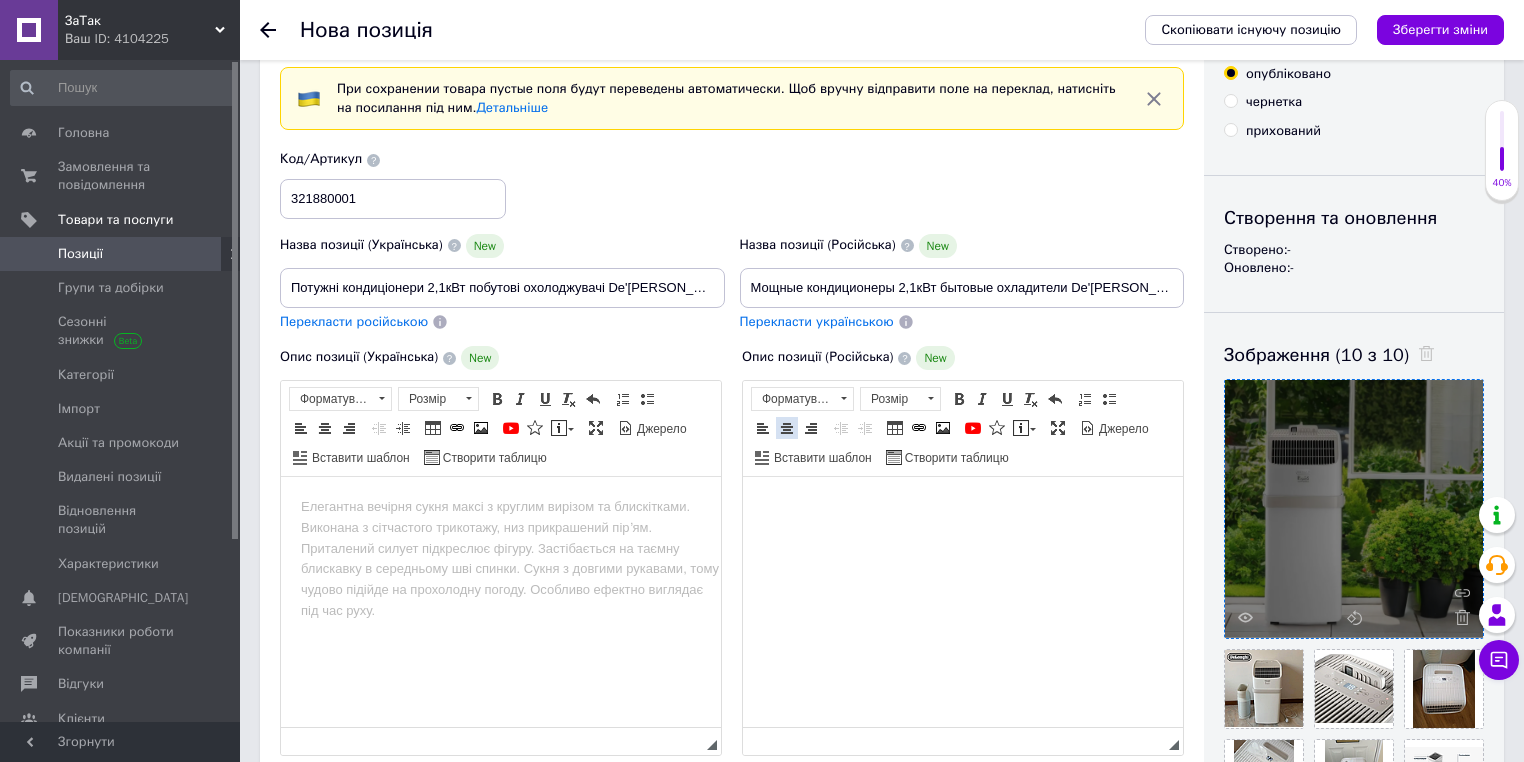 click at bounding box center [787, 428] 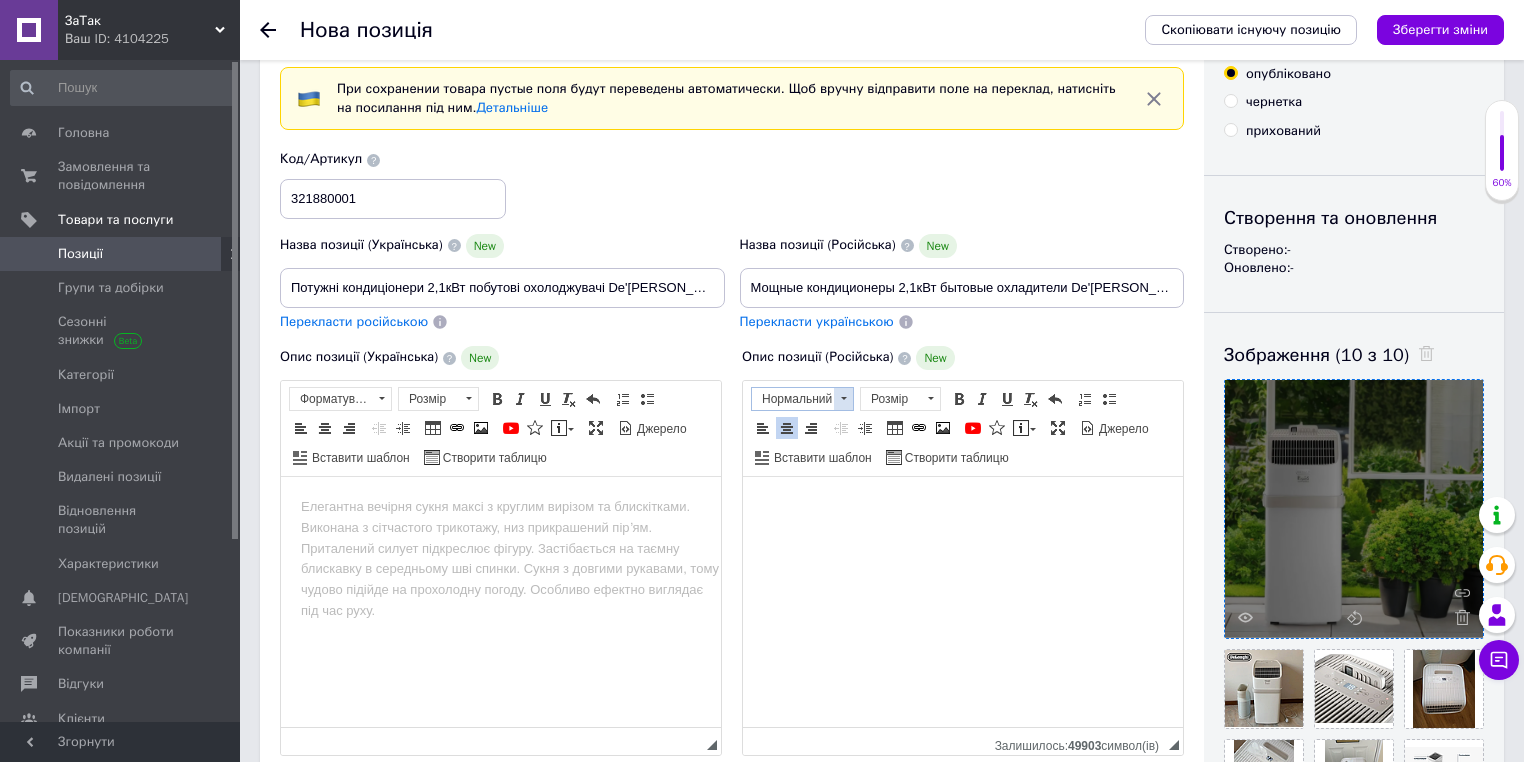 click on "Нормальний" at bounding box center [793, 399] 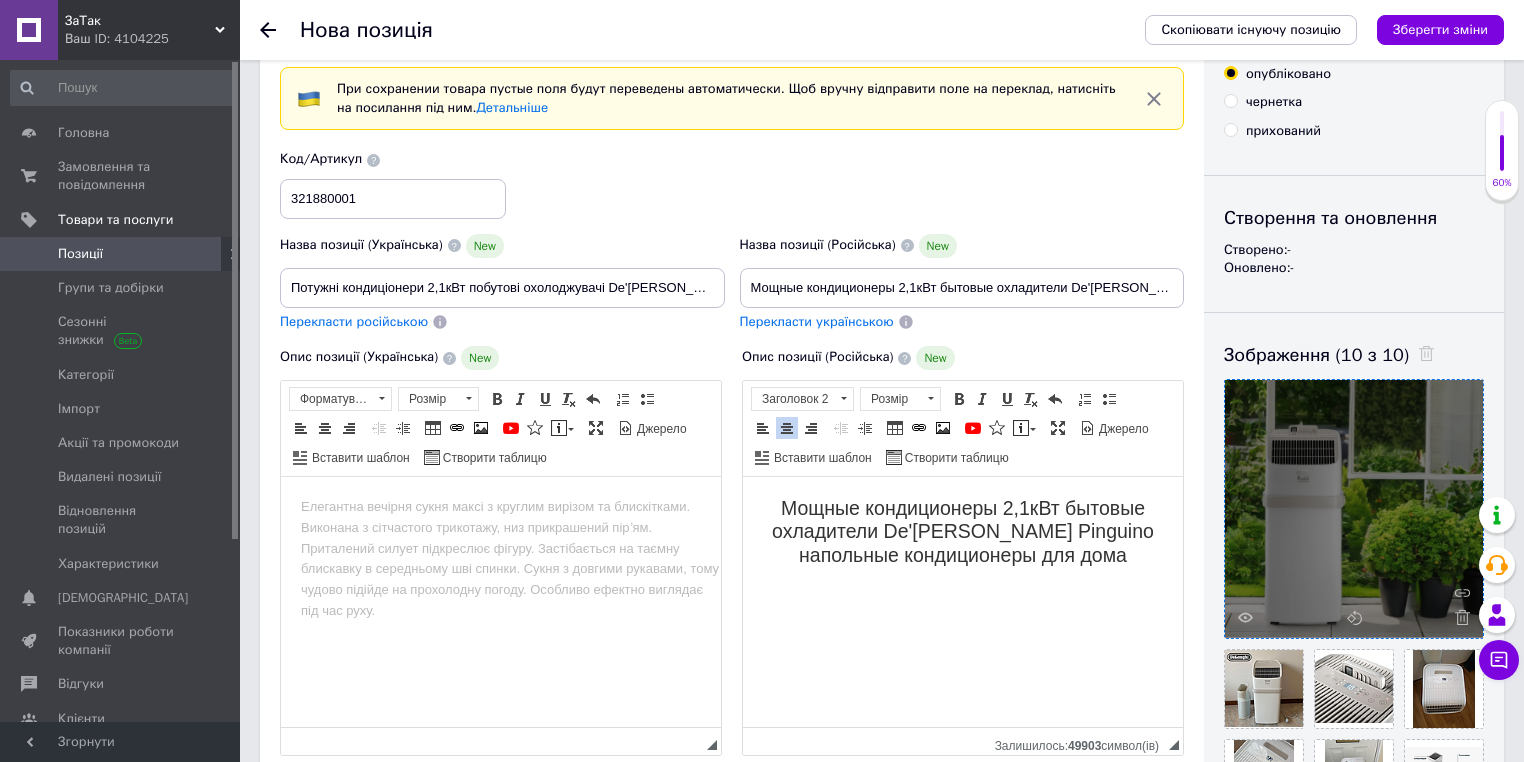 scroll, scrollTop: 160, scrollLeft: 0, axis: vertical 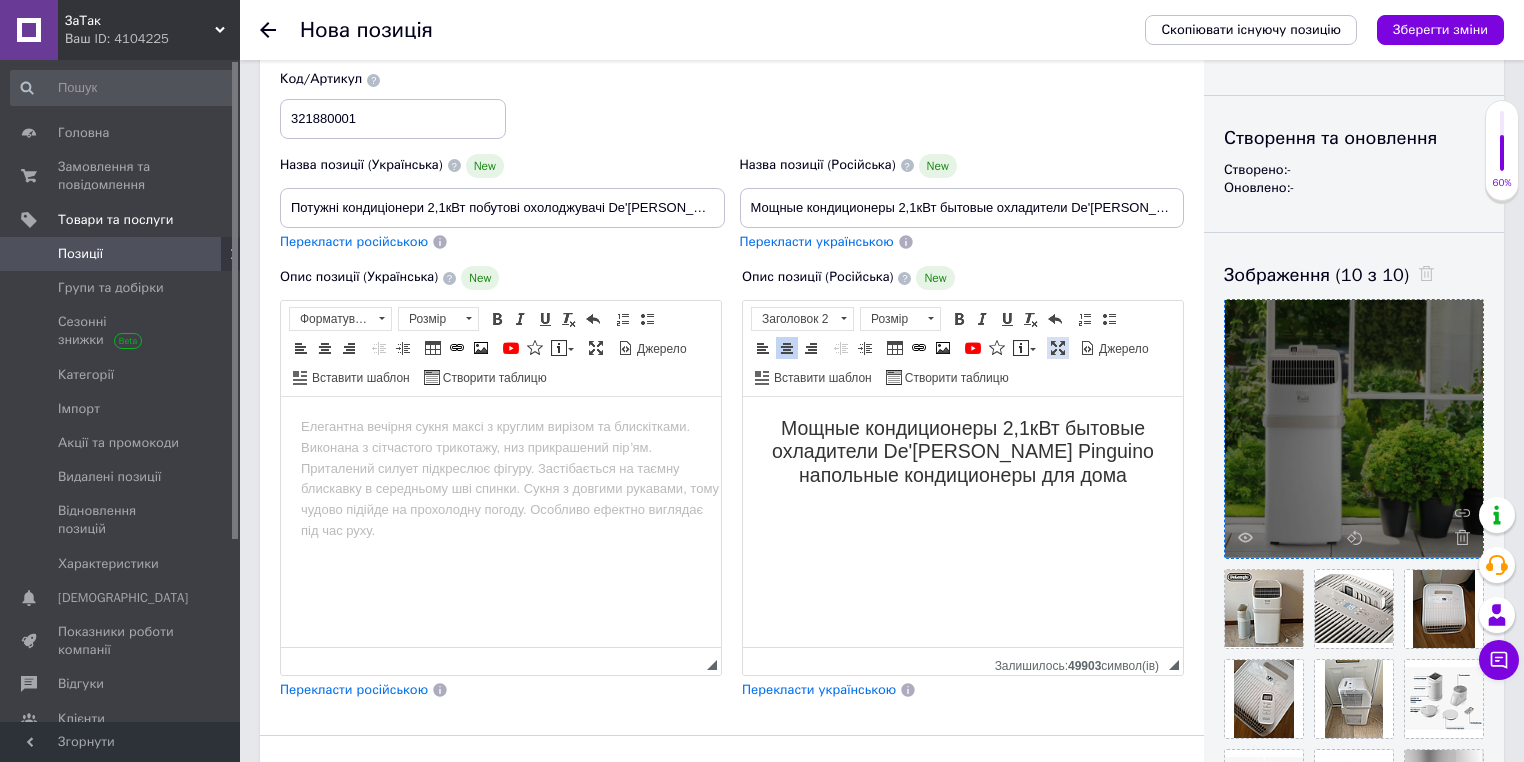 click at bounding box center (1058, 348) 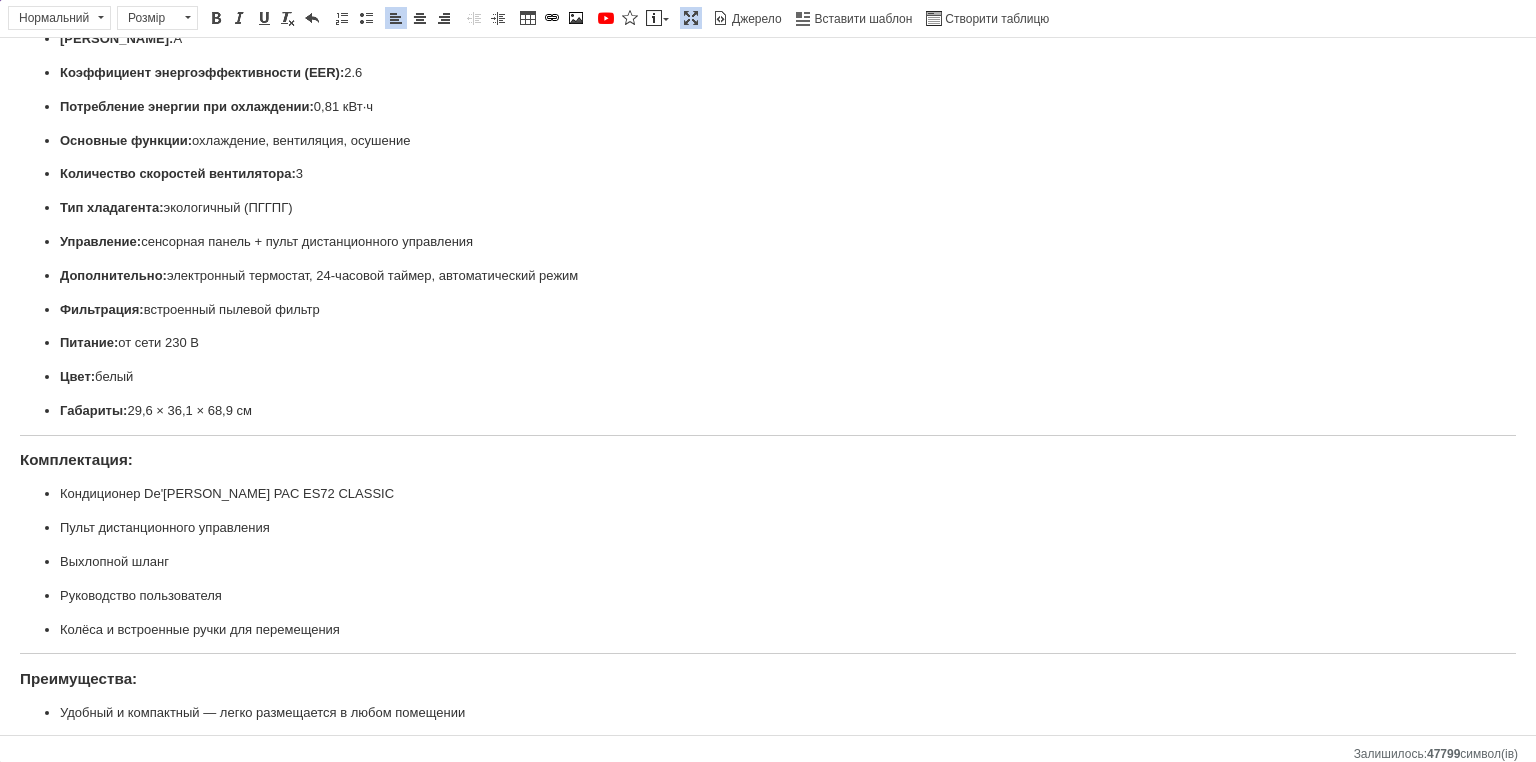 scroll, scrollTop: 0, scrollLeft: 0, axis: both 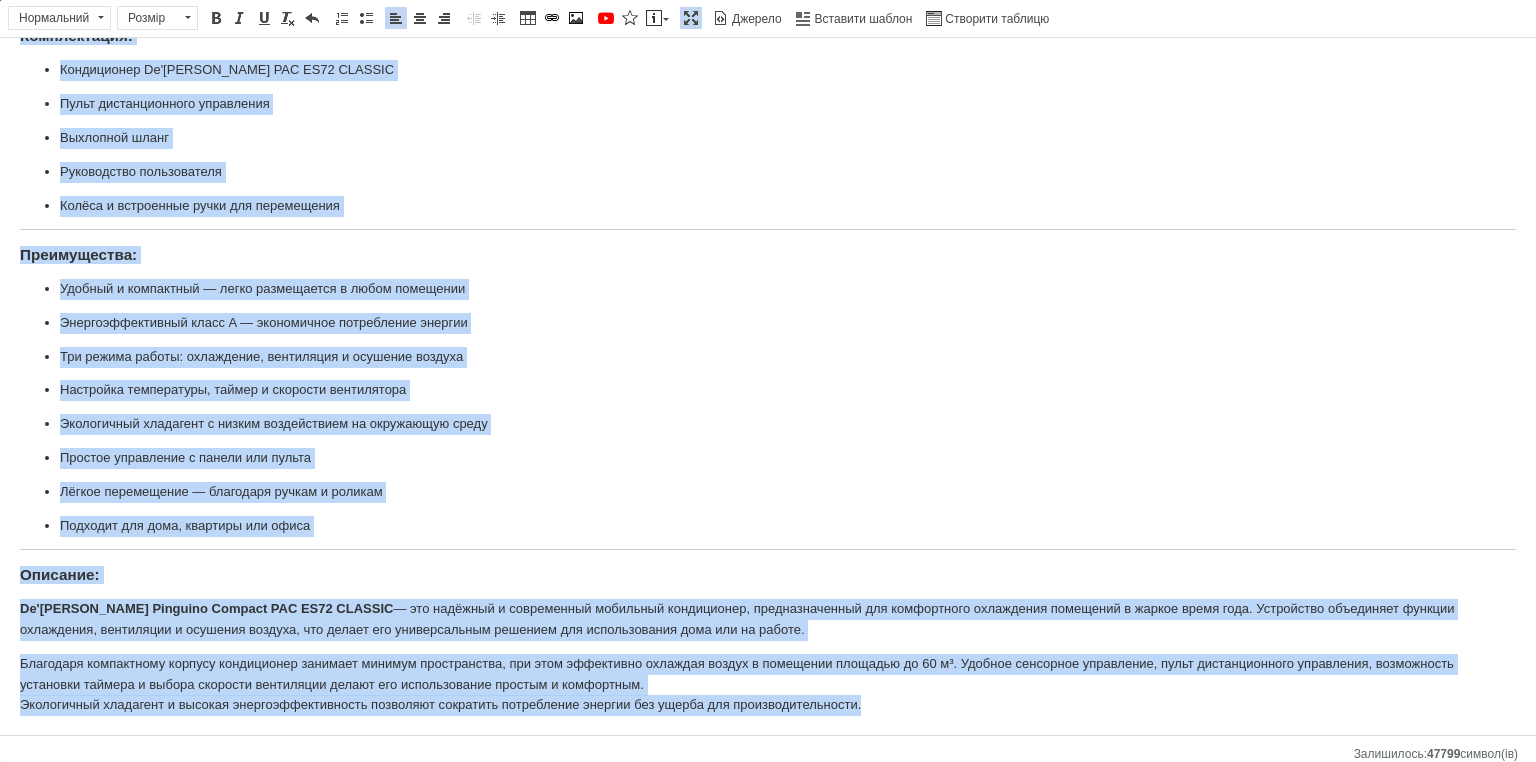 drag, startPoint x: 20, startPoint y: 108, endPoint x: 862, endPoint y: 711, distance: 1035.651 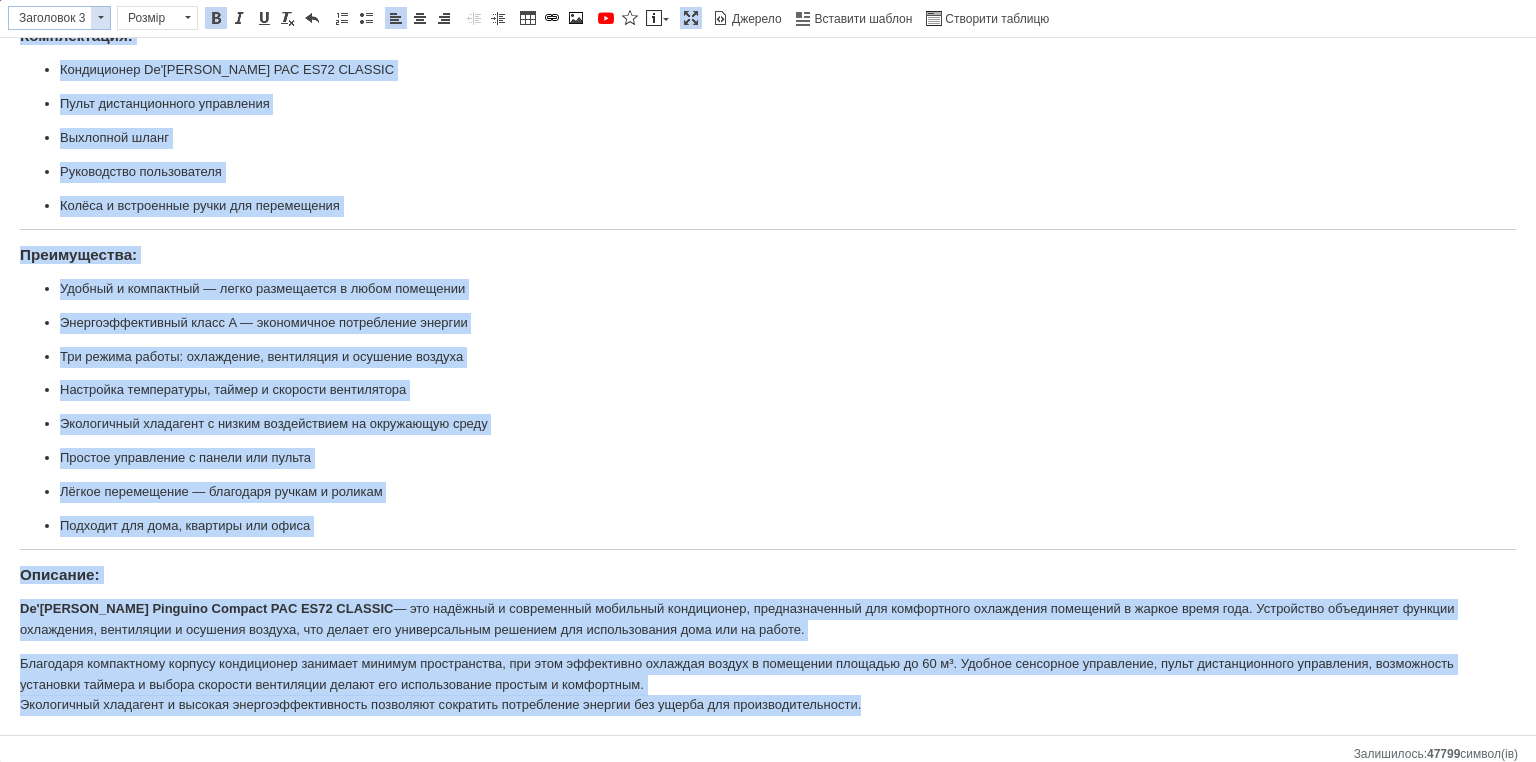 drag, startPoint x: 88, startPoint y: 21, endPoint x: 84, endPoint y: 79, distance: 58.137768 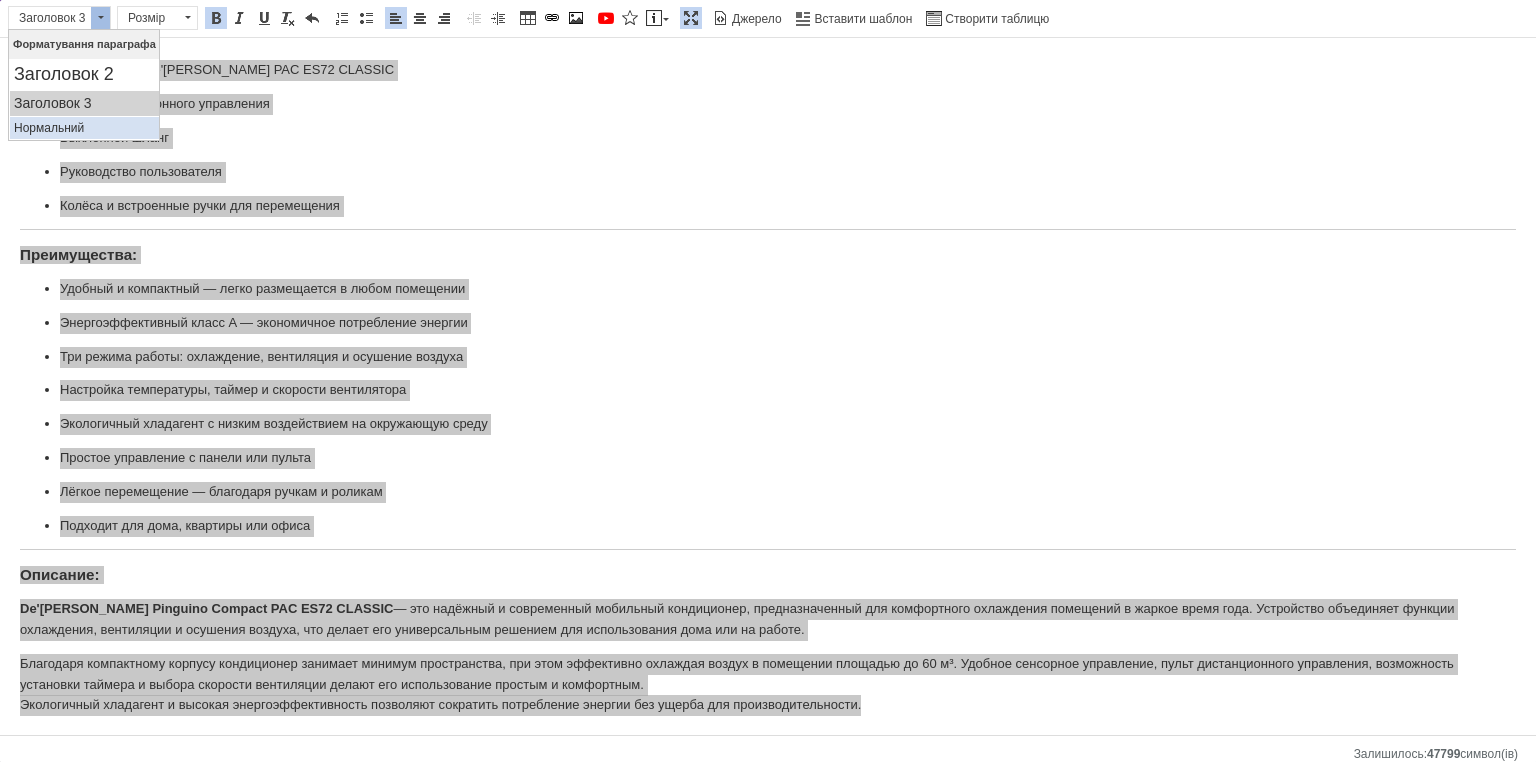 drag, startPoint x: 85, startPoint y: 129, endPoint x: 149, endPoint y: 34, distance: 114.546936 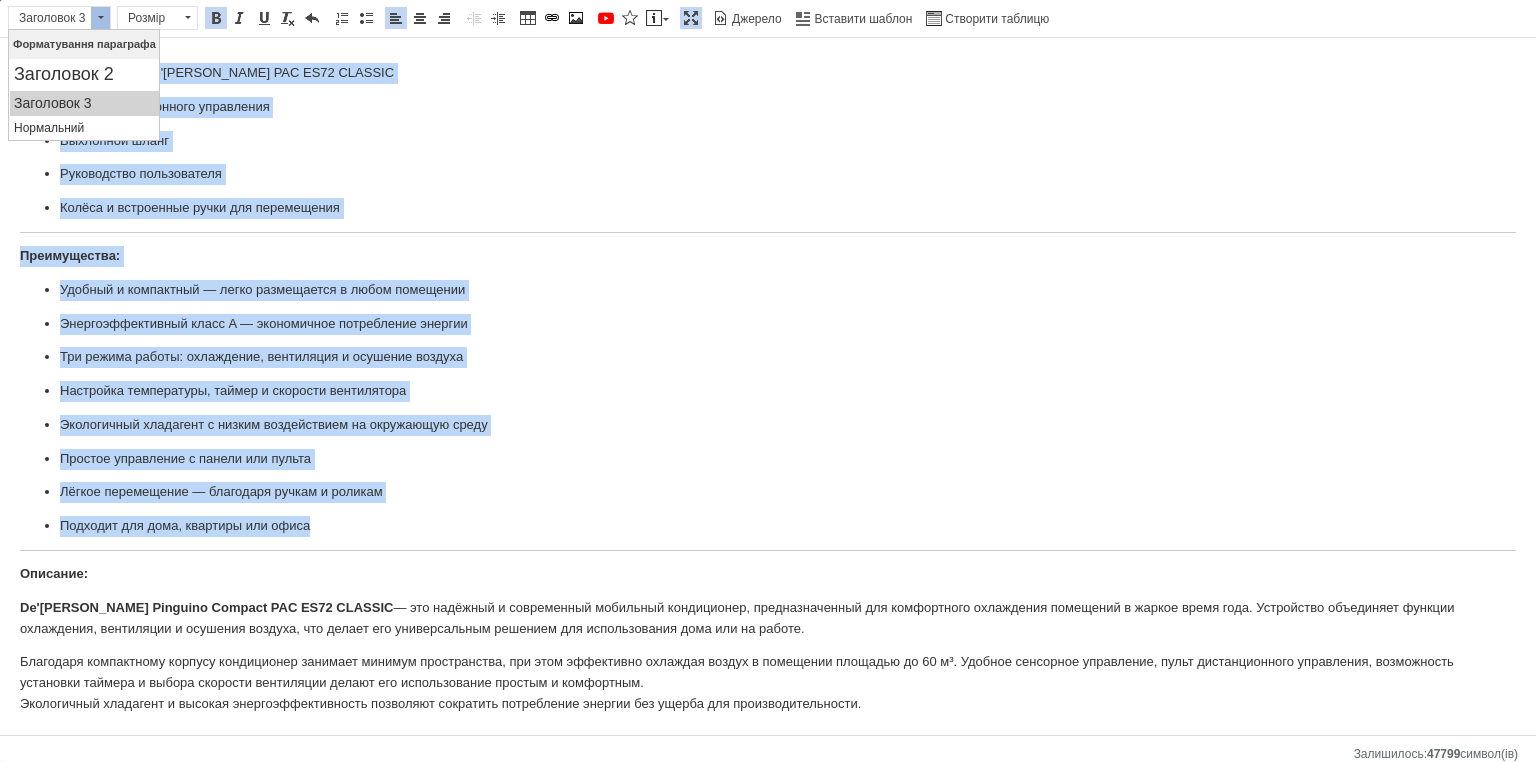 scroll, scrollTop: 656, scrollLeft: 0, axis: vertical 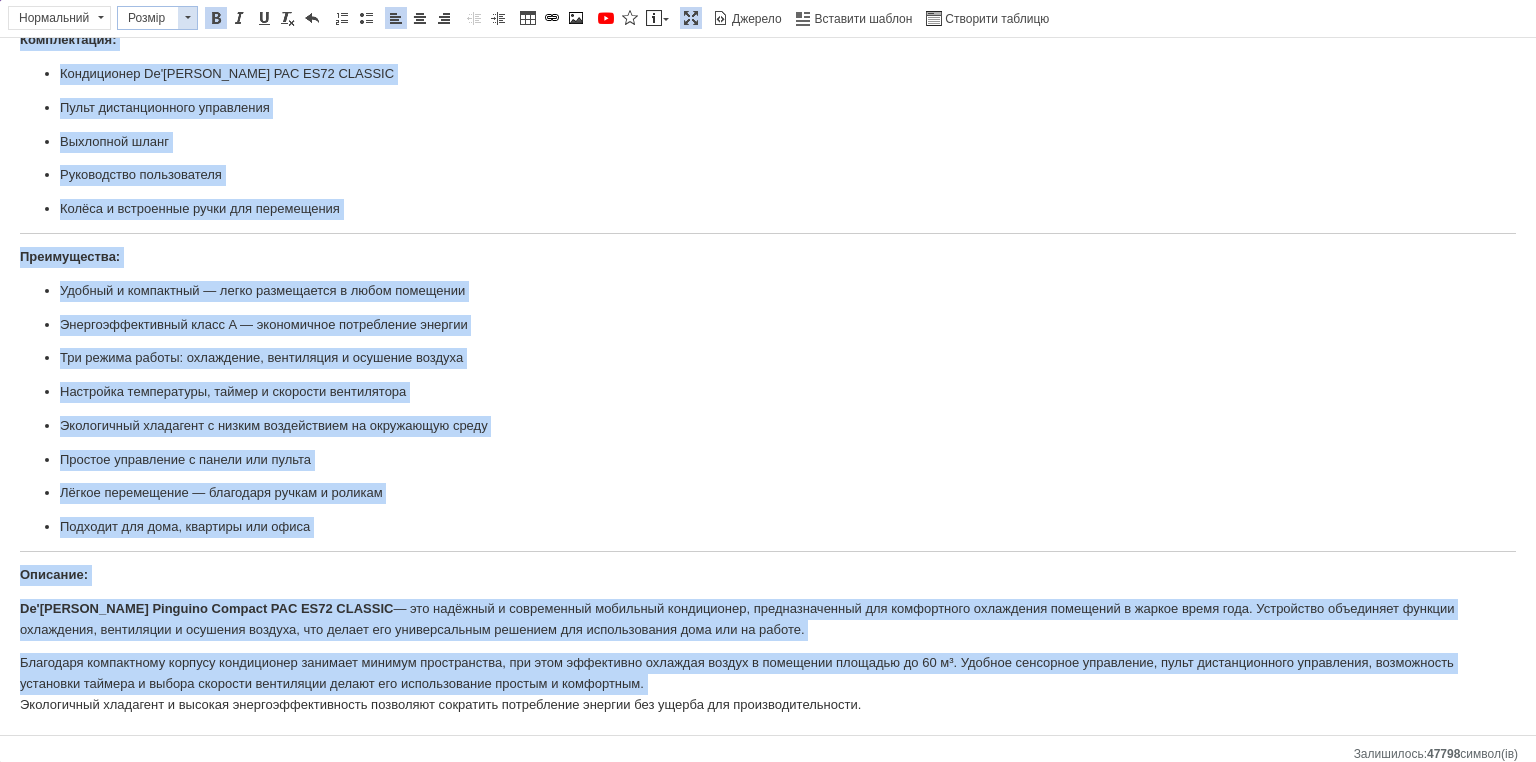 click on "Розмір" at bounding box center [148, 18] 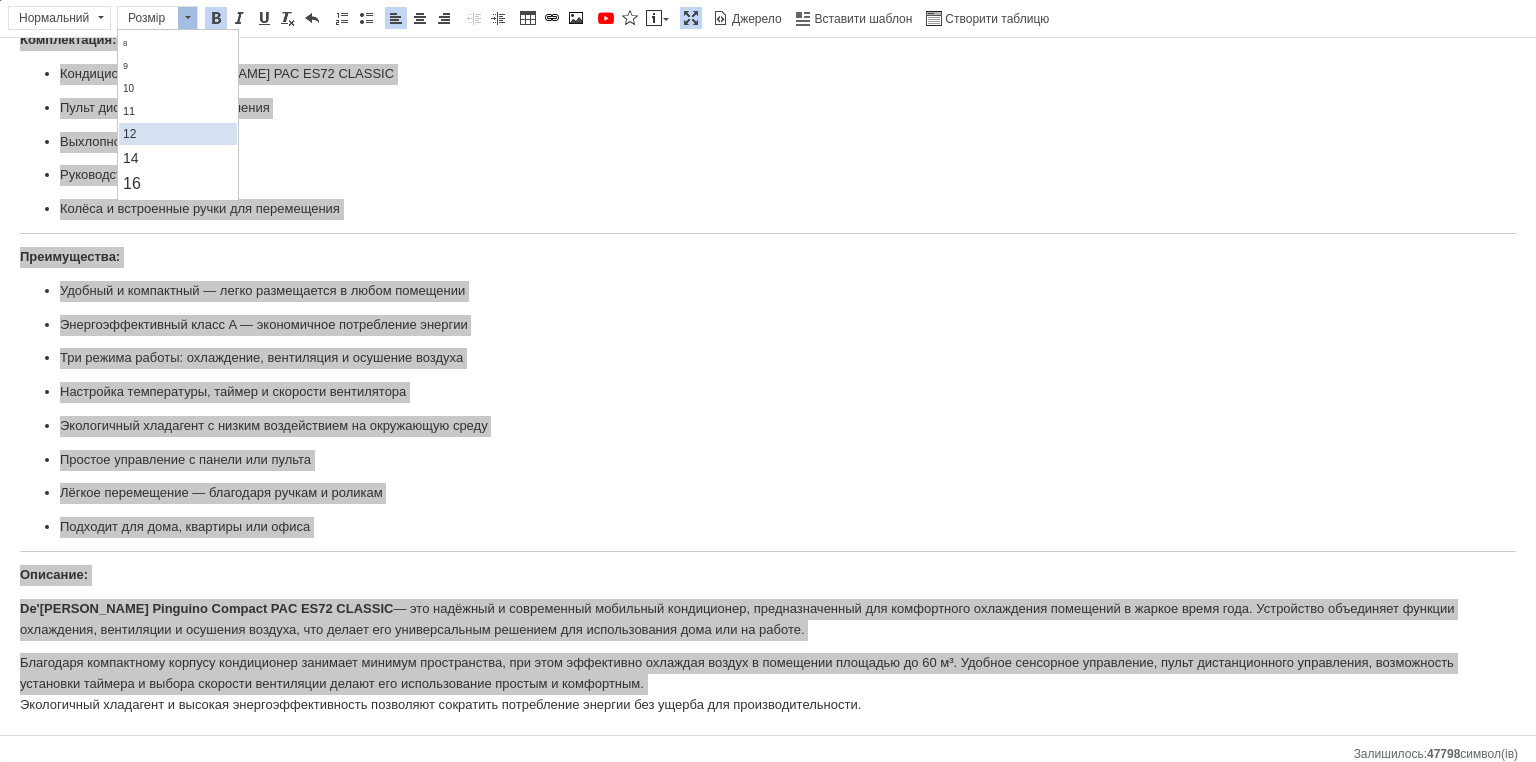 scroll, scrollTop: 80, scrollLeft: 0, axis: vertical 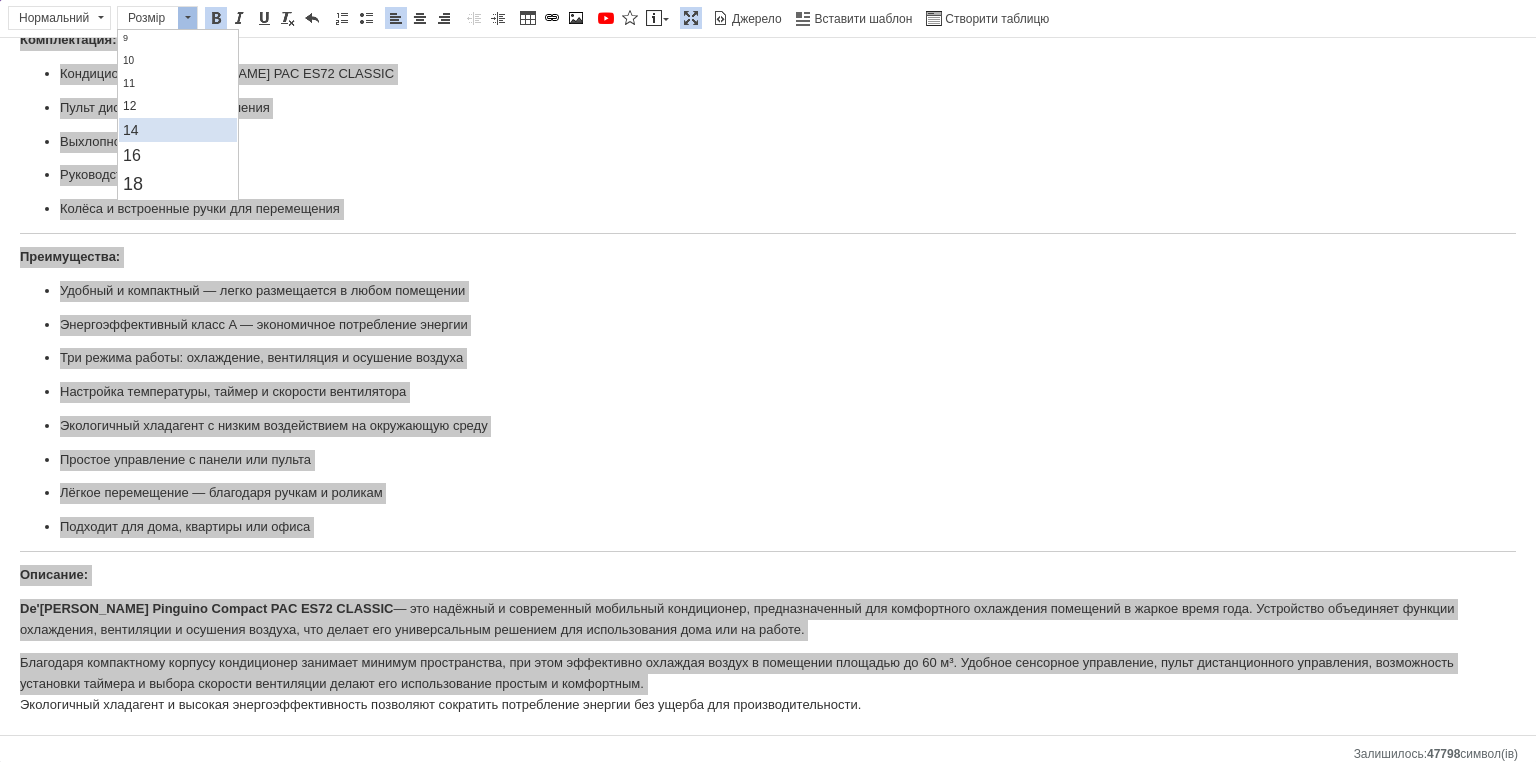 click on "14" at bounding box center [177, 130] 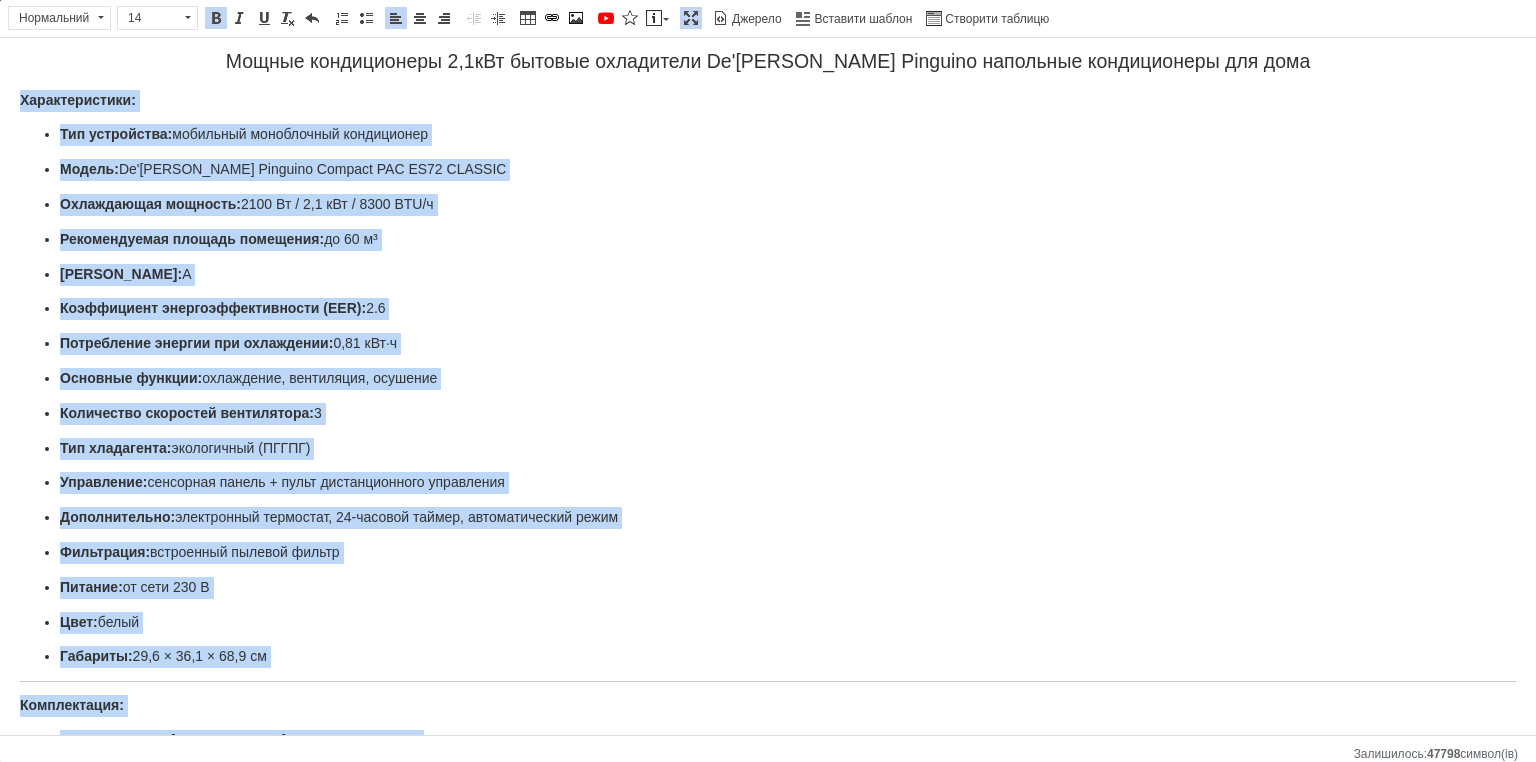 scroll, scrollTop: 0, scrollLeft: 0, axis: both 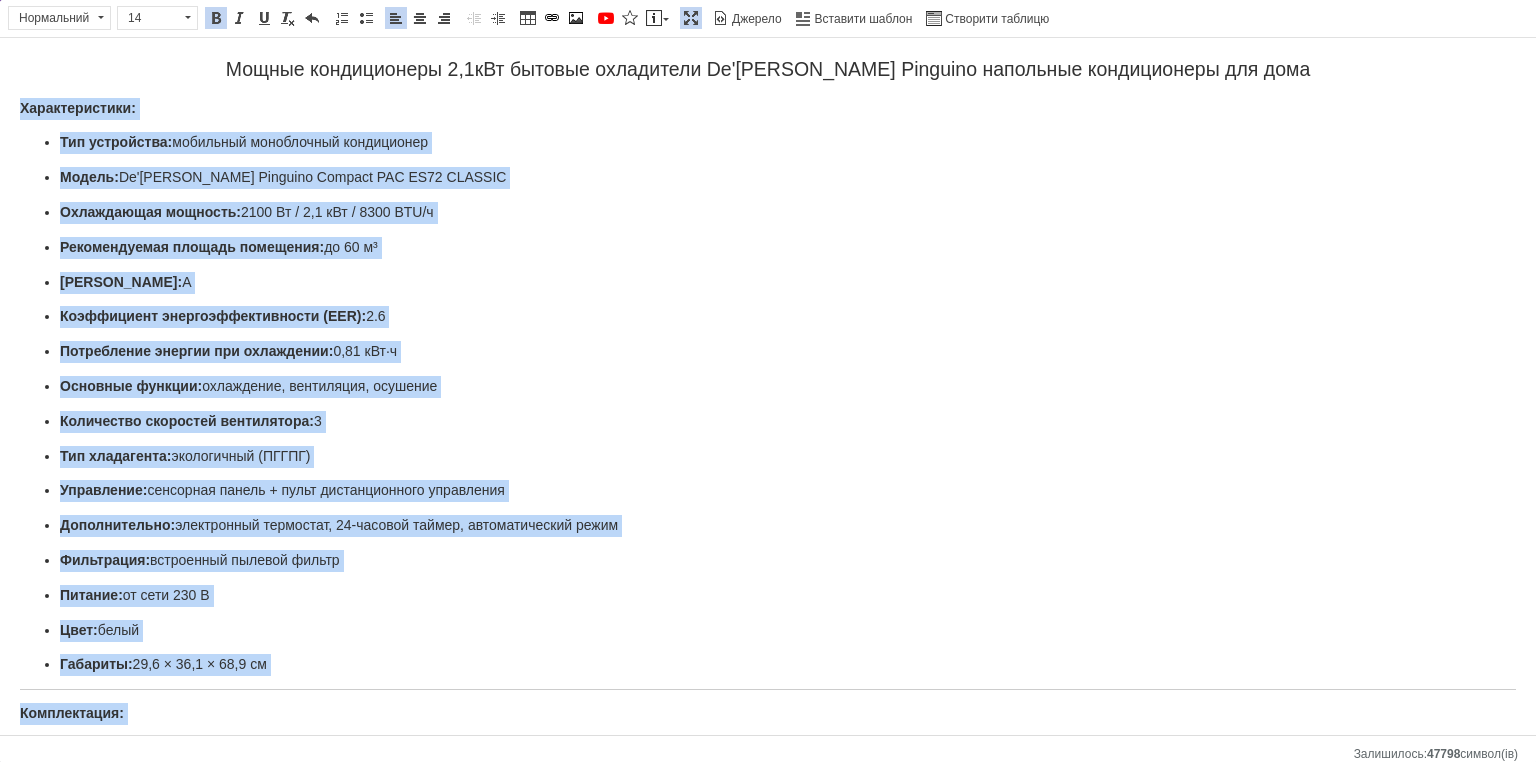 click on "Мощные кондиционеры 2,1кВт бытовые охладители De'[PERSON_NAME] Pinguino напольные кондиционеры для дома Характеристики: Тип устройства:  мобильный моноблочный кондиционер Модель:  De'[PERSON_NAME] Pinguino Compact PAC ES72 CLASSIC Охлаждающая мощность:  2100 Вт / 2,1 кВт / 8300 BTU/ч Рекомендуемая площадь помещения:  до 60 м³ Класс энергоэффективности:  A Коэффициент энергоэффективности (EER):  2.6 Потребление энергии при охлаждении:  0,81 кВт·ч Основные функции:  охлаждение, вентиляция, осушение Количество скоростей вентилятора:  3 Тип хладагента:  экологичный (ПГГПГ) Управление: Дополнительно: Фильтрация: Цвет:" at bounding box center [768, 734] 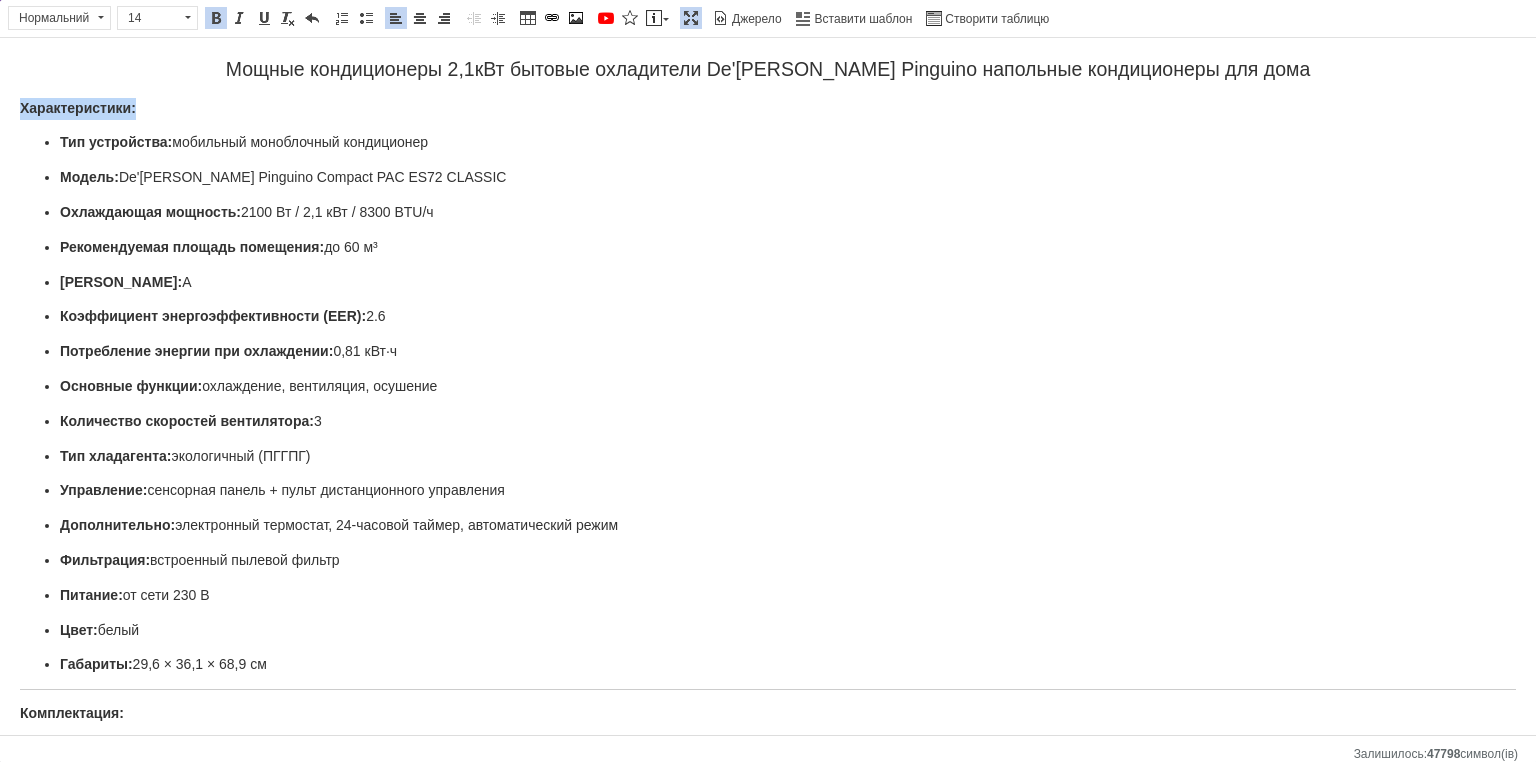 drag, startPoint x: 151, startPoint y: 105, endPoint x: 9, endPoint y: 107, distance: 142.01408 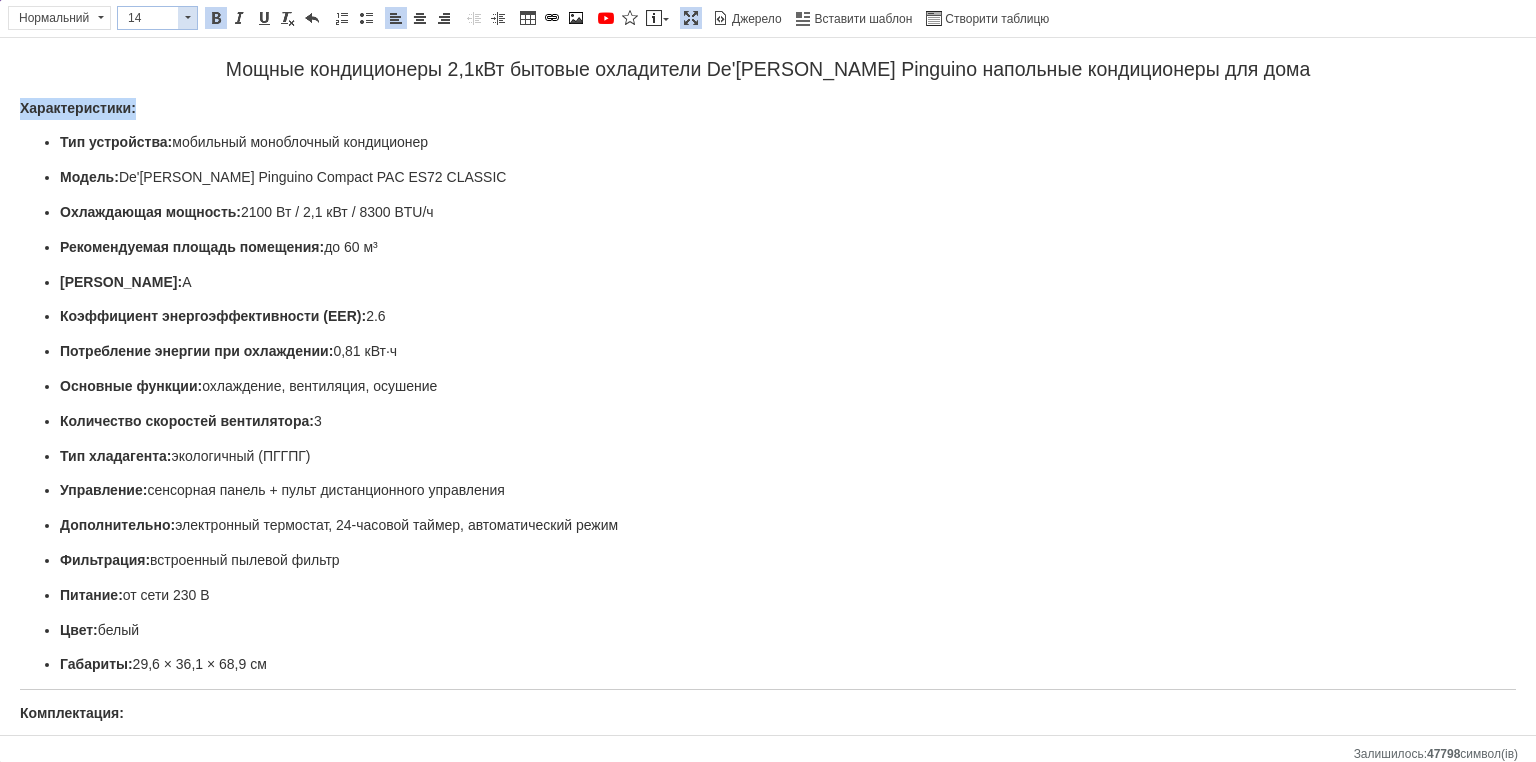 click on "14" at bounding box center (148, 18) 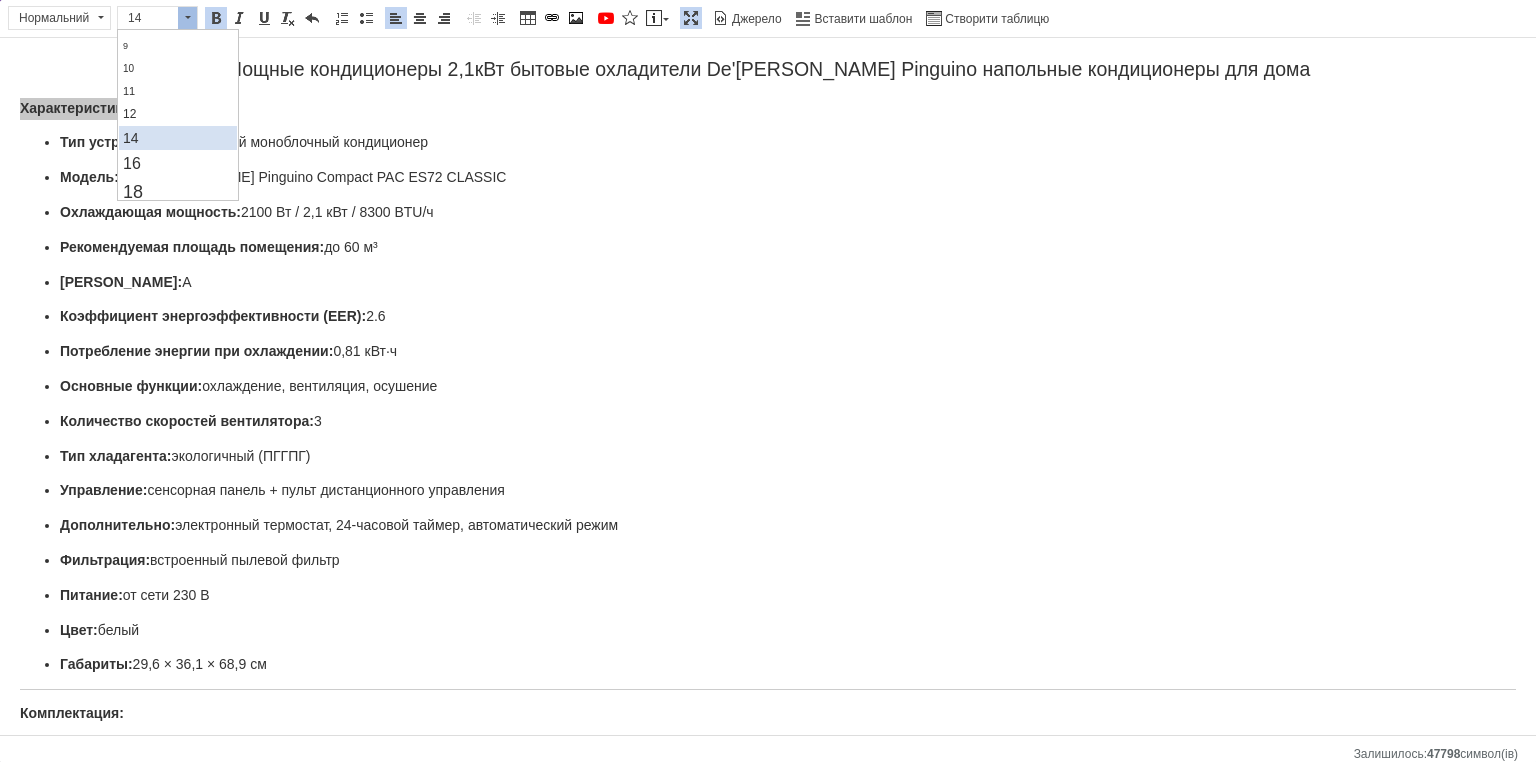 scroll, scrollTop: 100, scrollLeft: 0, axis: vertical 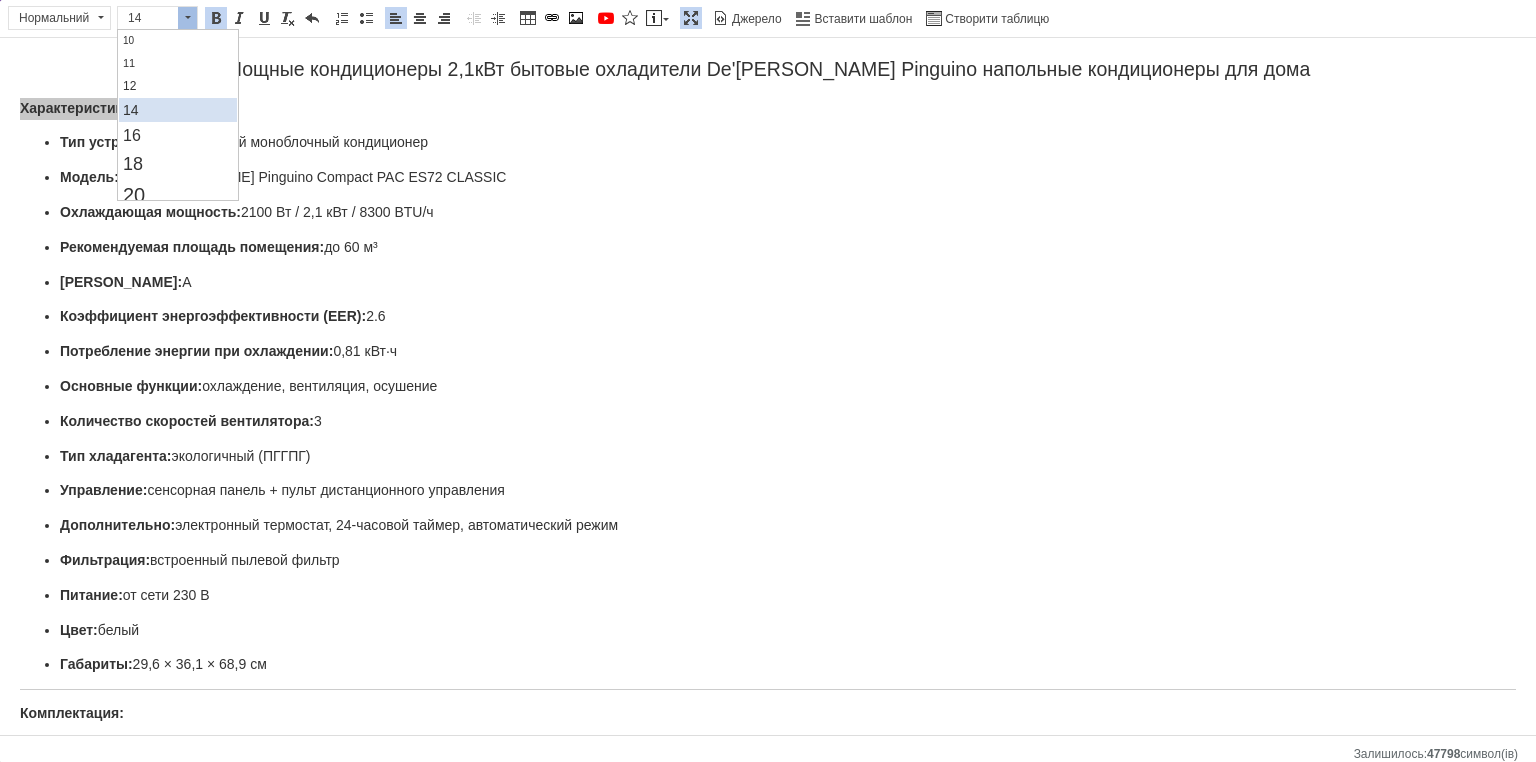 click on "14" at bounding box center (177, 110) 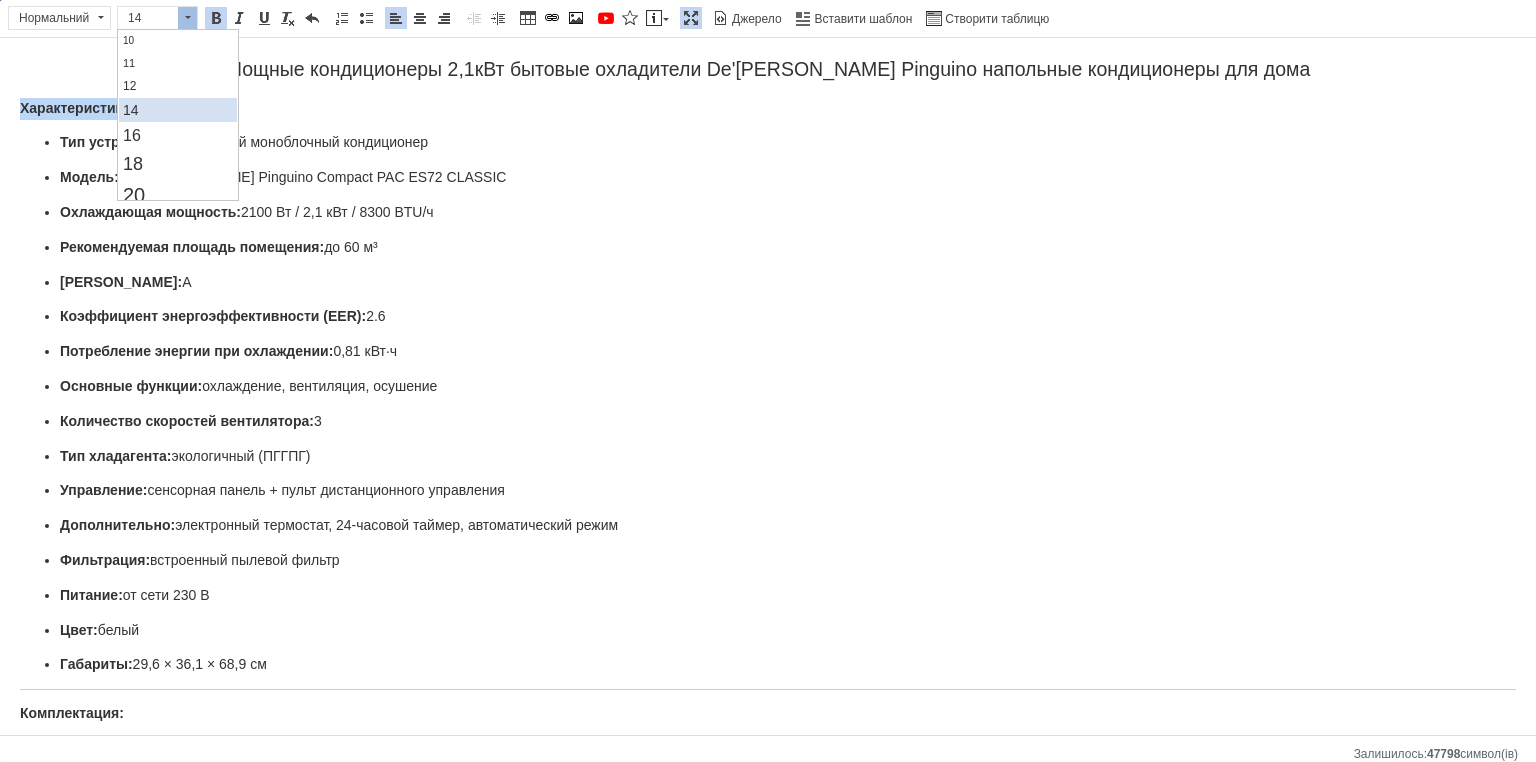 scroll, scrollTop: 0, scrollLeft: 0, axis: both 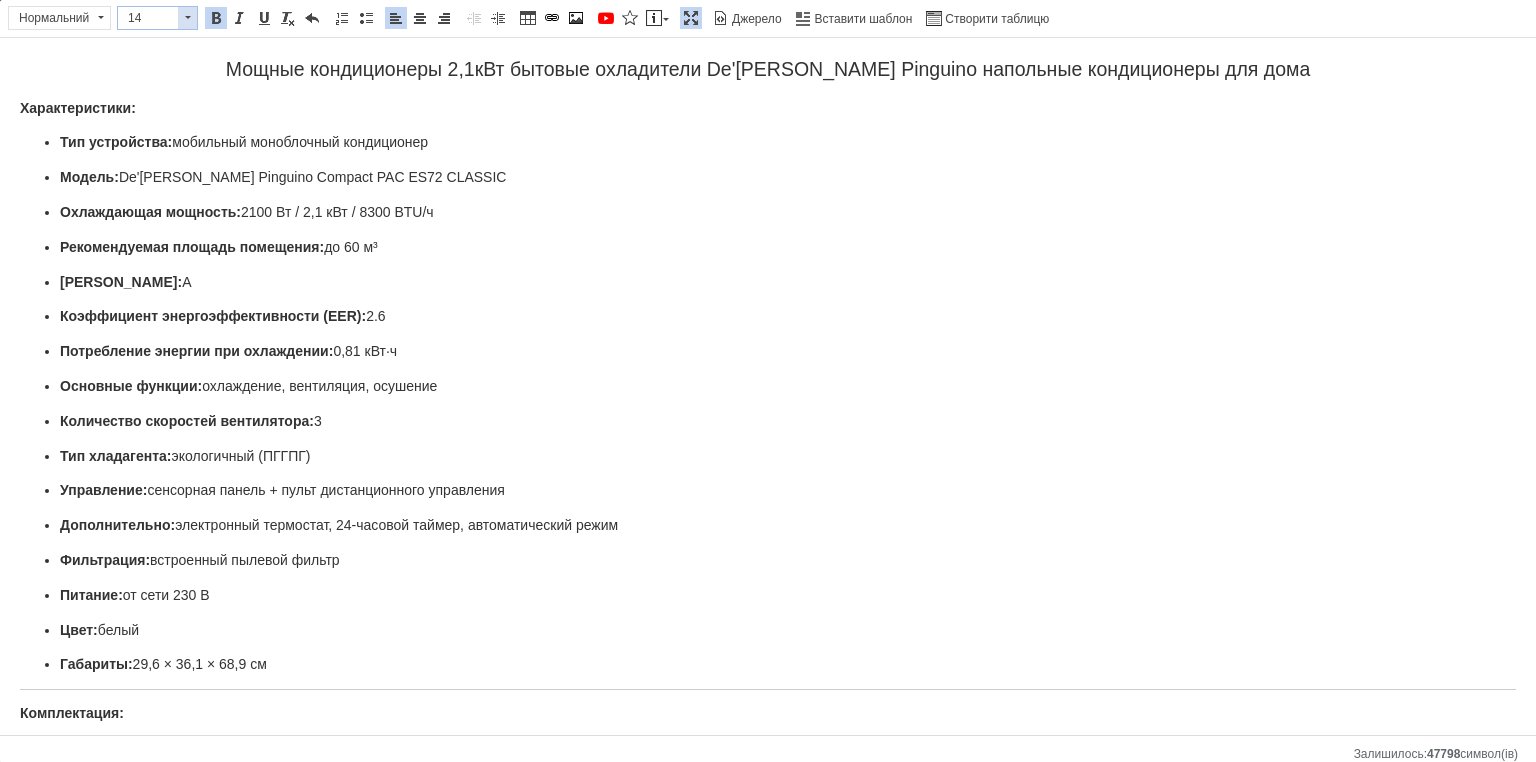 drag, startPoint x: 177, startPoint y: 18, endPoint x: 53, endPoint y: 42, distance: 126.30122 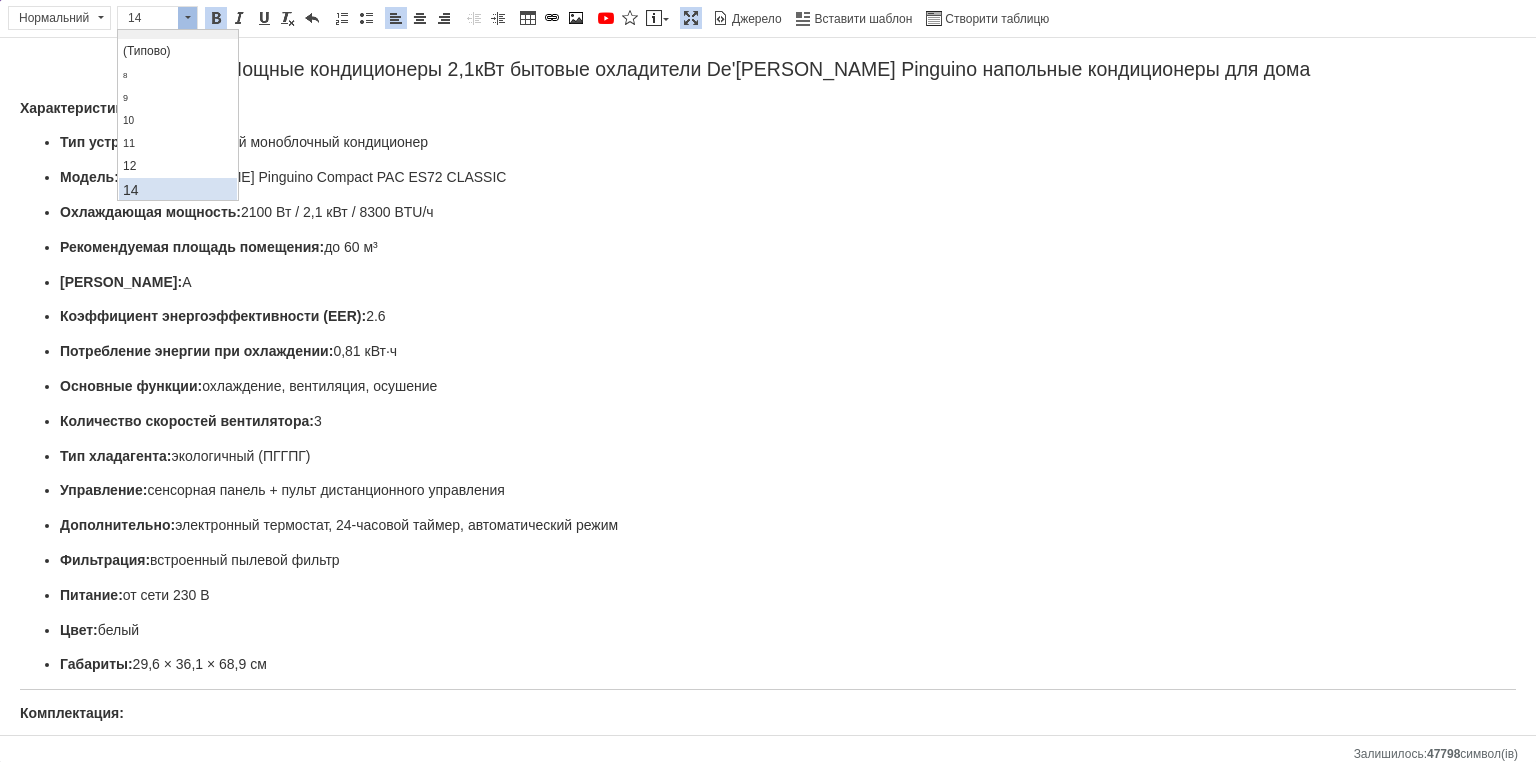 scroll, scrollTop: 100, scrollLeft: 0, axis: vertical 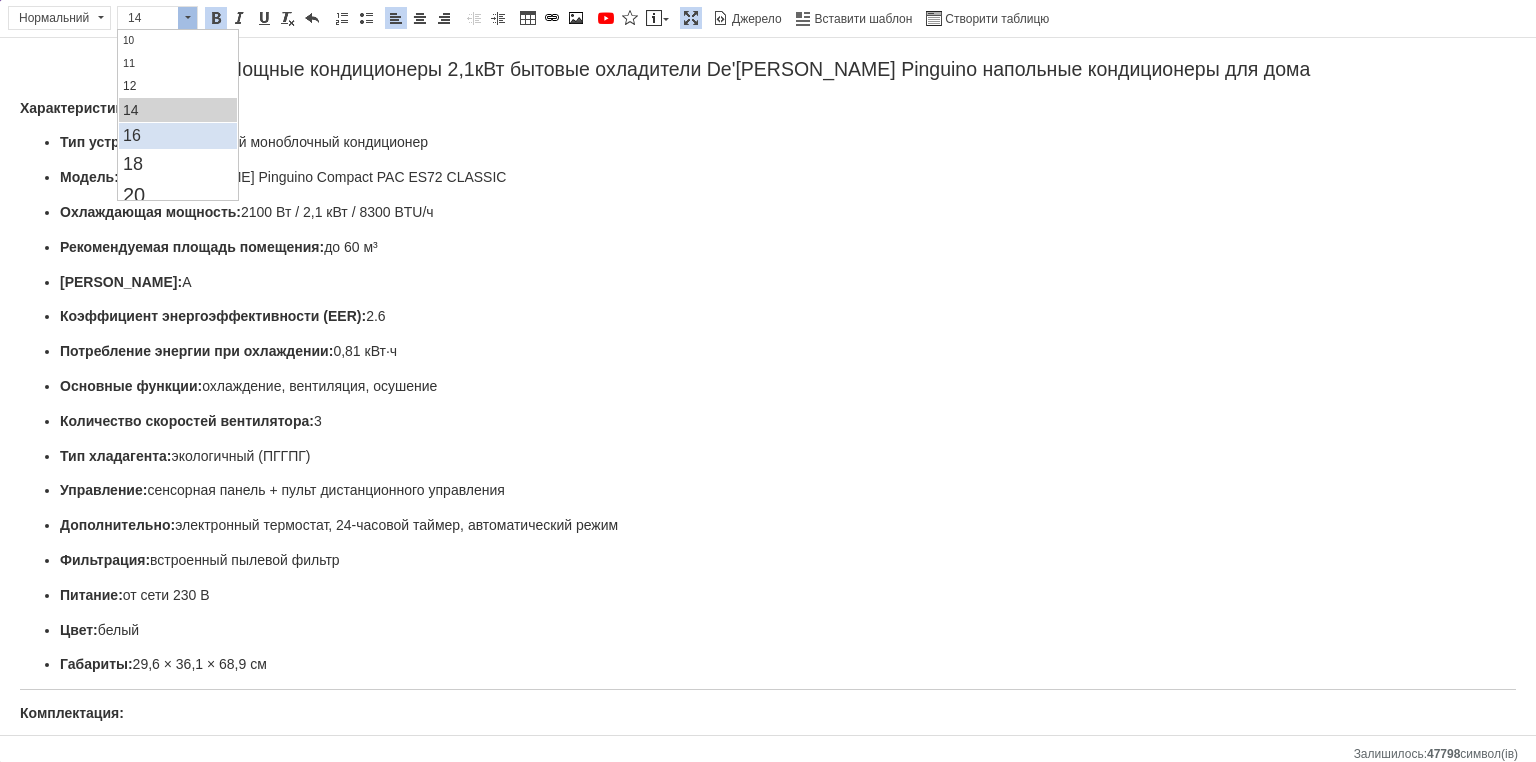 click on "16" at bounding box center (177, 136) 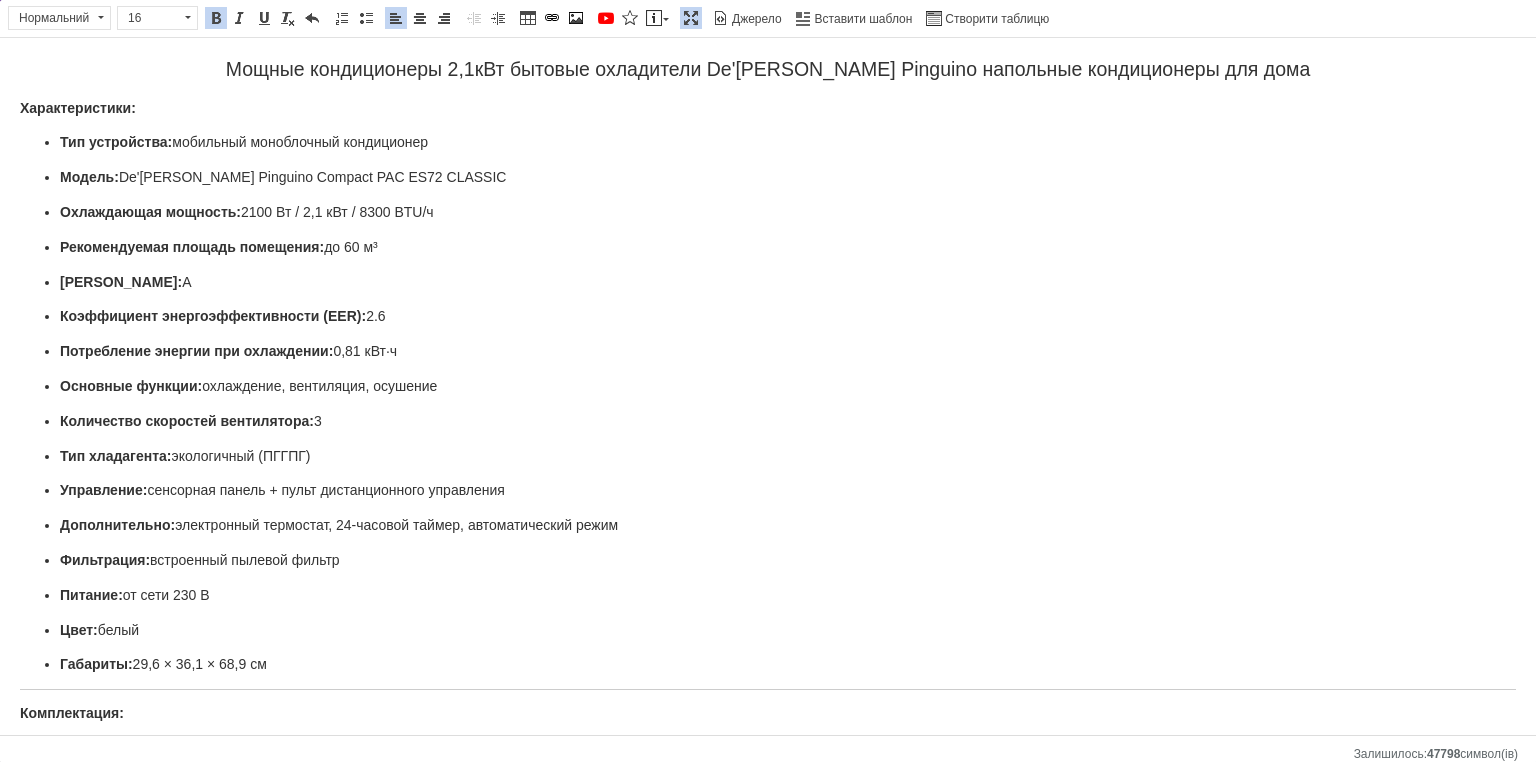 scroll, scrollTop: 0, scrollLeft: 0, axis: both 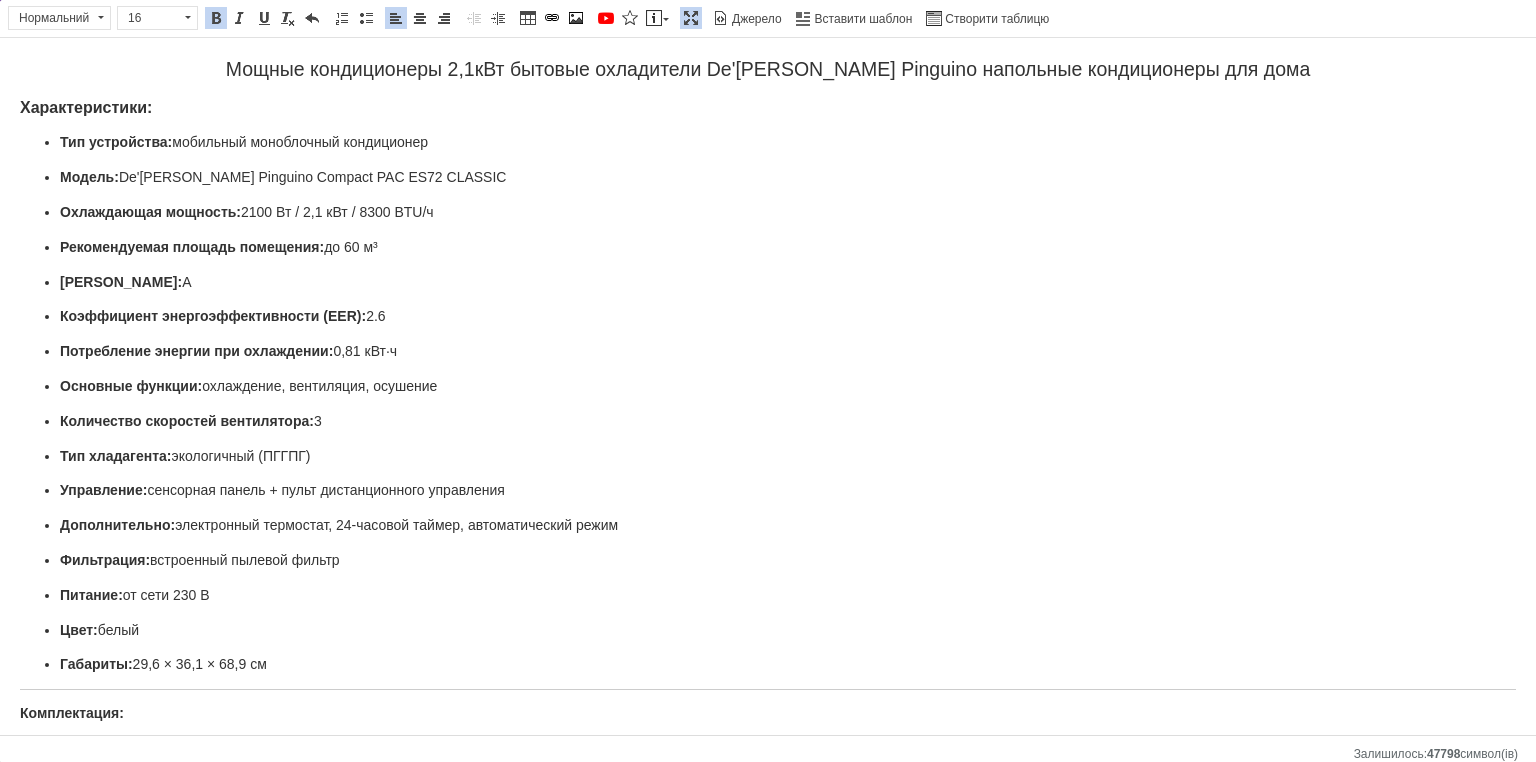 click on "Тип устройства:  мобильный моноблочный кондиционер Модель:  De'[PERSON_NAME] Pinguino Compact PAC ES72 CLASSIC Охлаждающая мощность:  2100 Вт / 2,1 кВт / 8300 BTU/ч Рекомендуемая площадь помещения:  до 60 м³ Класс энергоэффективности:  A Коэффициент энергоэффективности (EER):  2.6 Потребление энергии при охлаждении:  0,81 кВт·ч Основные функции:  охлаждение, вентиляция, осушение Количество скоростей вентилятора:  3 Тип хладагента:  экологичный (ПГГПГ) Управление:  сенсорная панель + пульт дистанционного управления Дополнительно:  электронный термостат, 24-часовой таймер, автоматический режим Цвет:" at bounding box center (768, 404) 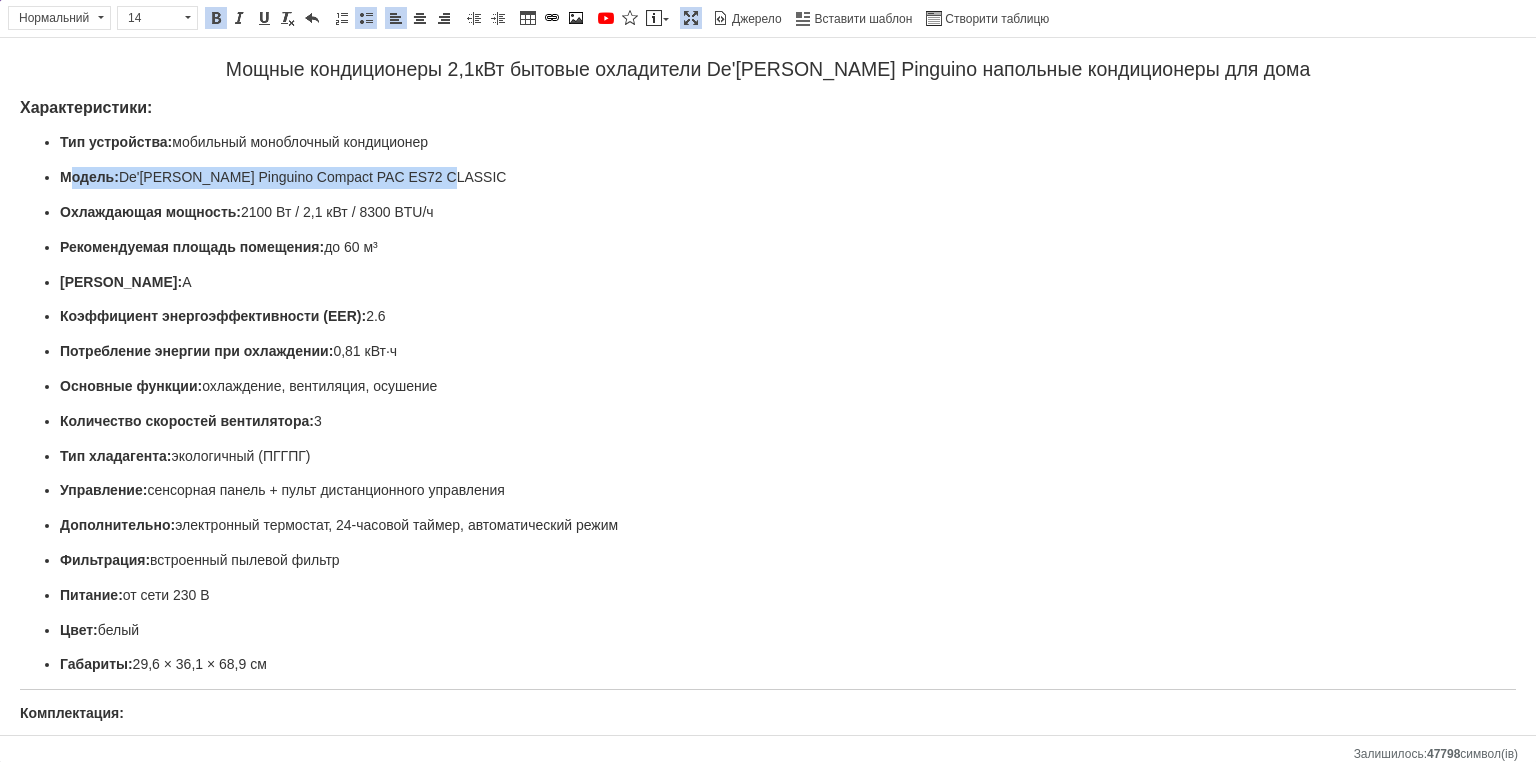 drag, startPoint x: 439, startPoint y: 173, endPoint x: 66, endPoint y: 183, distance: 373.13403 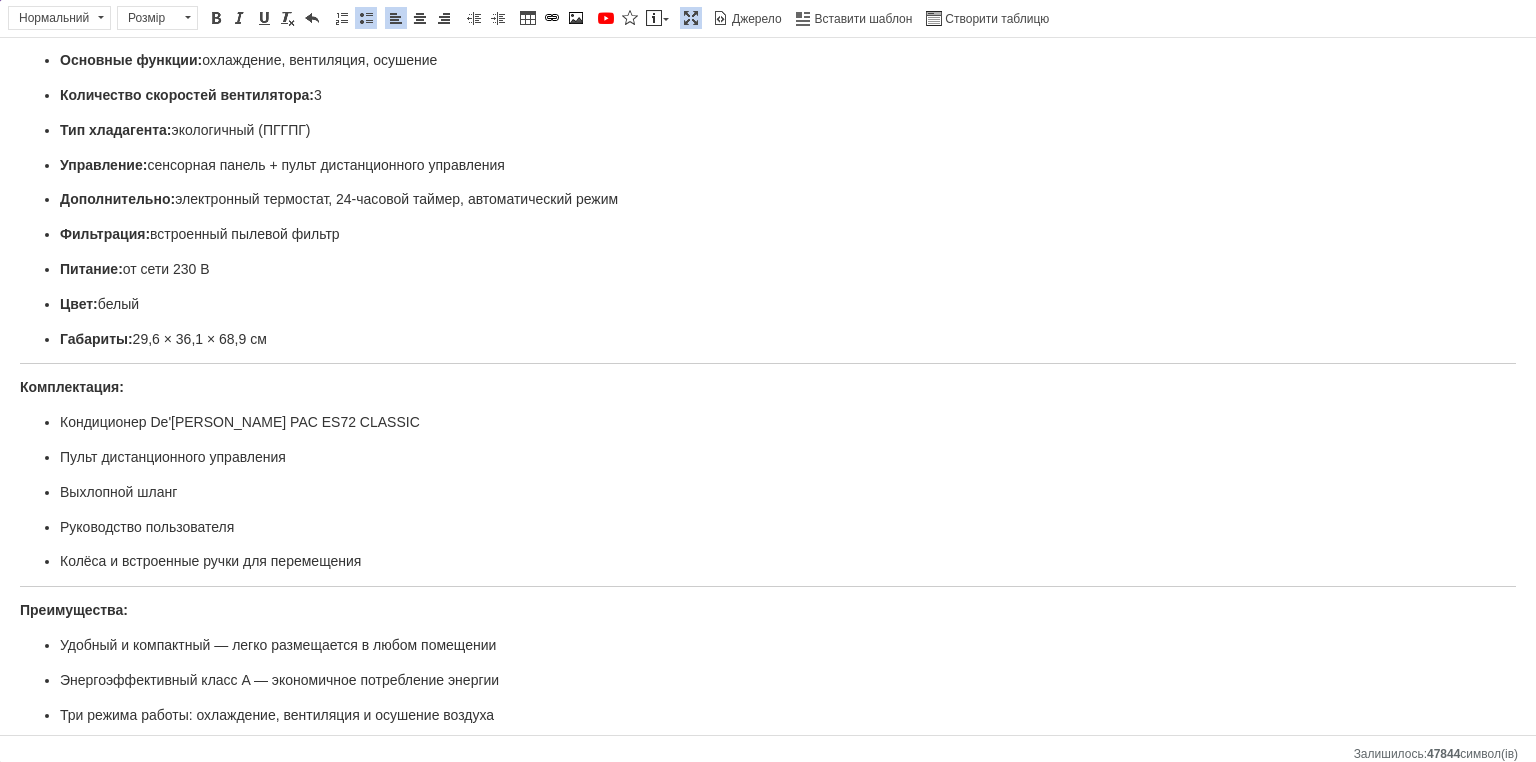 scroll, scrollTop: 320, scrollLeft: 0, axis: vertical 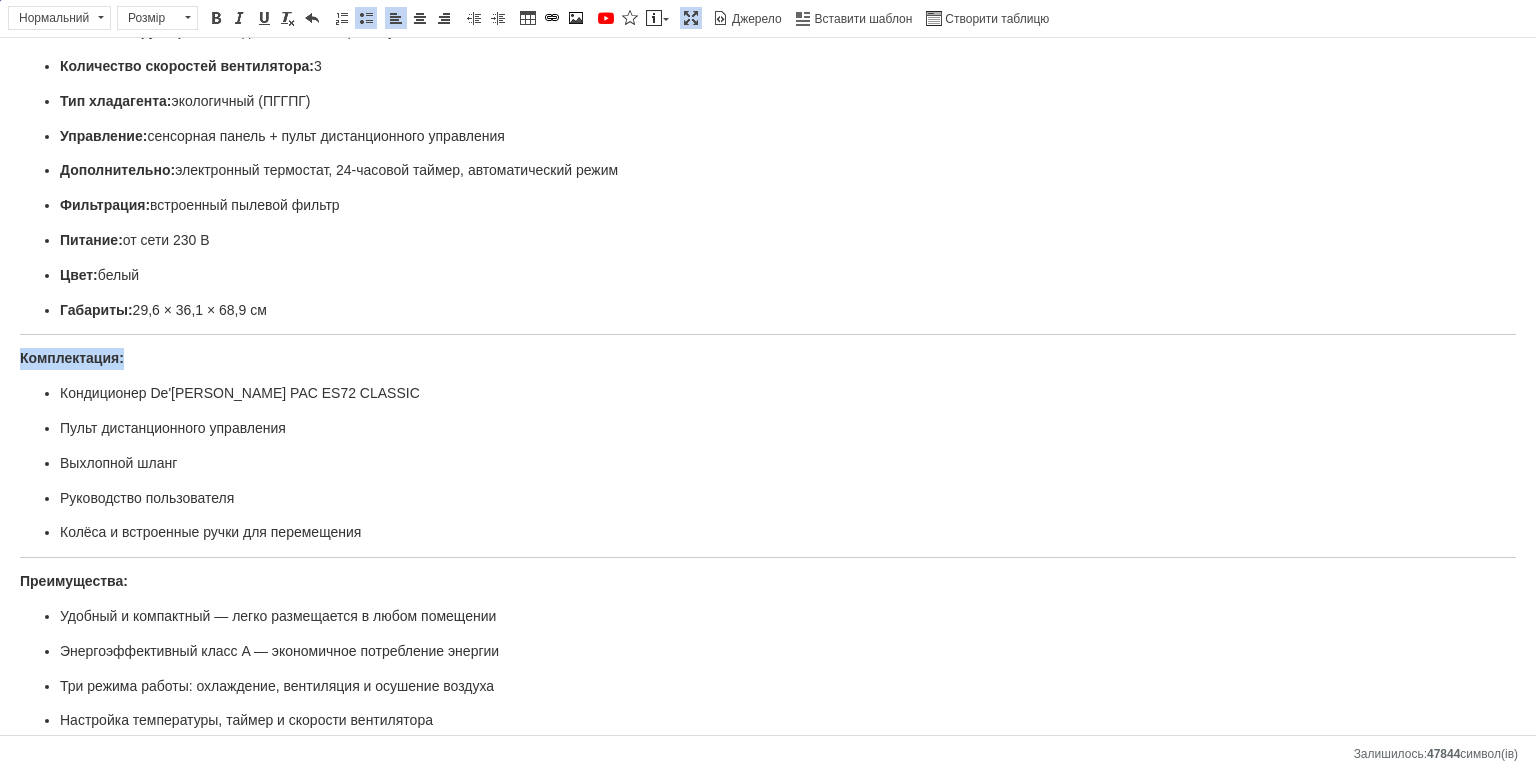 drag, startPoint x: 132, startPoint y: 342, endPoint x: 0, endPoint y: 343, distance: 132.00378 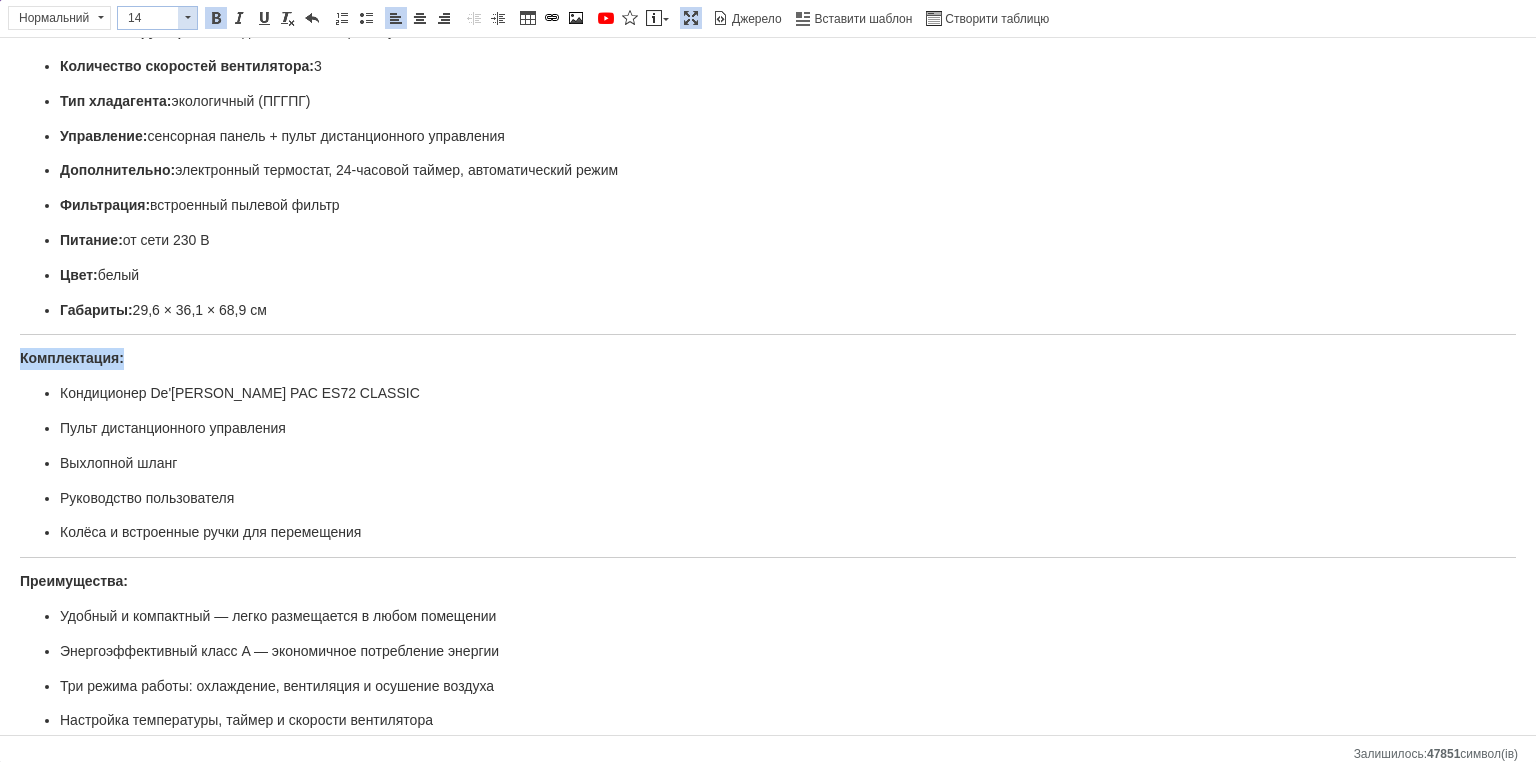 click on "14" at bounding box center (148, 18) 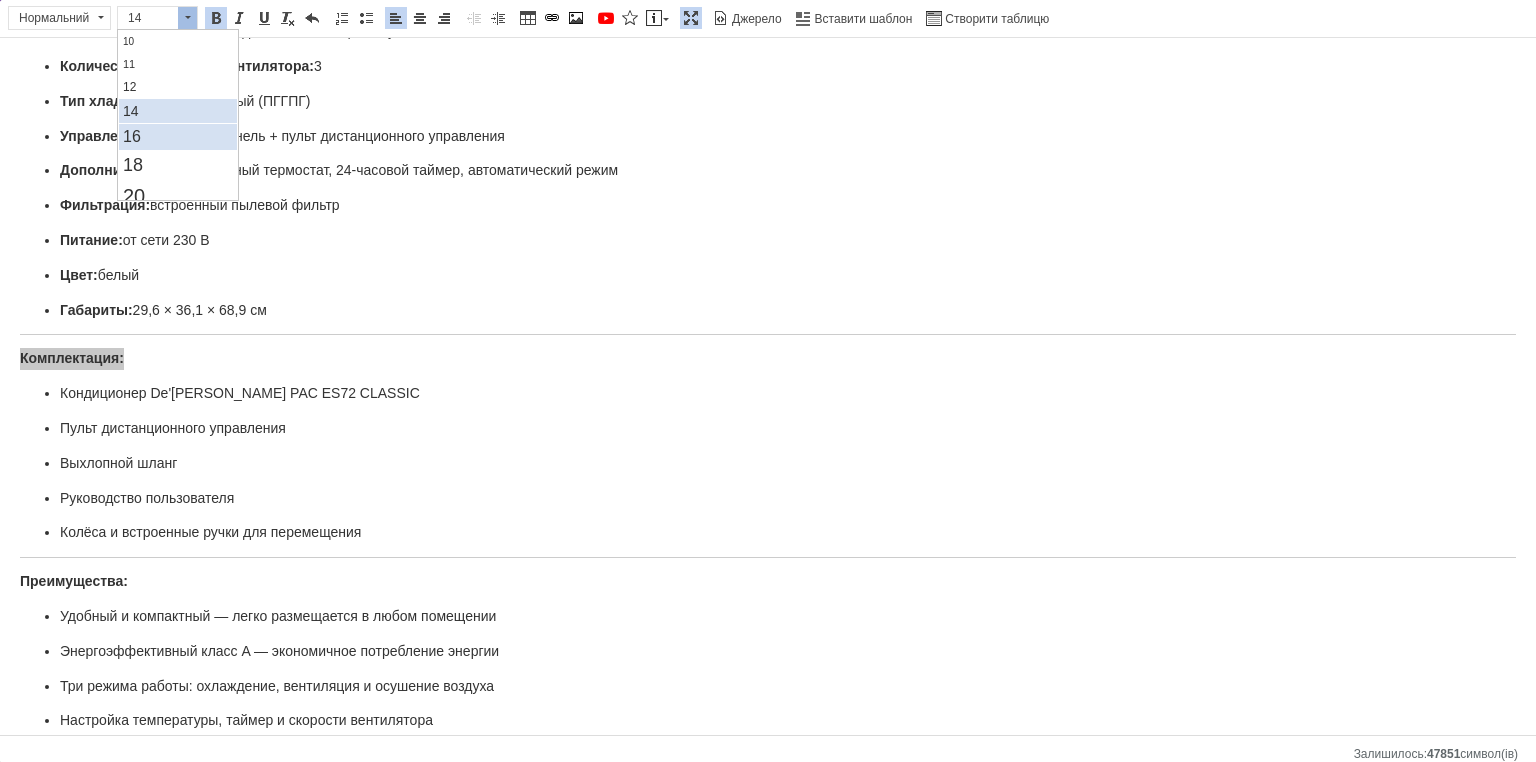 scroll, scrollTop: 100, scrollLeft: 0, axis: vertical 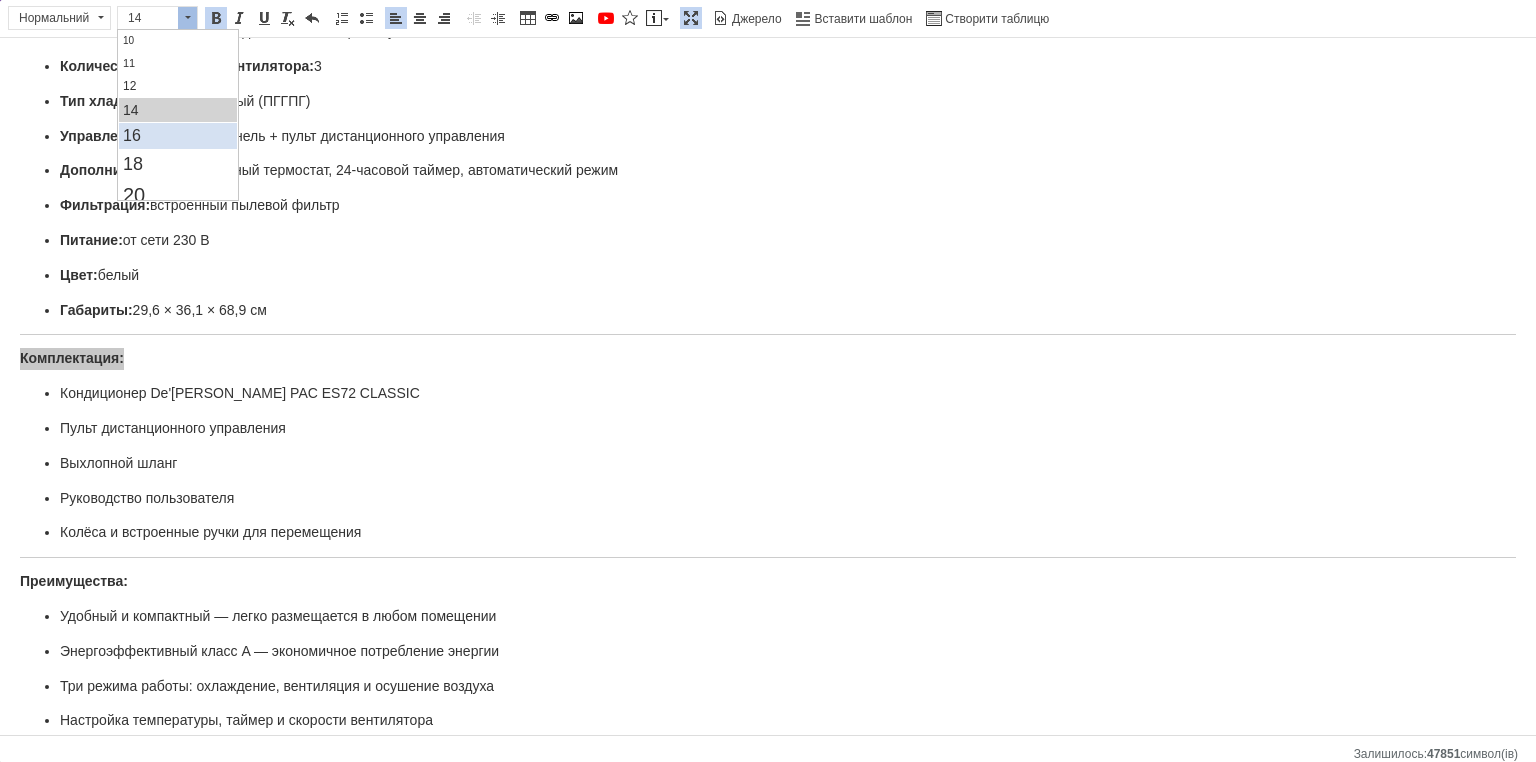 click on "16" at bounding box center [177, 136] 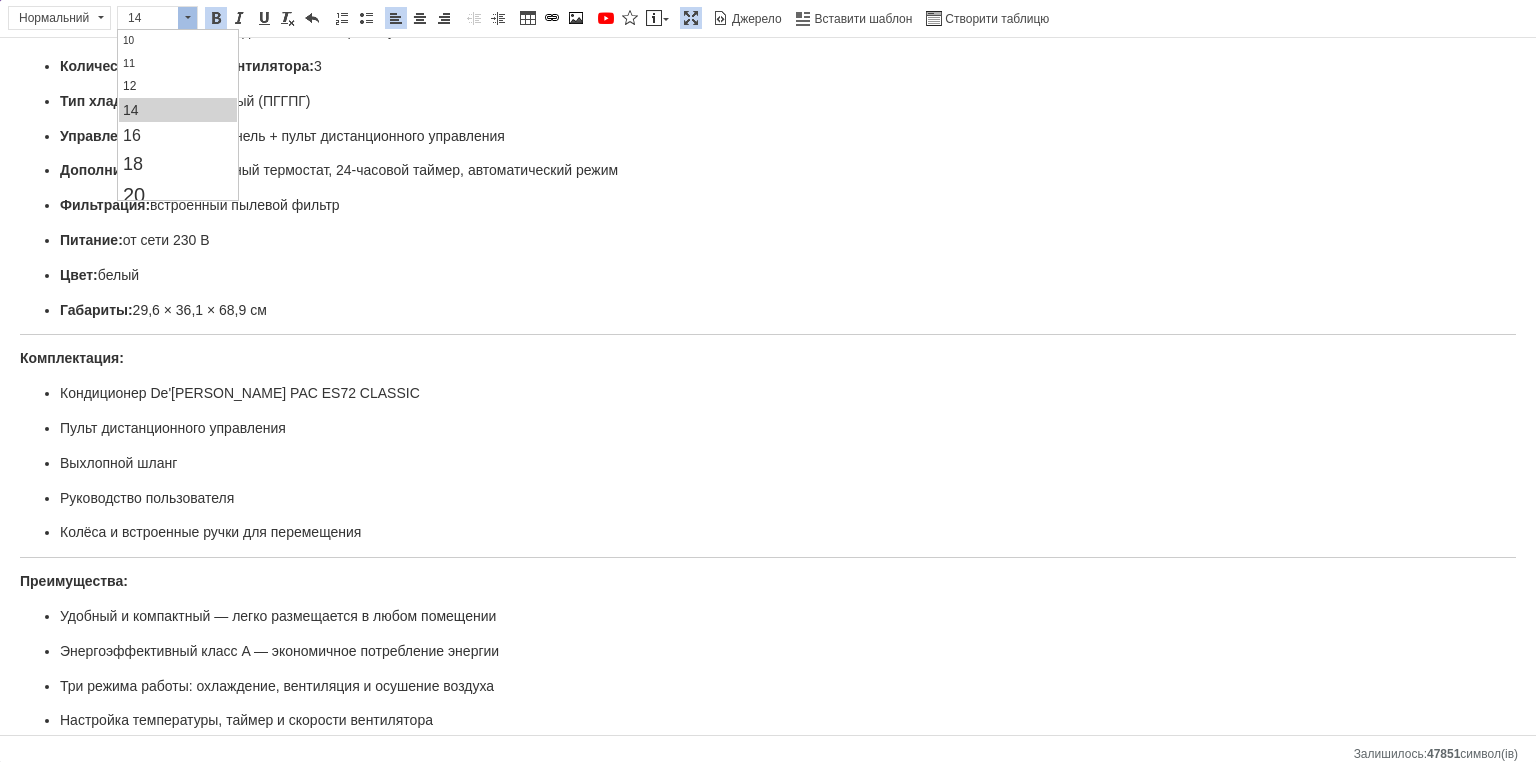 scroll, scrollTop: 0, scrollLeft: 0, axis: both 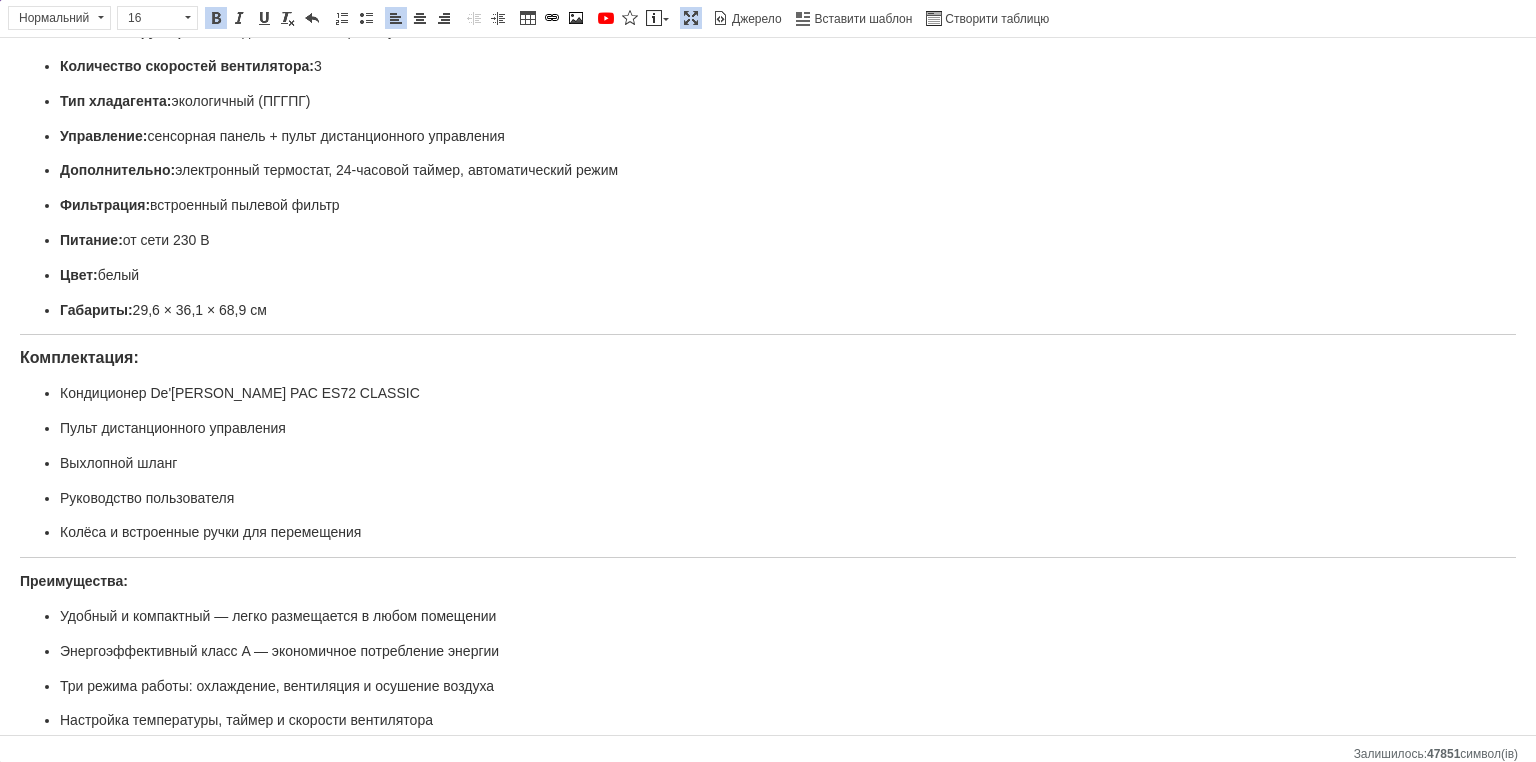 click on "Комплектация:" at bounding box center (79, 357) 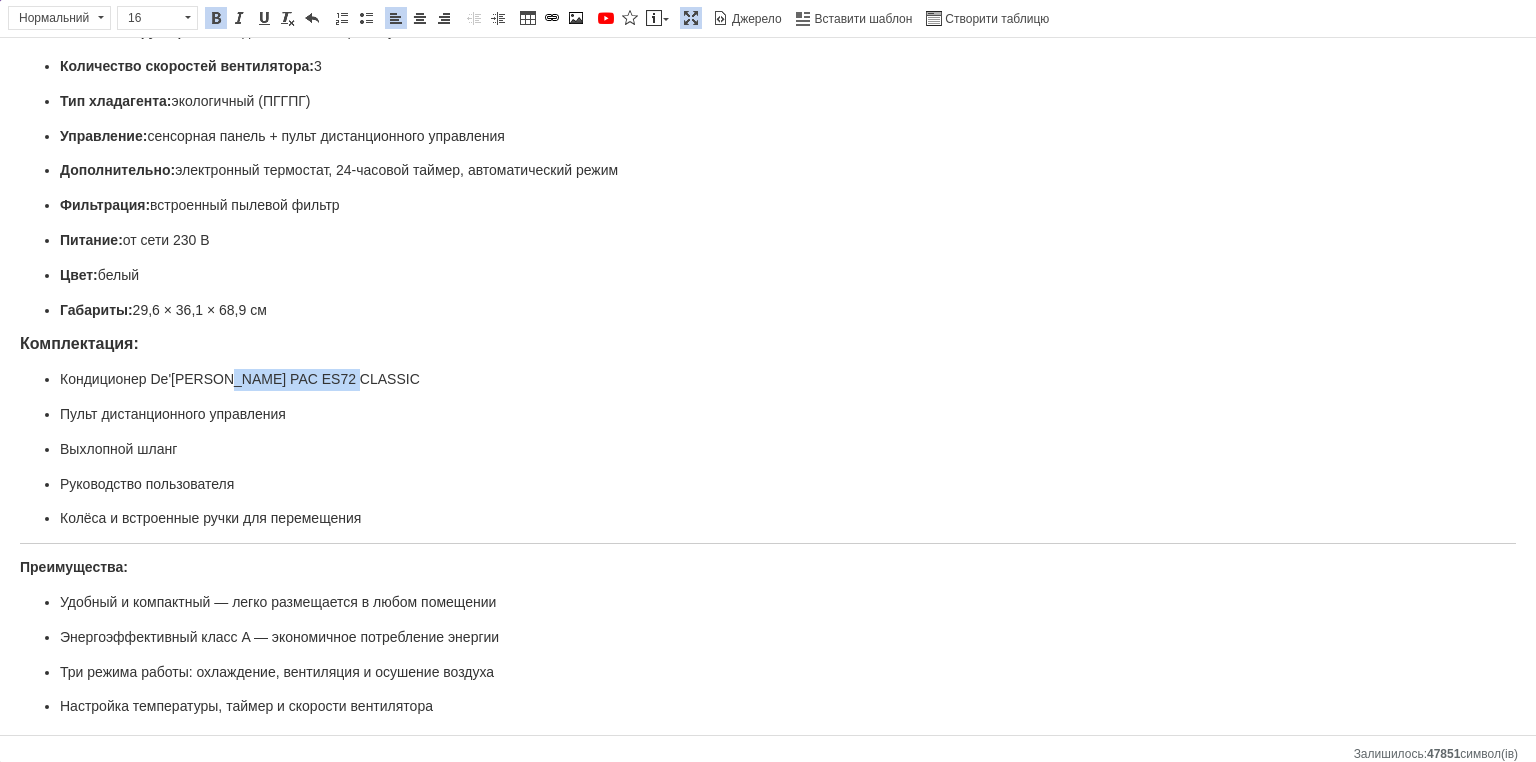 drag, startPoint x: 355, startPoint y: 367, endPoint x: 215, endPoint y: 370, distance: 140.03214 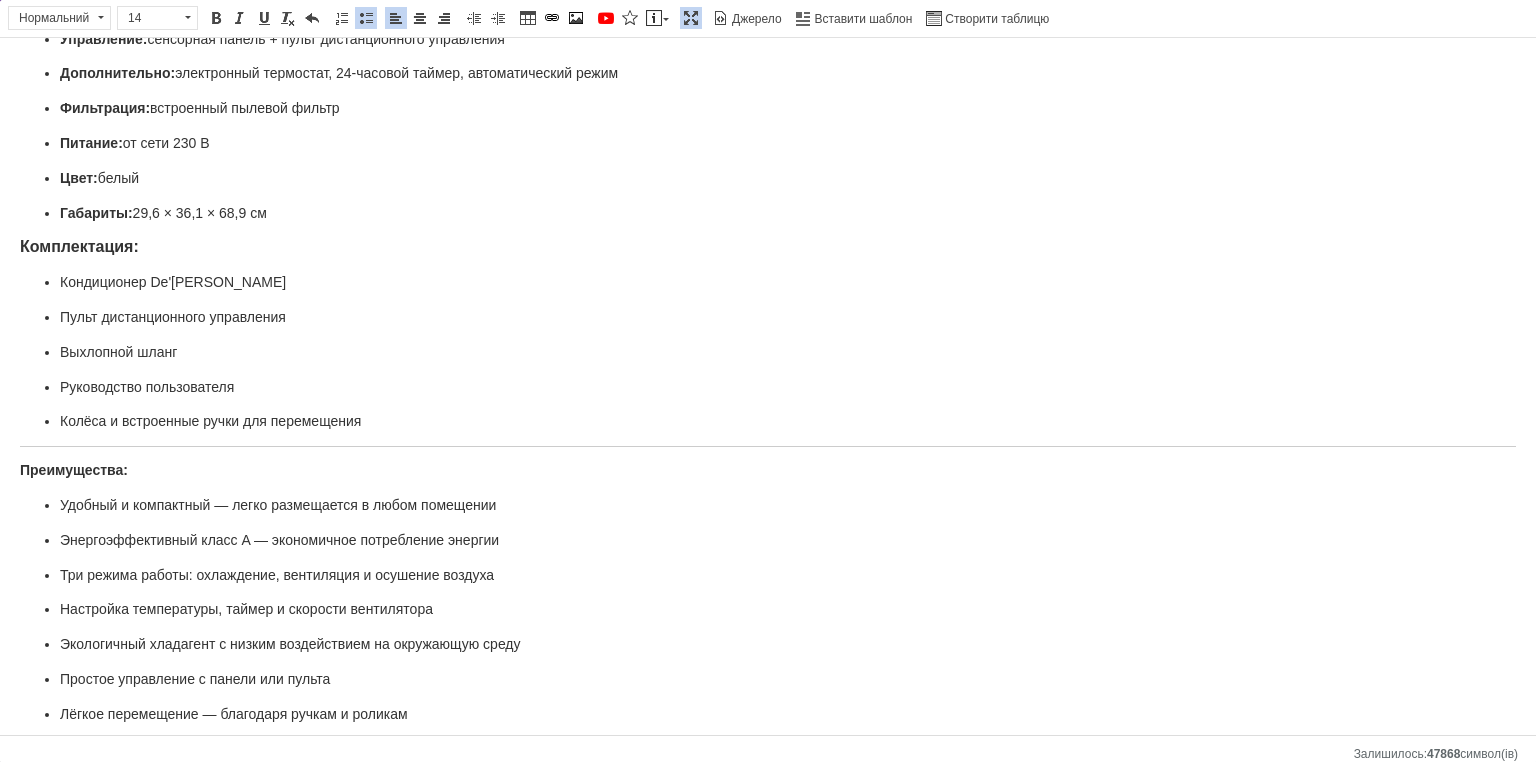 scroll, scrollTop: 560, scrollLeft: 0, axis: vertical 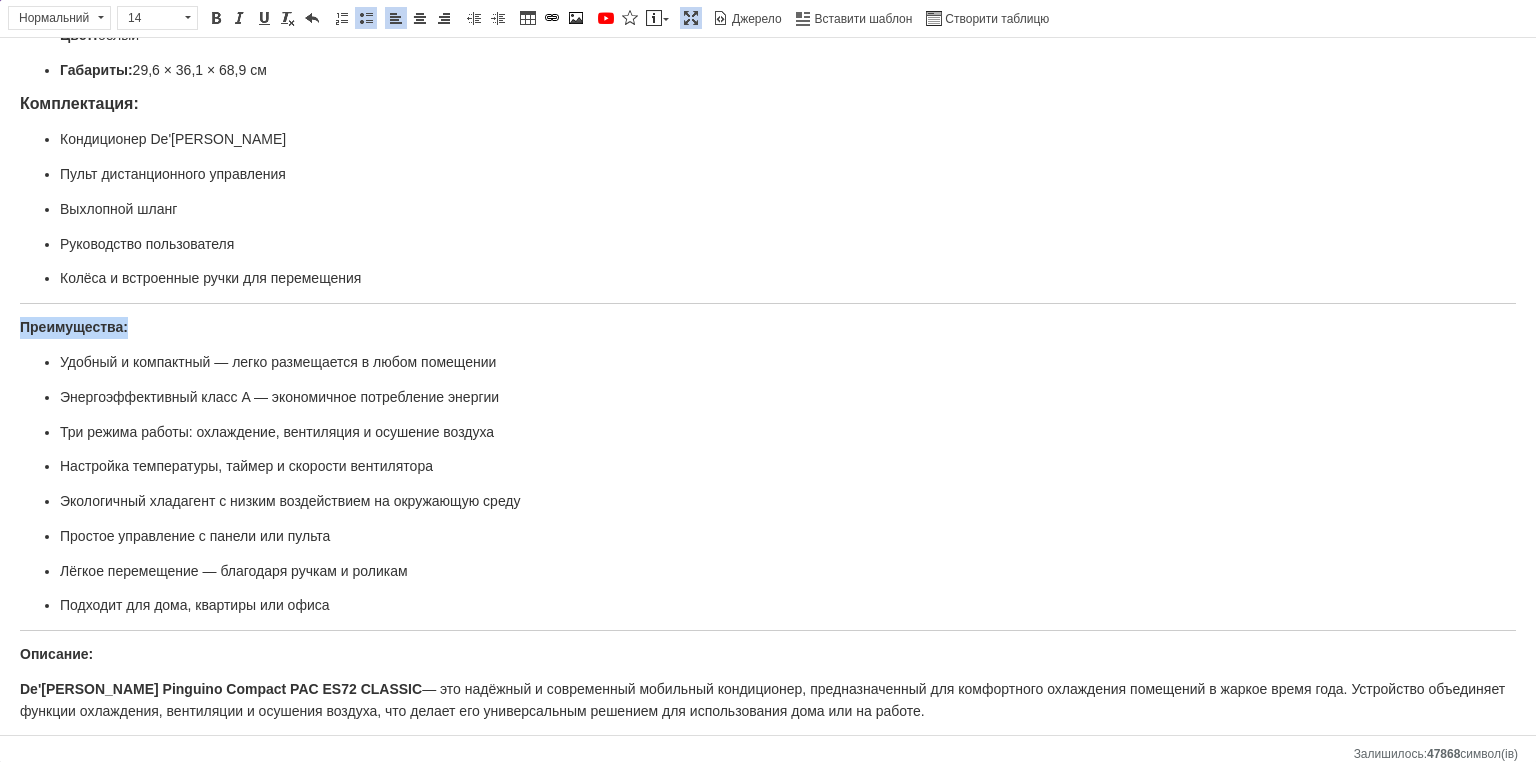 drag, startPoint x: 110, startPoint y: 308, endPoint x: 0, endPoint y: 311, distance: 110.0409 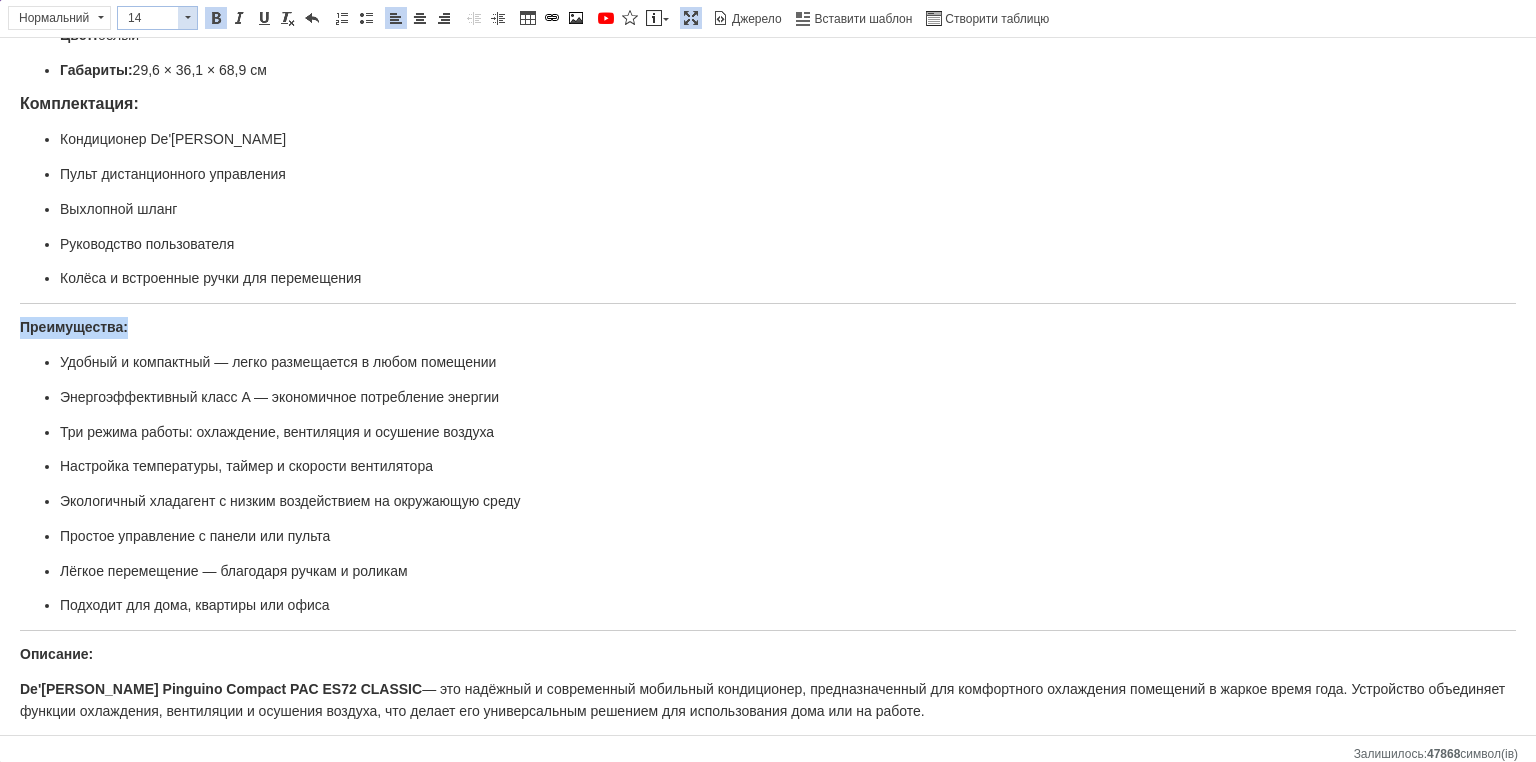 drag, startPoint x: 172, startPoint y: 24, endPoint x: 56, endPoint y: 24, distance: 116 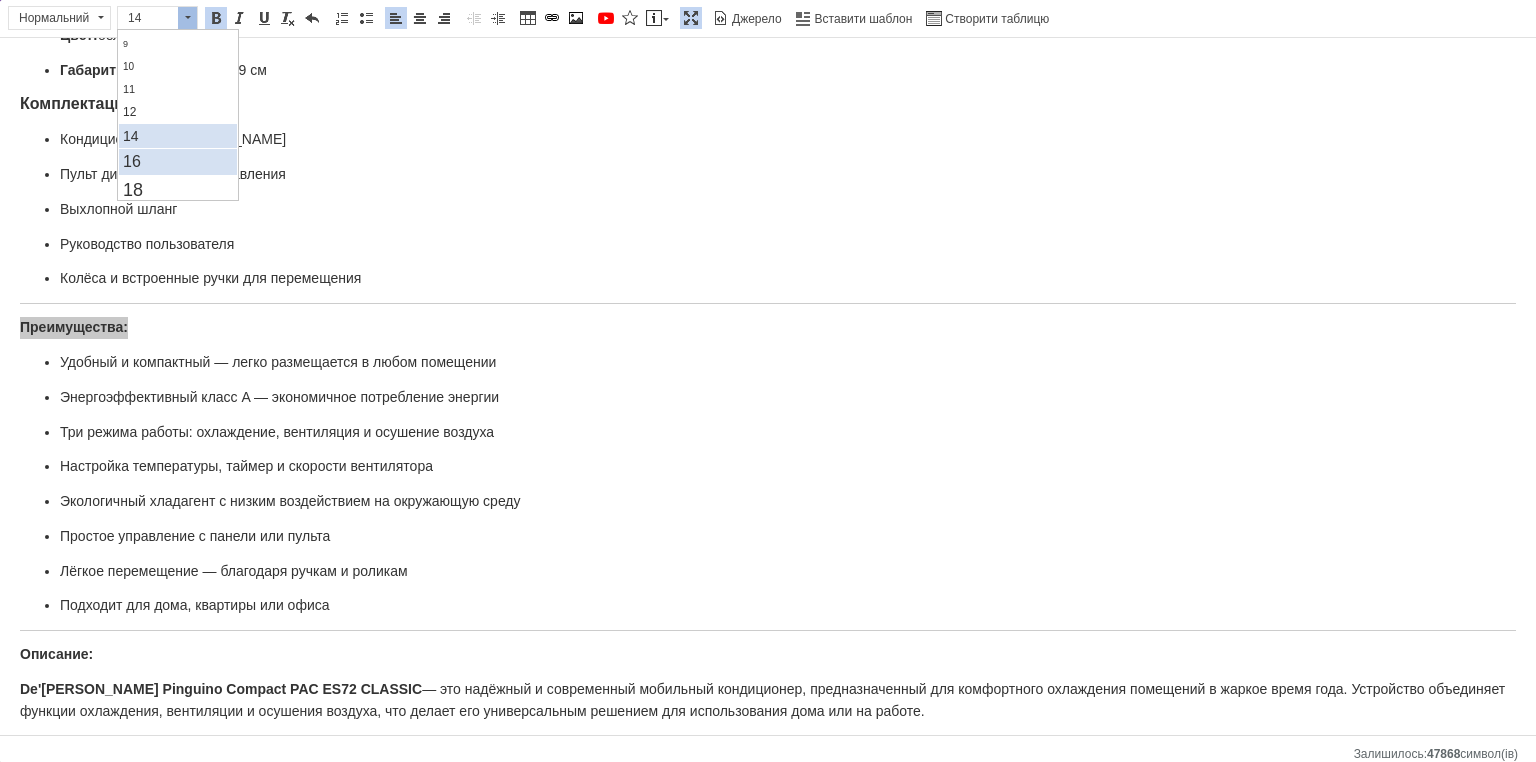 scroll, scrollTop: 100, scrollLeft: 0, axis: vertical 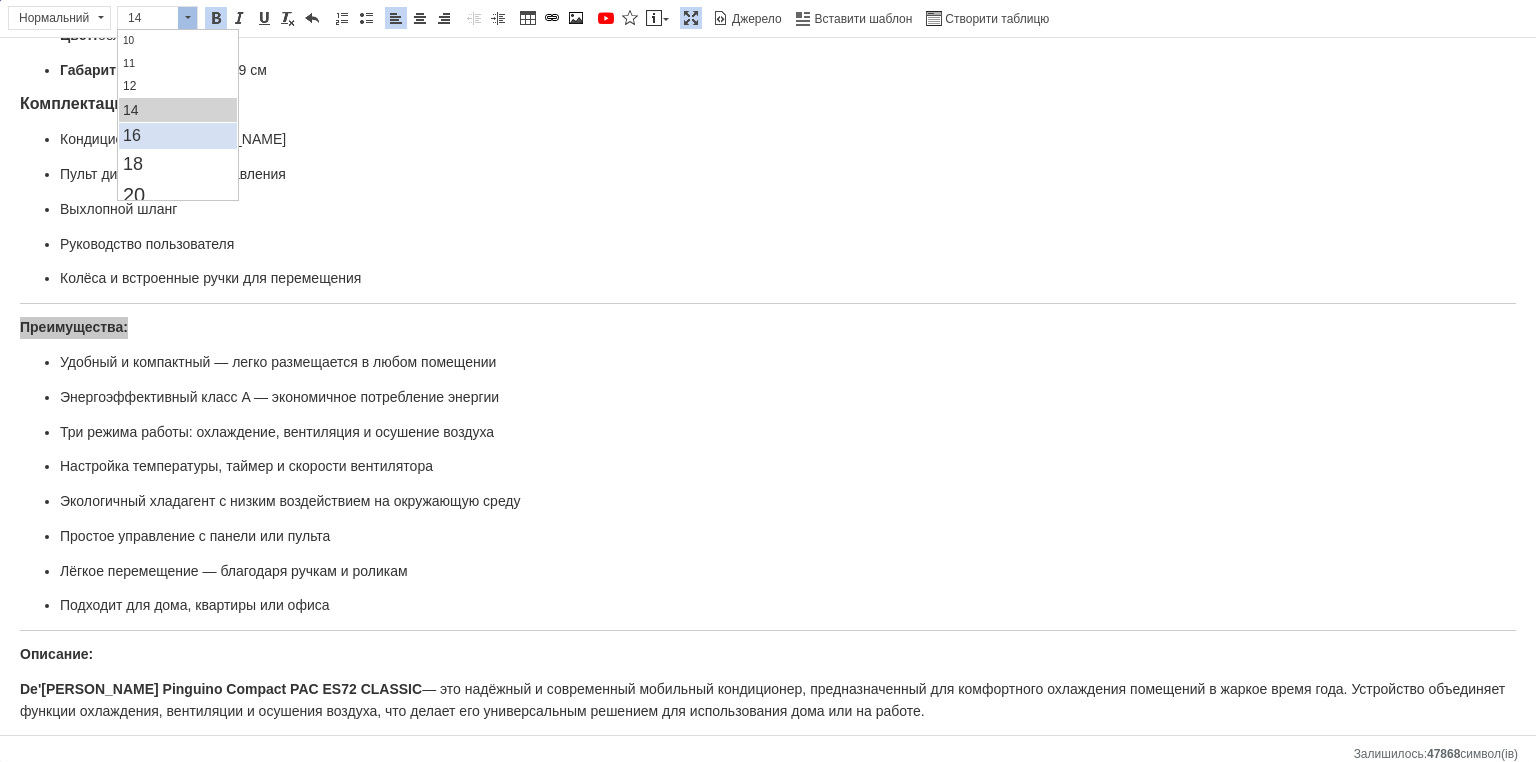 click on "16" at bounding box center (177, 136) 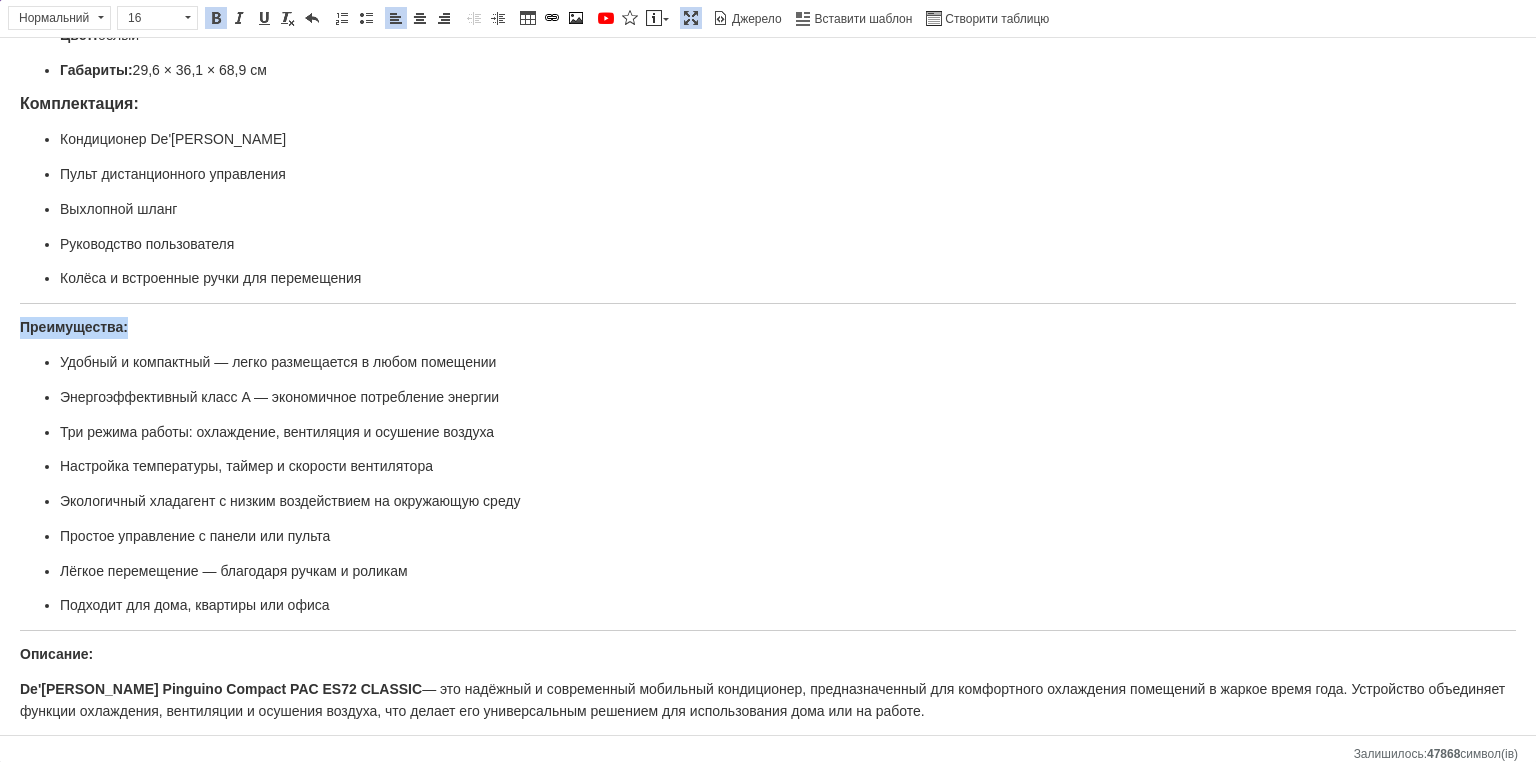 scroll, scrollTop: 0, scrollLeft: 0, axis: both 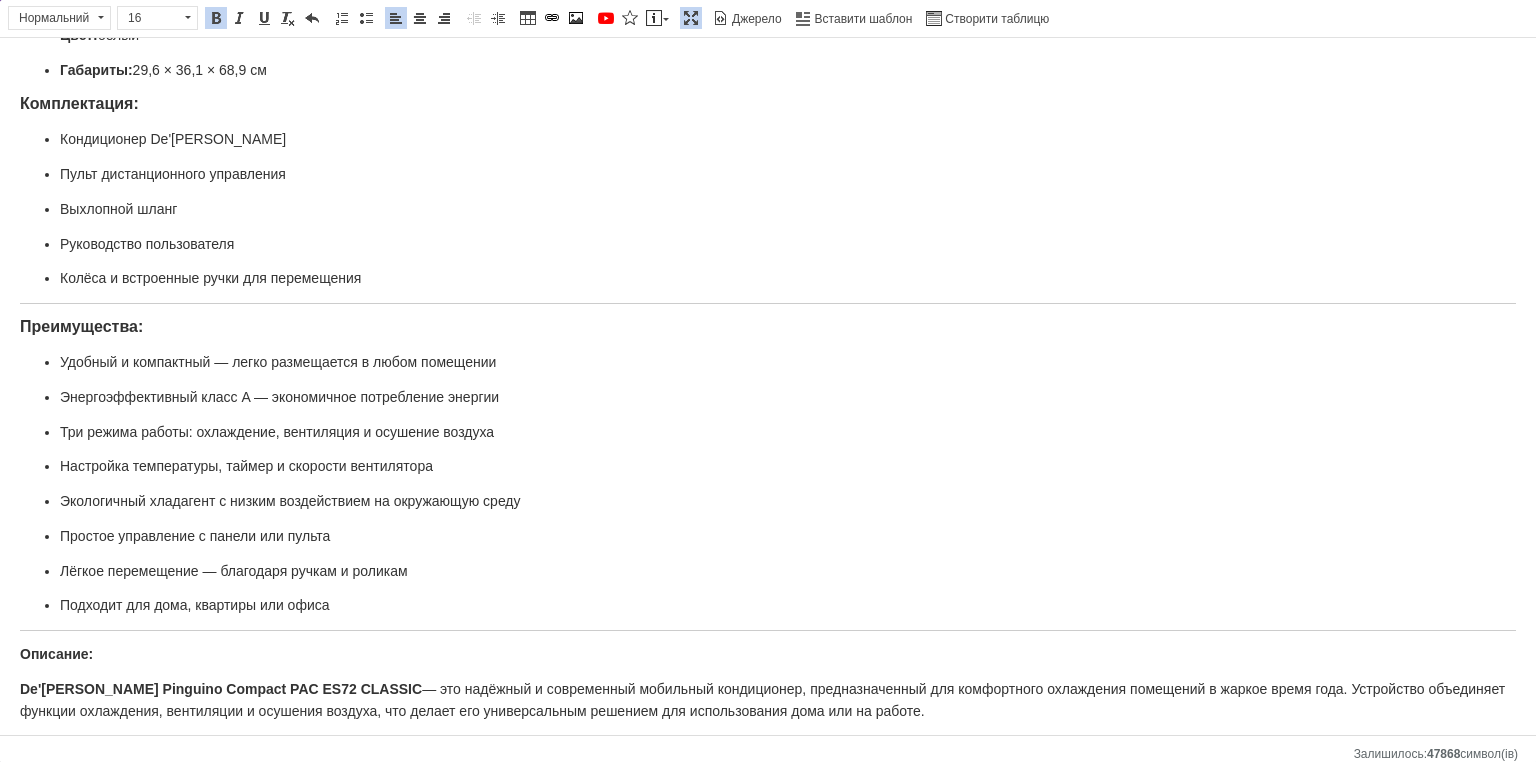 click on "Преимущества:" at bounding box center [81, 326] 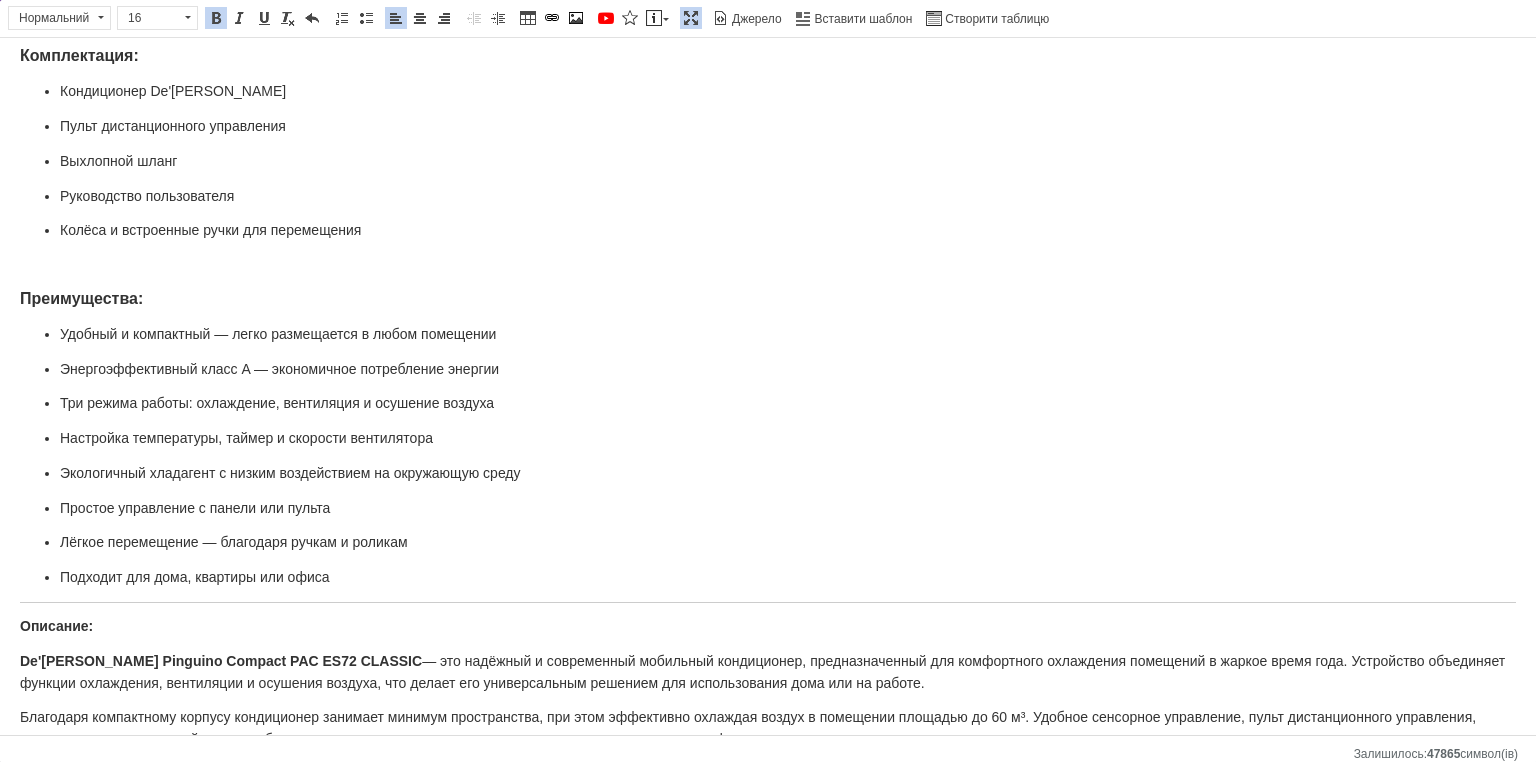 scroll, scrollTop: 631, scrollLeft: 0, axis: vertical 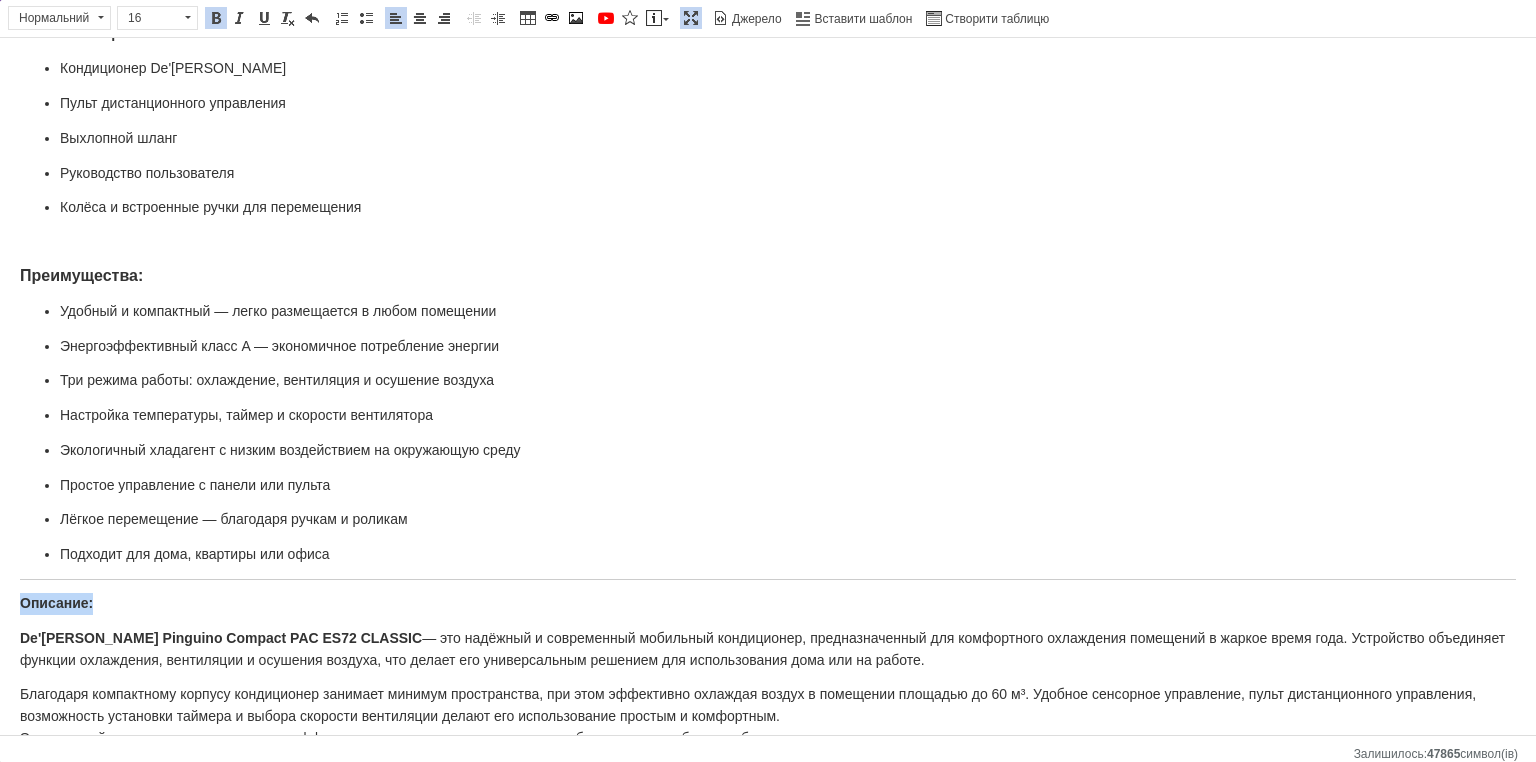 drag, startPoint x: 56, startPoint y: 573, endPoint x: 0, endPoint y: 571, distance: 56.0357 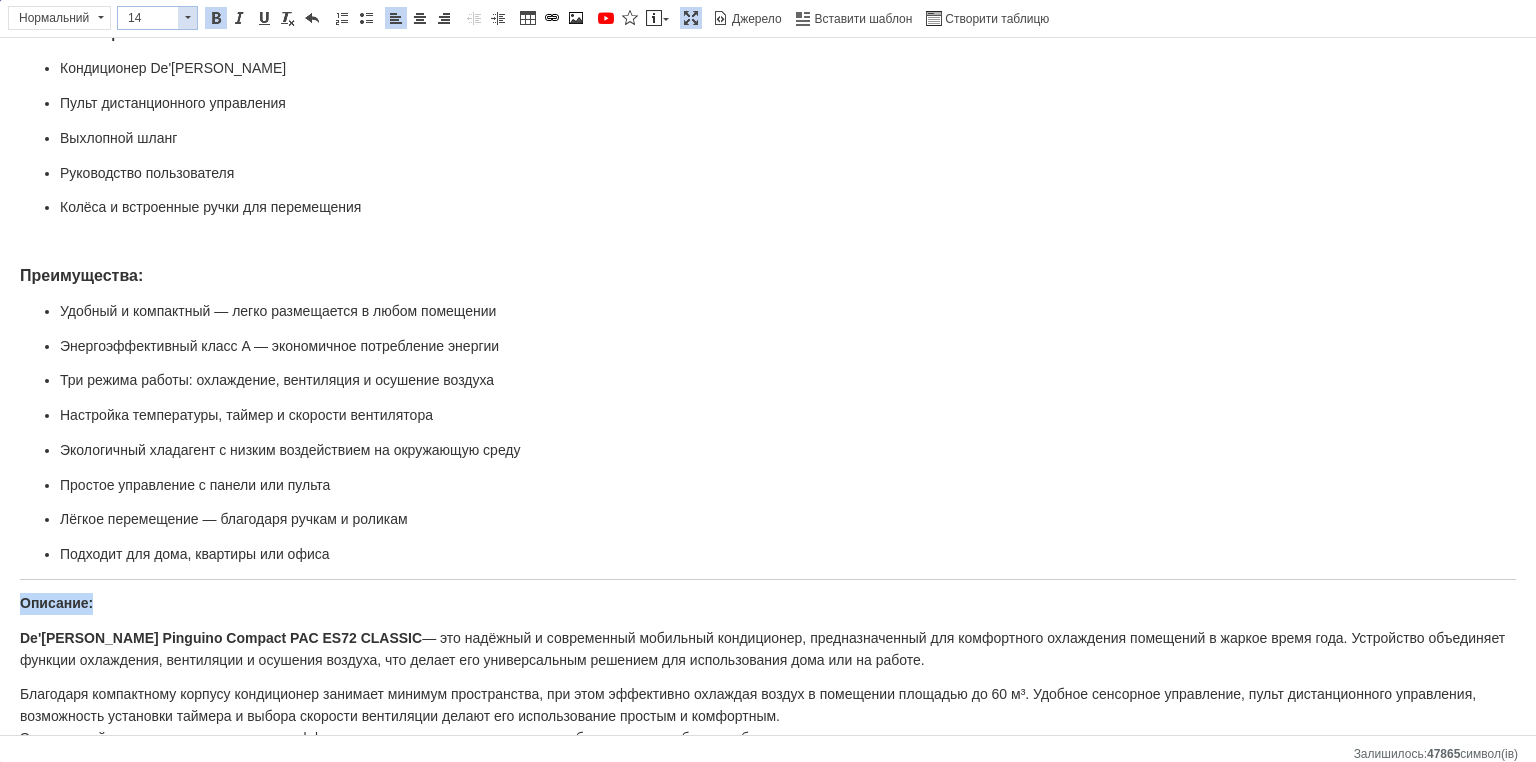 click on "14" at bounding box center [148, 18] 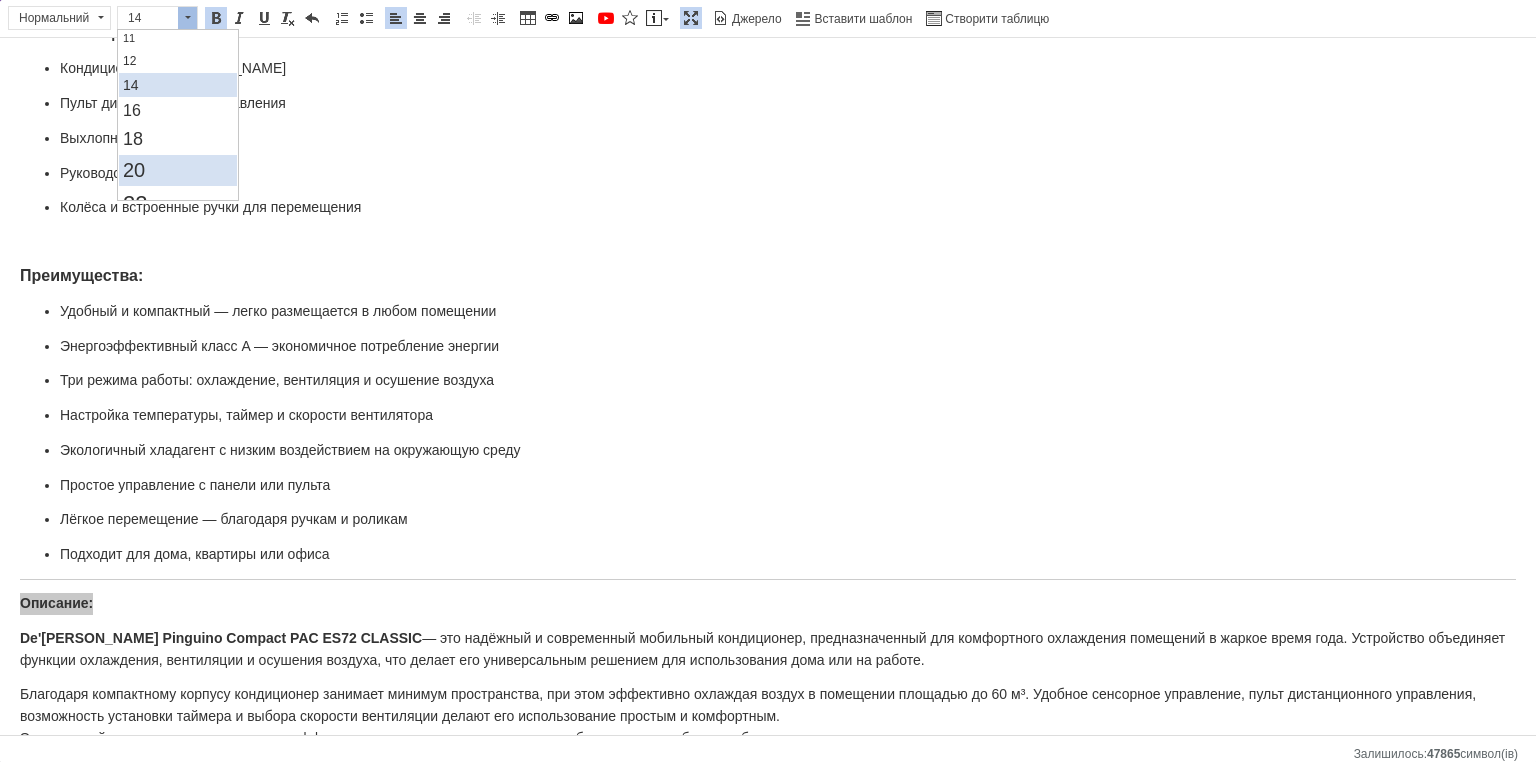 scroll, scrollTop: 180, scrollLeft: 0, axis: vertical 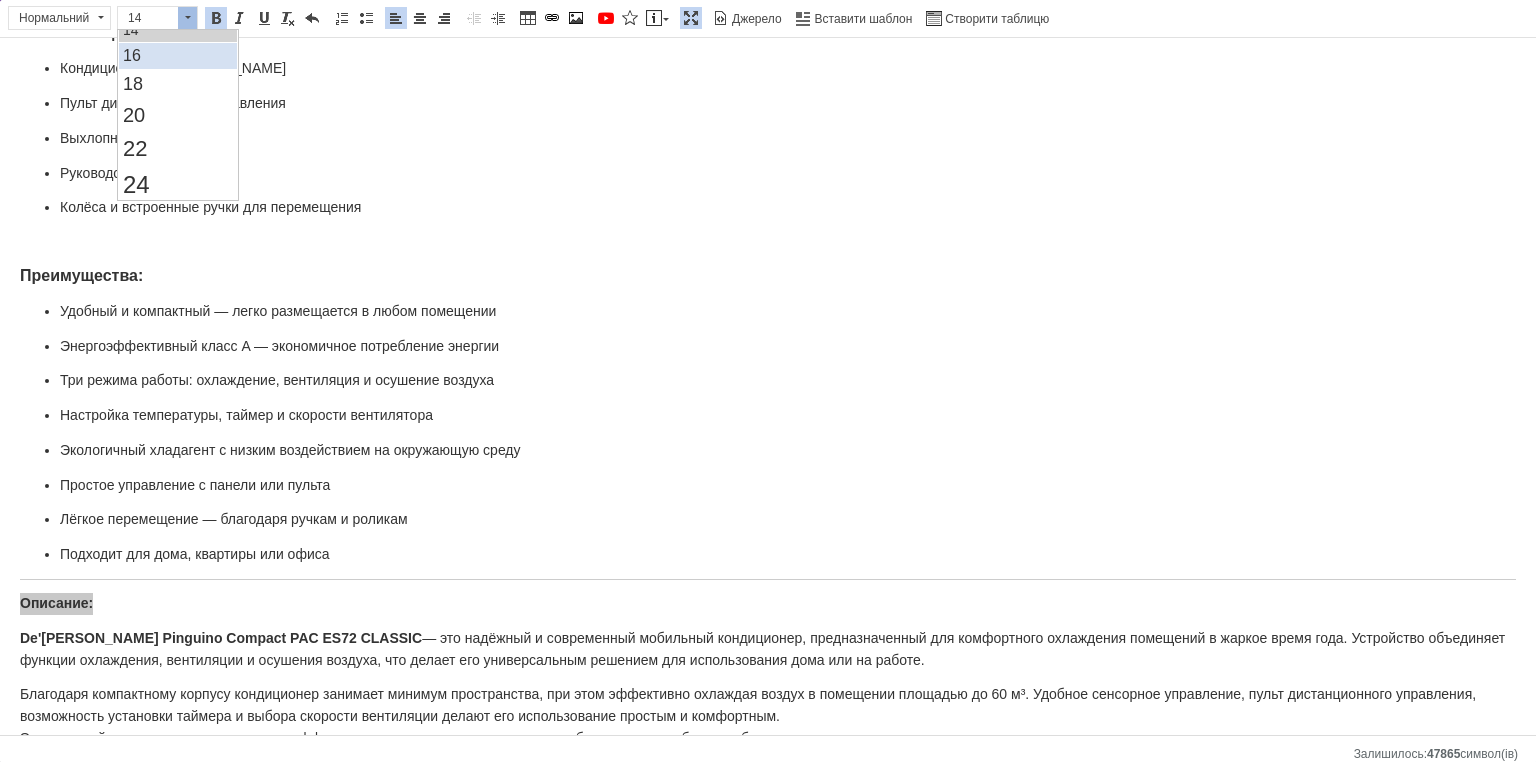 click on "16" at bounding box center (177, 56) 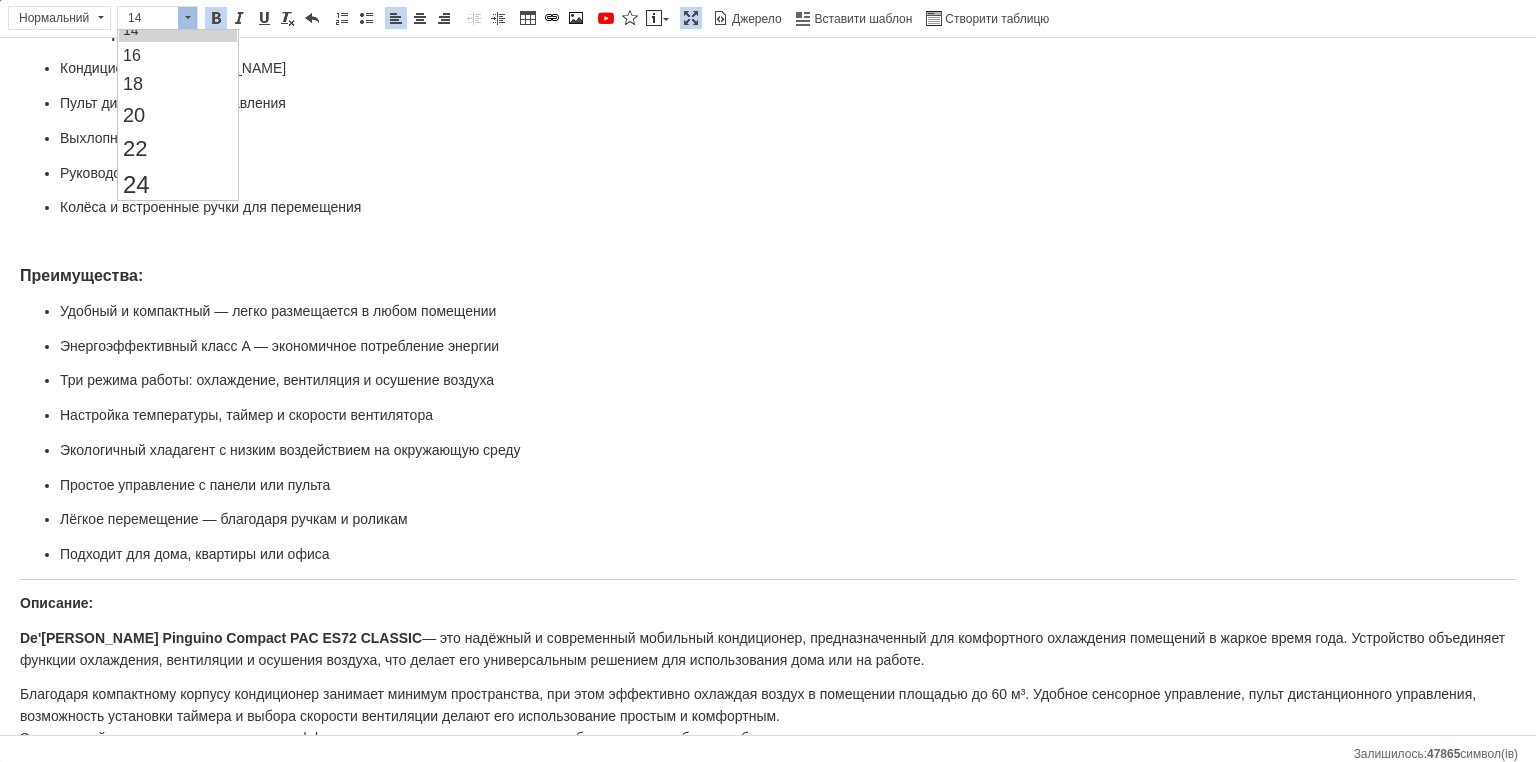 scroll, scrollTop: 0, scrollLeft: 0, axis: both 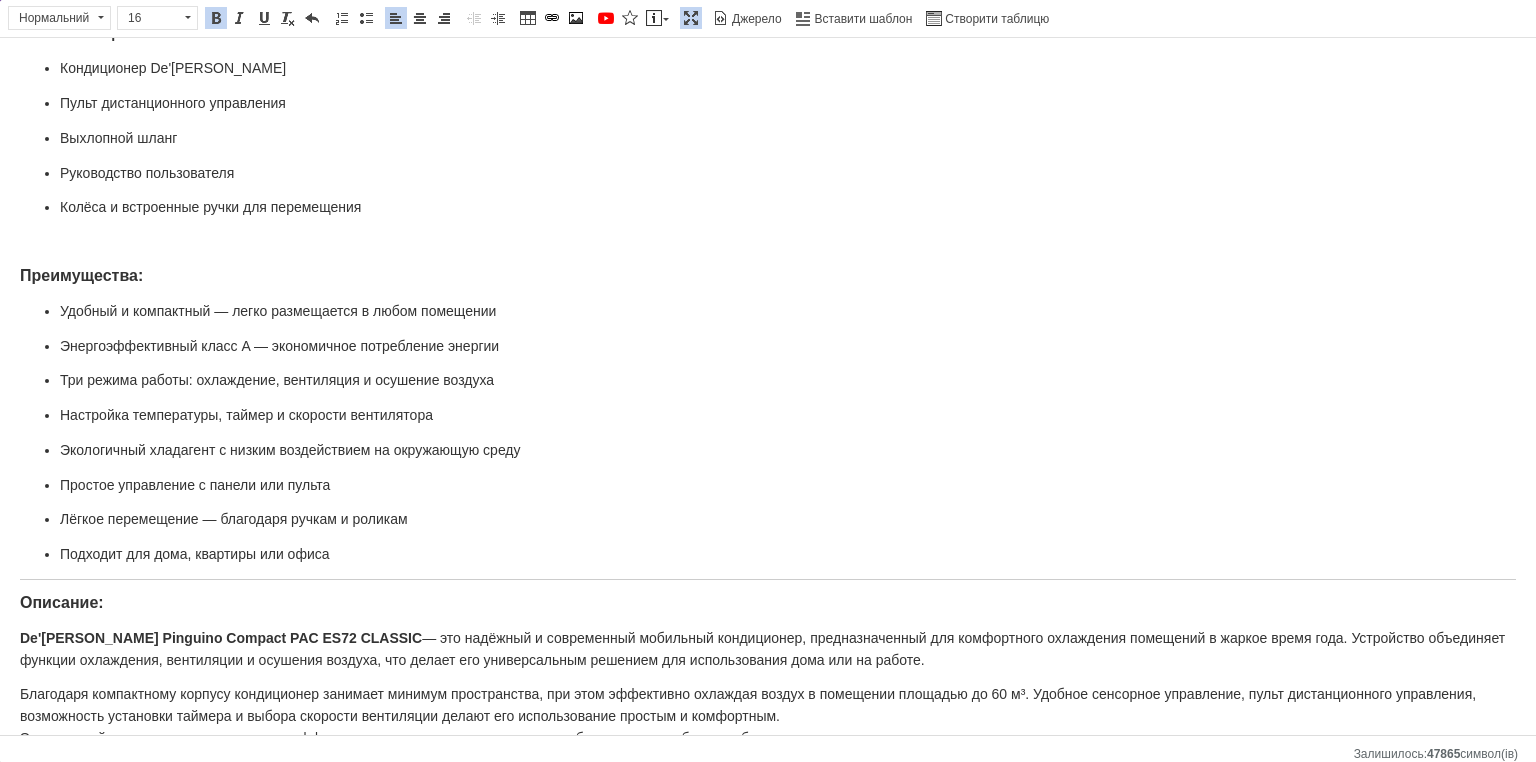click on "Описание:" at bounding box center (62, 602) 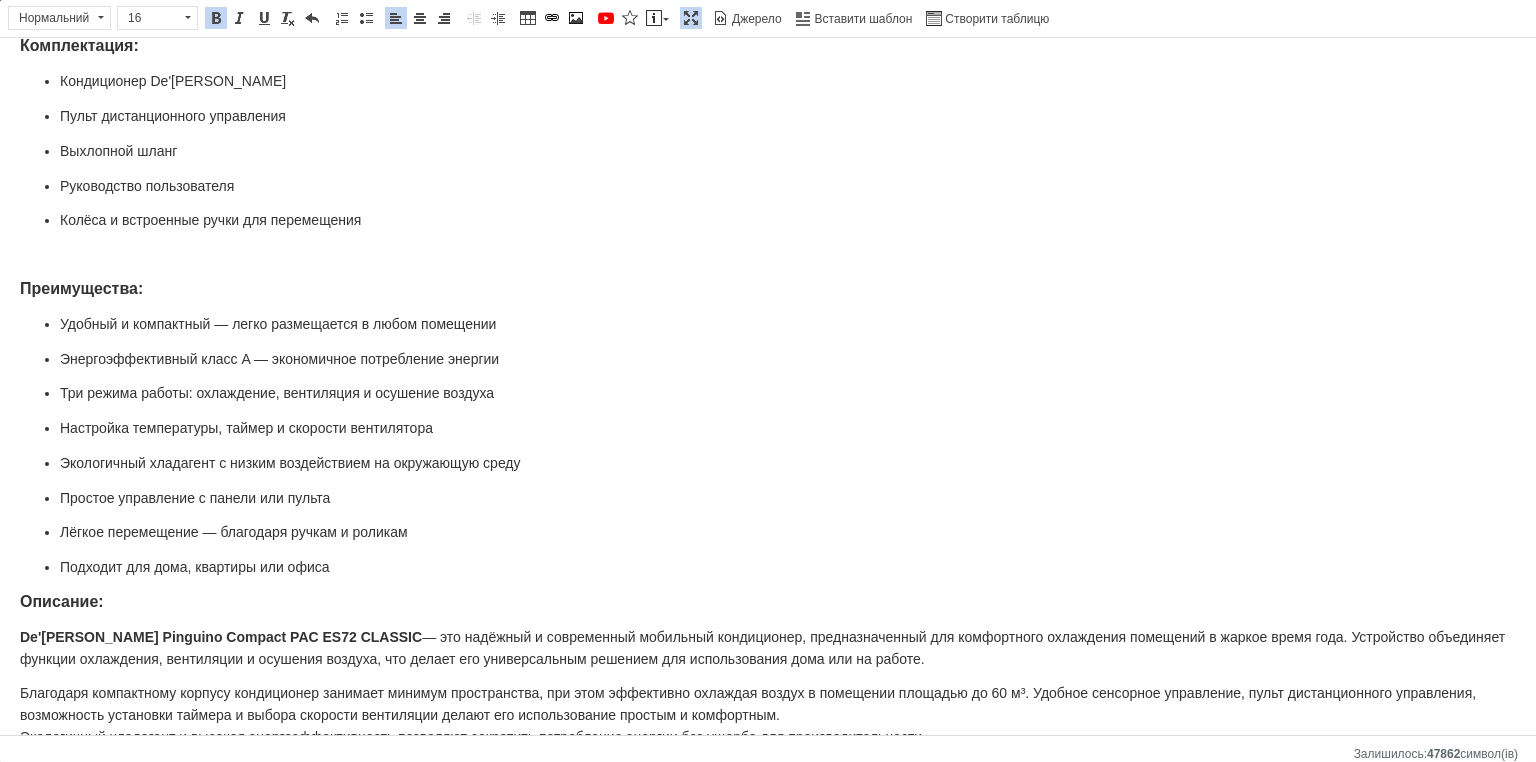 scroll, scrollTop: 631, scrollLeft: 0, axis: vertical 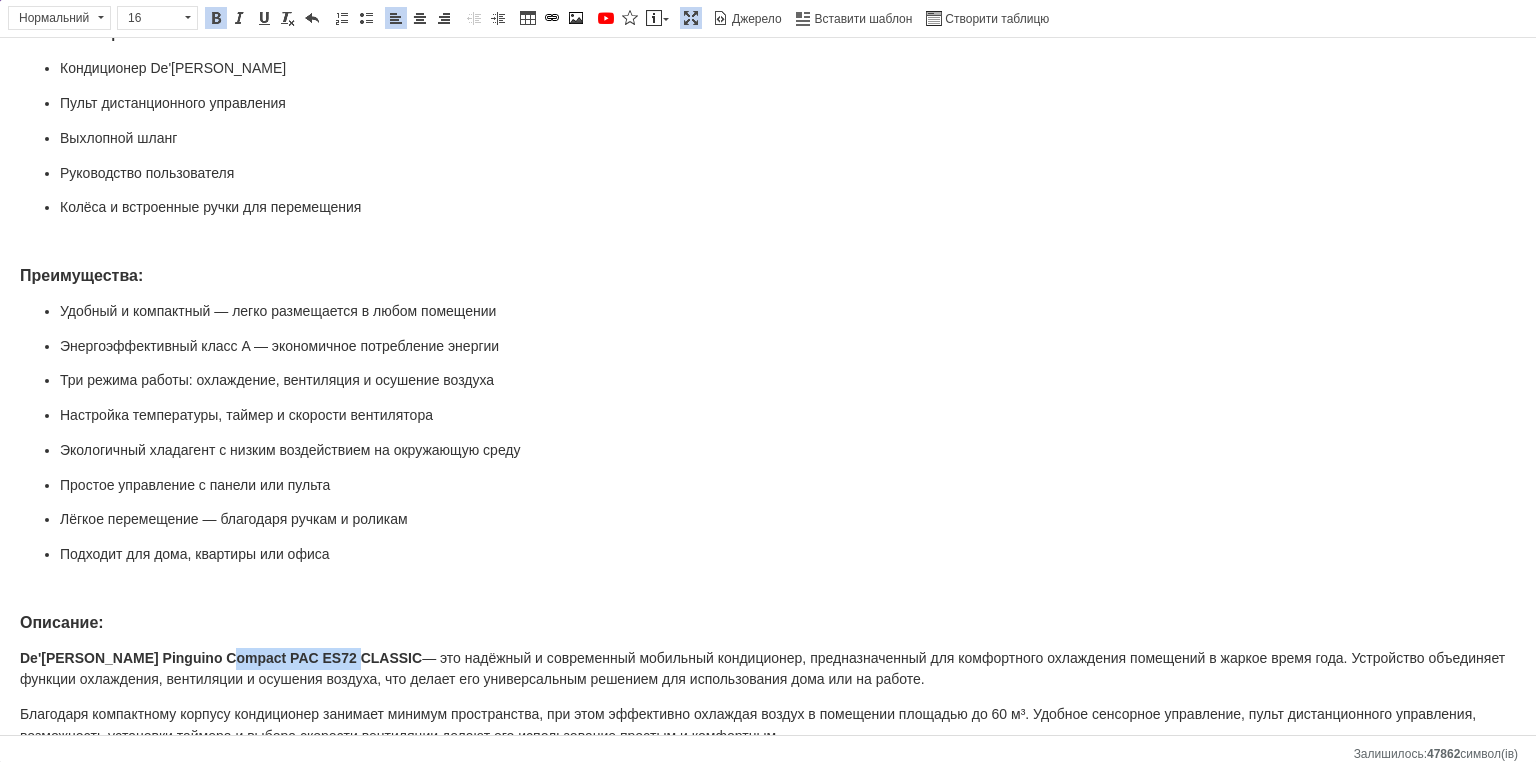 drag, startPoint x: 347, startPoint y: 631, endPoint x: 218, endPoint y: 633, distance: 129.0155 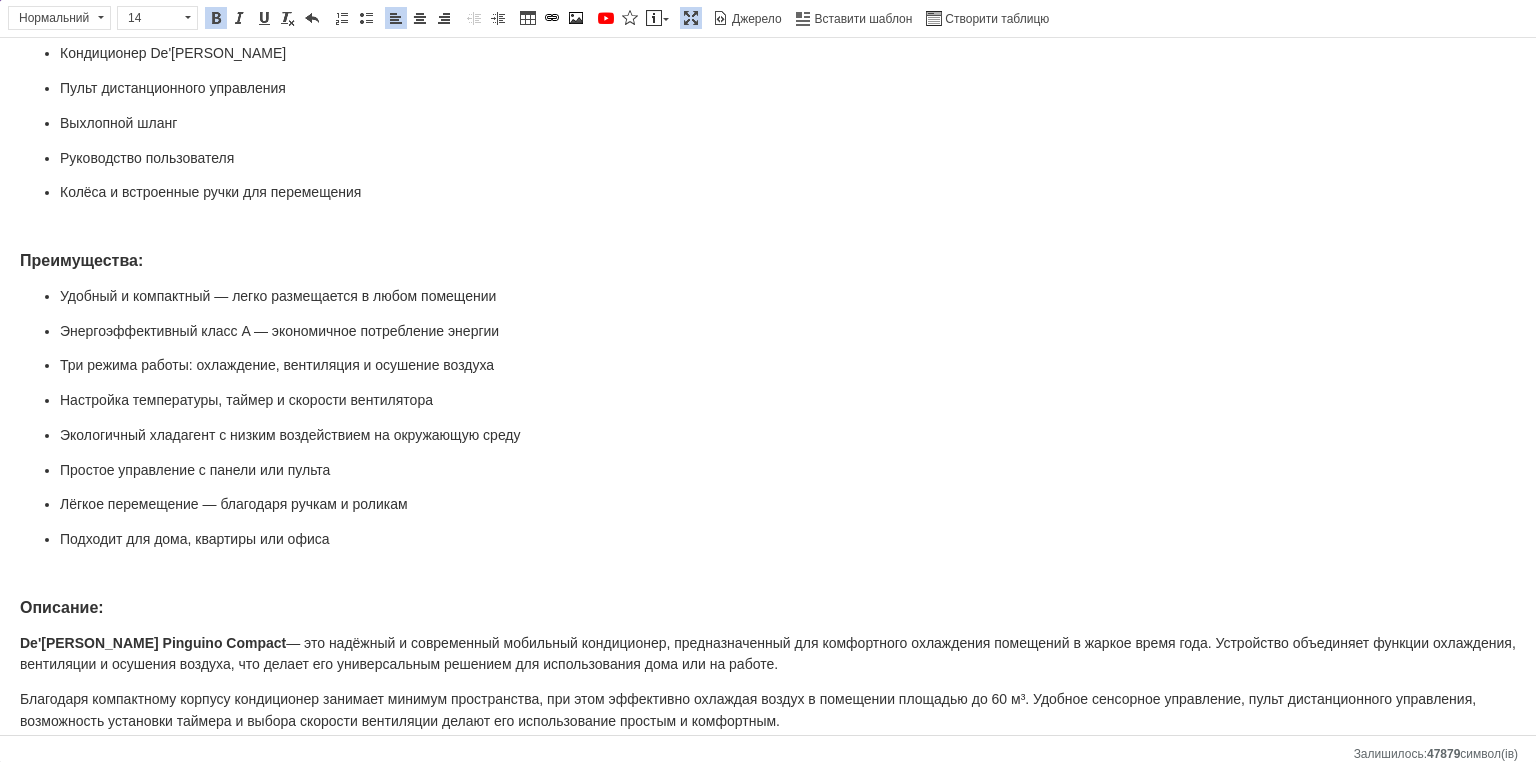 scroll, scrollTop: 652, scrollLeft: 0, axis: vertical 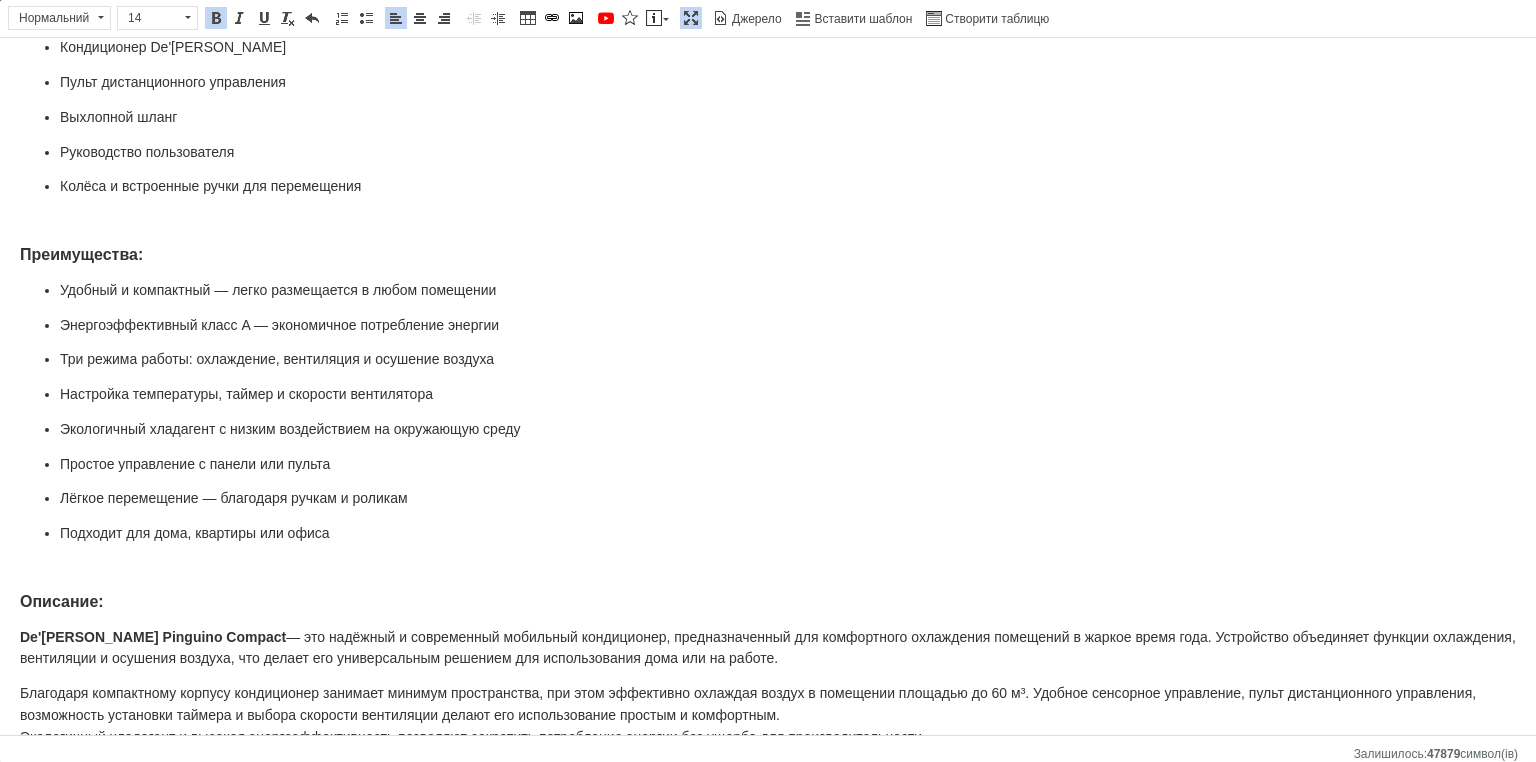 click at bounding box center [691, 18] 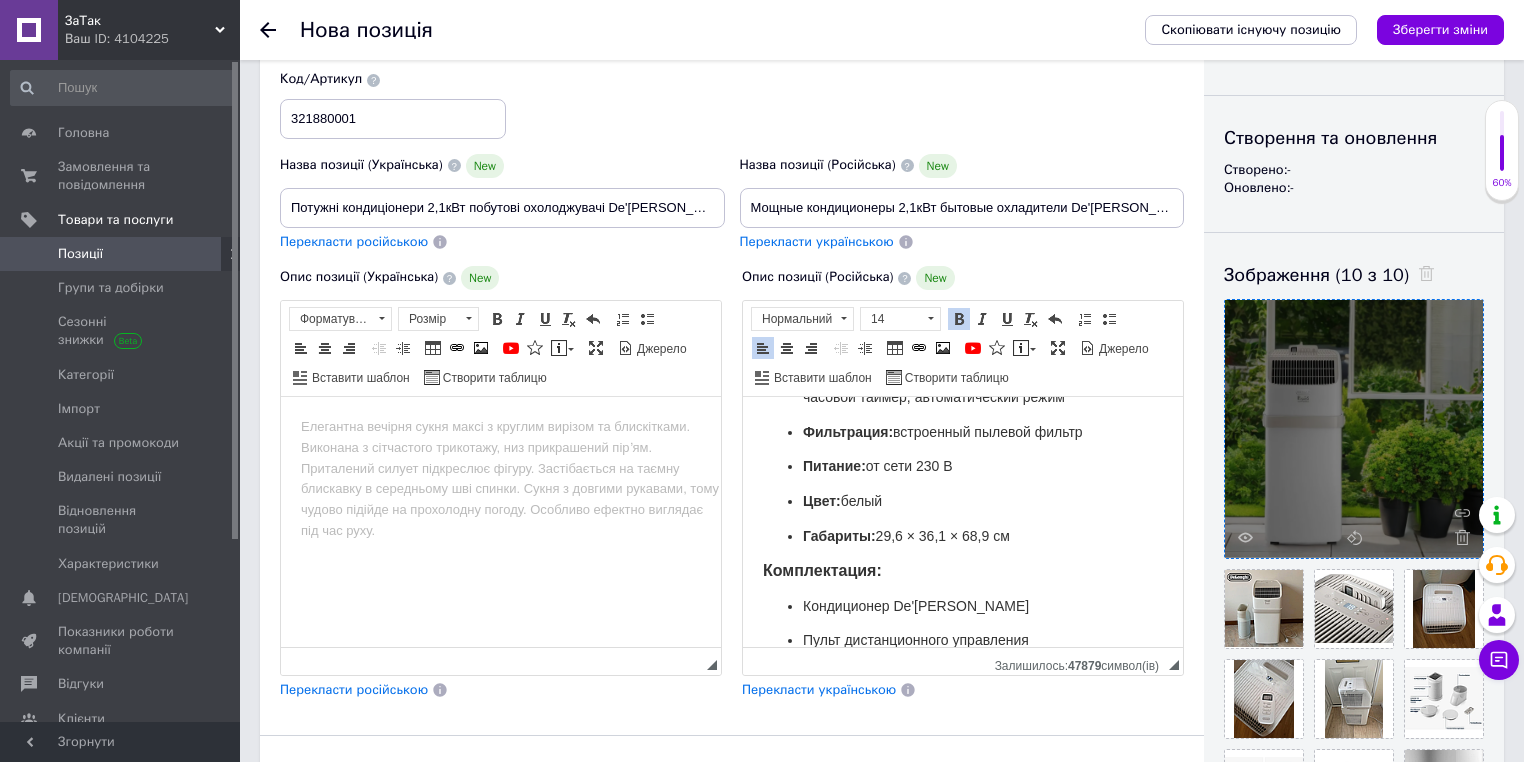 scroll, scrollTop: 1362, scrollLeft: 0, axis: vertical 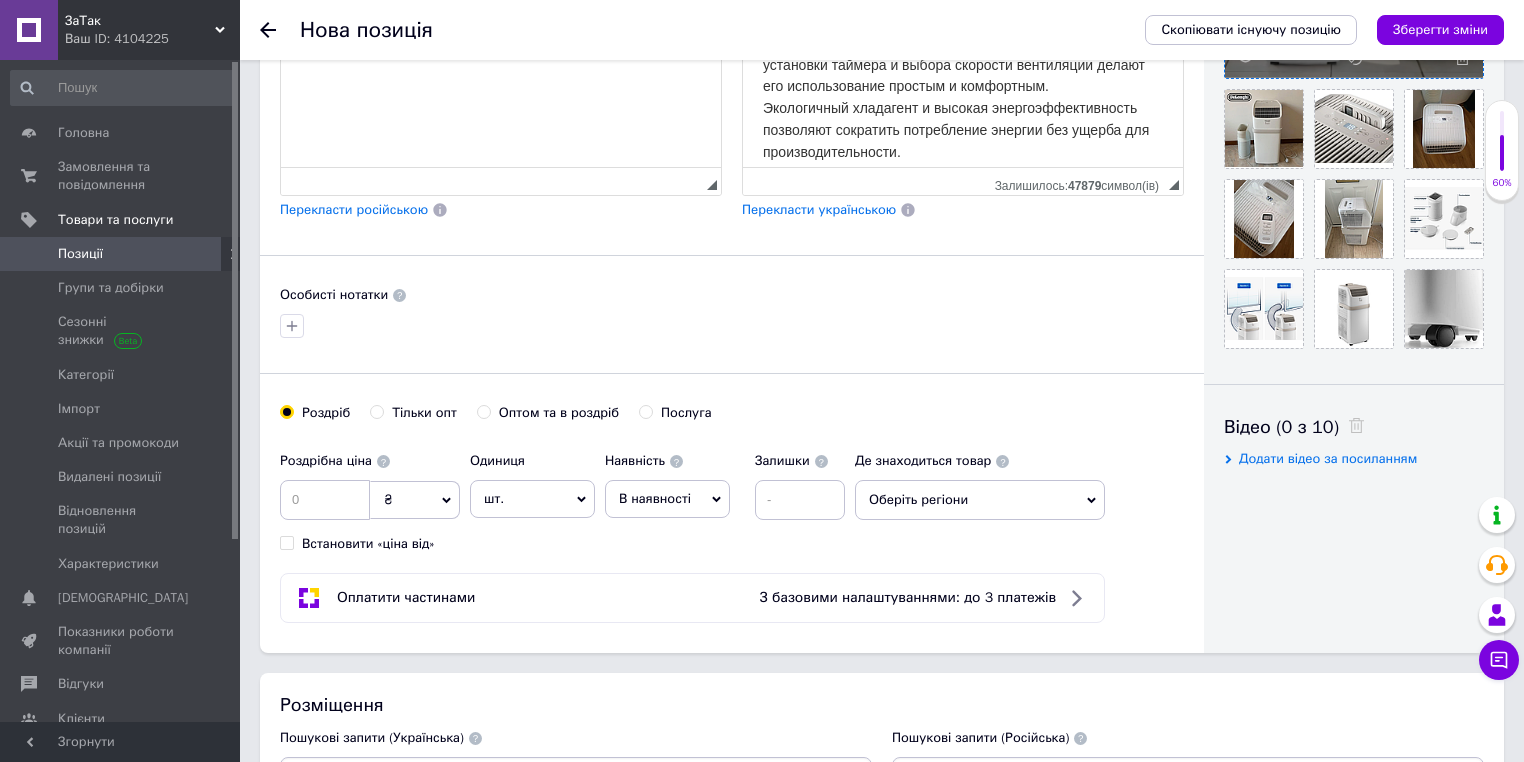 click on "Оптом та в роздріб" at bounding box center (559, 413) 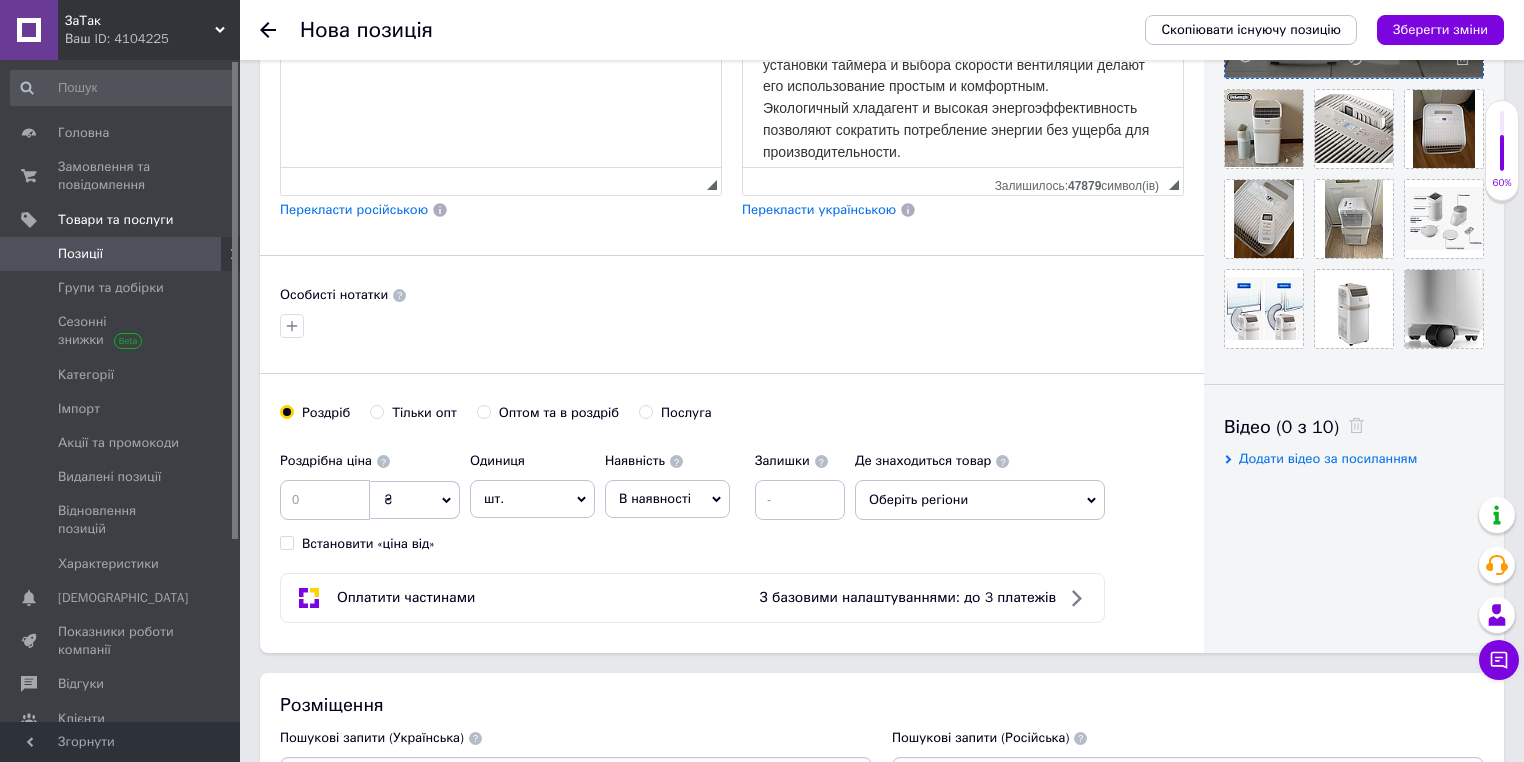 radio on "true" 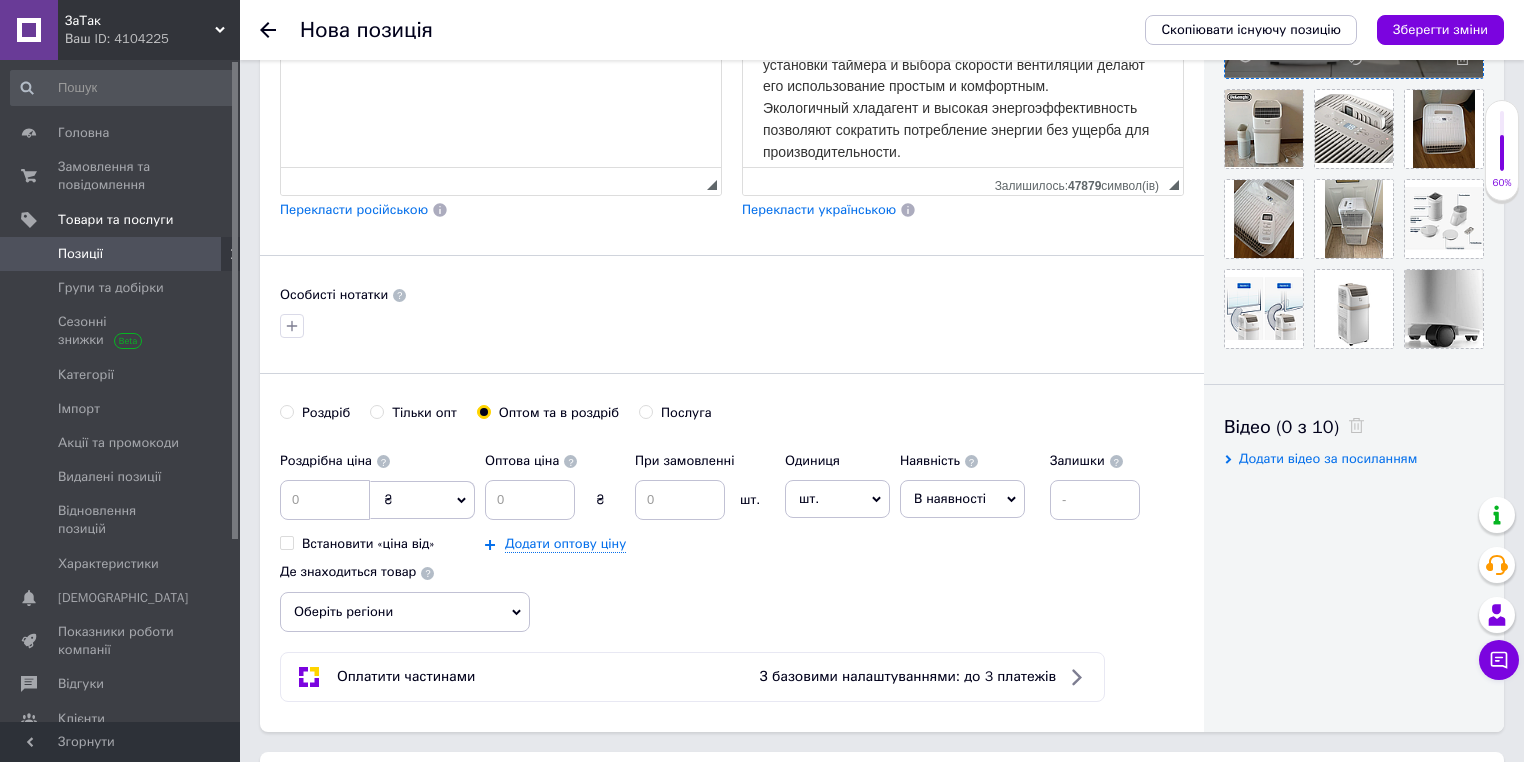 click on "Оптом та в роздріб" at bounding box center [548, 413] 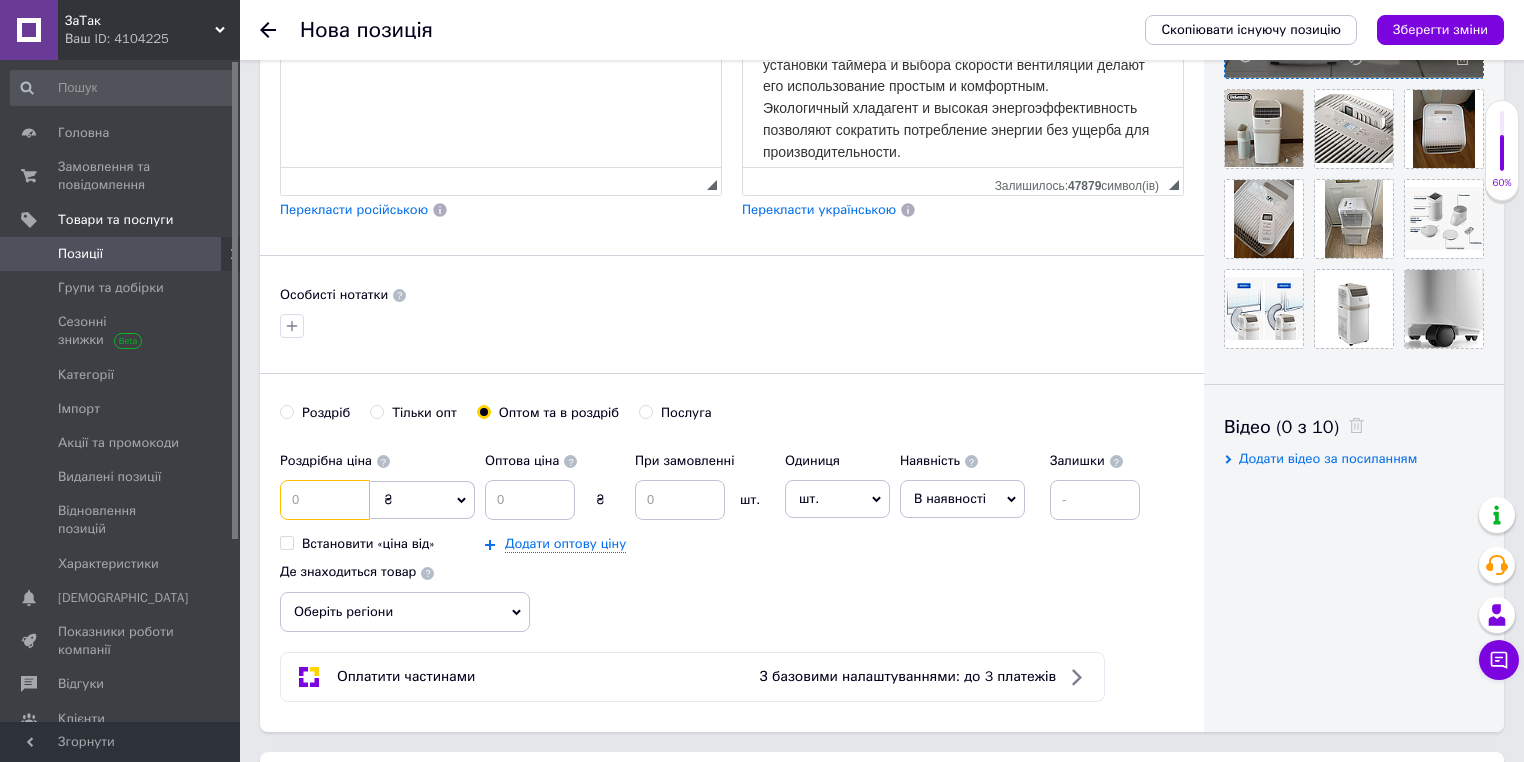 click at bounding box center [325, 500] 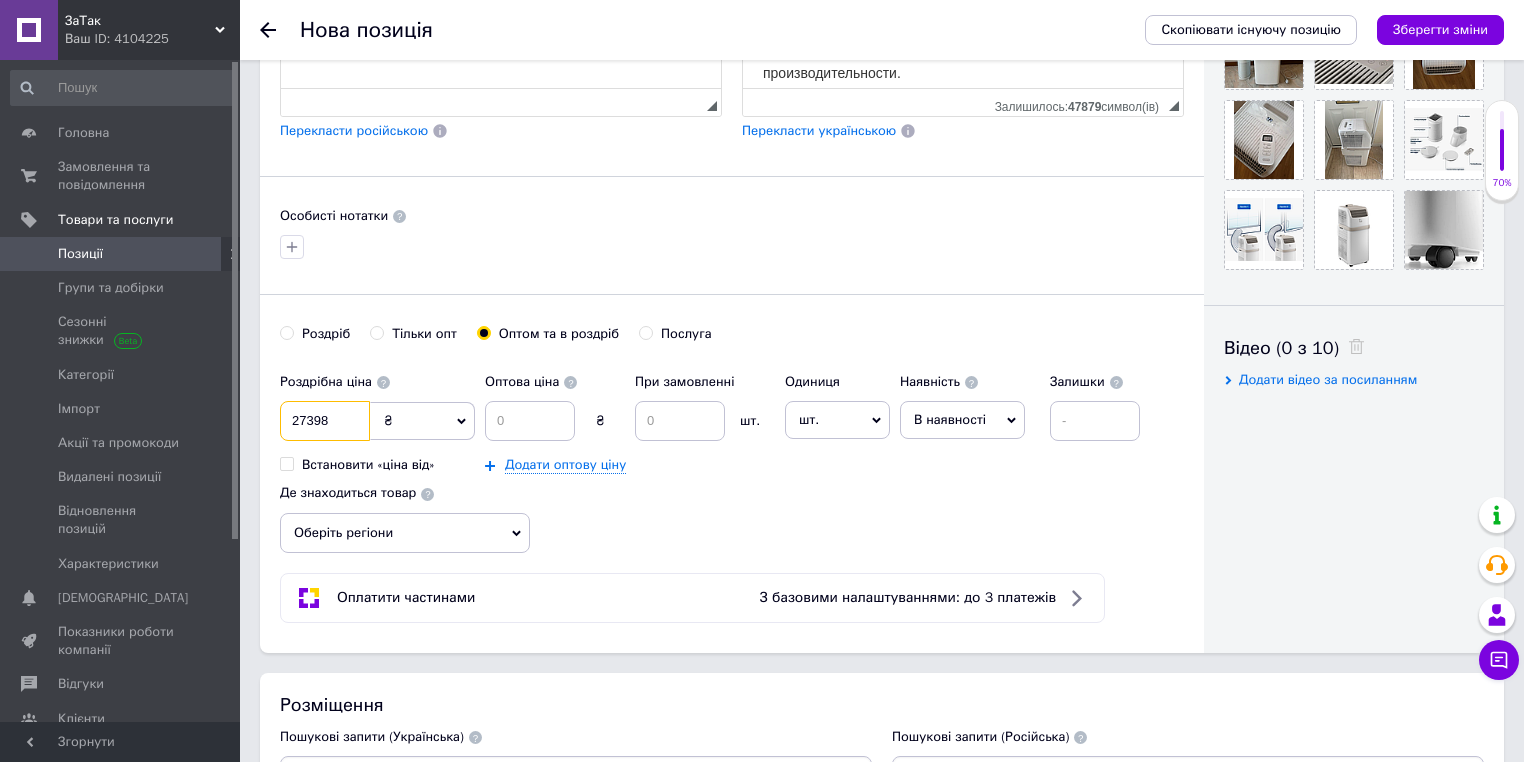 scroll, scrollTop: 720, scrollLeft: 0, axis: vertical 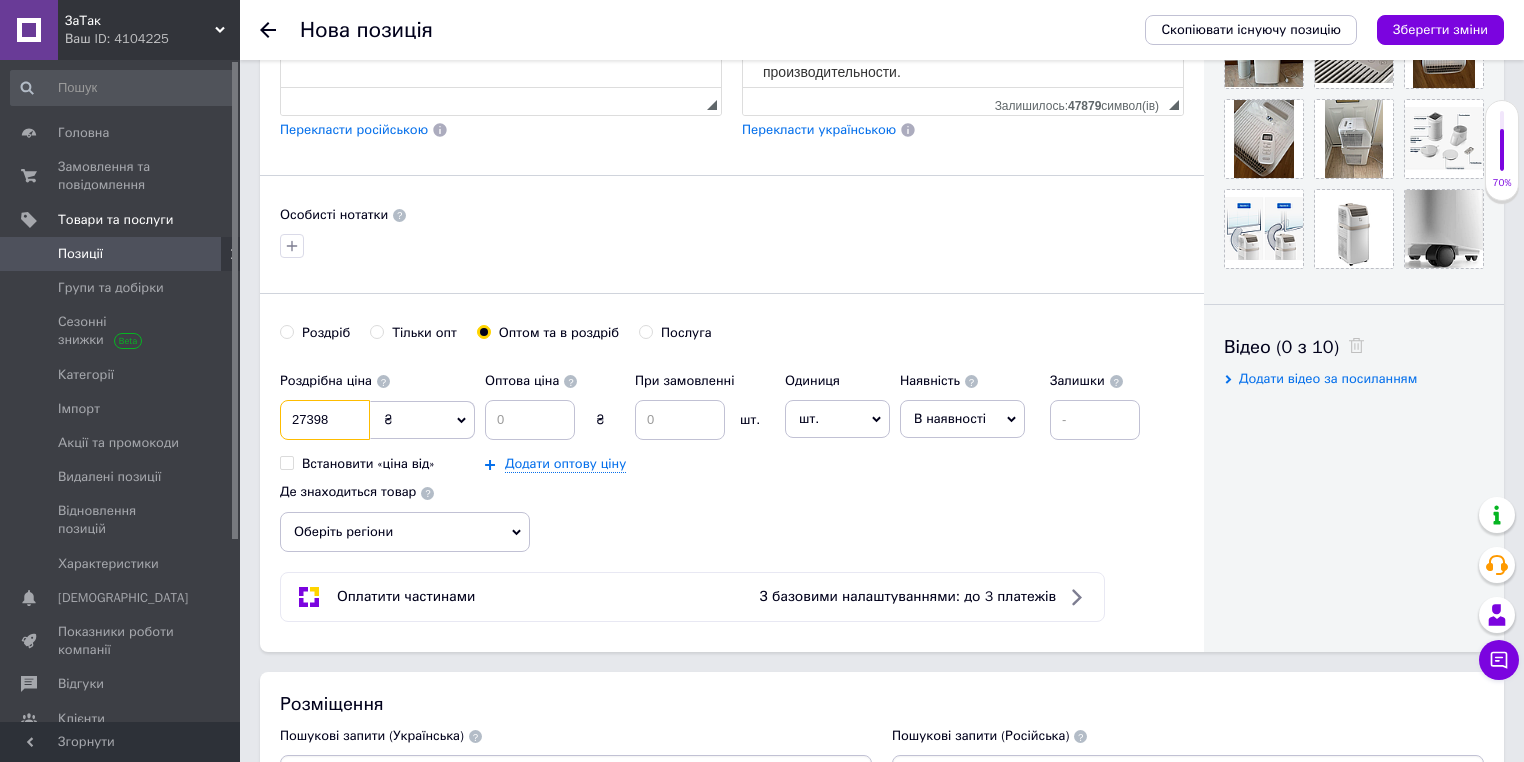 type on "27398" 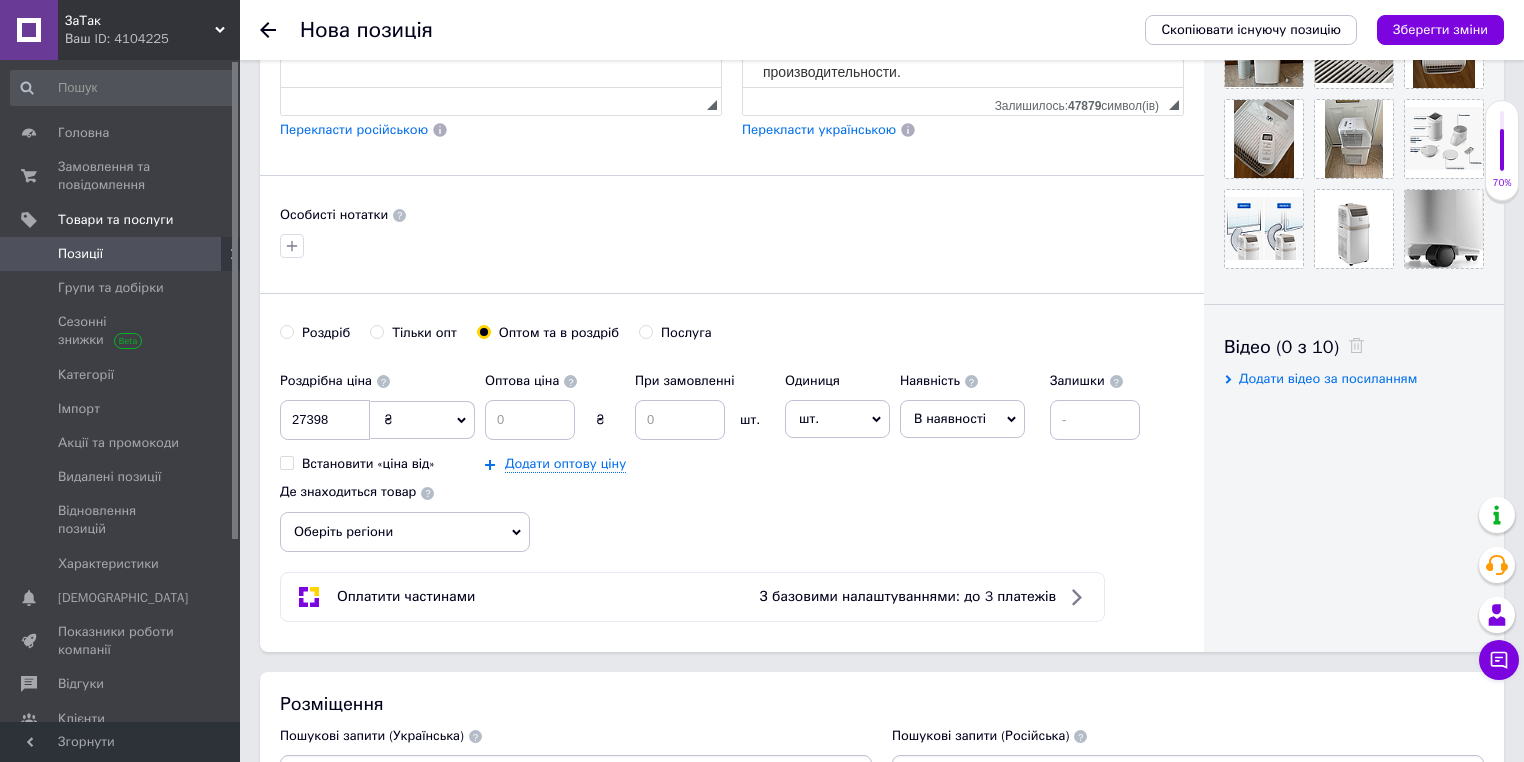 click on "шт." at bounding box center [837, 419] 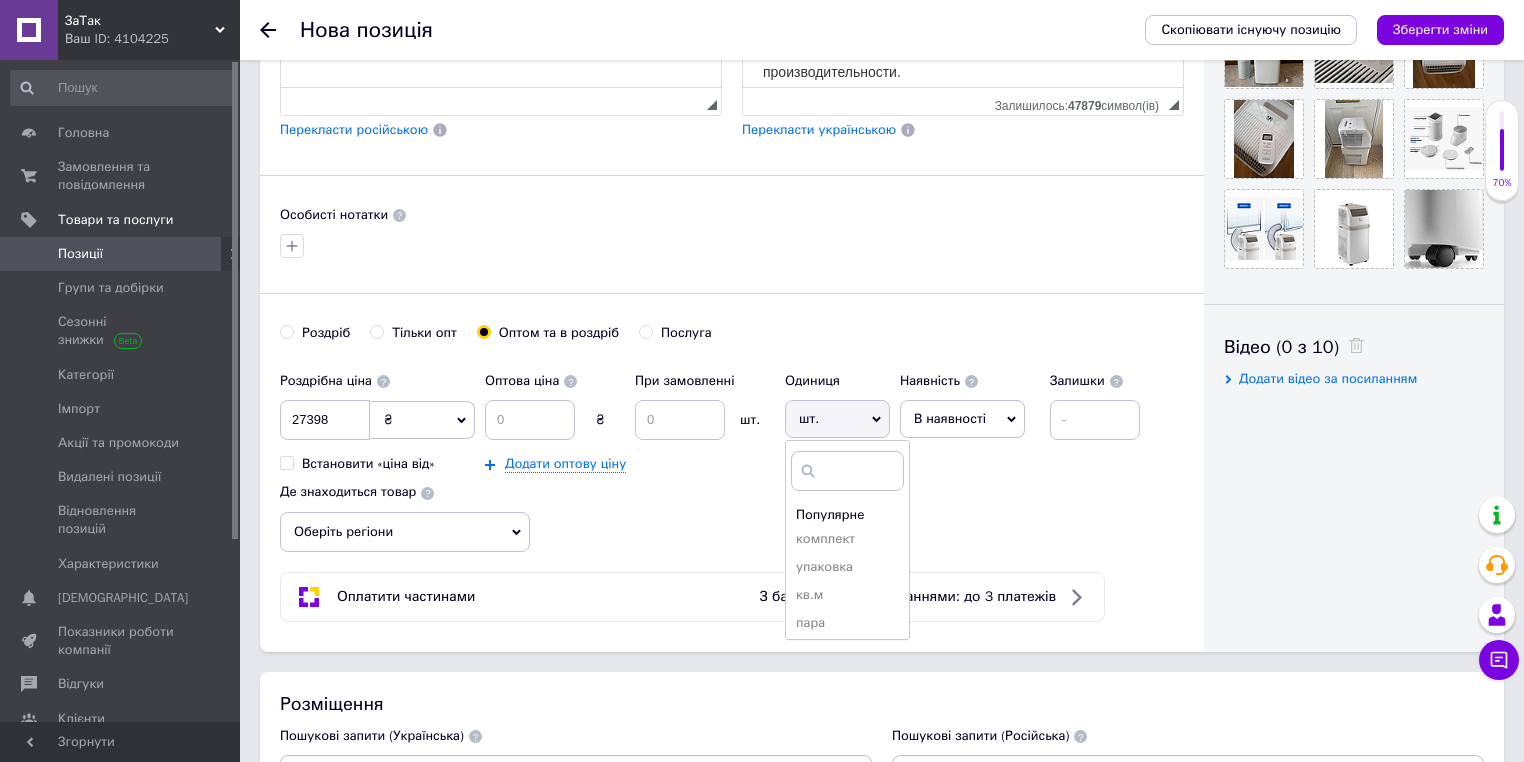 click on "комплект" at bounding box center [847, 539] 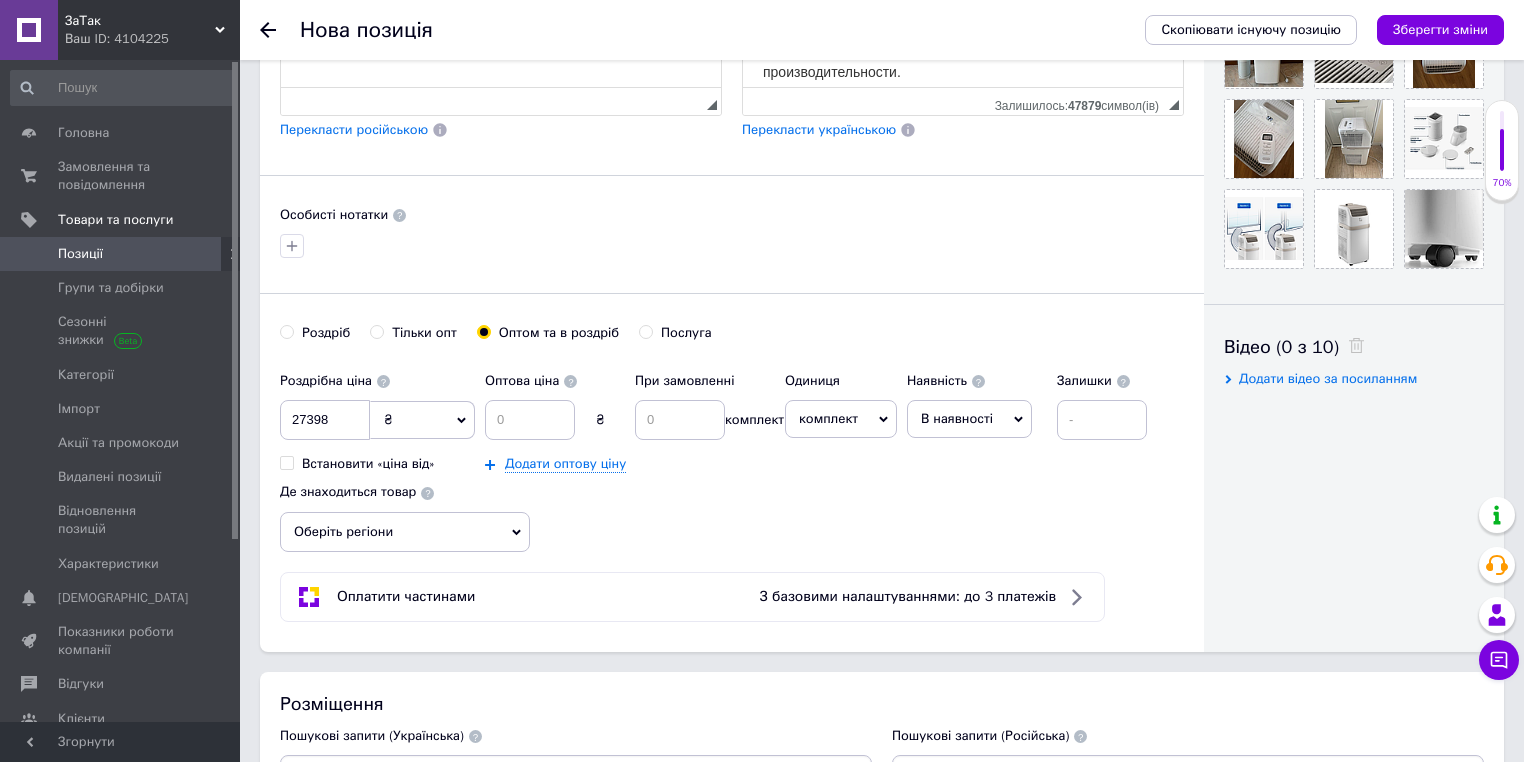 click on "В наявності" at bounding box center [957, 418] 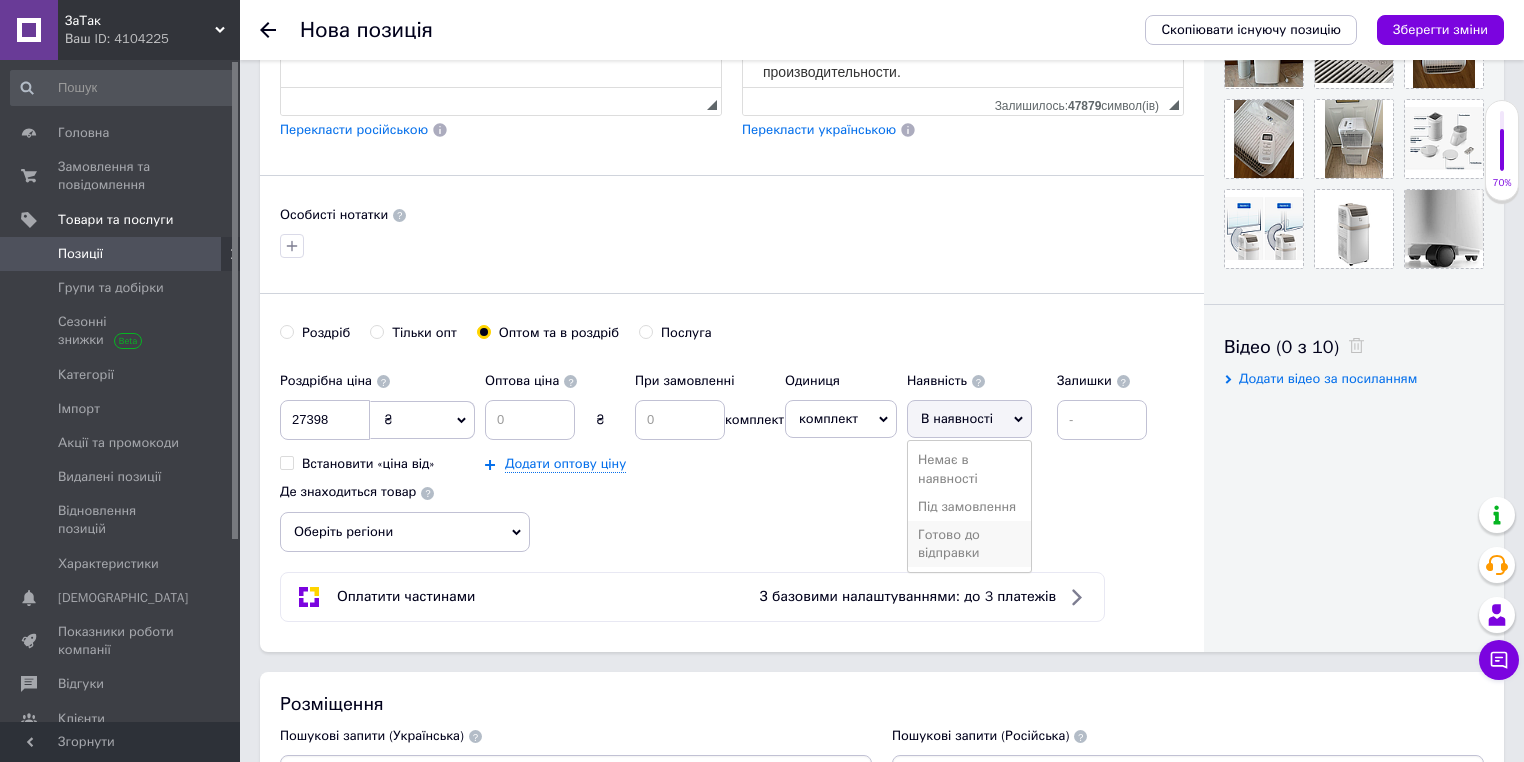 click on "Готово до відправки" at bounding box center (969, 544) 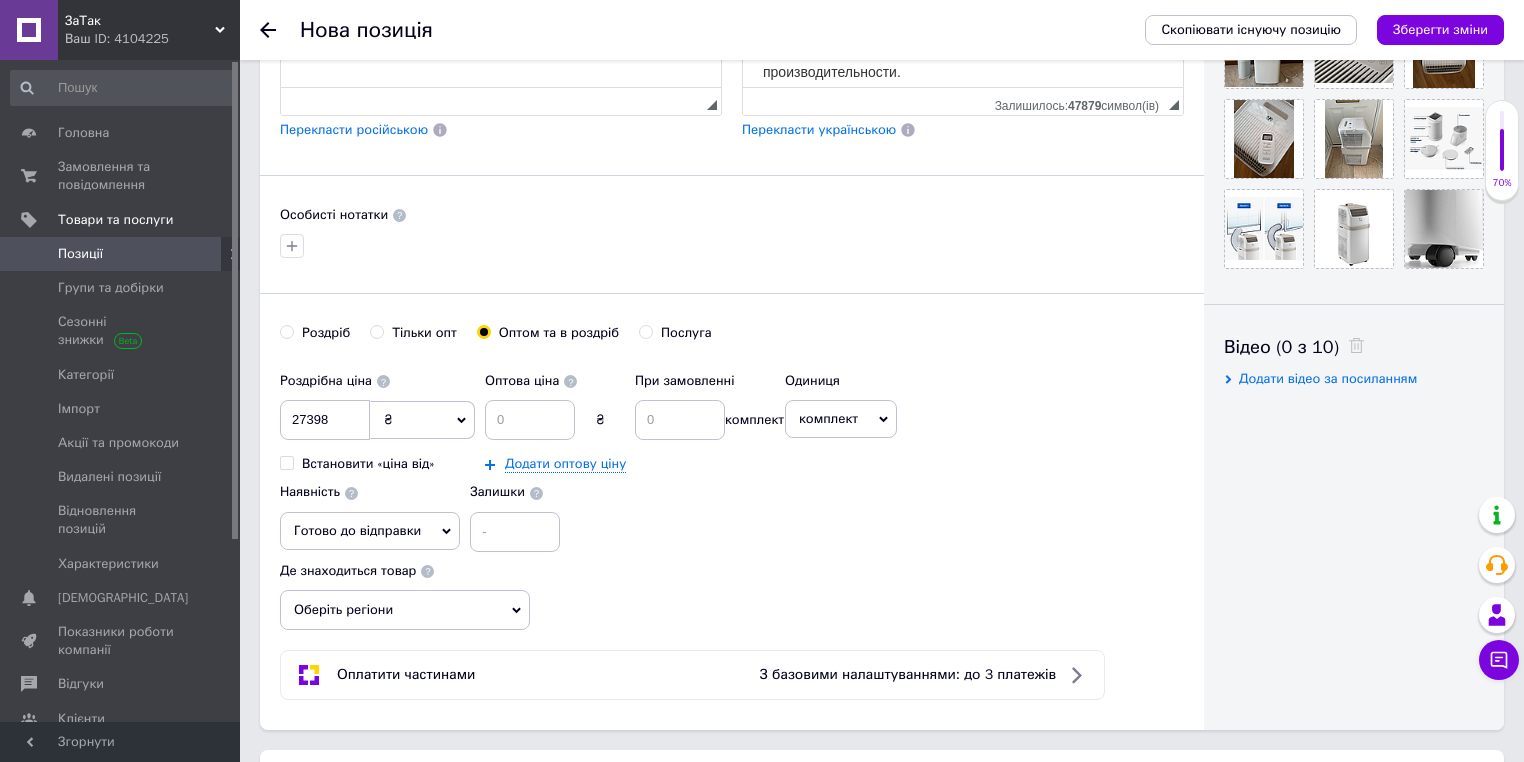 click on "Оберіть регіони" at bounding box center (405, 610) 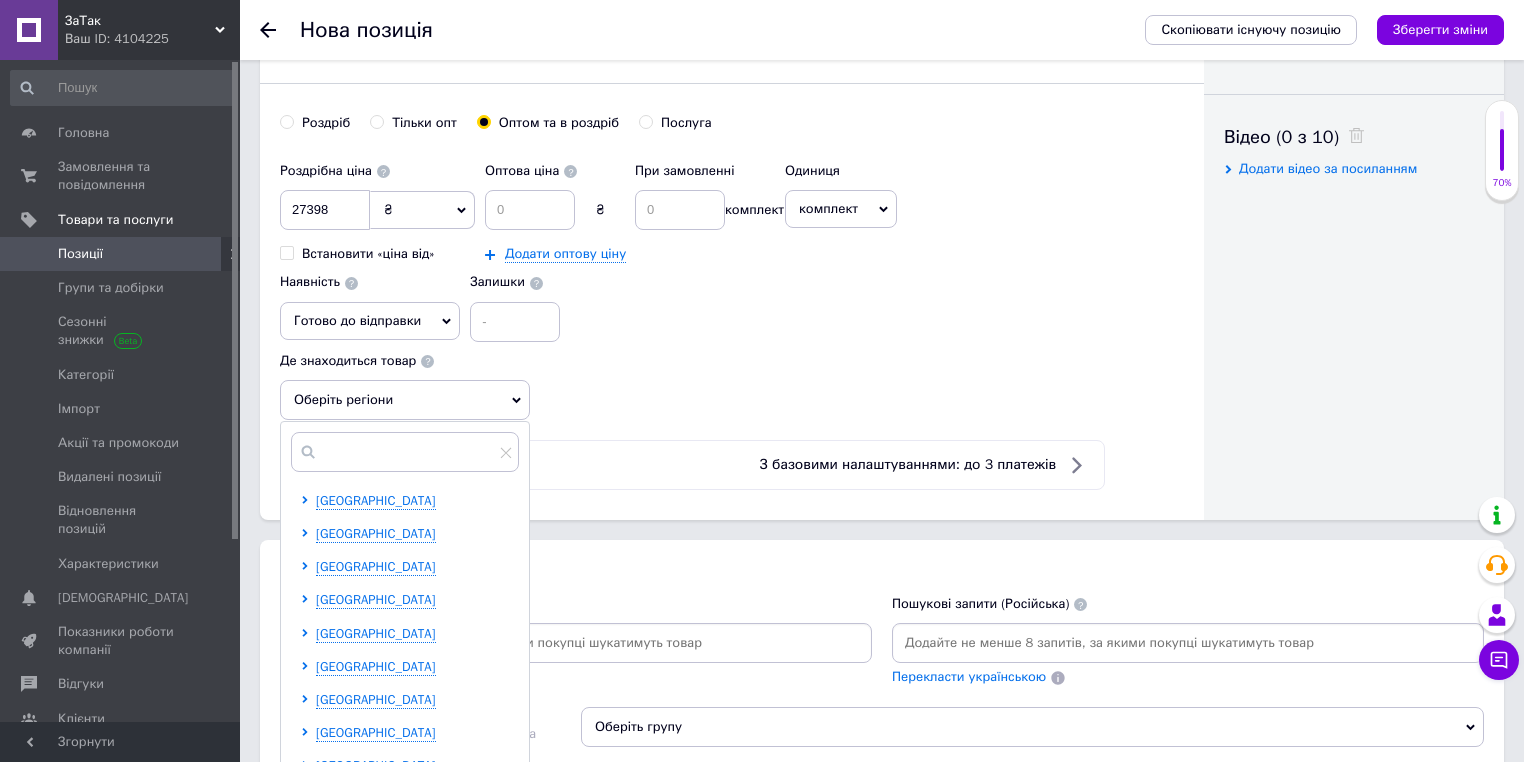 scroll, scrollTop: 1040, scrollLeft: 0, axis: vertical 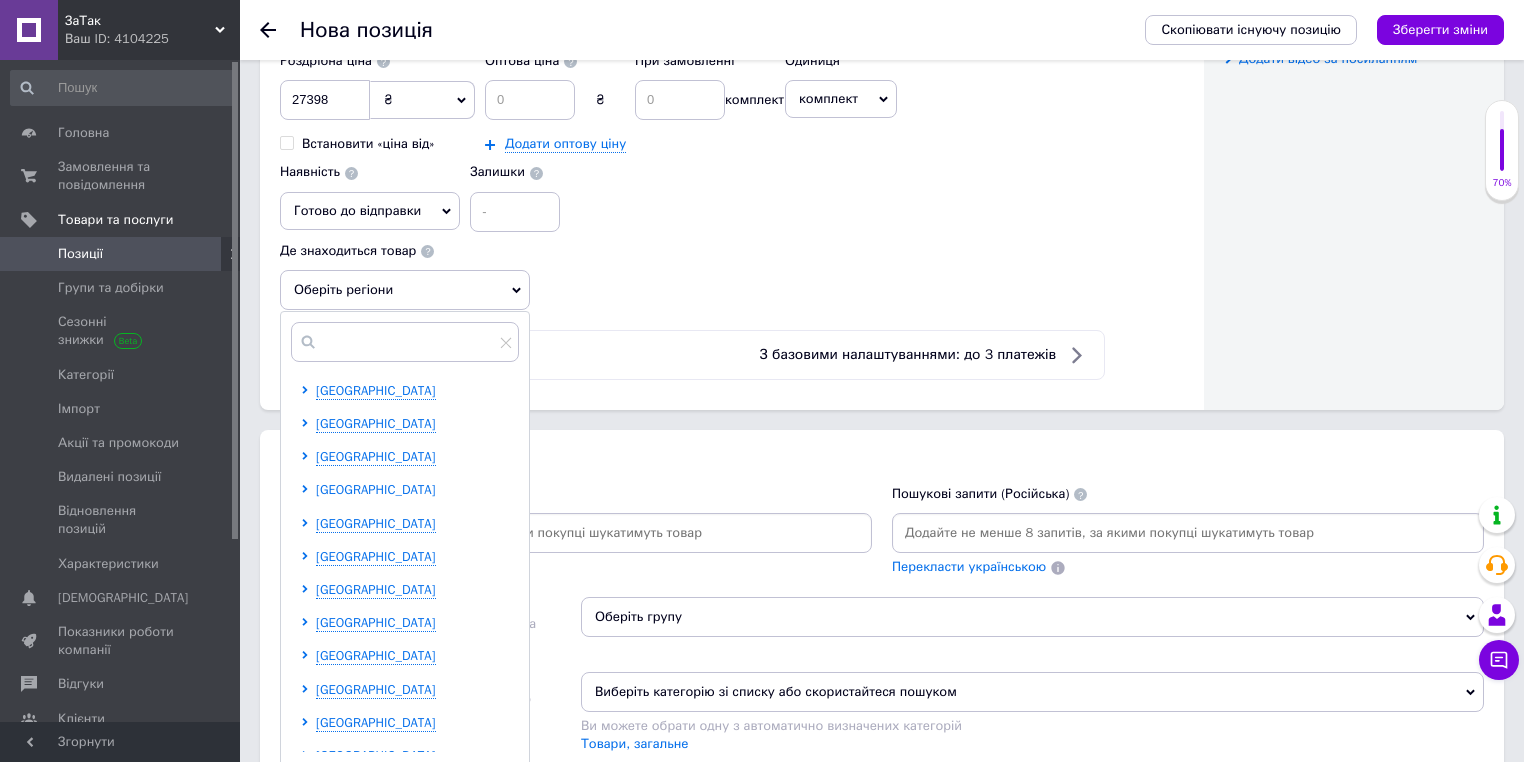 click on "[GEOGRAPHIC_DATA]" at bounding box center (376, 489) 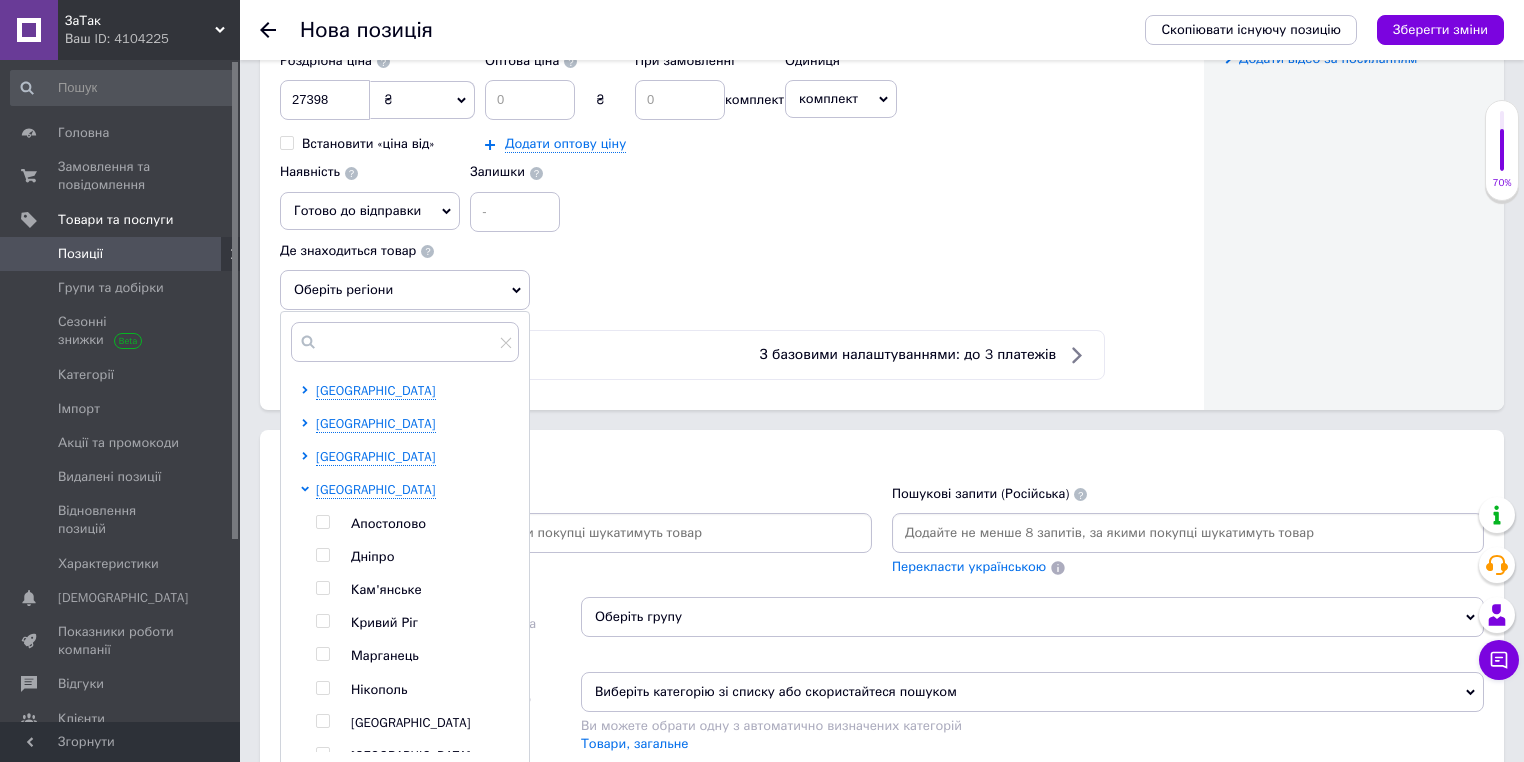 click at bounding box center [322, 555] 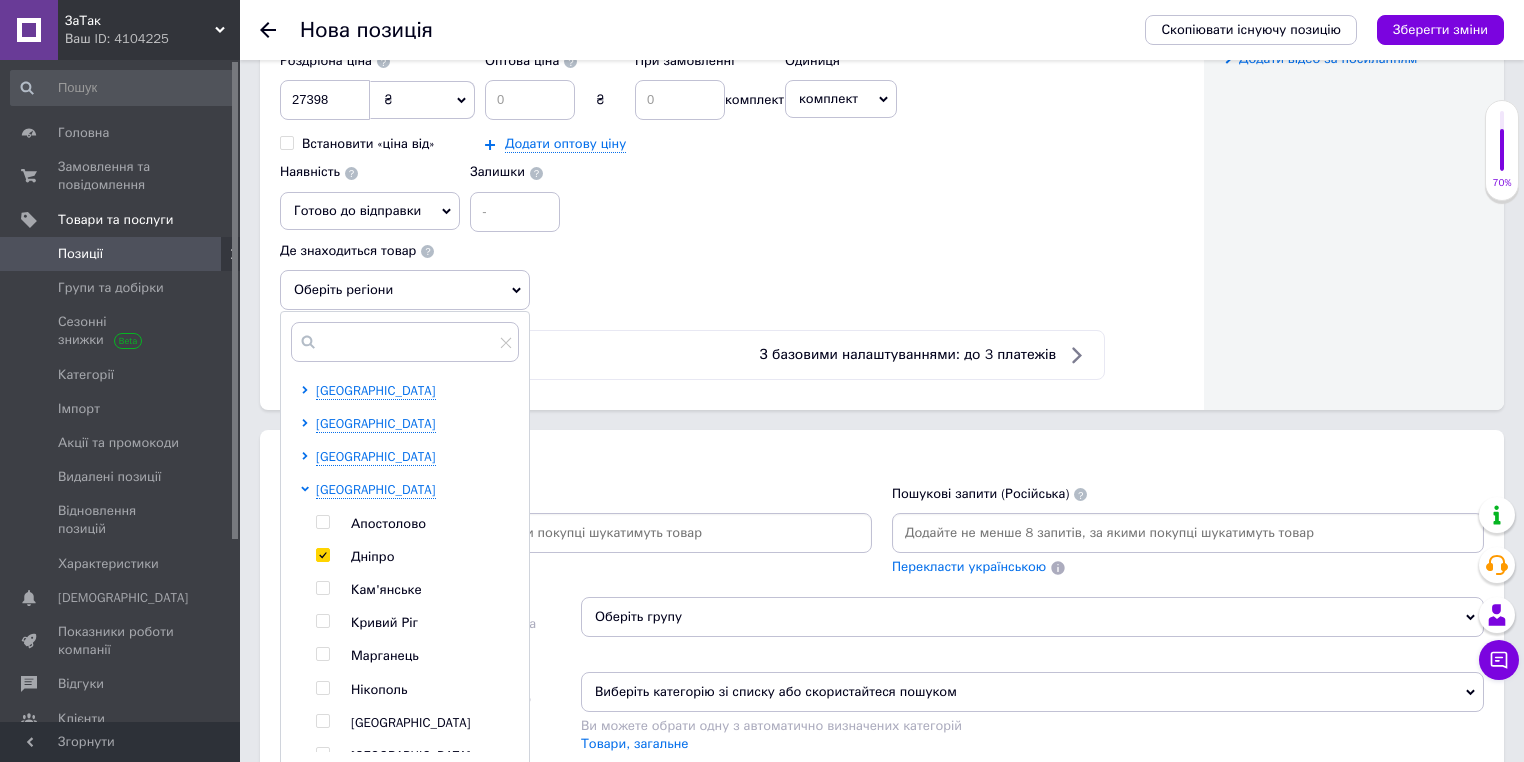checkbox on "true" 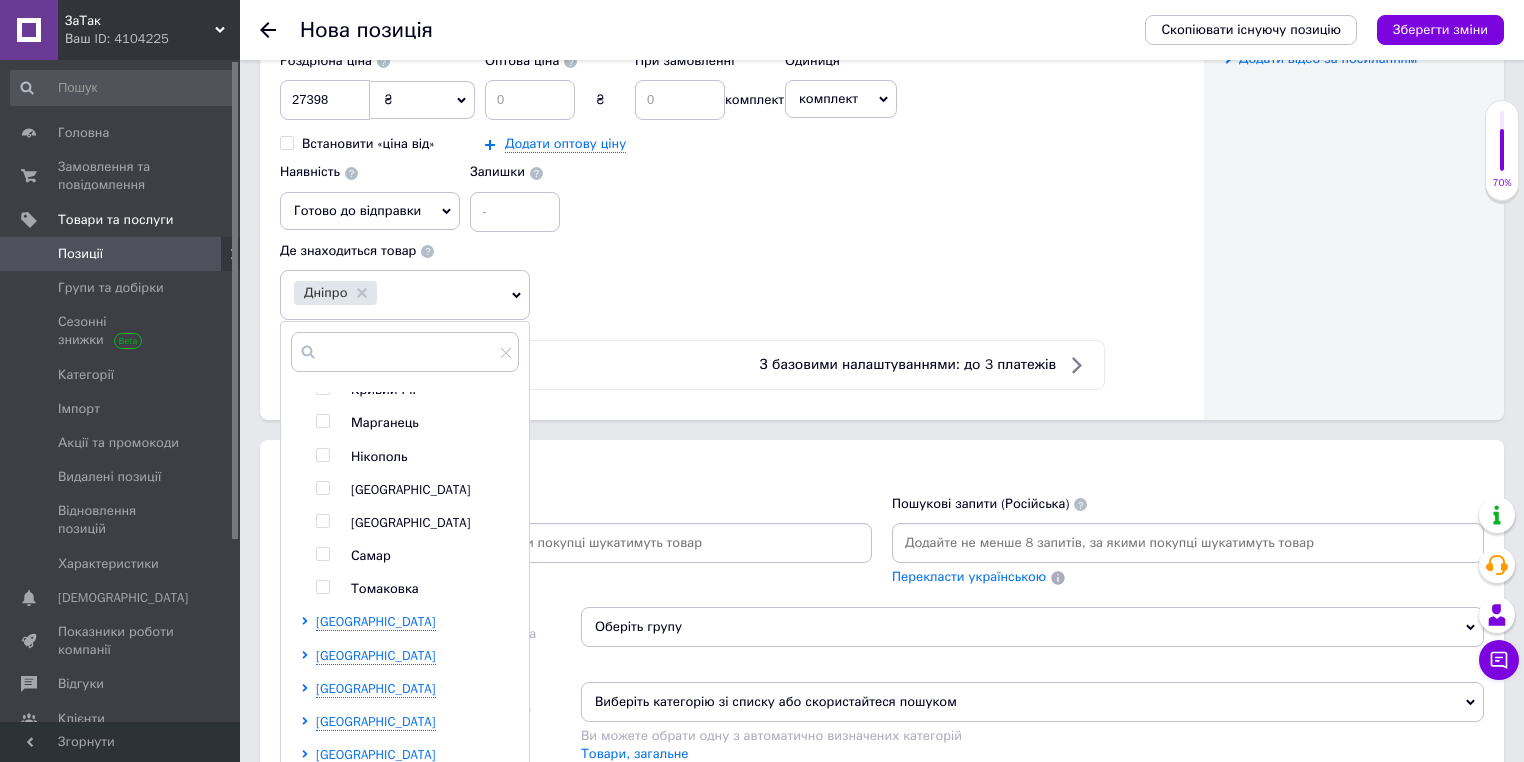 scroll, scrollTop: 400, scrollLeft: 0, axis: vertical 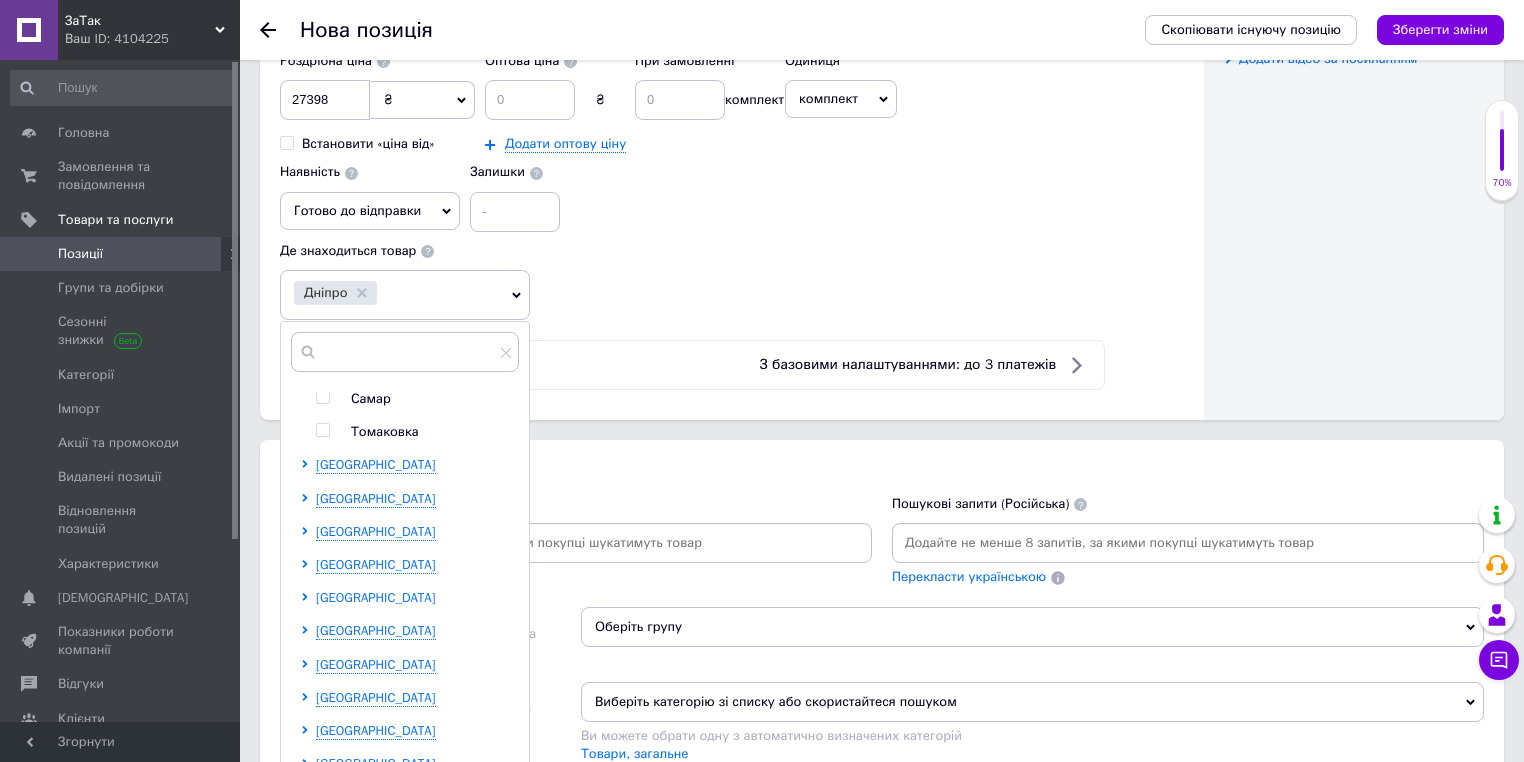 click on "[GEOGRAPHIC_DATA]" at bounding box center [376, 597] 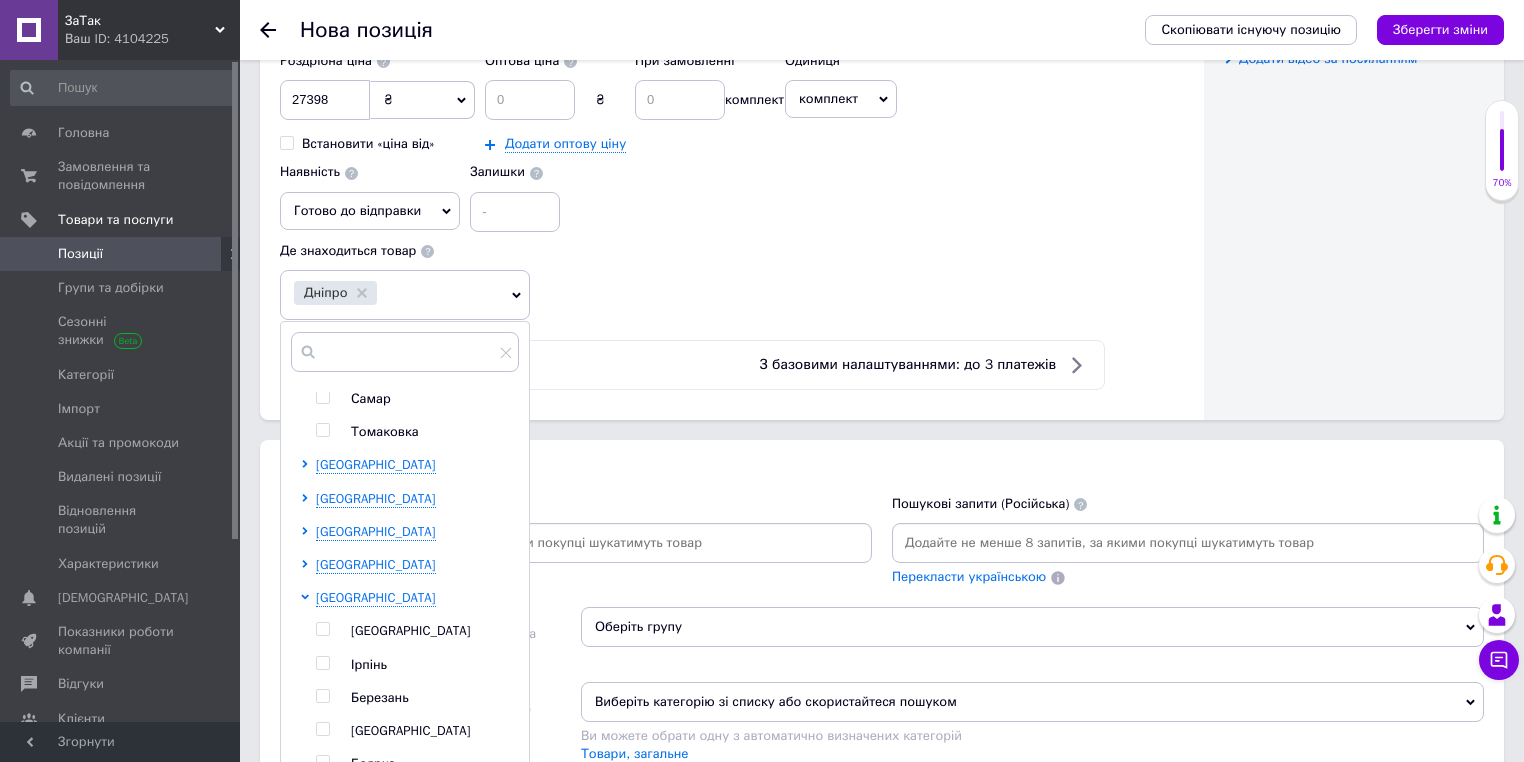 click at bounding box center [322, 629] 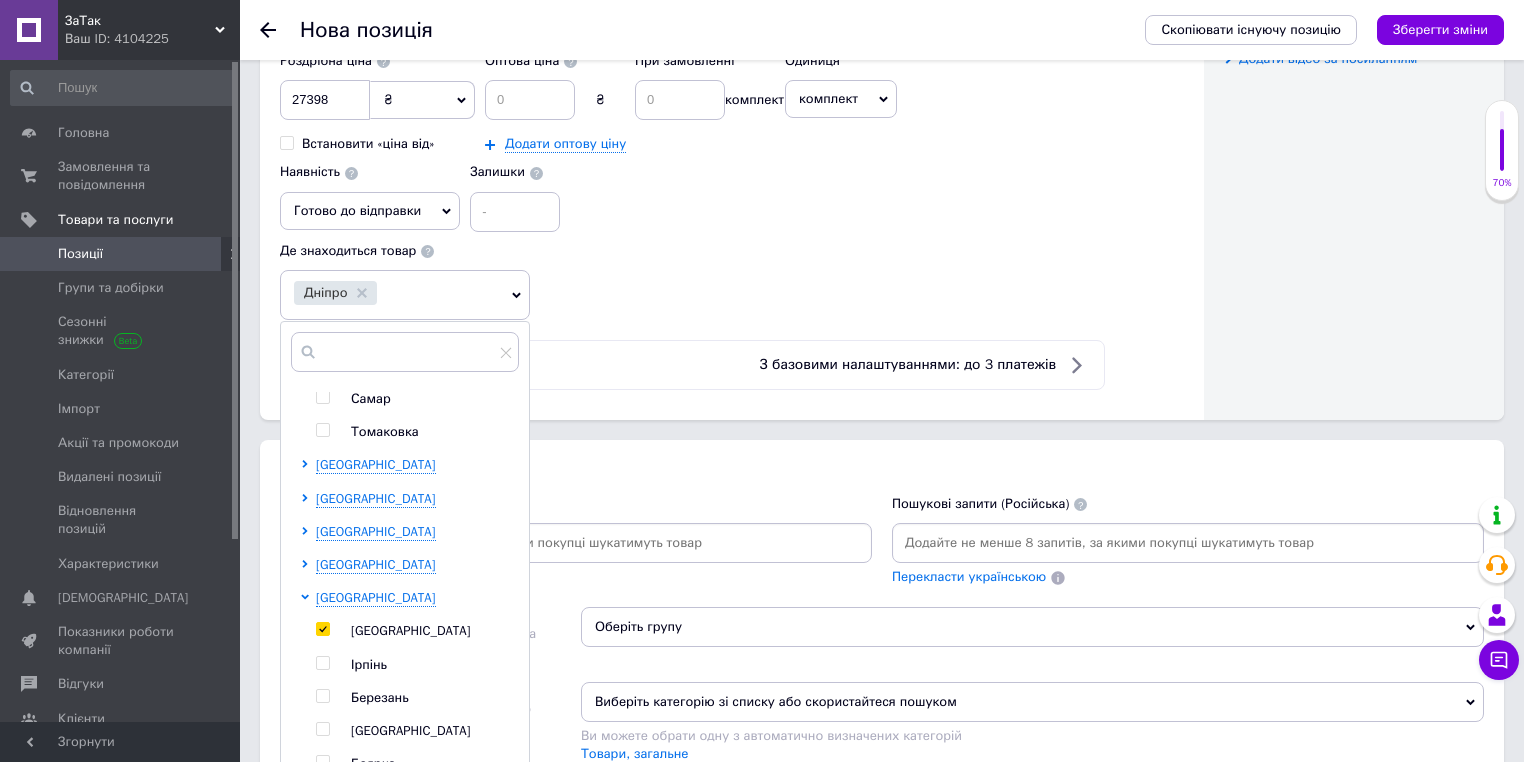 checkbox on "true" 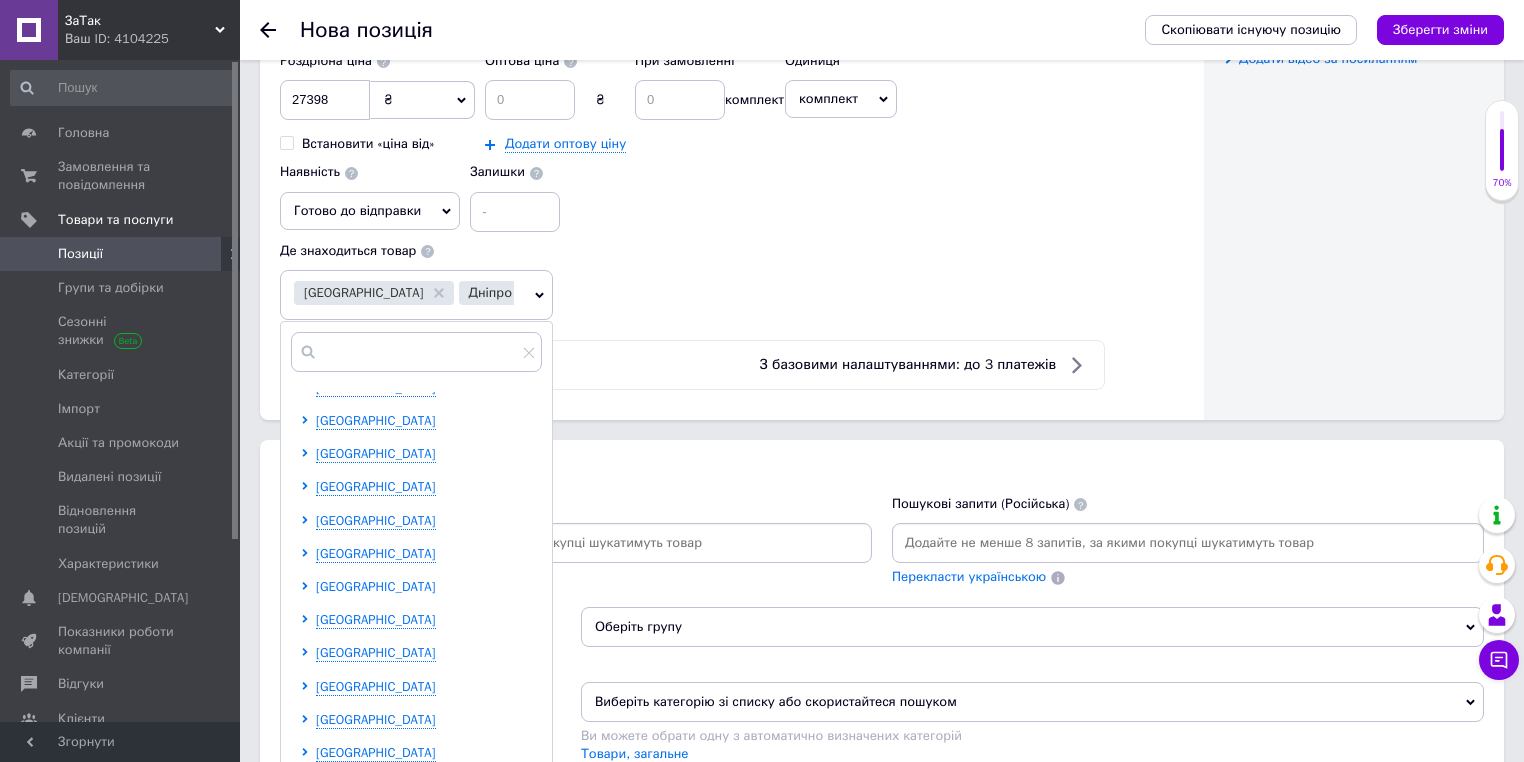 click on "[GEOGRAPHIC_DATA]" at bounding box center [376, 586] 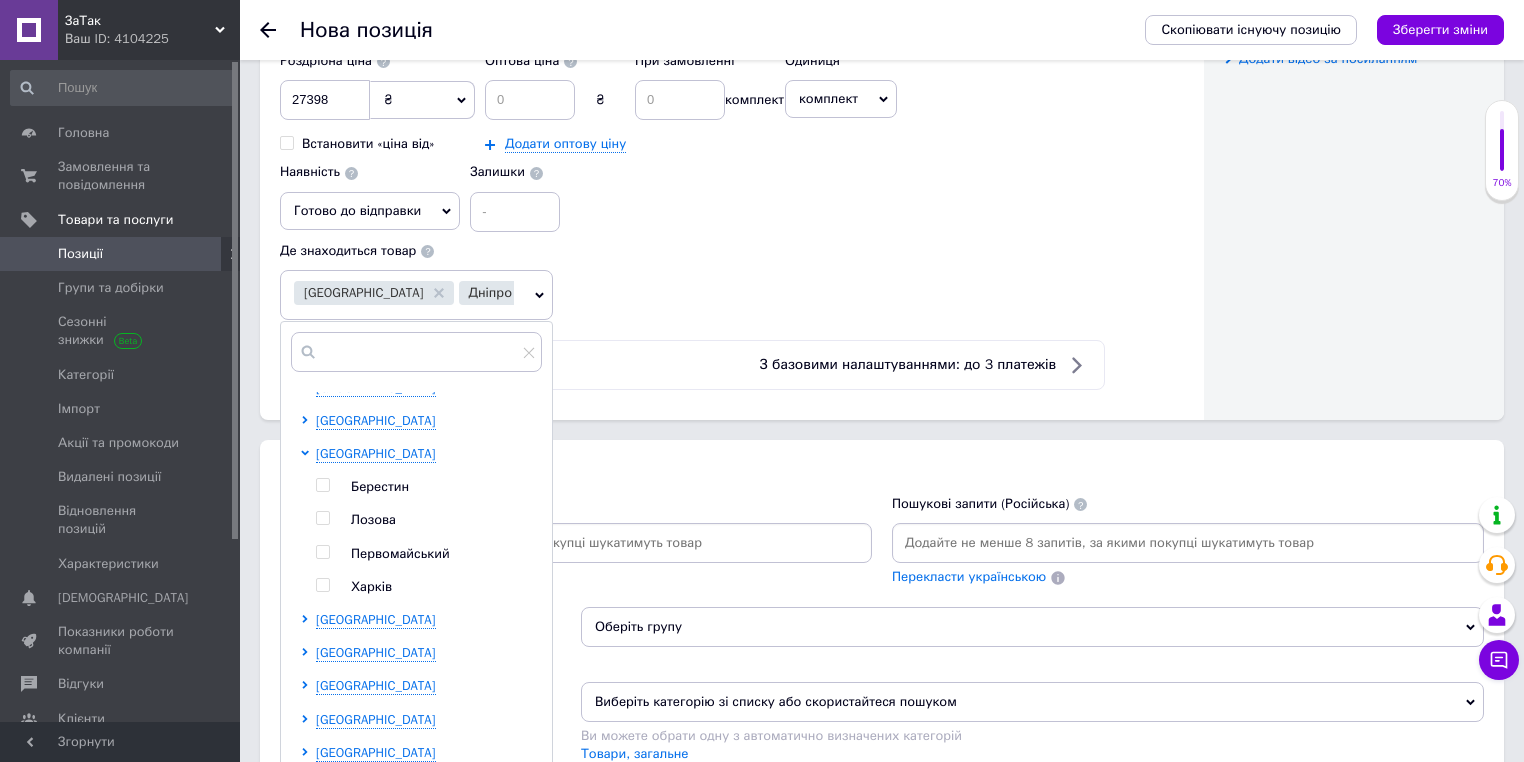 click at bounding box center [322, 585] 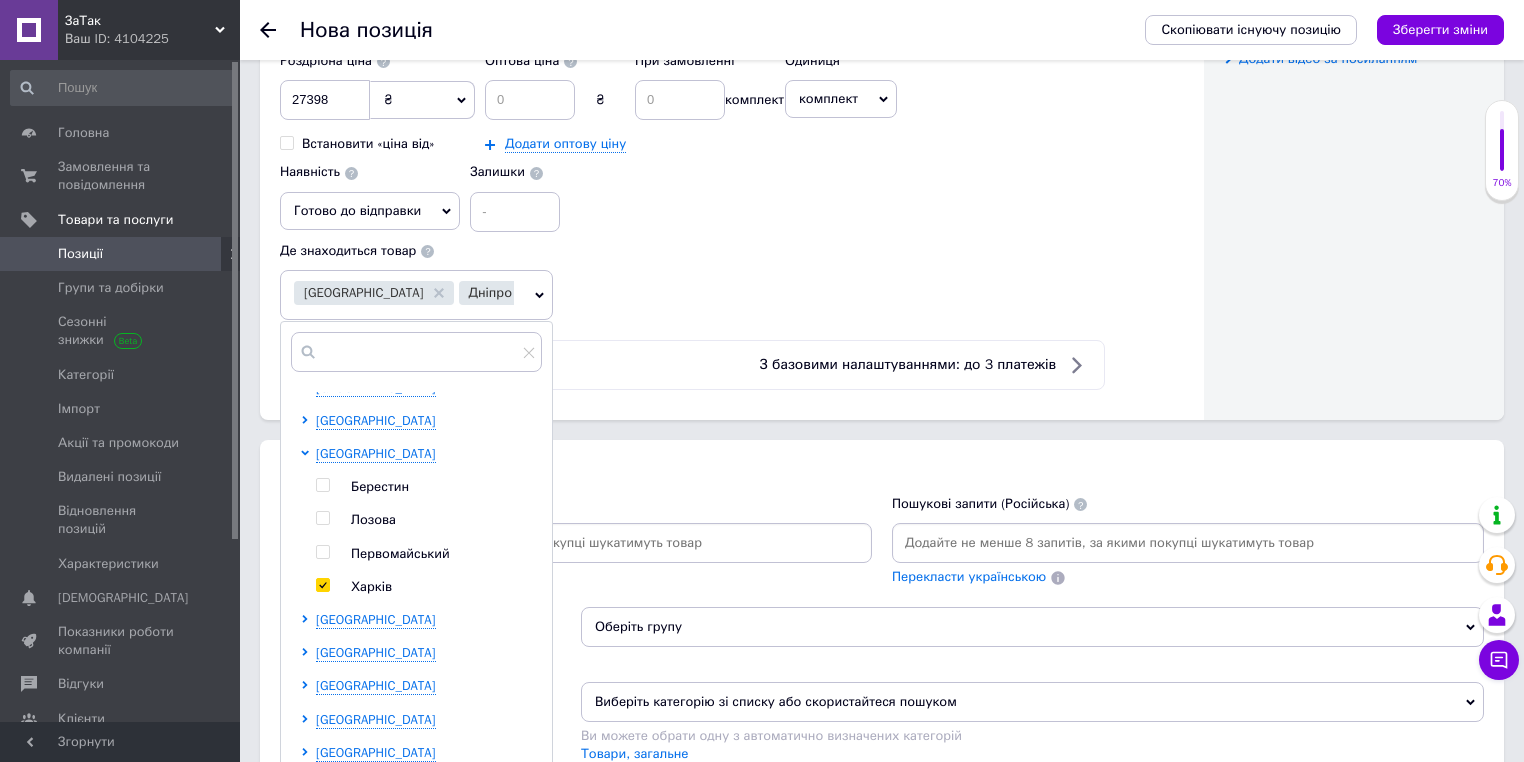 checkbox on "true" 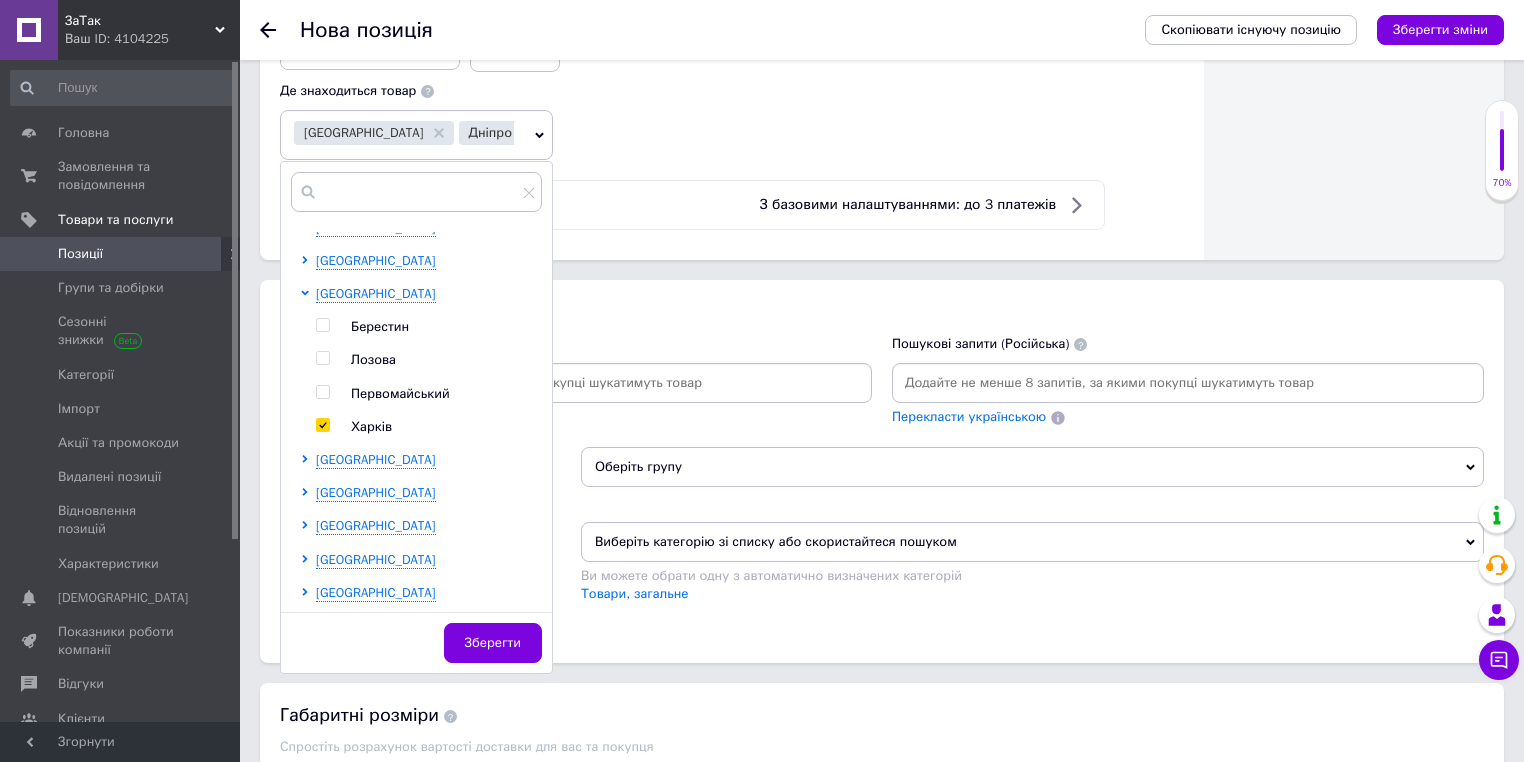 click on "Зберегти" at bounding box center [493, 643] 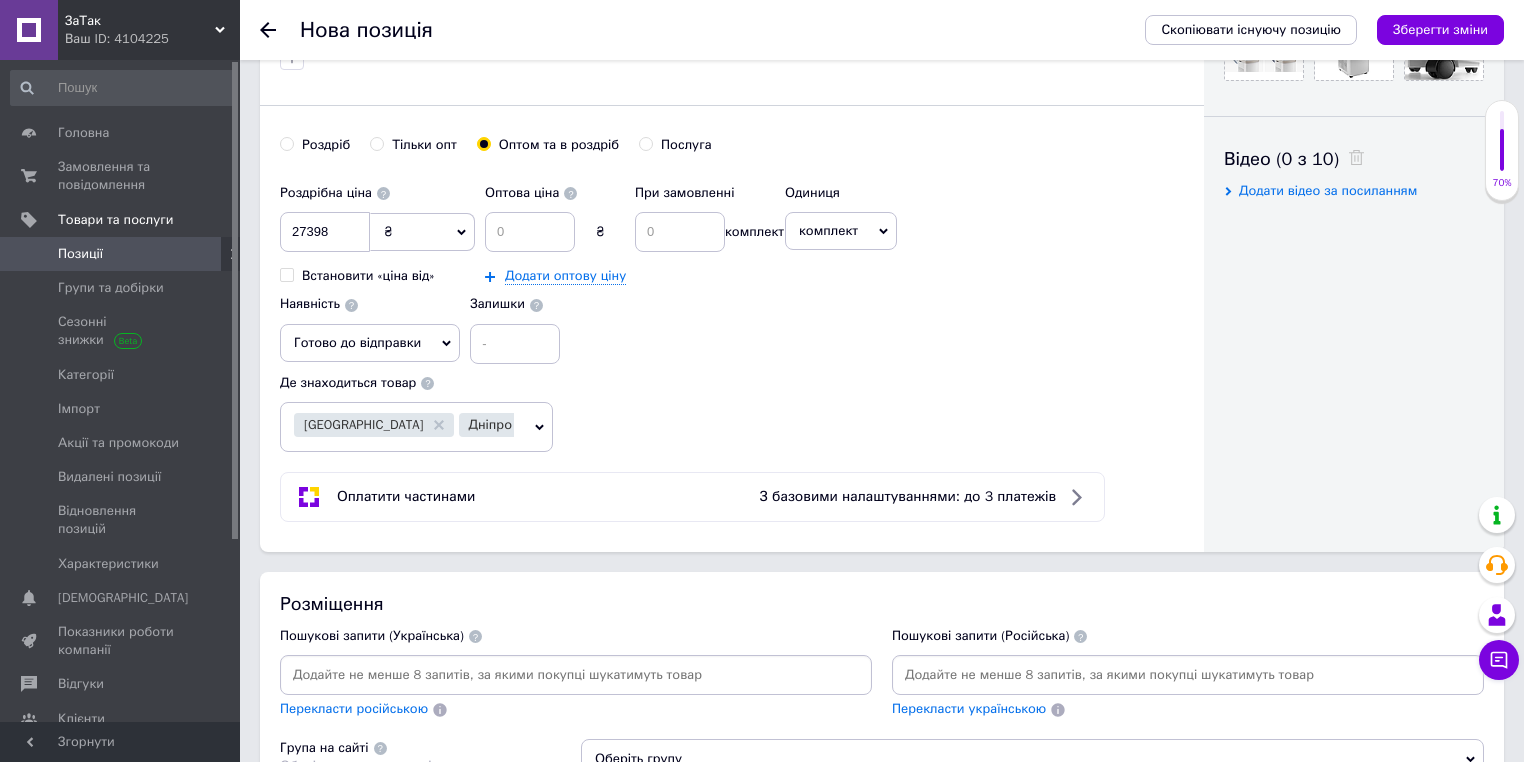scroll, scrollTop: 880, scrollLeft: 0, axis: vertical 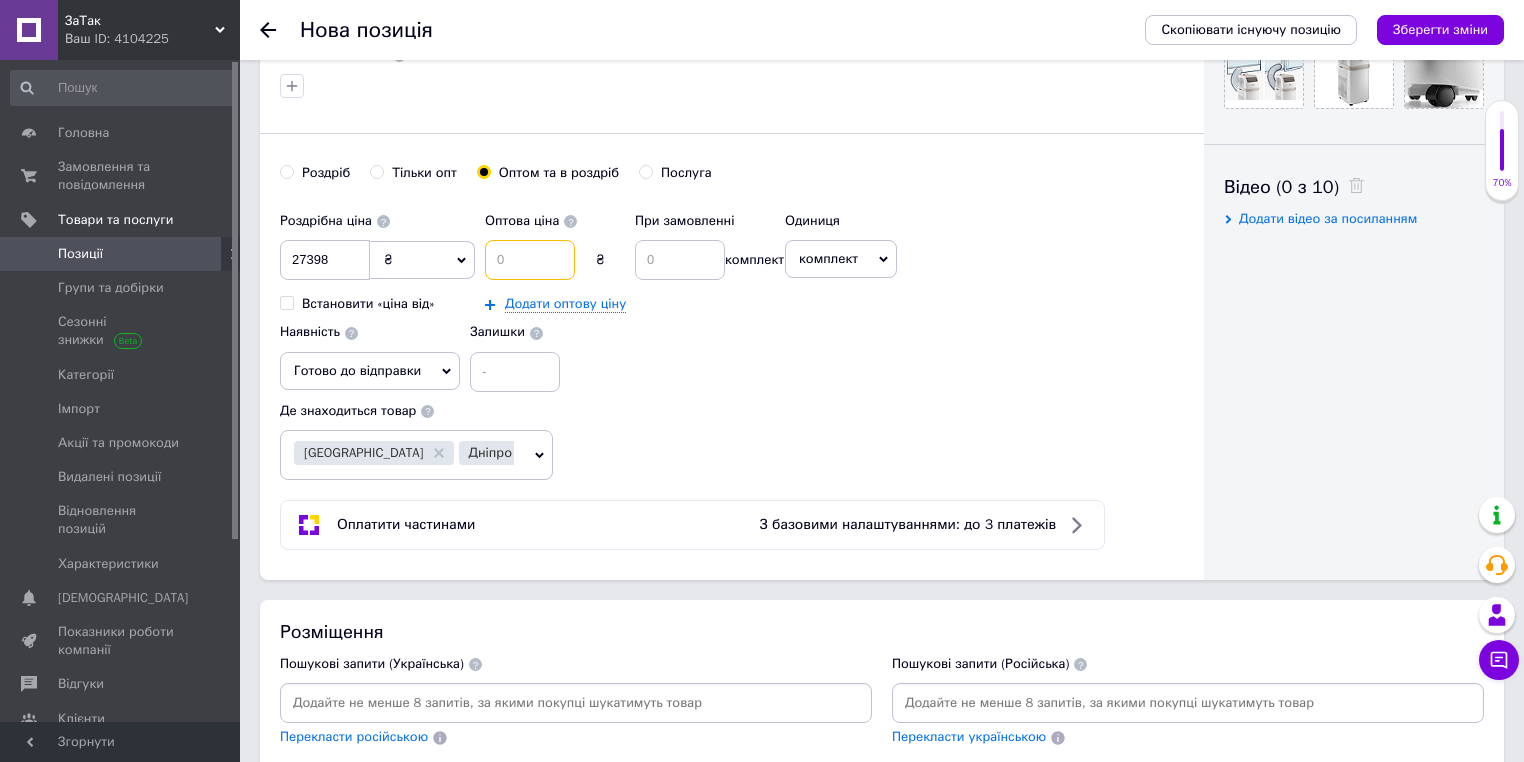 click at bounding box center [530, 260] 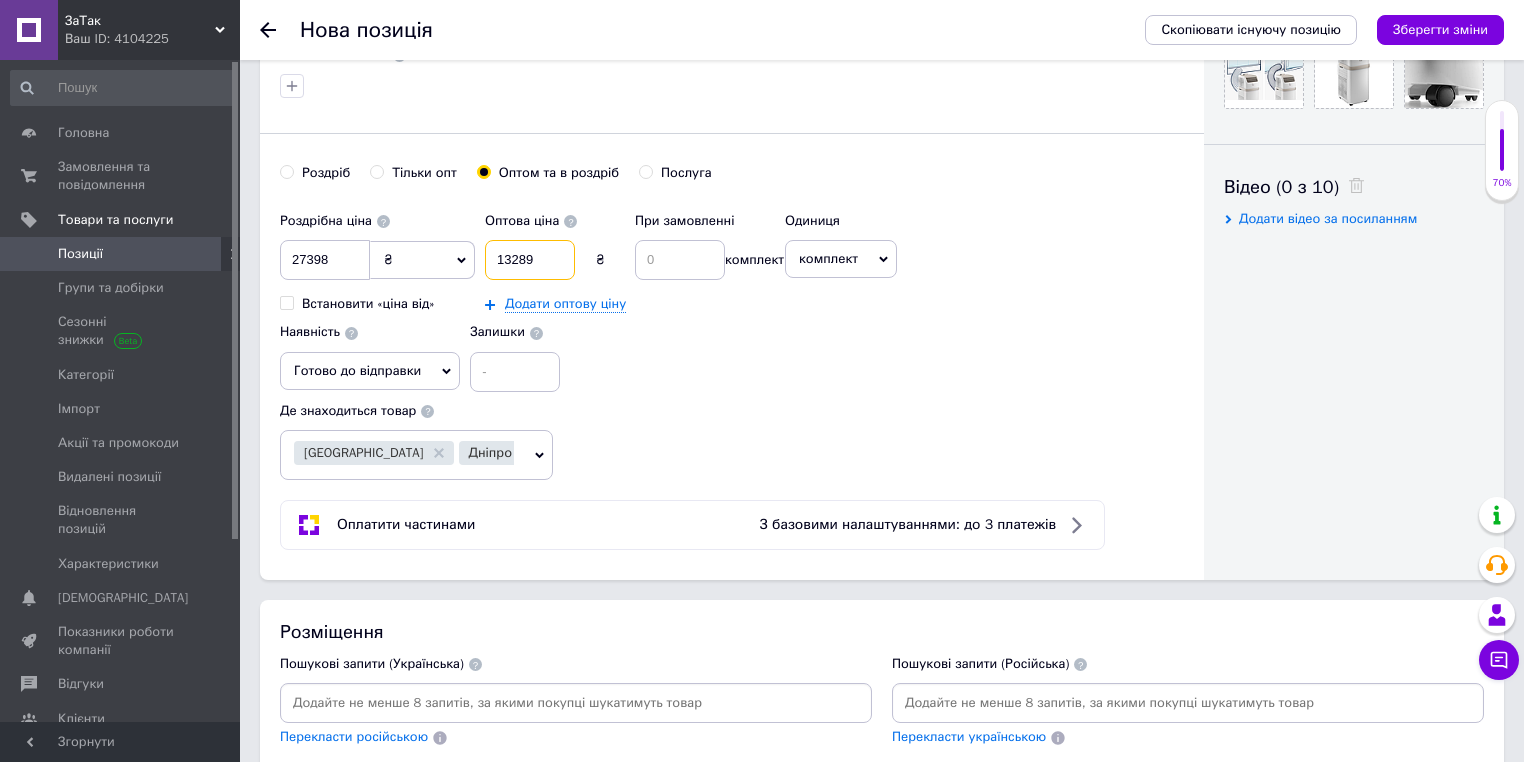 type on "13289" 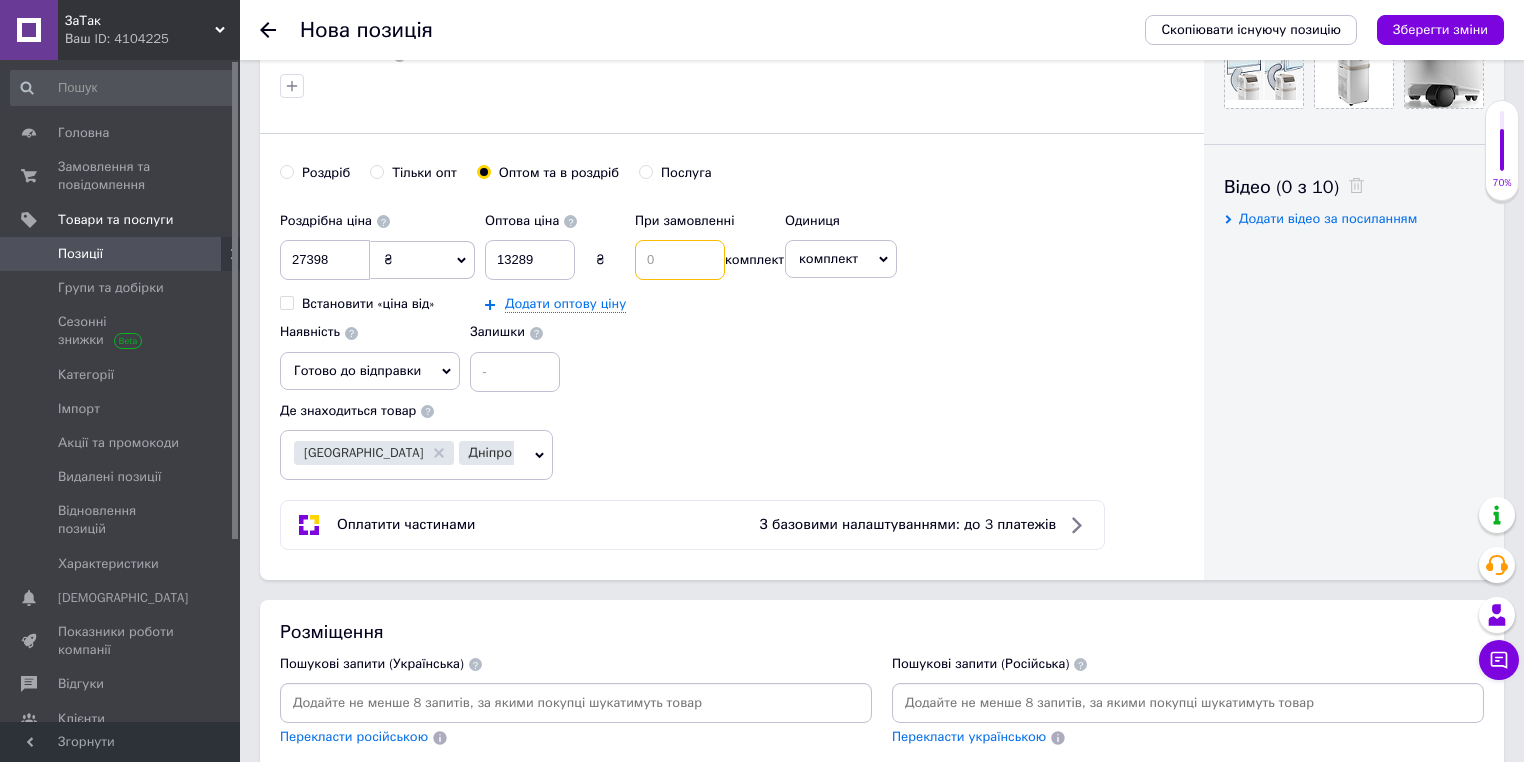 click at bounding box center [680, 260] 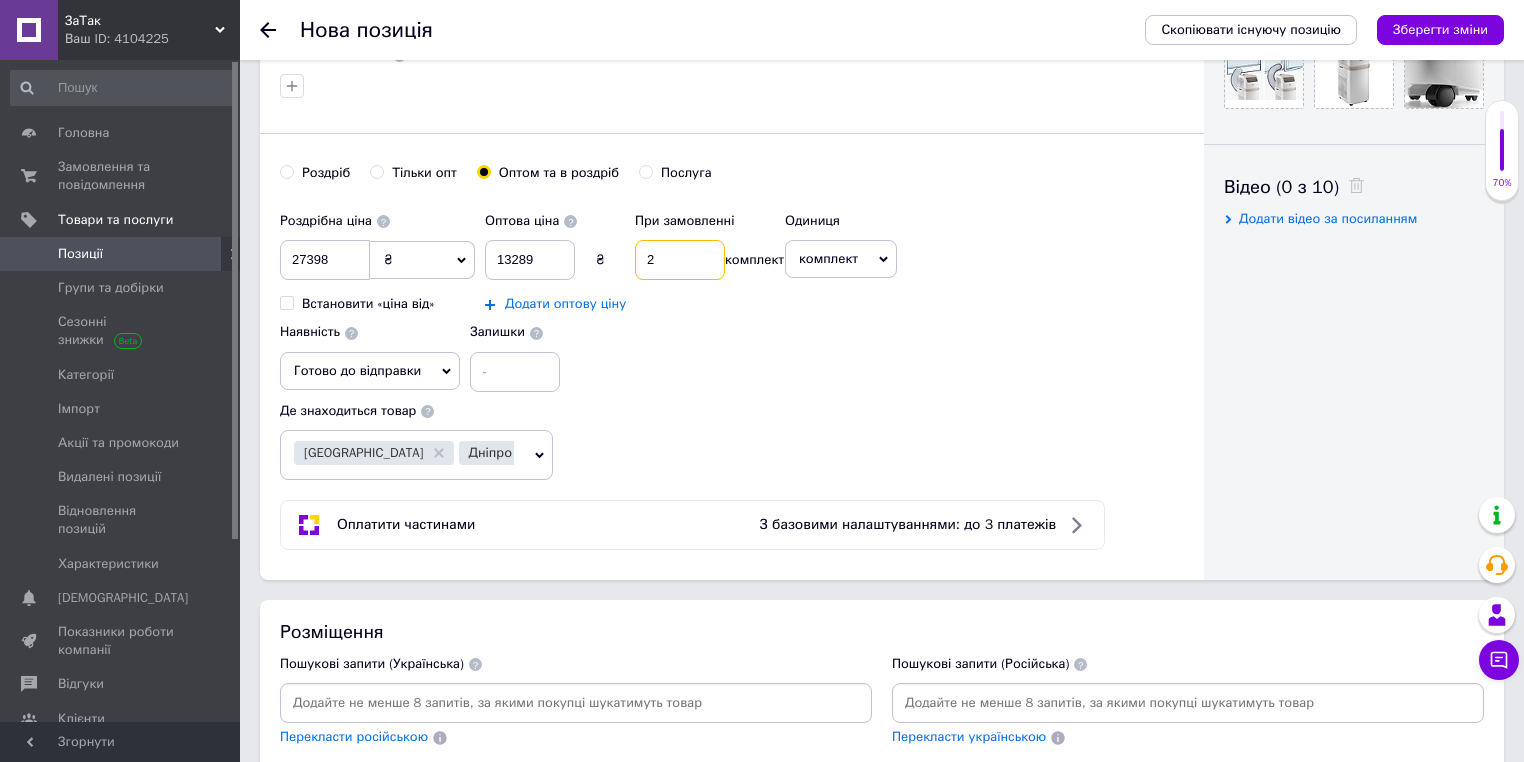 type on "2" 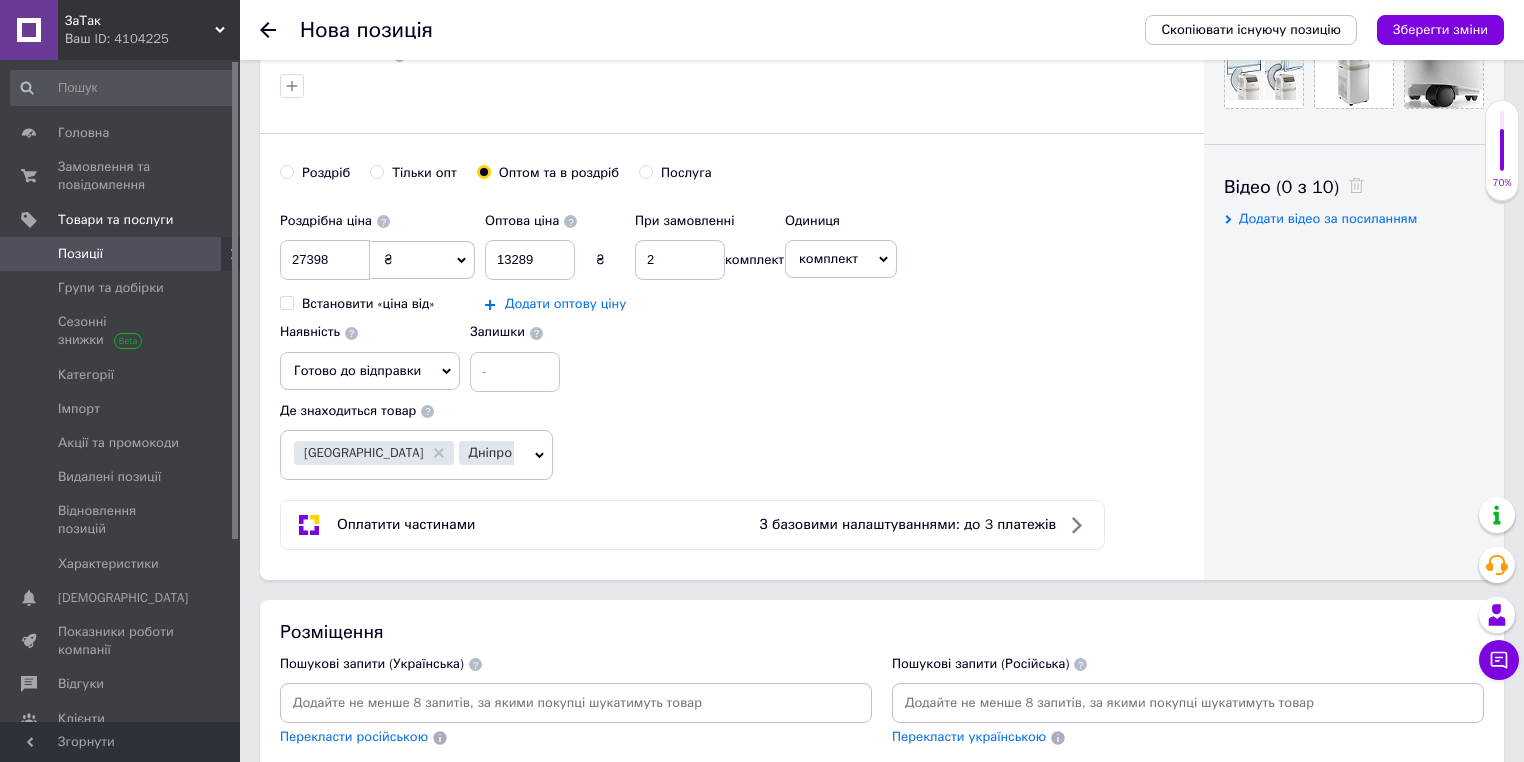 click on "Додати оптову ціну" at bounding box center (565, 304) 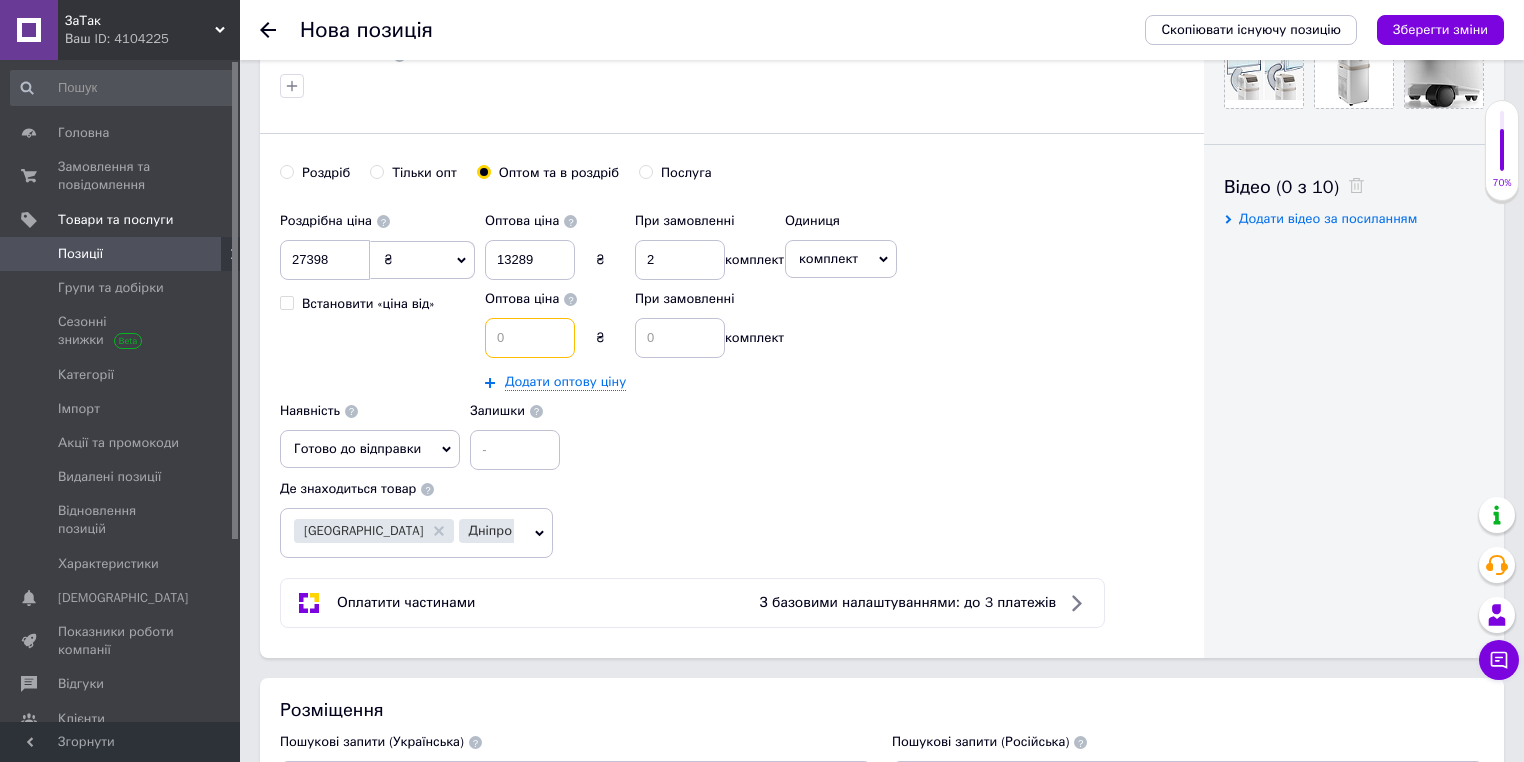 click at bounding box center [530, 338] 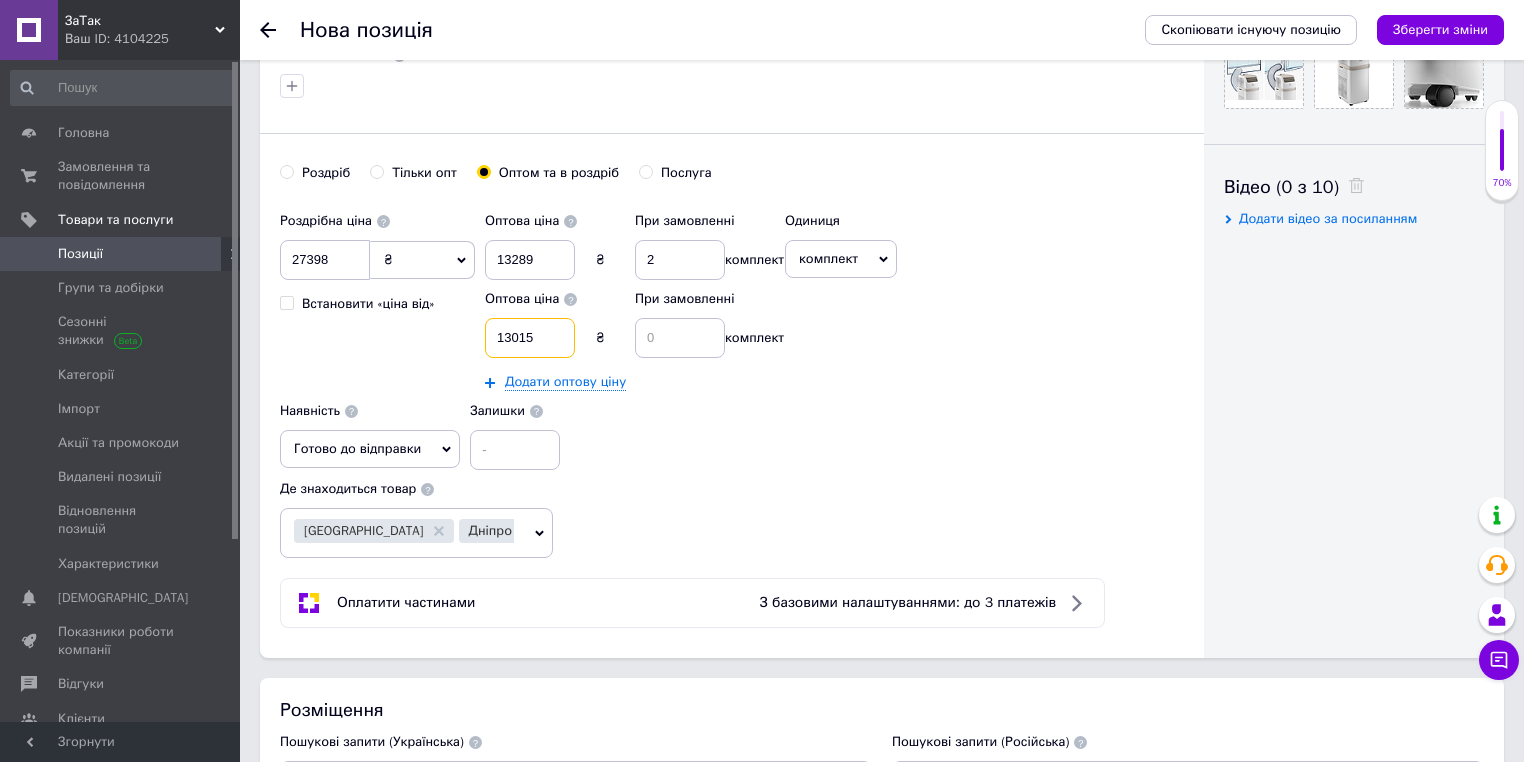 type on "13015" 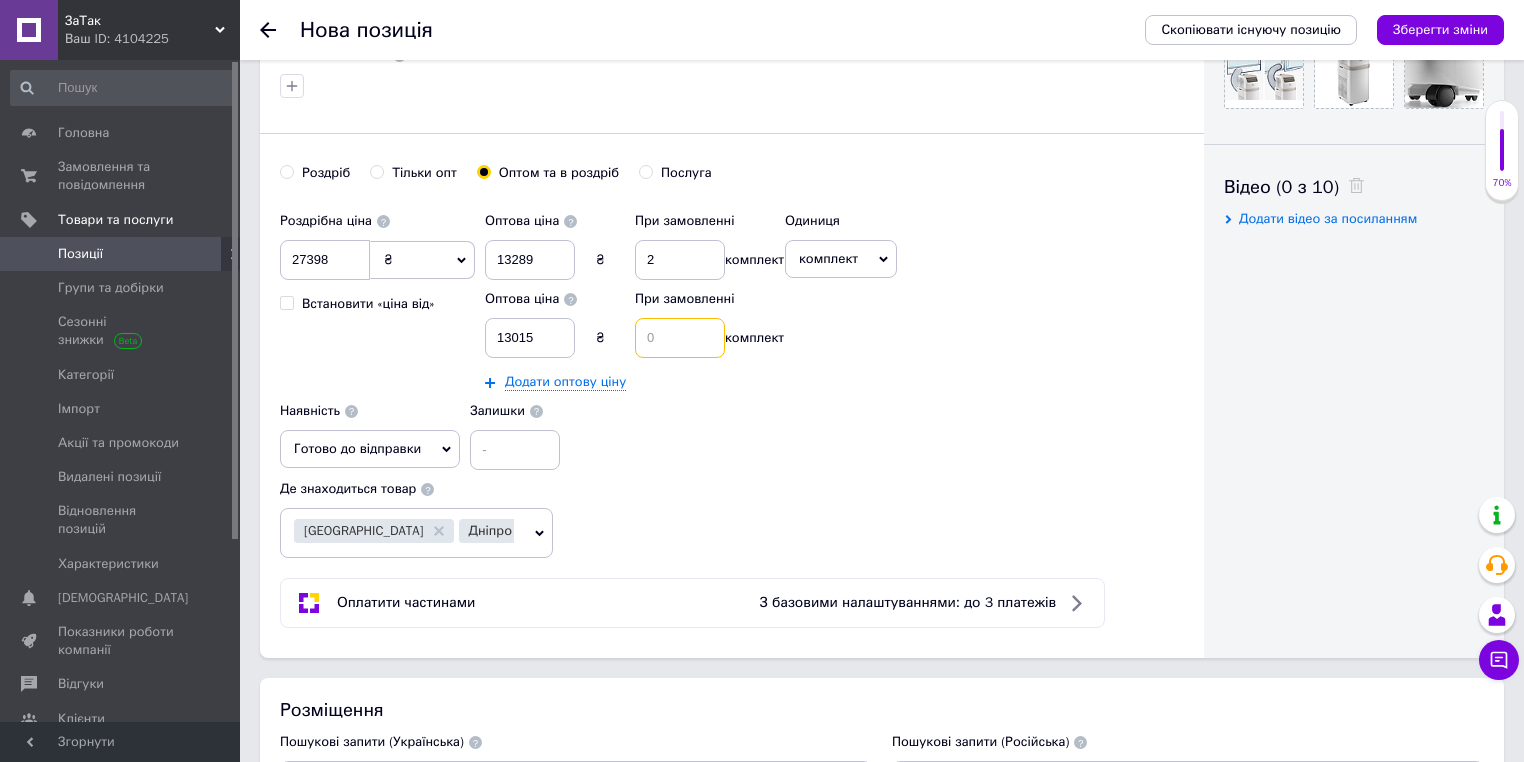 click at bounding box center (680, 338) 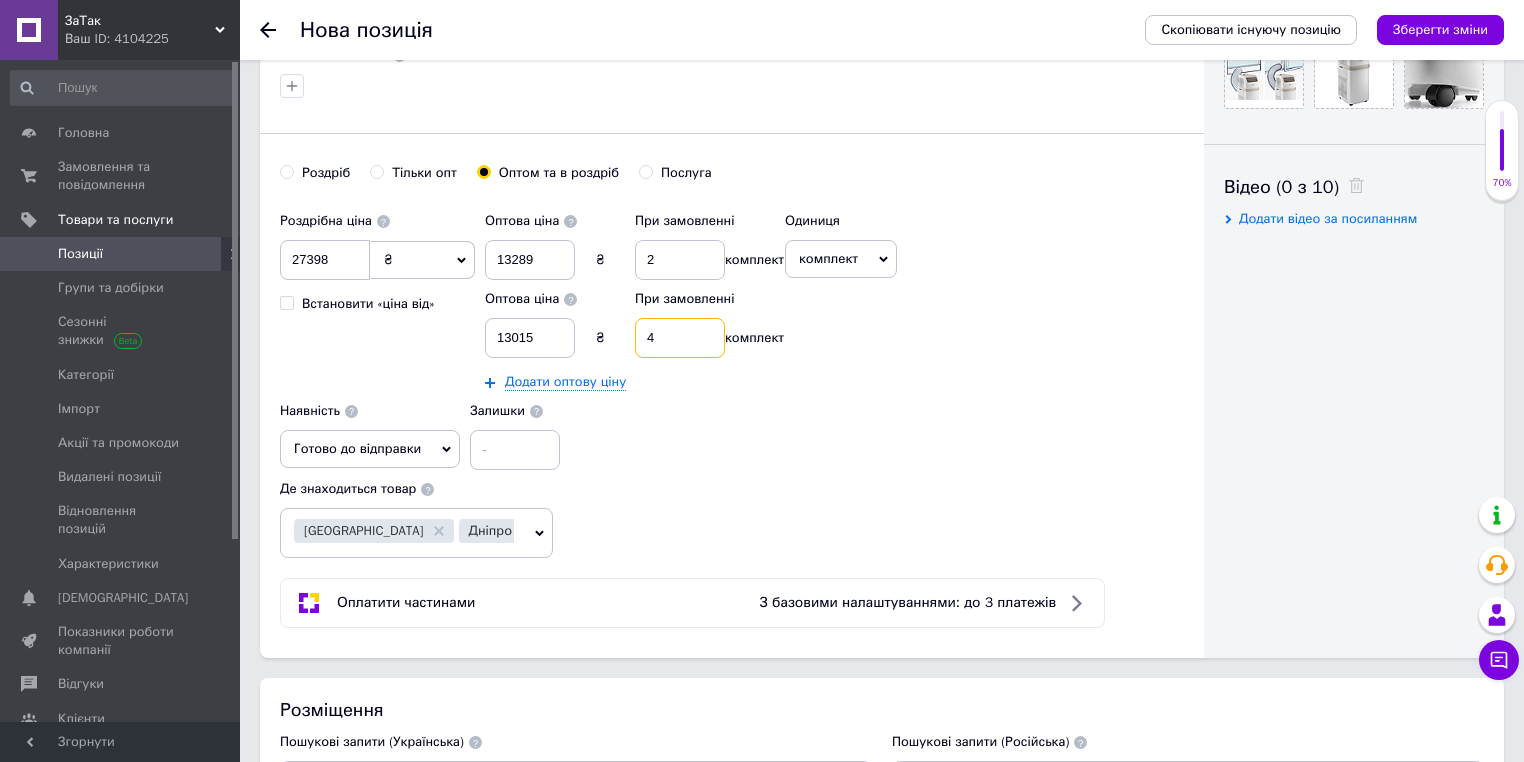 type on "4" 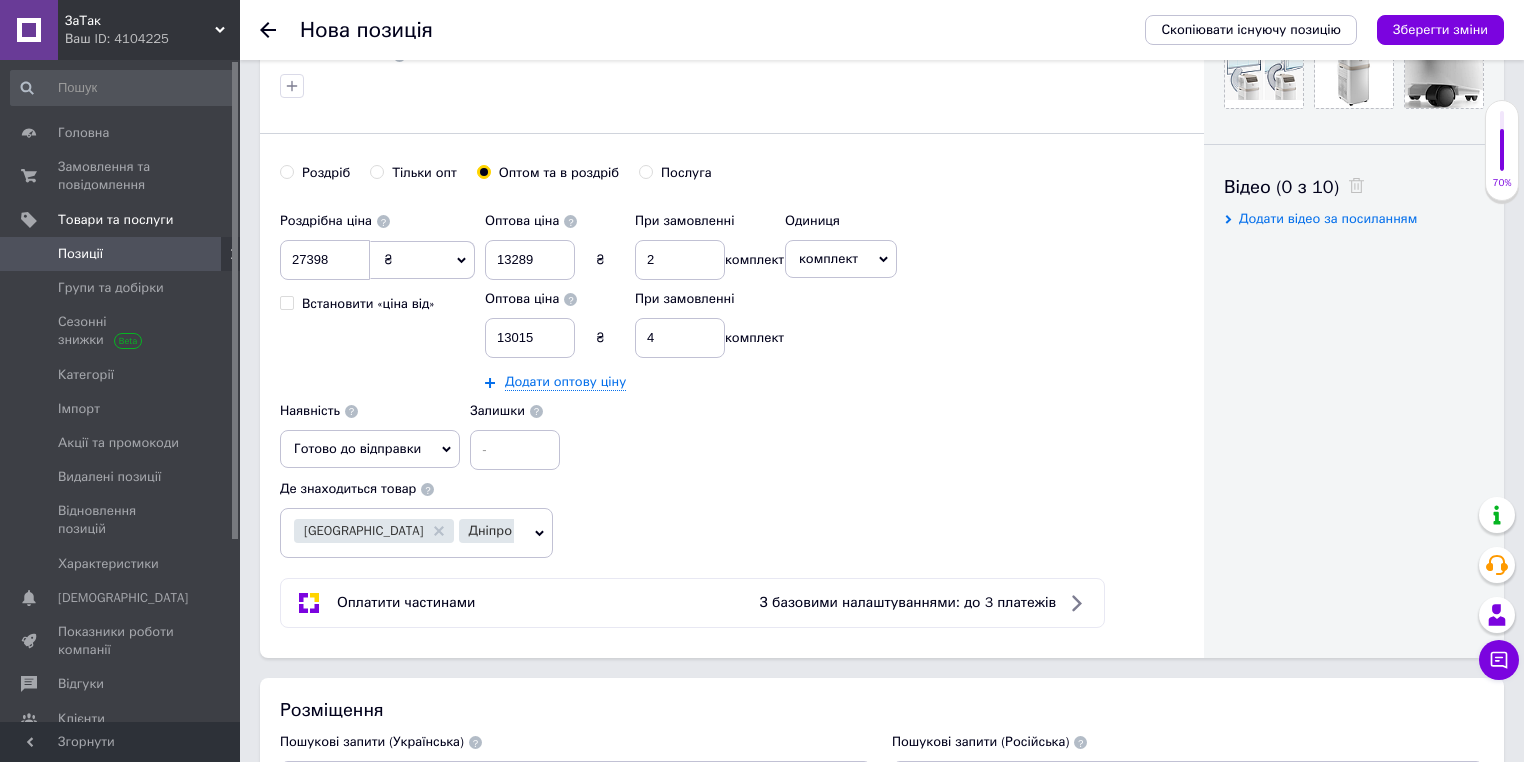click on "Роздрібна ціна 27398 ₴ $ EUR CHF GBP ¥ PLN ₸ MDL HUF KGS CNY TRY KRW lei Встановити «ціна від» Оптова ціна 13289 ₴ При замовленні 2 комплект Оптова ціна 13015 ₴ При замовленні 4 комплект Додати оптову ціну Одиниця комплект Популярне шт. упаковка кв.м пара м кг пог.м послуга т а автоцистерна ампула б балон банка блістер бобіна бочка [PERSON_NAME] бухта в ват виїзд відро г г га година гр/кв.м гігакалорія д дав два місяці день доба доза є єврокуб з зміна к кВт каністра карат кв.дм кв.м кв.см кв.фут квартал кг кг/кв.м км колесо коробка куб.дм куб.м л л лист м м мВт мл мм моток місяць мішок н набір номер о 1" at bounding box center (732, 336) 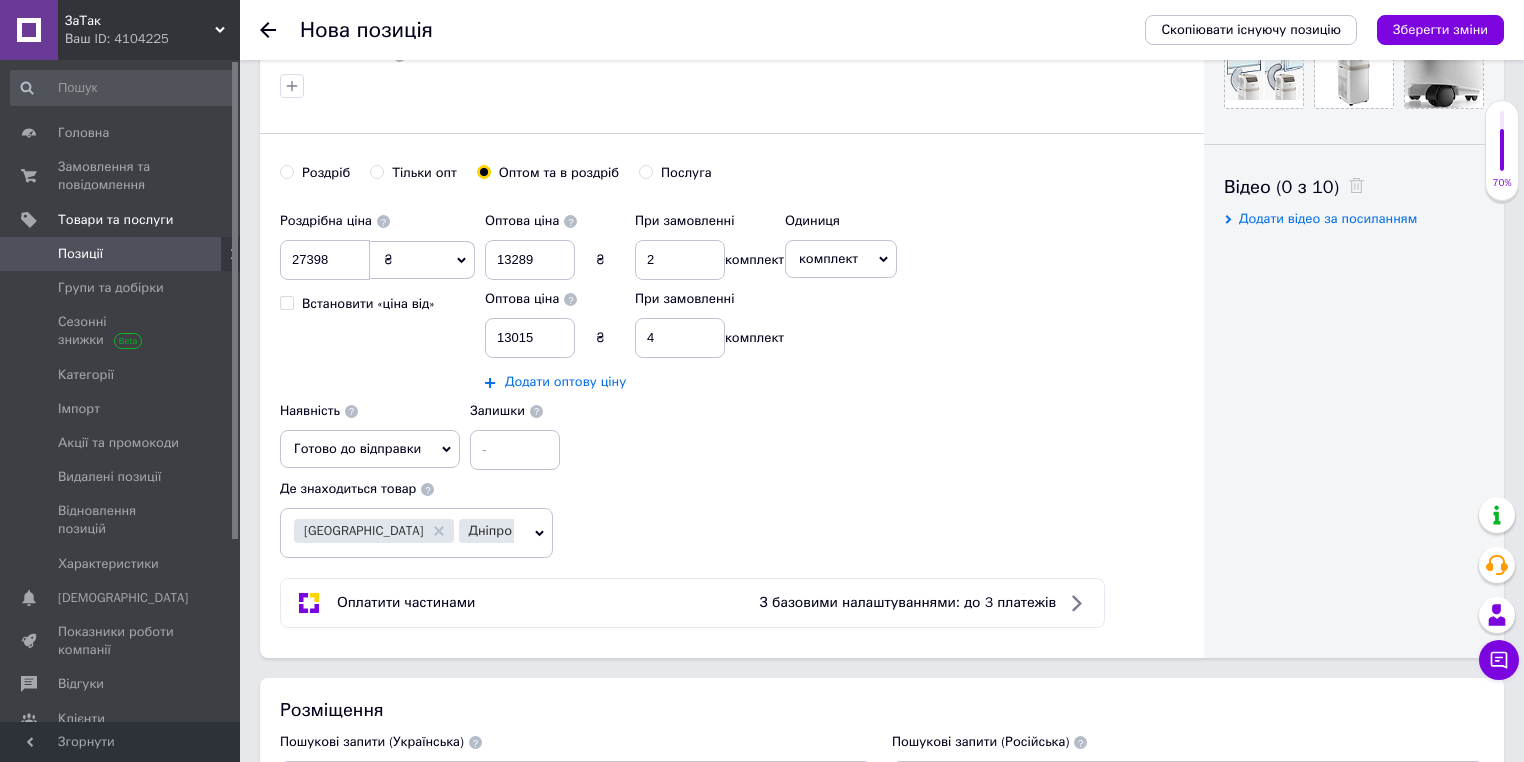 click on "Додати оптову ціну" at bounding box center (565, 382) 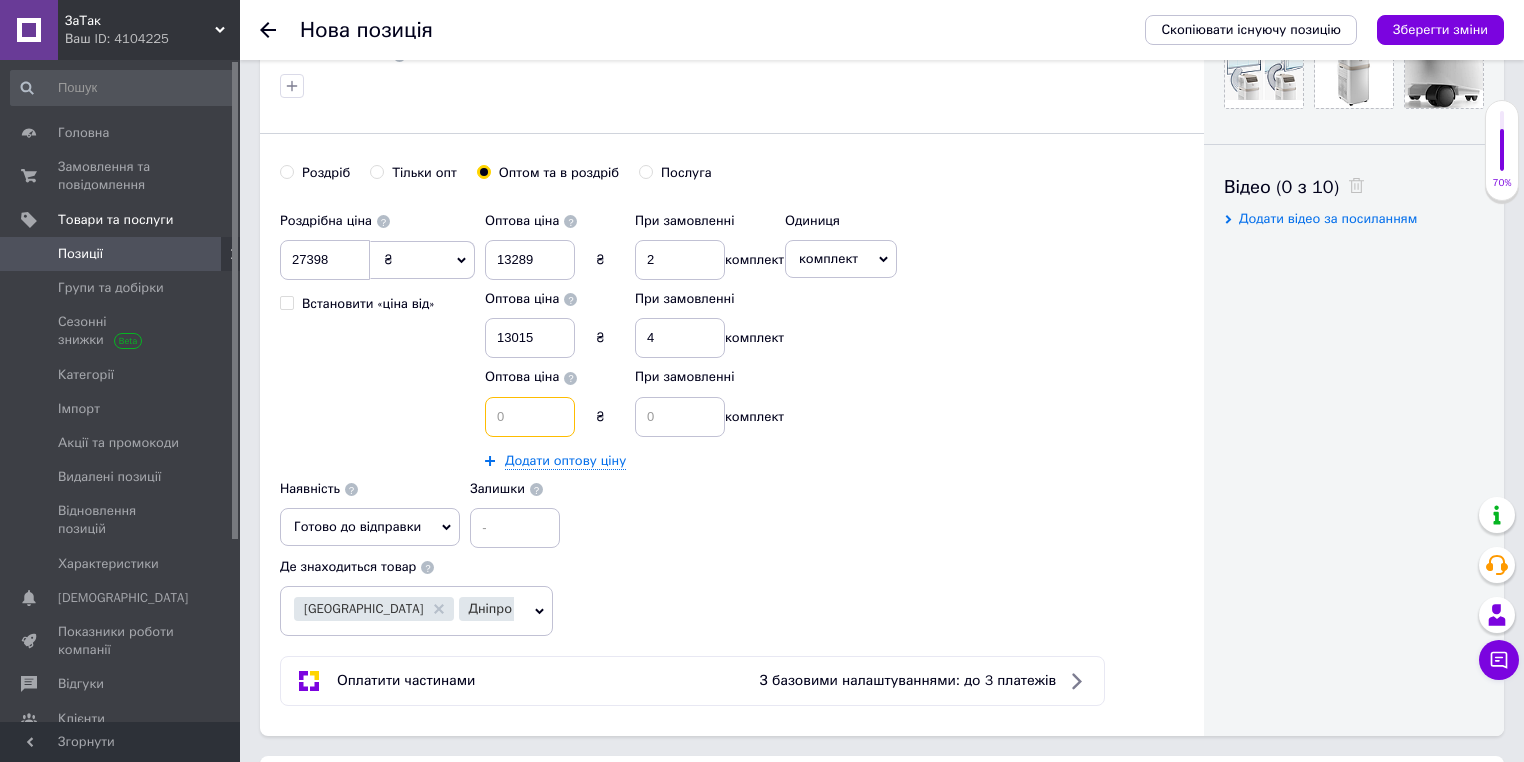 click at bounding box center (530, 417) 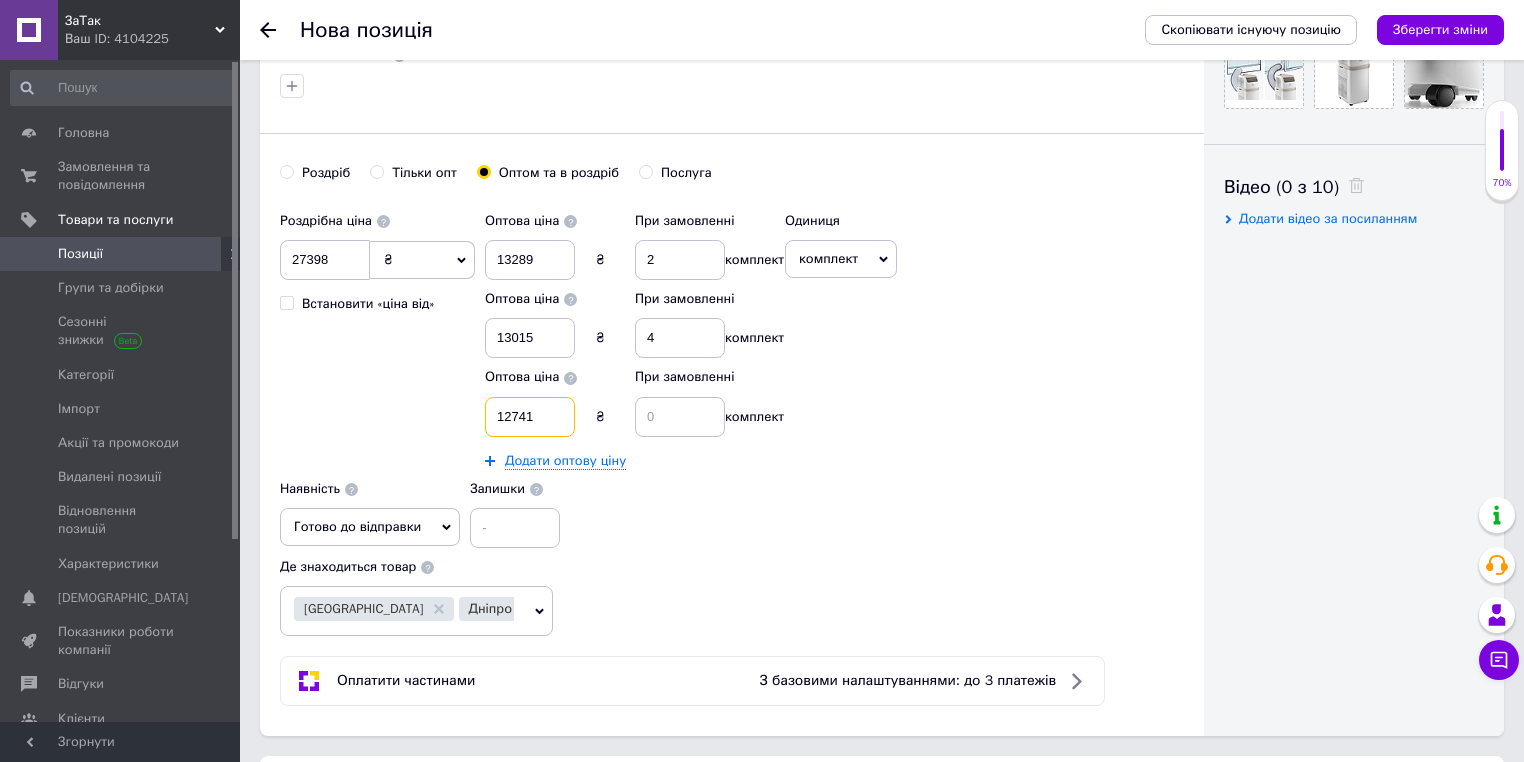 type on "12741" 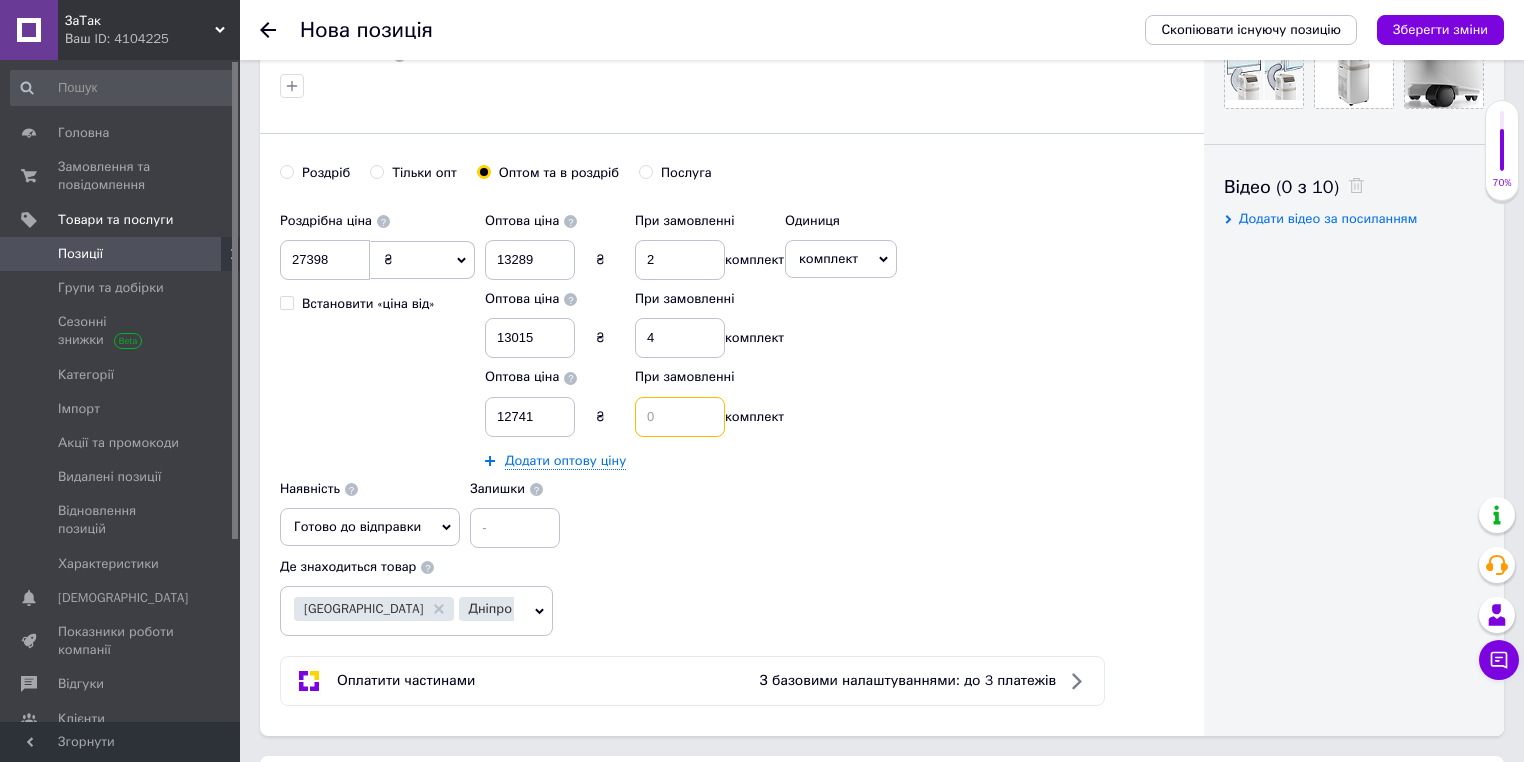 click at bounding box center (680, 417) 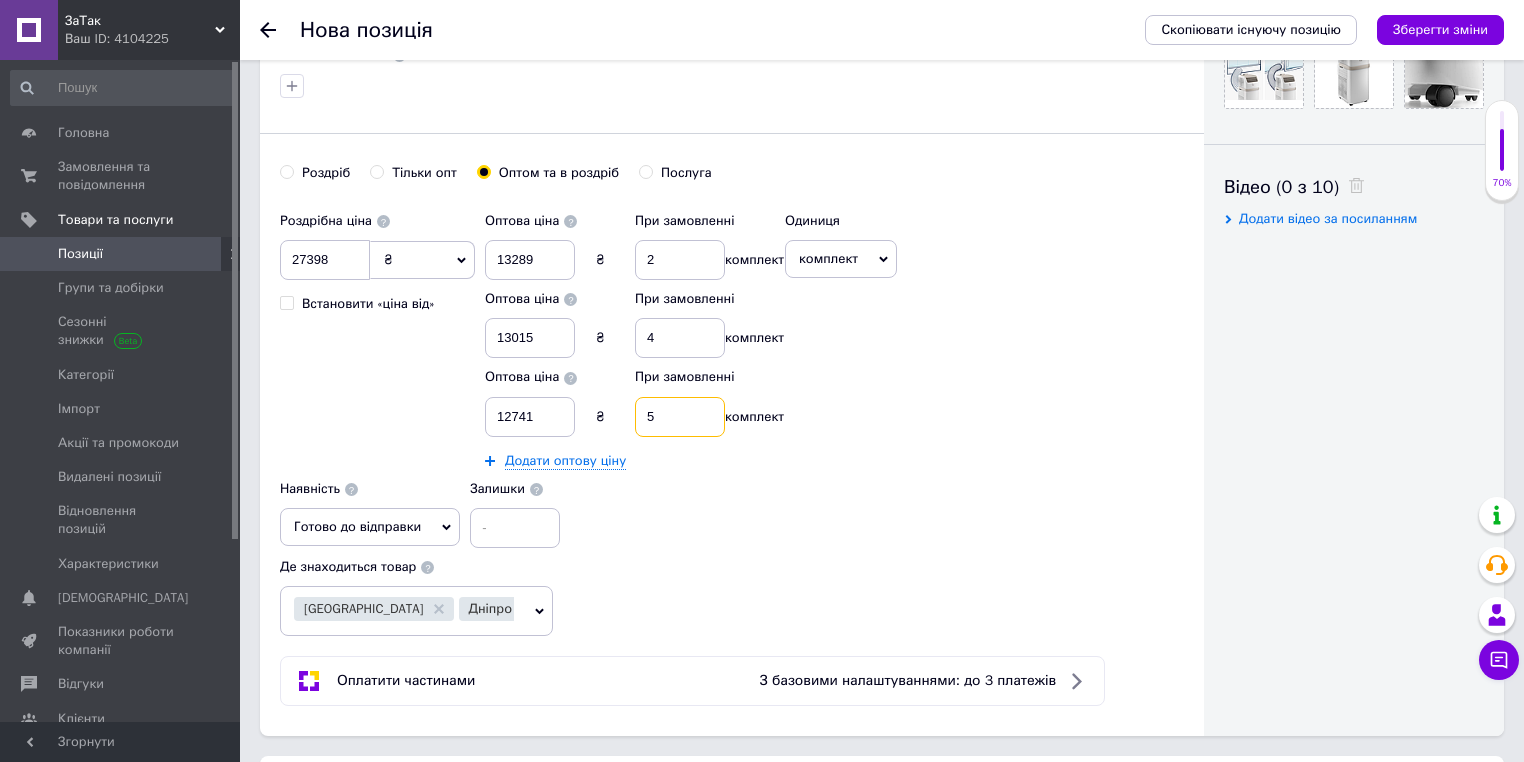 type on "5" 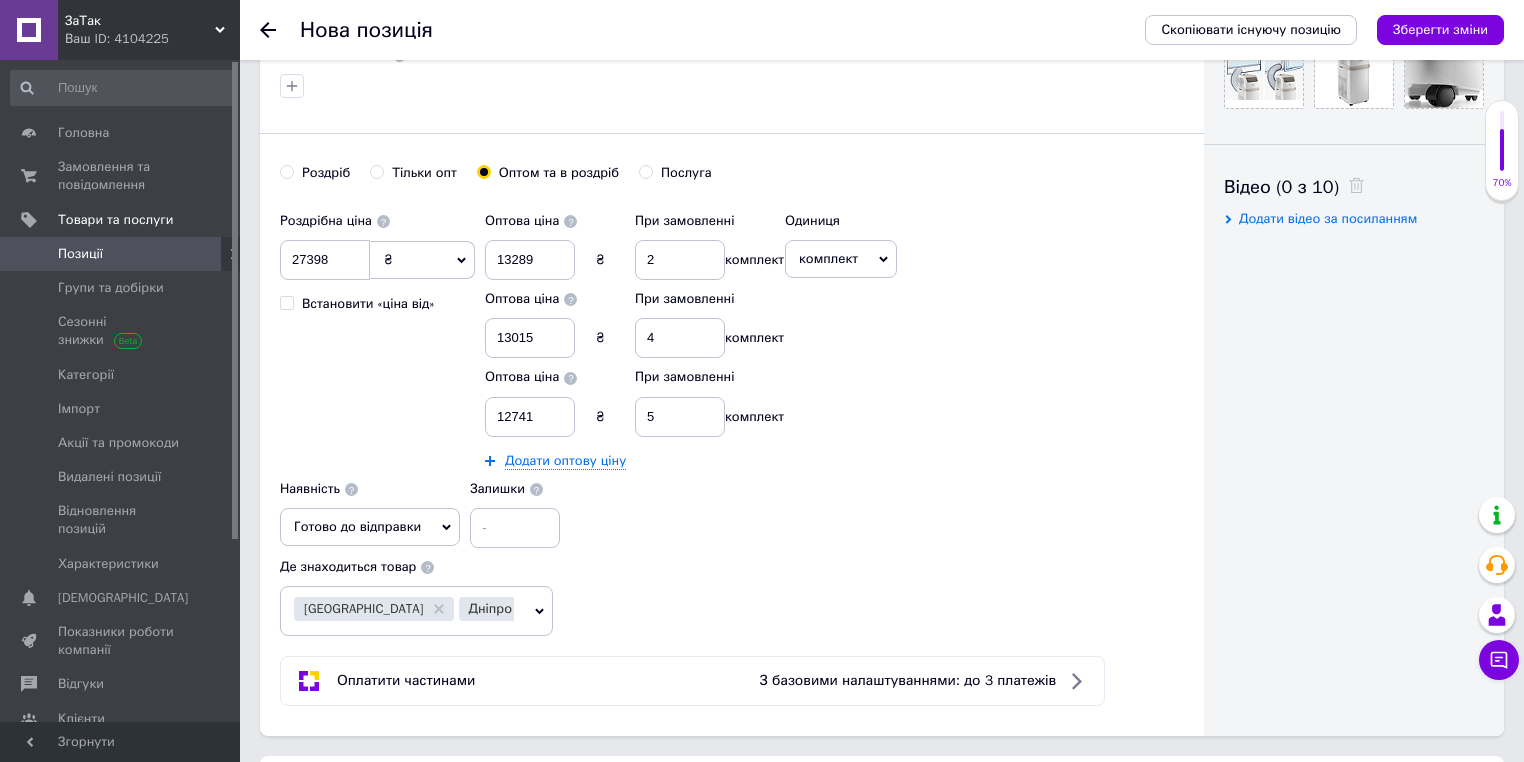 click on "Роздрібна ціна 27398 ₴ $ EUR CHF GBP ¥ PLN ₸ MDL HUF KGS CNY TRY KRW lei Встановити «ціна від» Оптова ціна 13289 ₴ При замовленні 2 комплект Оптова ціна 13015 ₴ При замовленні 4 комплект Оптова ціна 12741 ₴ При замовленні 5 комплект Додати оптову ціну Одиниця комплект Популярне шт. упаковка кв.м пара м кг пог.м послуга т а автоцистерна ампула б балон банка блістер бобіна бочка [PERSON_NAME] бухта в ват виїзд відро г г га година гр/кв.м гігакалорія д дав два місяці день доба доза є єврокуб з зміна к кВт каністра карат кв.дм кв.м кв.см кв.фут квартал кг кг/кв.м км колесо коробка куб.дм куб.м л л лист м м н" at bounding box center [732, 375] 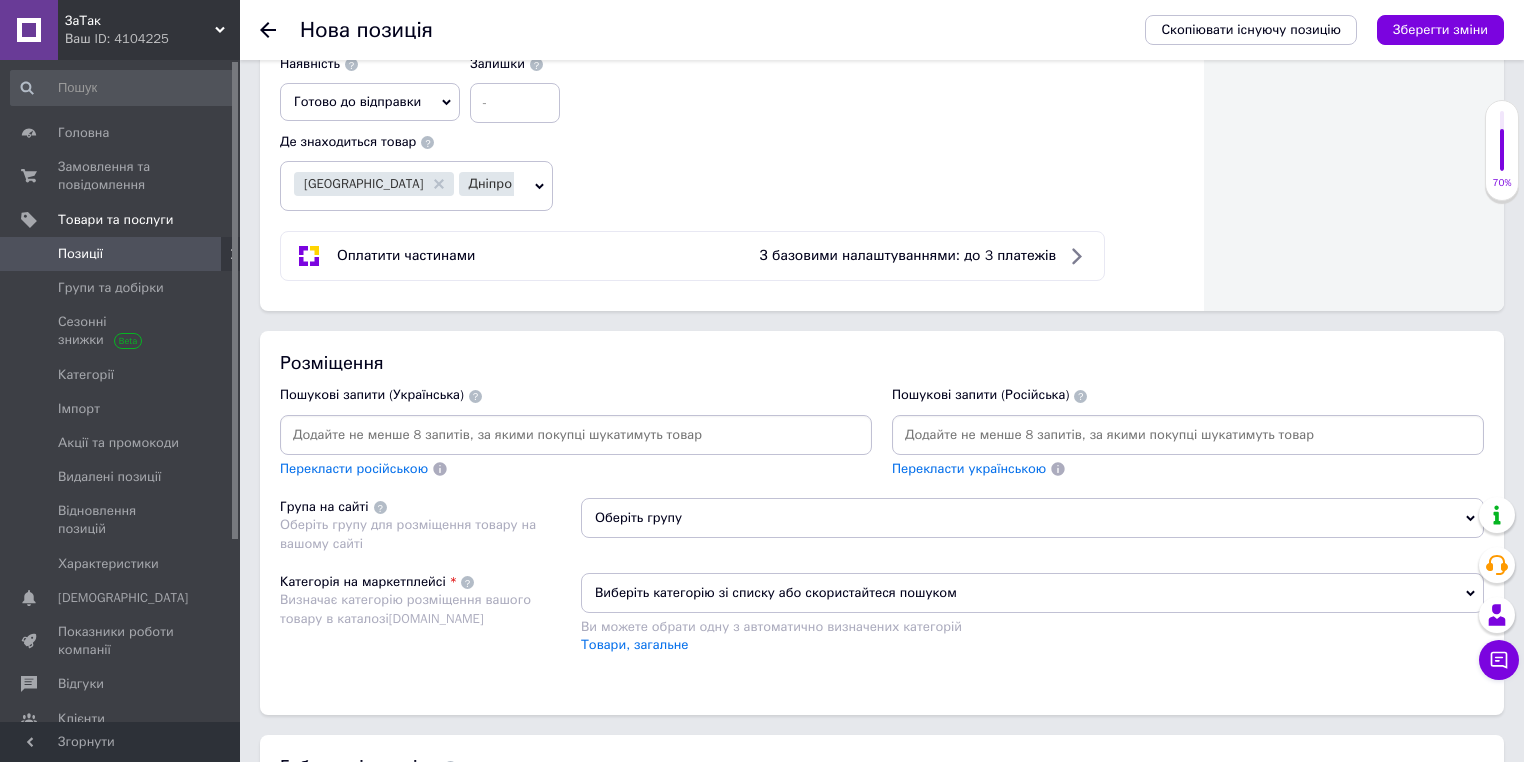 scroll, scrollTop: 1280, scrollLeft: 0, axis: vertical 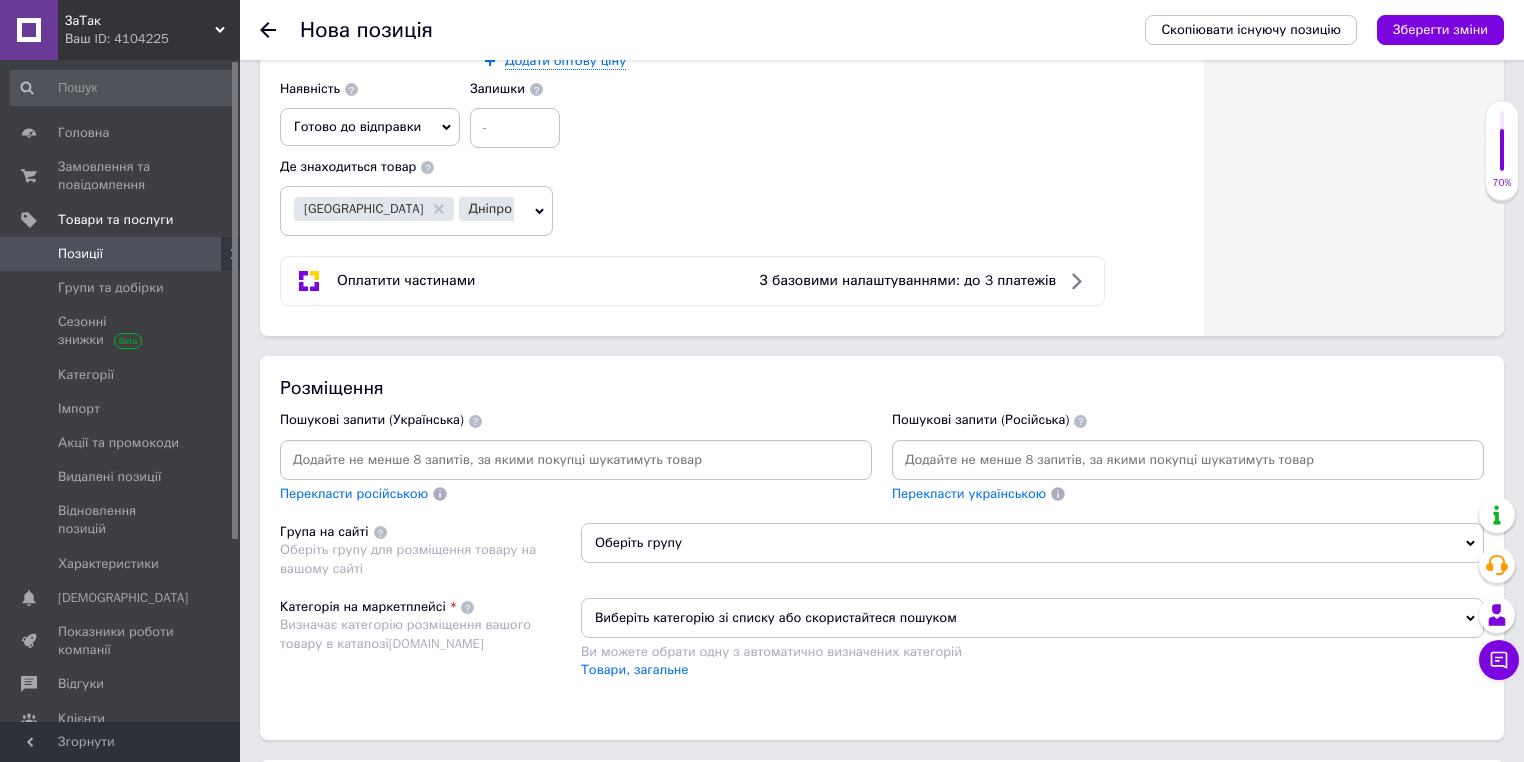 click at bounding box center (1188, 460) 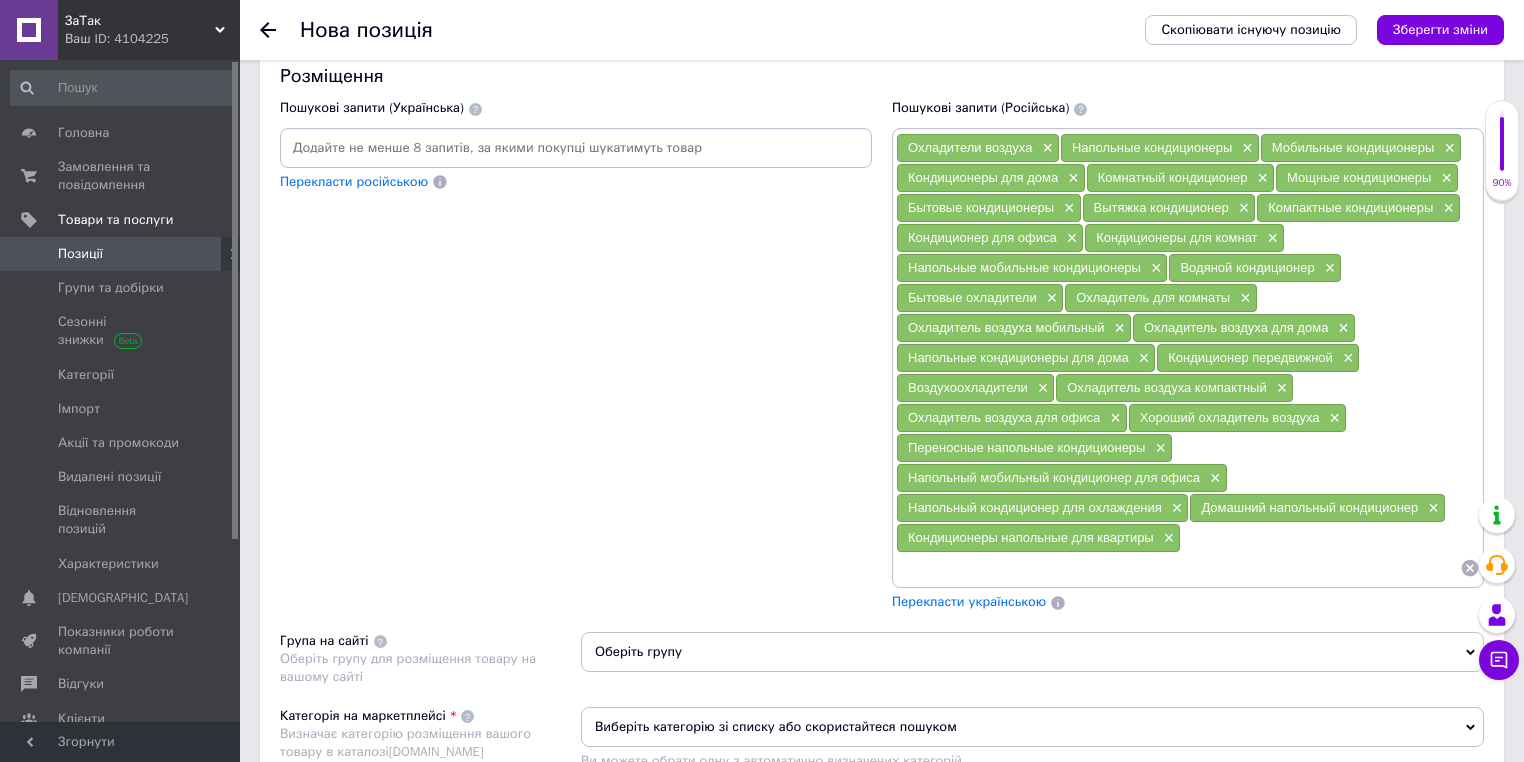 scroll, scrollTop: 1600, scrollLeft: 0, axis: vertical 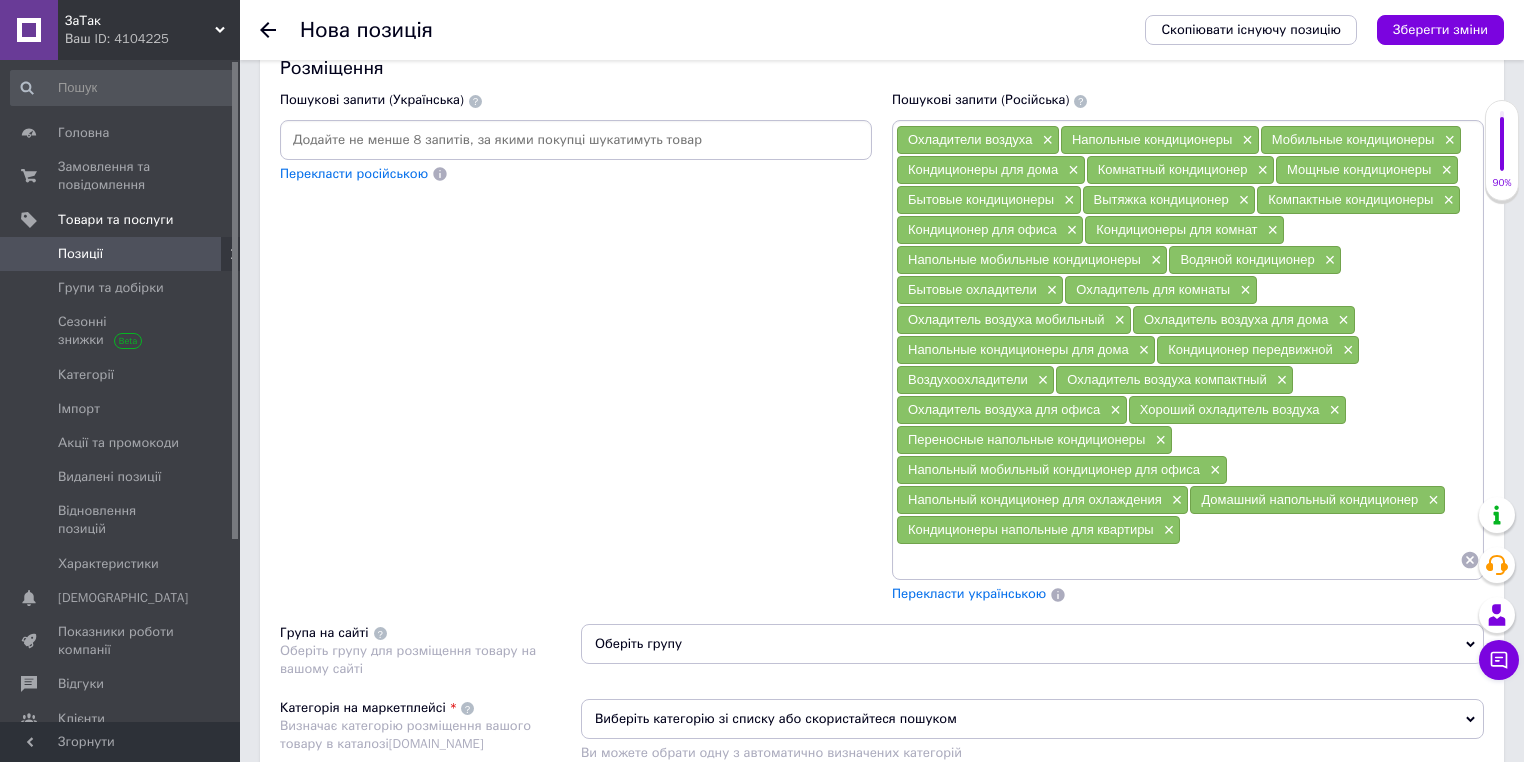 click at bounding box center [576, 140] 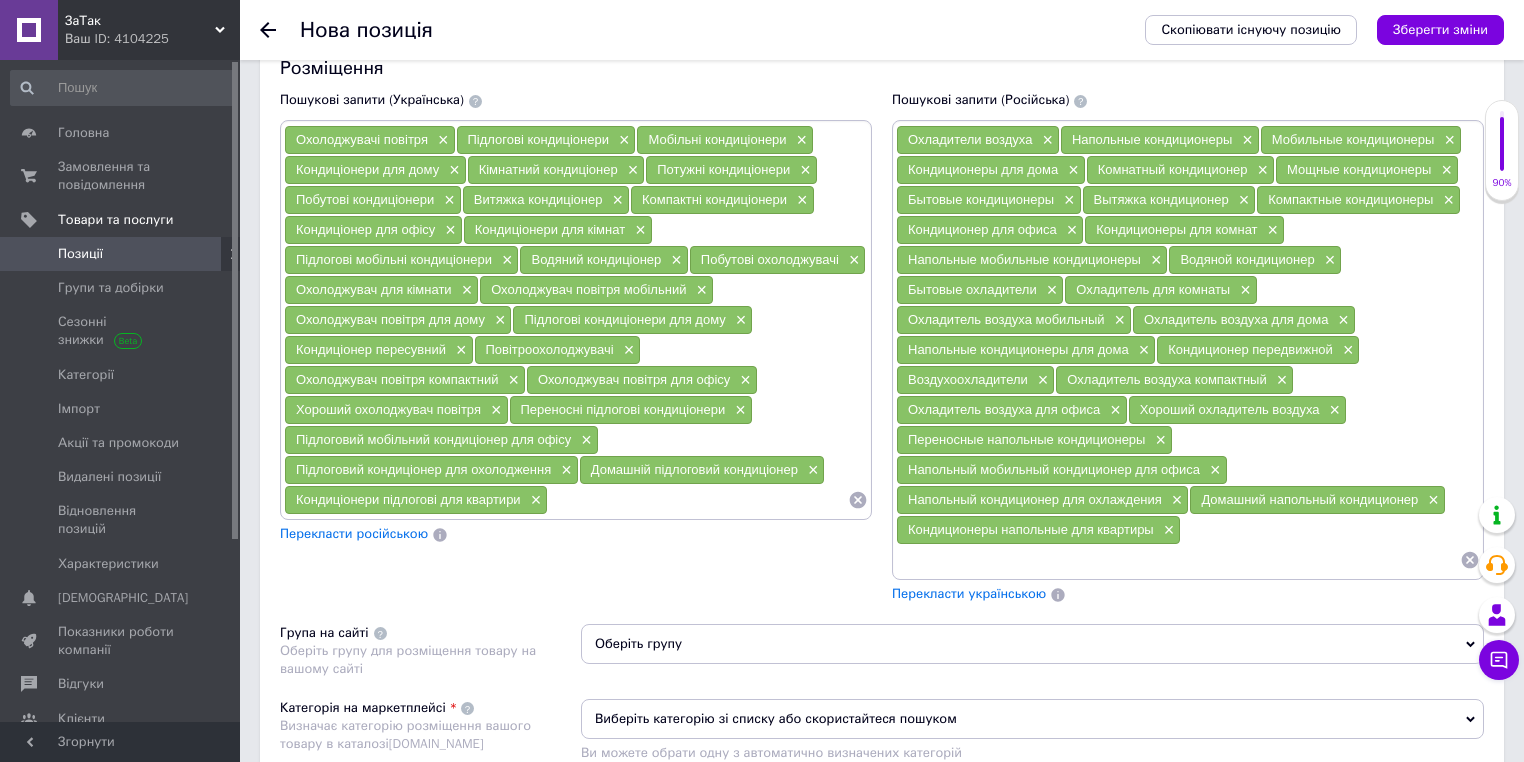 click on "Пошукові запити (Російська) Охладители воздуха × Напольные кондиционеры × Мобильные кондиционеры × Кондиционеры для дома × Комнатный кондиционер × Мощные кондиционеры × Бытовые кондиционеры × Вытяжка кондиционер × Компактные кондиционеры × Кондиционер для офиса × Кондиционеры для комнат × Напольные мобильные кондиционеры × Водяной кондиционер × Бытовые охладители × Охладитель для комнаты × Охладитель воздуха мобильный × Охладитель воздуха для дома × Напольные кондиционеры для дома × Кондиционер передвижной × Воздухоохладители × × × × × × × × ×" at bounding box center [1188, 347] 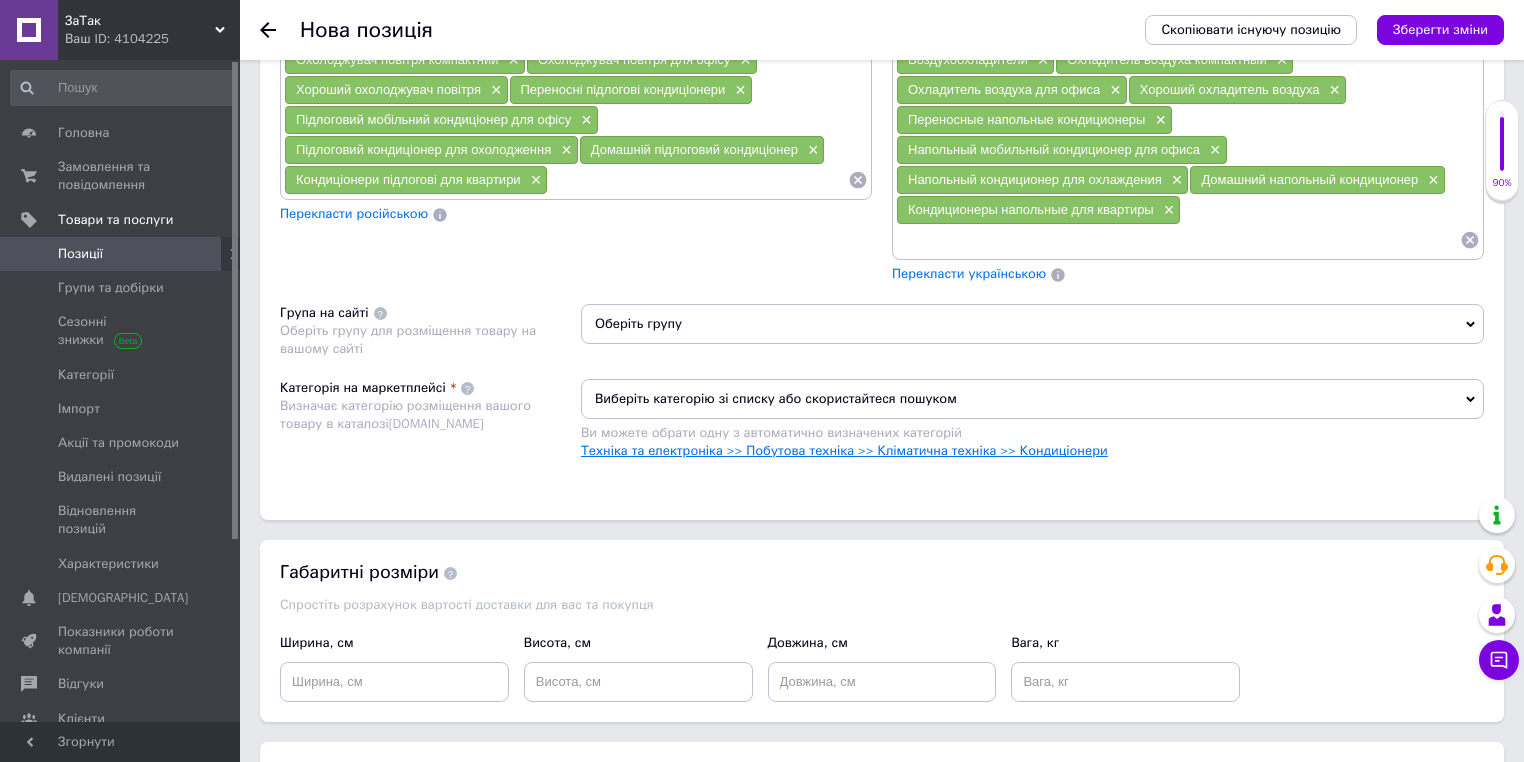click on "Техніка та електроніка >> Побутова техніка >> Кліматична техніка >> Кондиціонери" at bounding box center (844, 450) 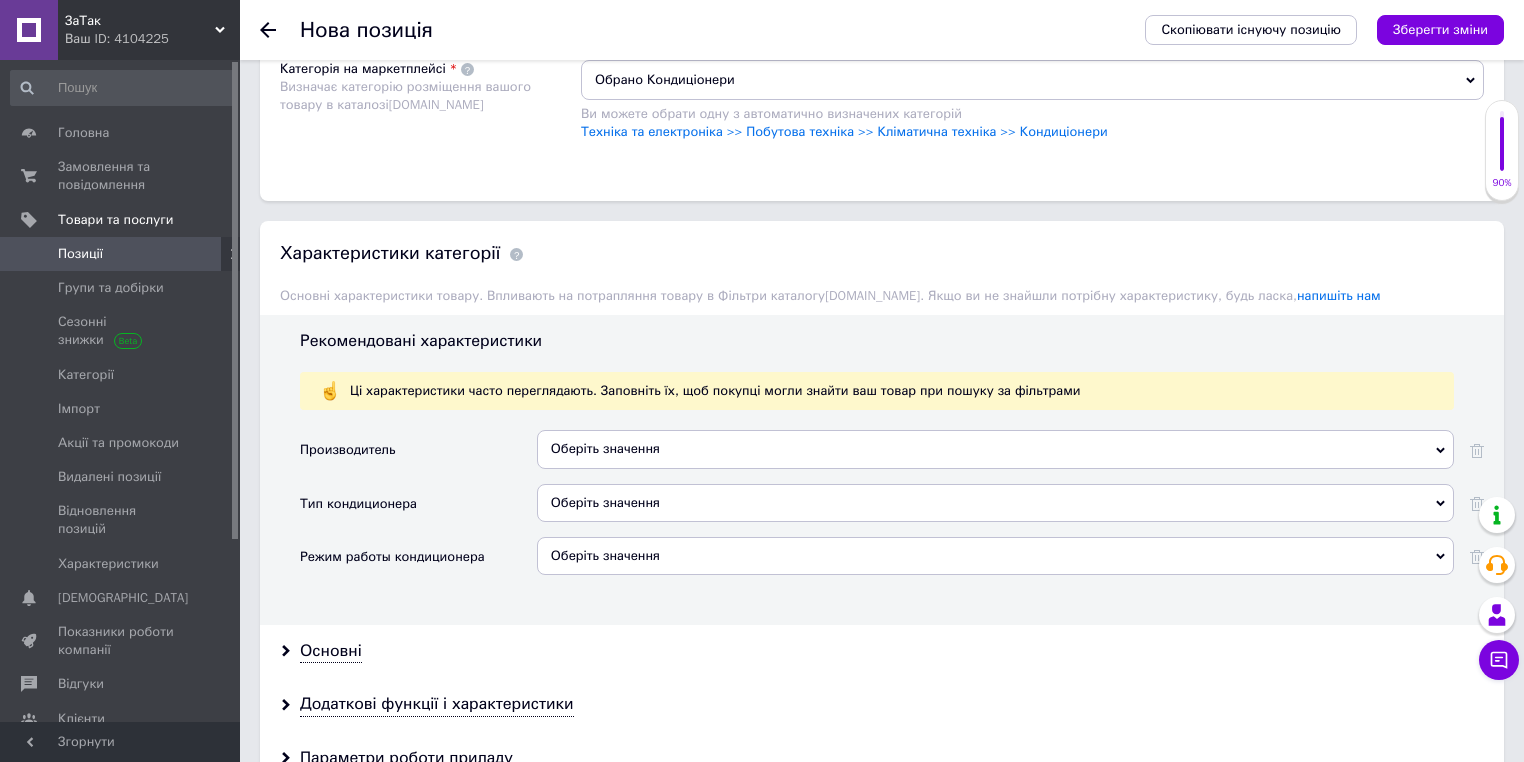 scroll, scrollTop: 2240, scrollLeft: 0, axis: vertical 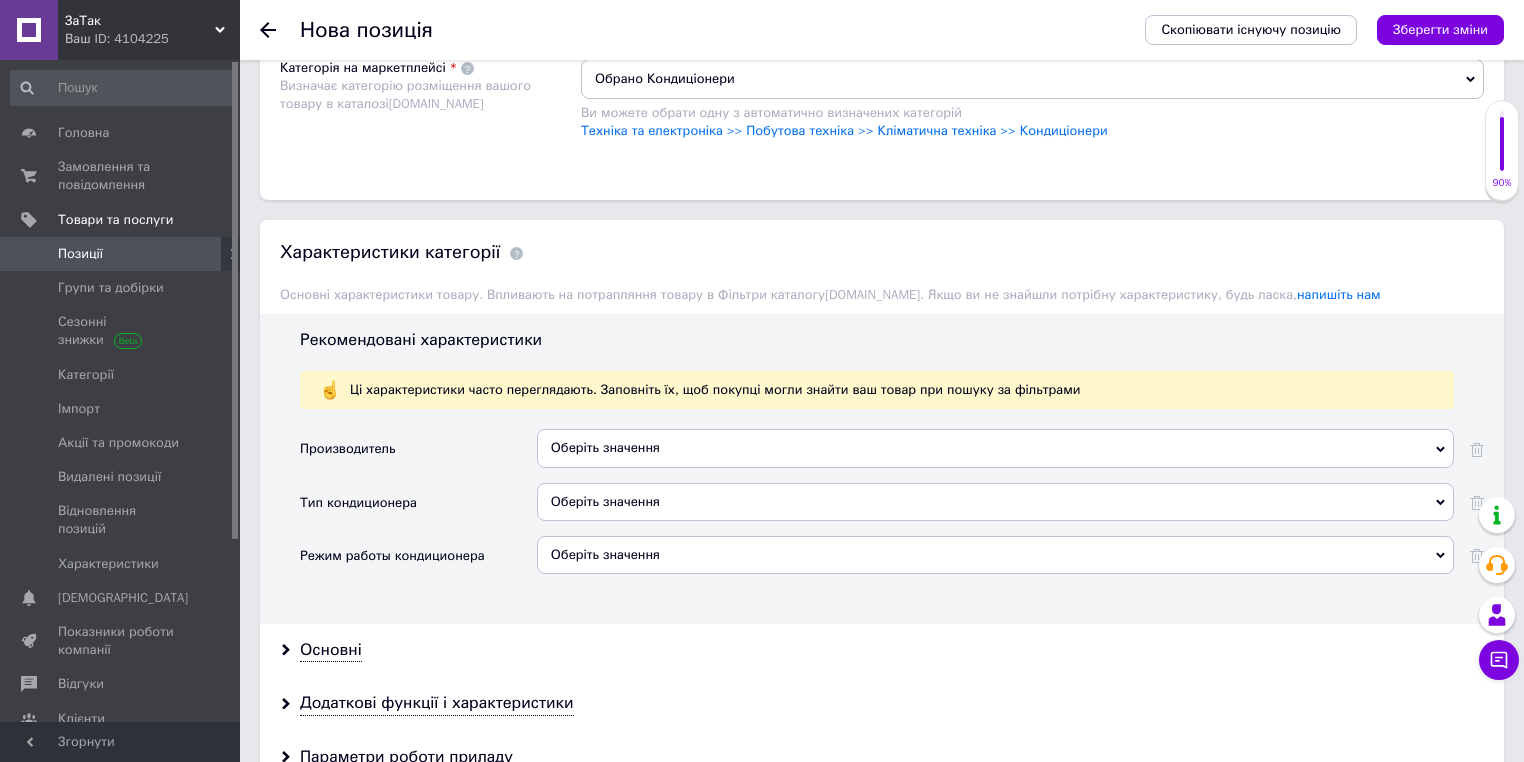 click on "Оберіть значення" at bounding box center [995, 448] 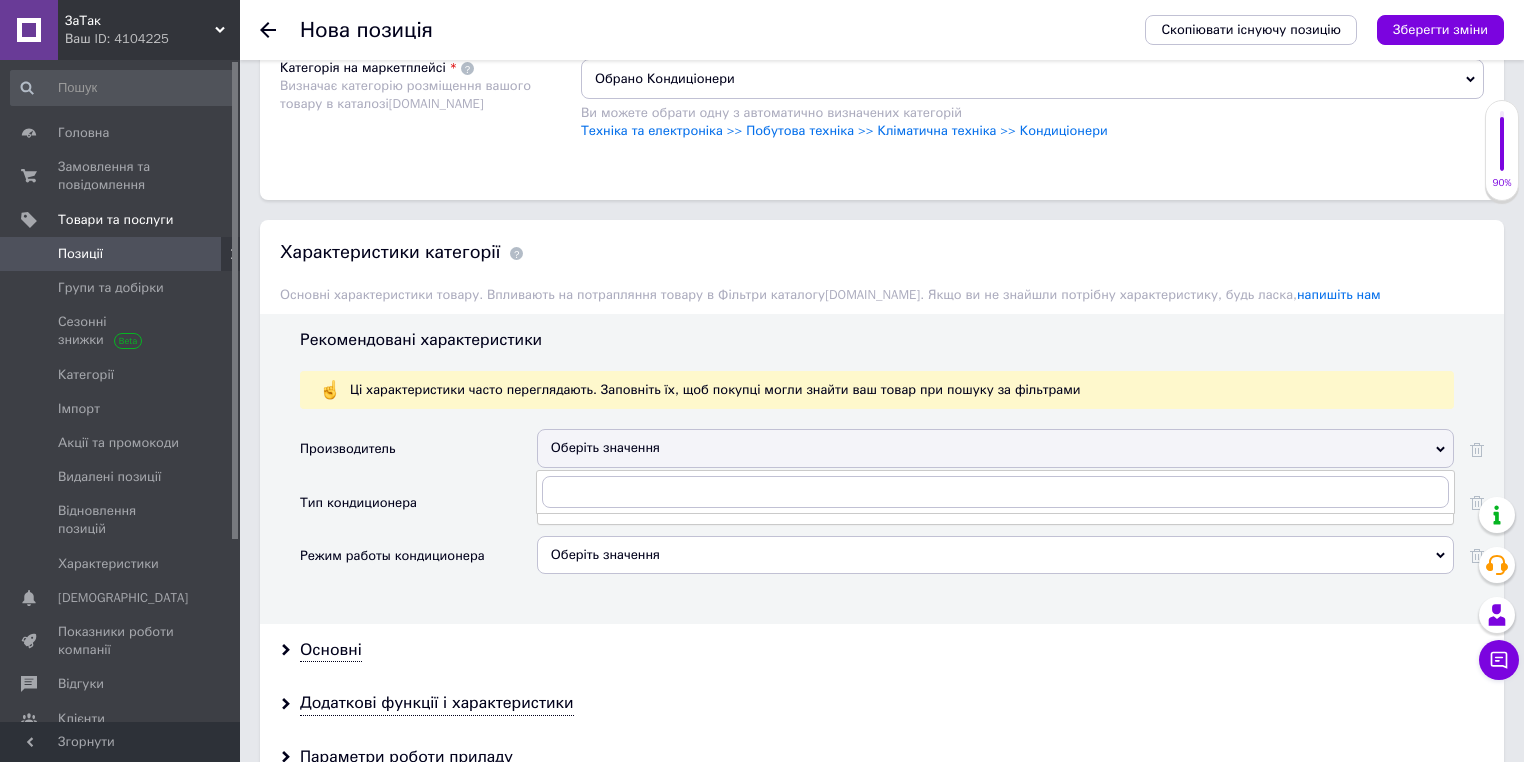 click on "Производитель" at bounding box center (418, 455) 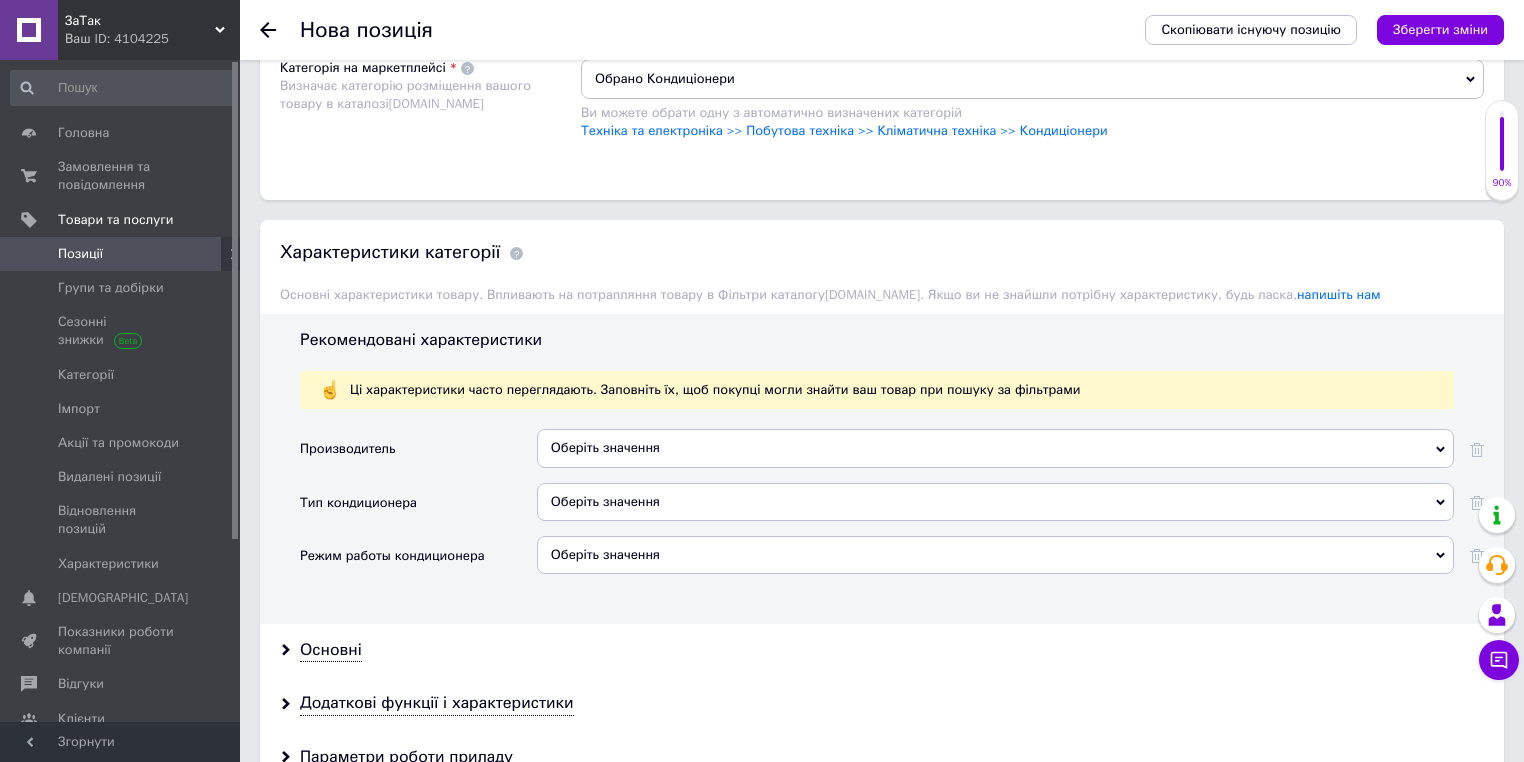 click on "Оберіть значення" at bounding box center (995, 502) 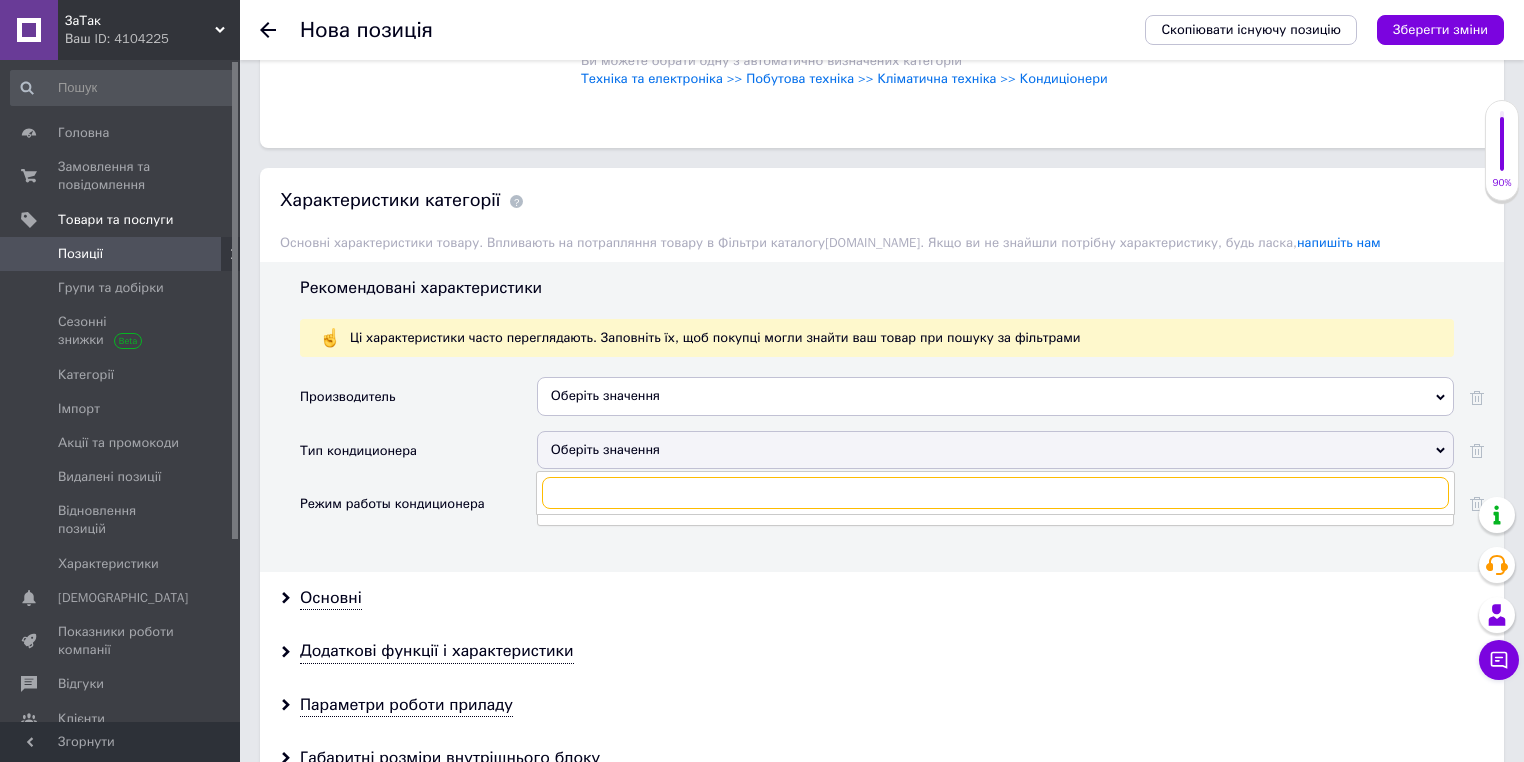 scroll, scrollTop: 2320, scrollLeft: 0, axis: vertical 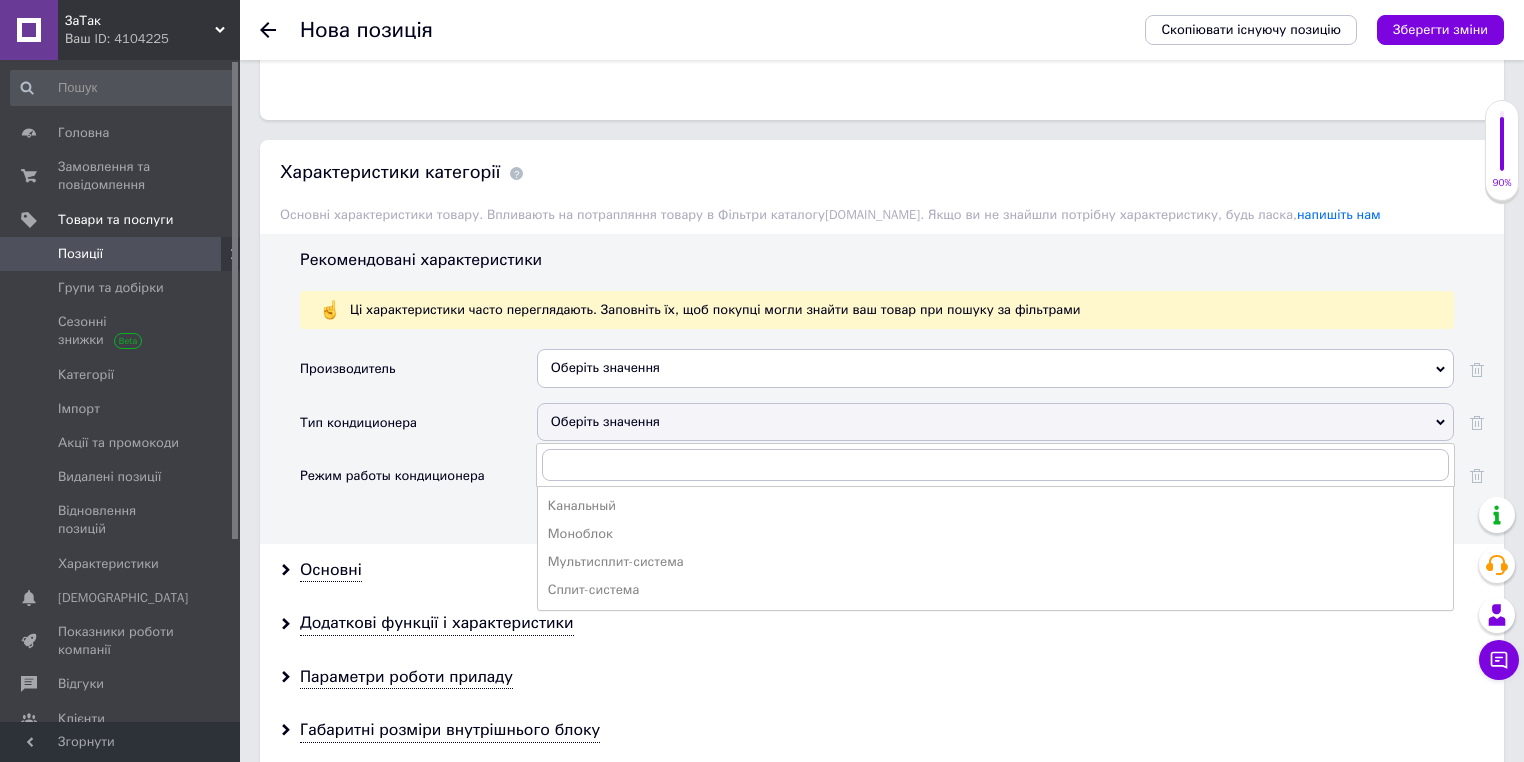 click on "Моноблок" at bounding box center (995, 534) 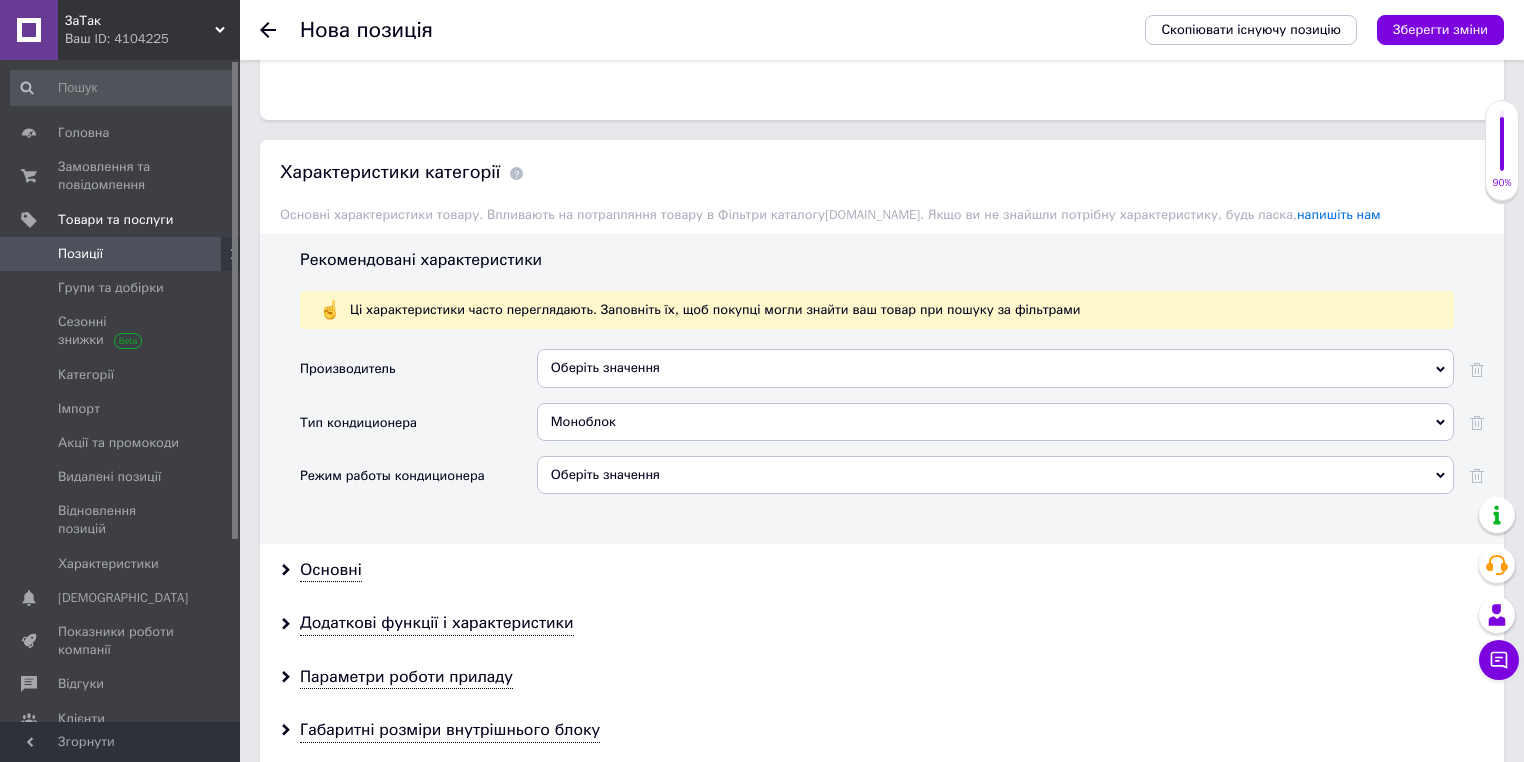 click on "Оберіть значення" at bounding box center (995, 475) 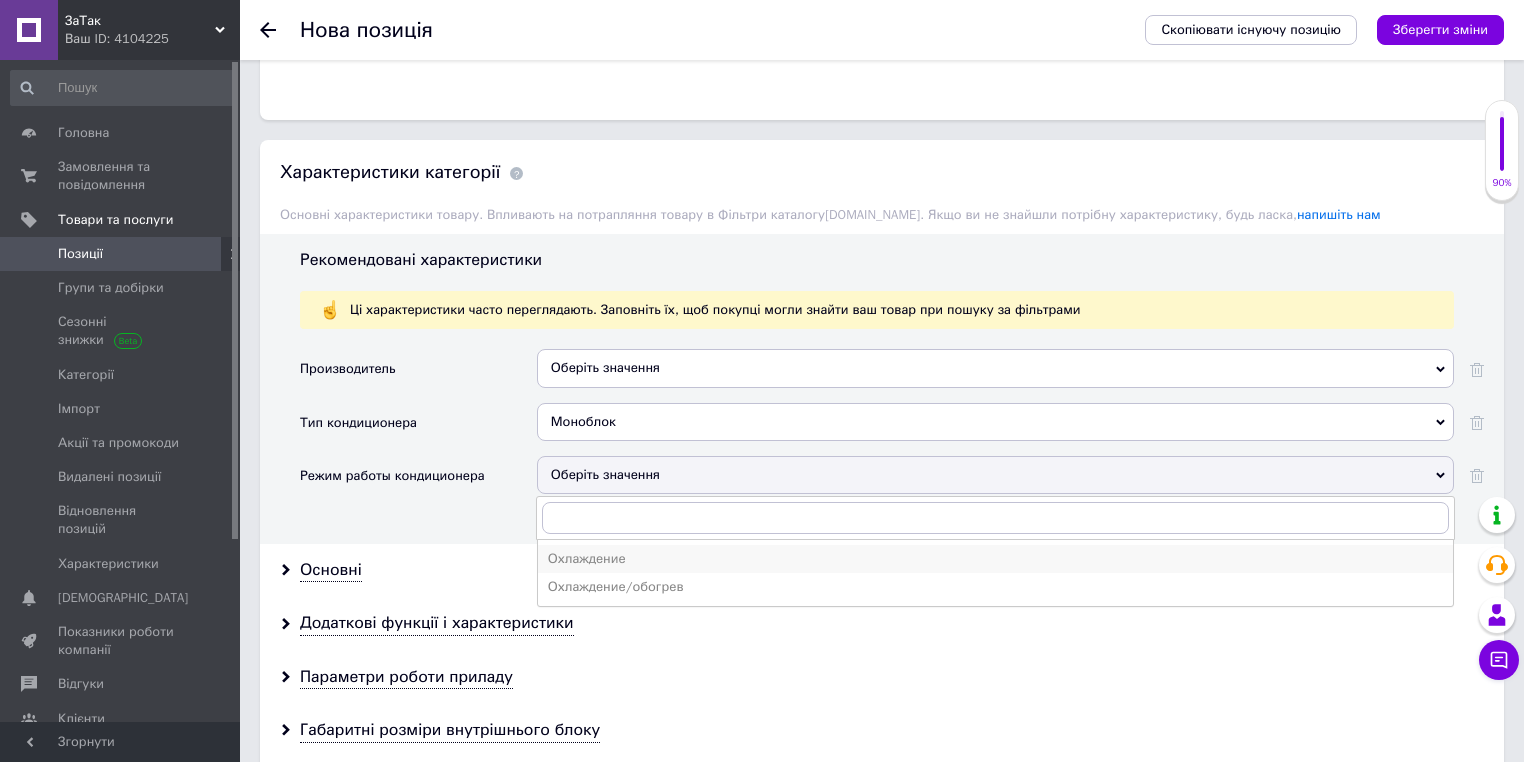 drag, startPoint x: 574, startPoint y: 542, endPoint x: 443, endPoint y: 552, distance: 131.38112 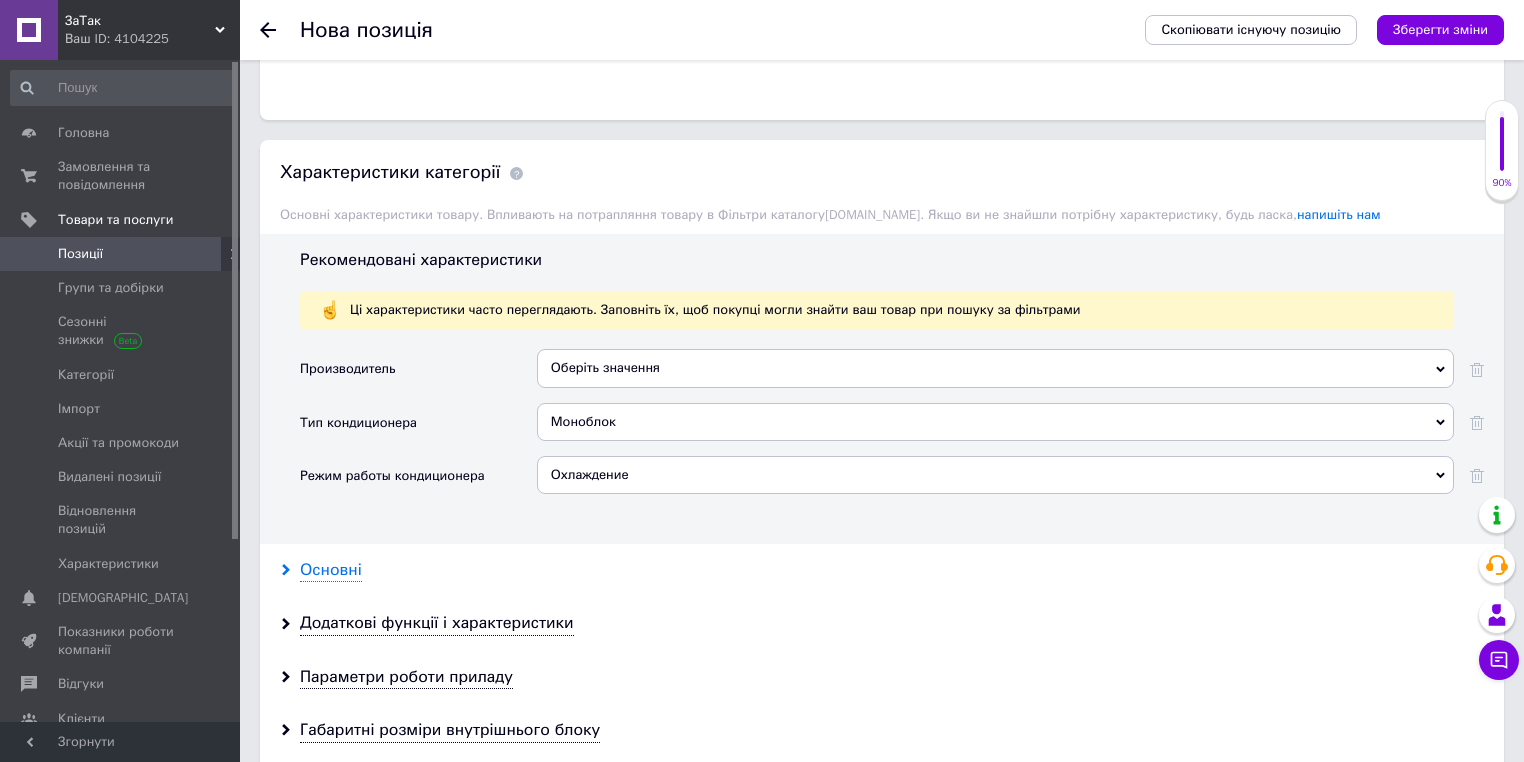 click on "Основні" at bounding box center [331, 570] 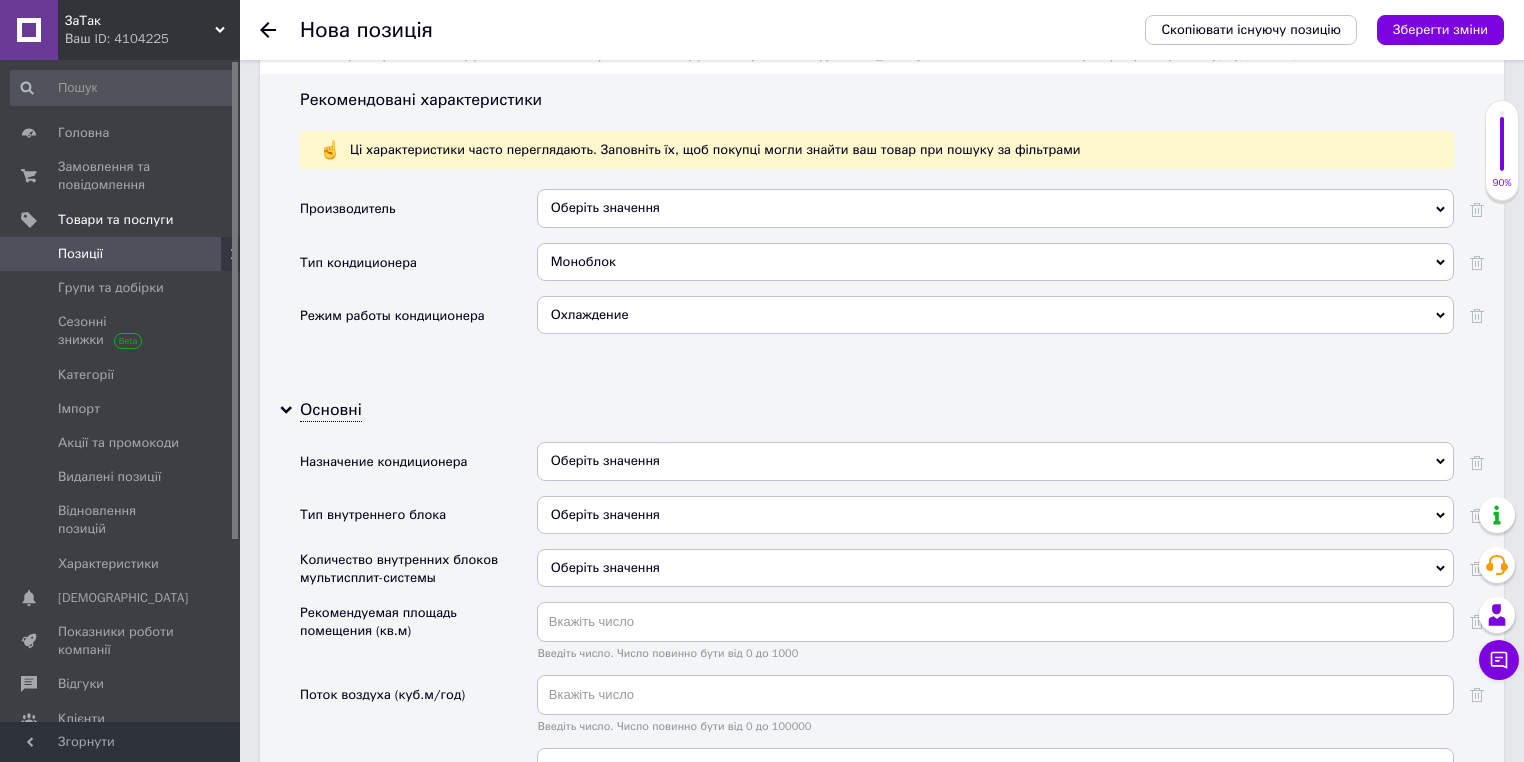 click on "Оберіть значення" at bounding box center [995, 461] 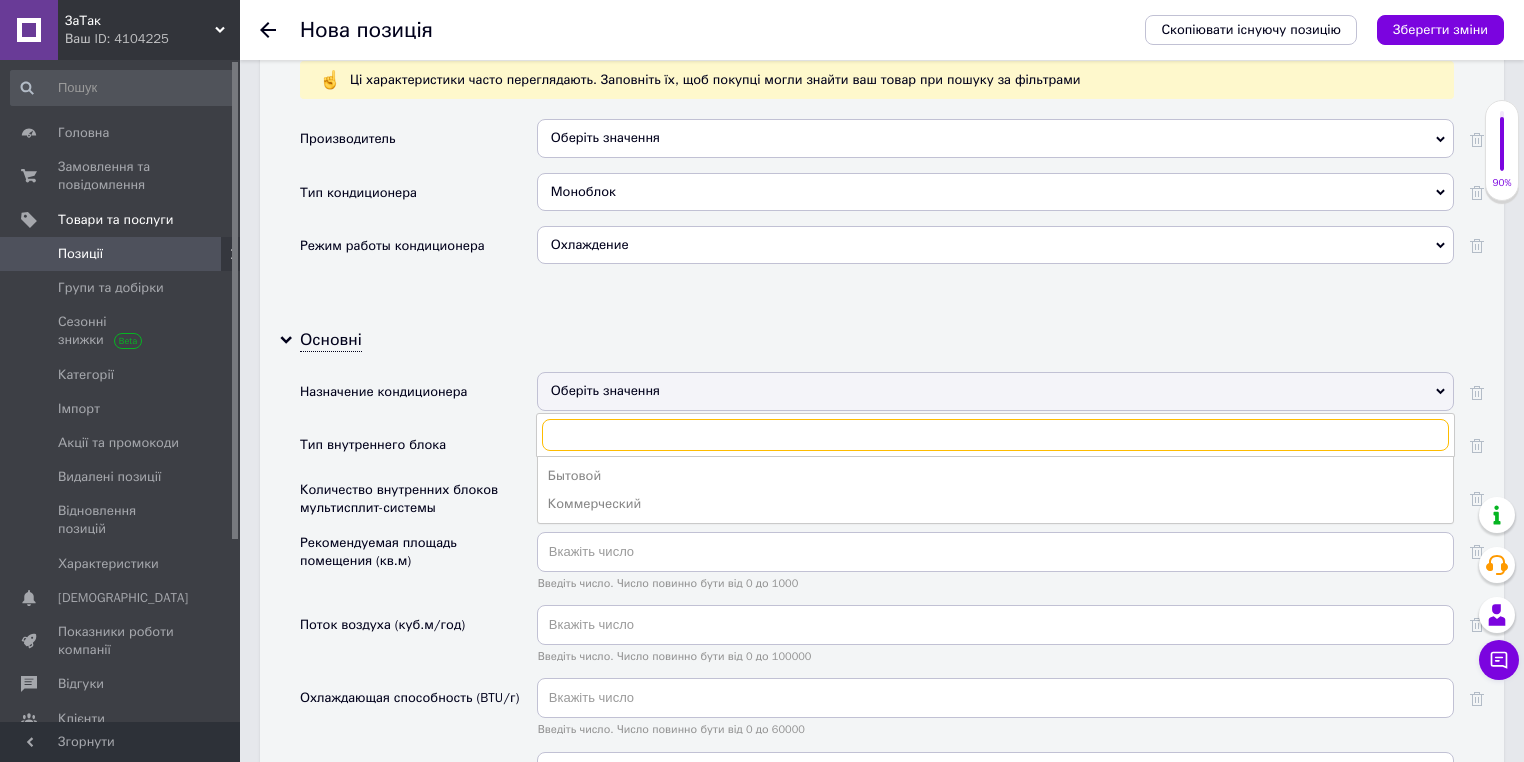 scroll, scrollTop: 2560, scrollLeft: 0, axis: vertical 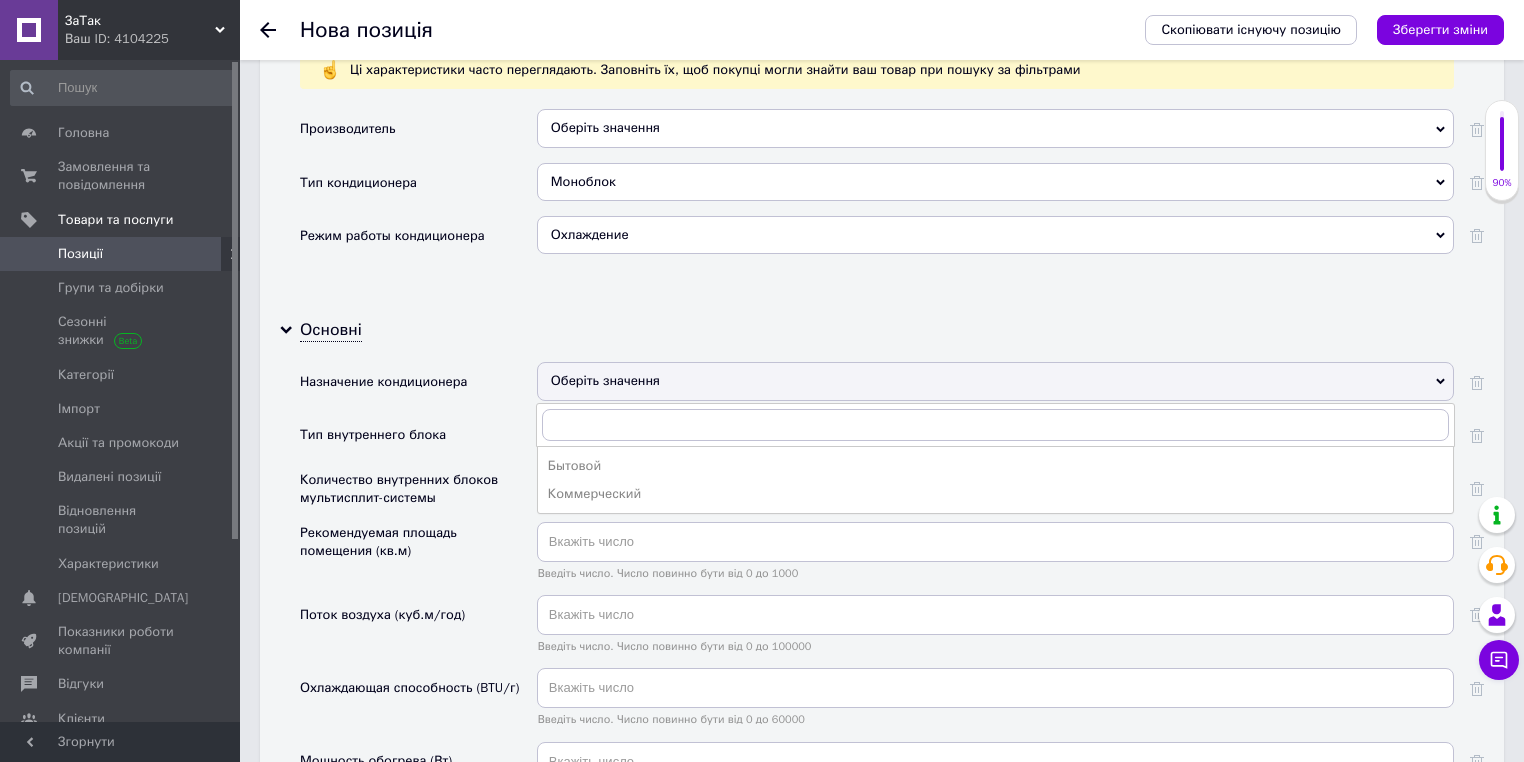 click on "Бытовой" at bounding box center (995, 466) 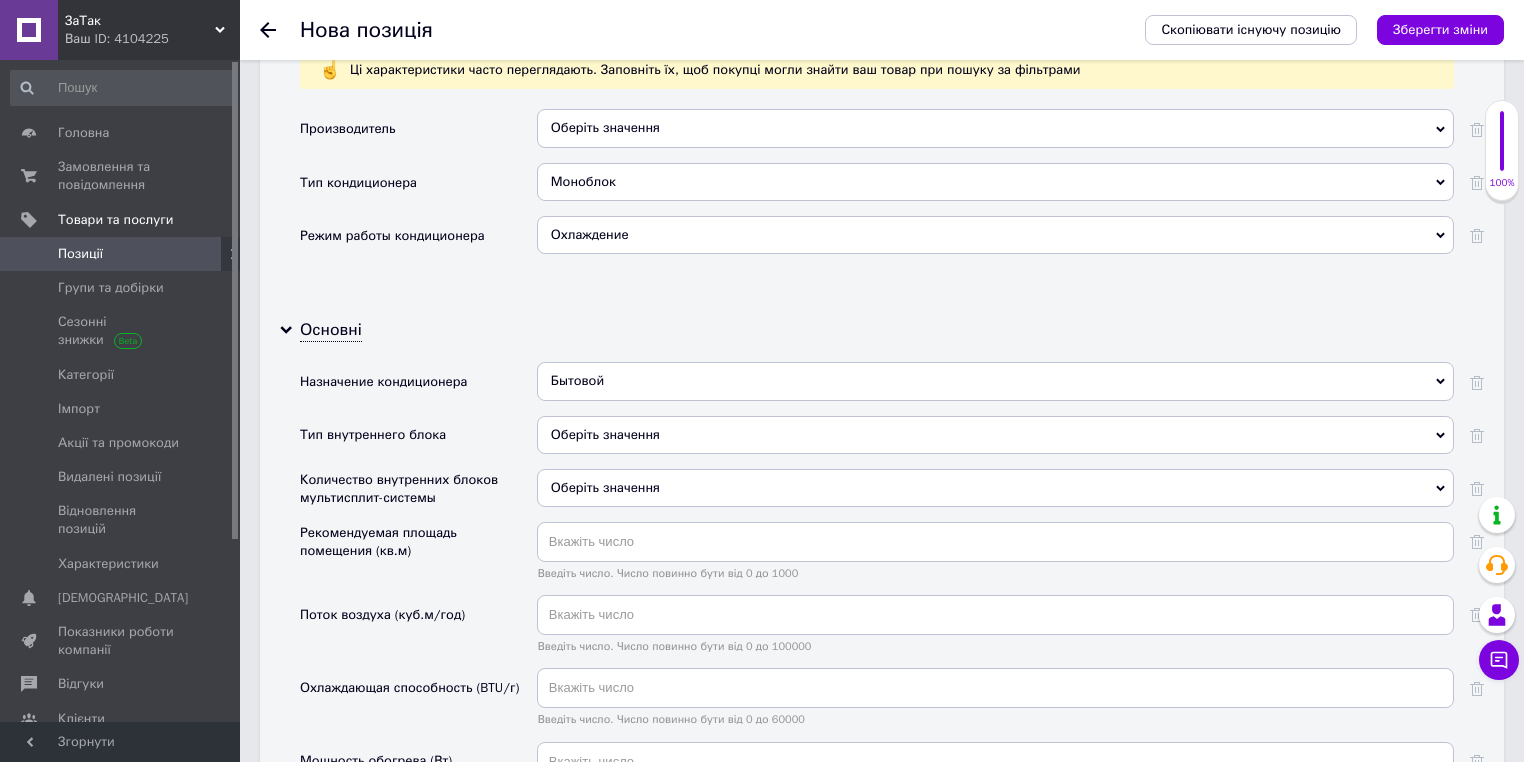 click on "Оберіть значення" at bounding box center [995, 435] 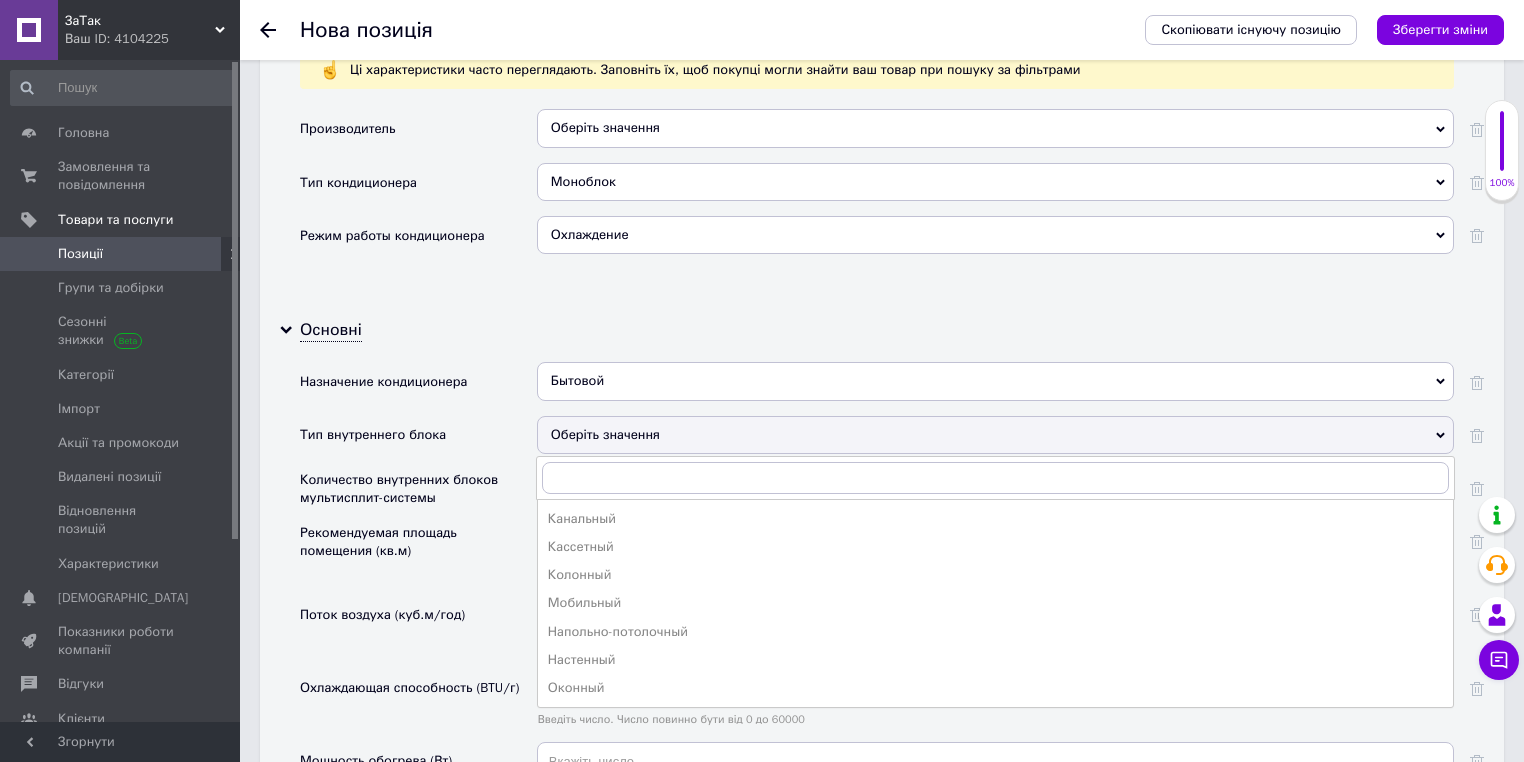 click on "Тип внутреннего блока" at bounding box center [418, 442] 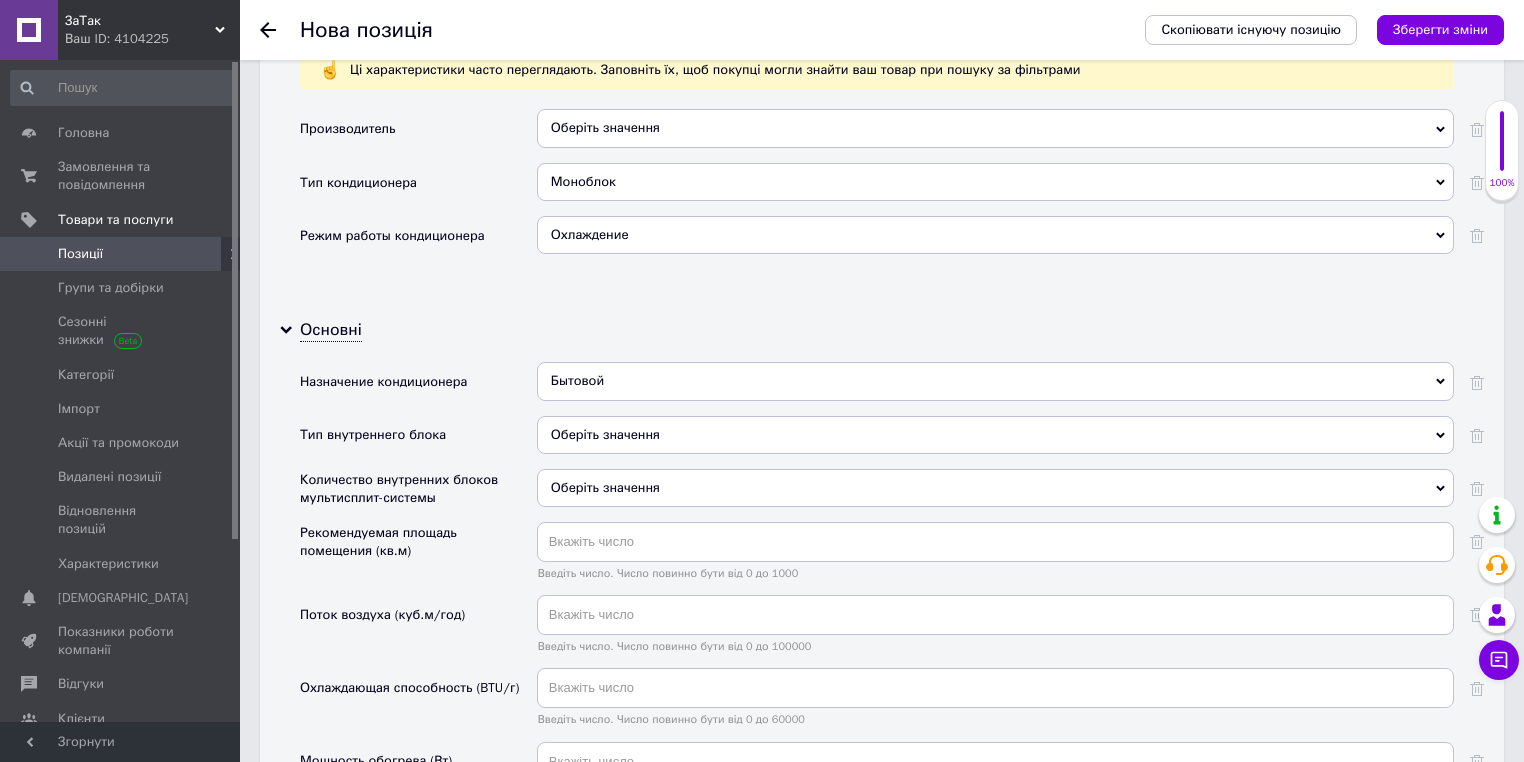 click on "Оберіть значення" at bounding box center (995, 488) 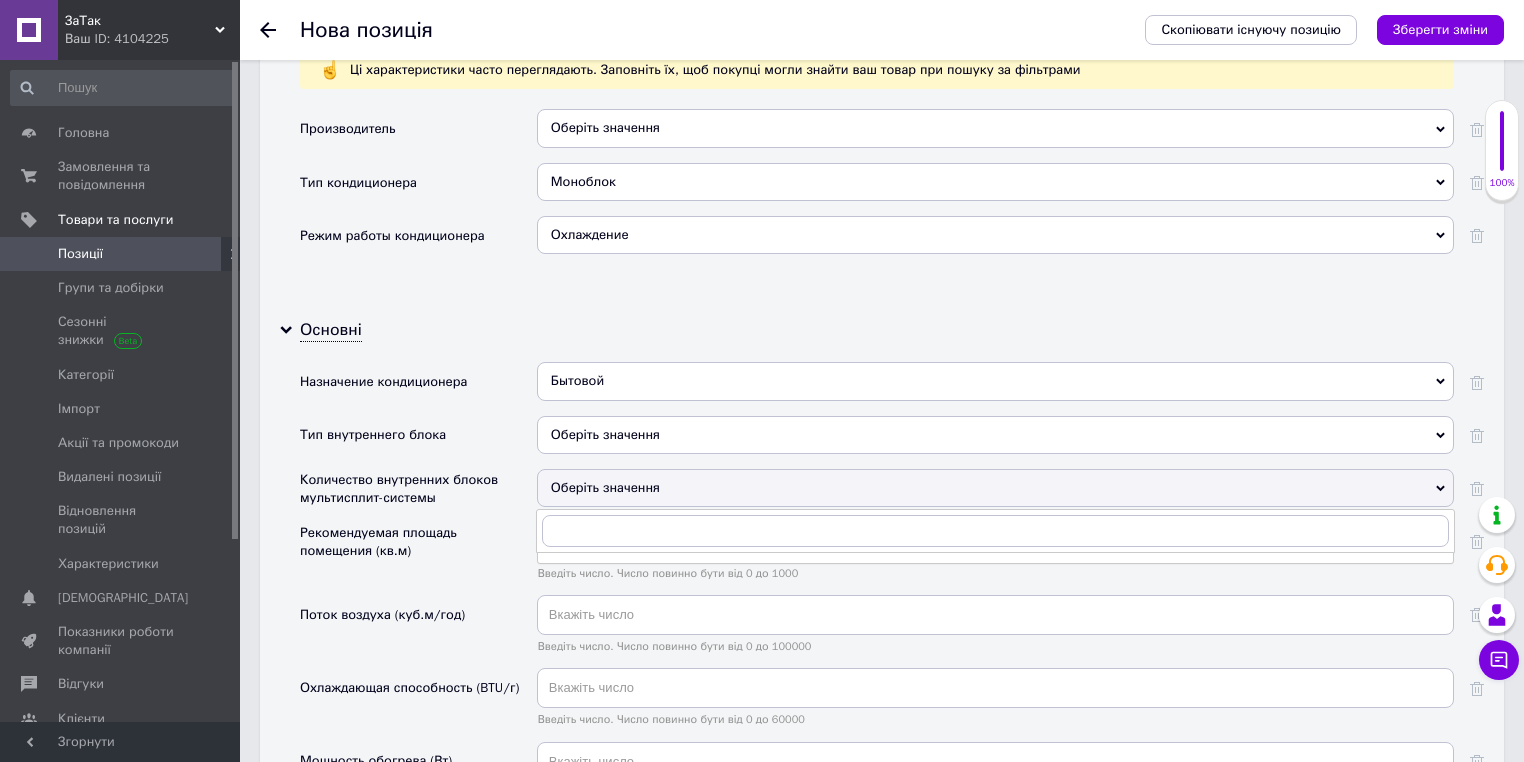 click on "Количество внутренних блоков мультисплит-системы" at bounding box center [413, 489] 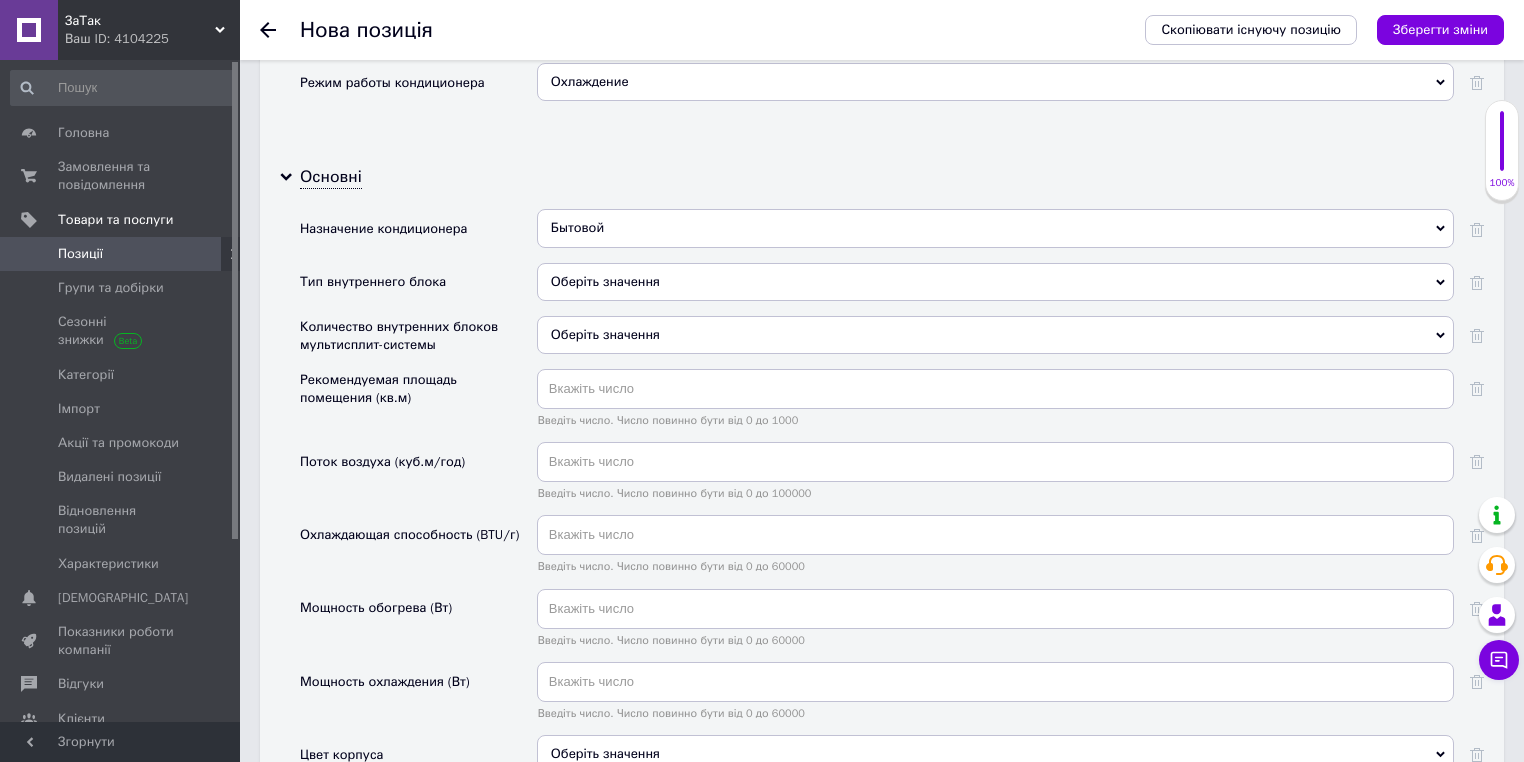 scroll, scrollTop: 2720, scrollLeft: 0, axis: vertical 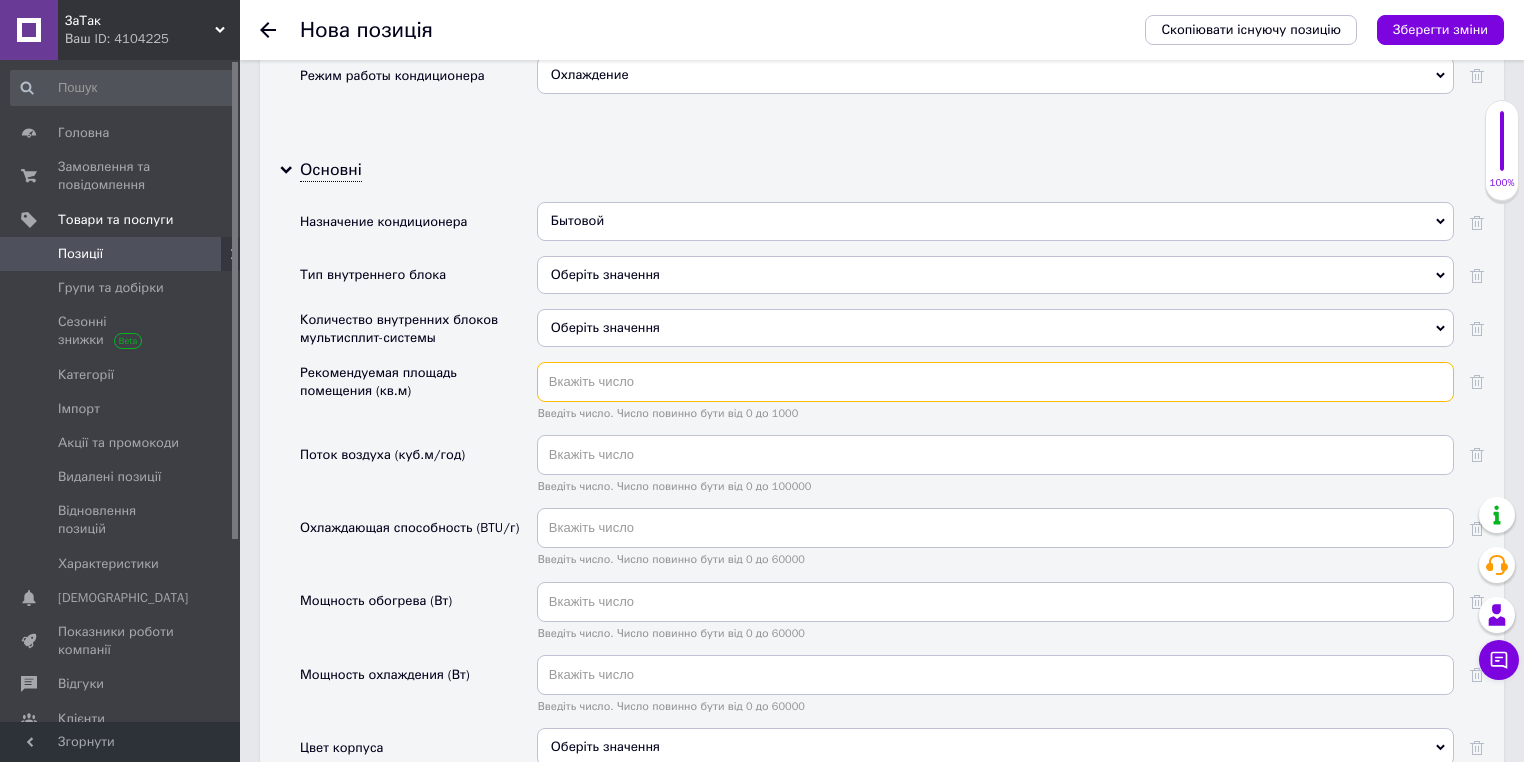 click at bounding box center [995, 382] 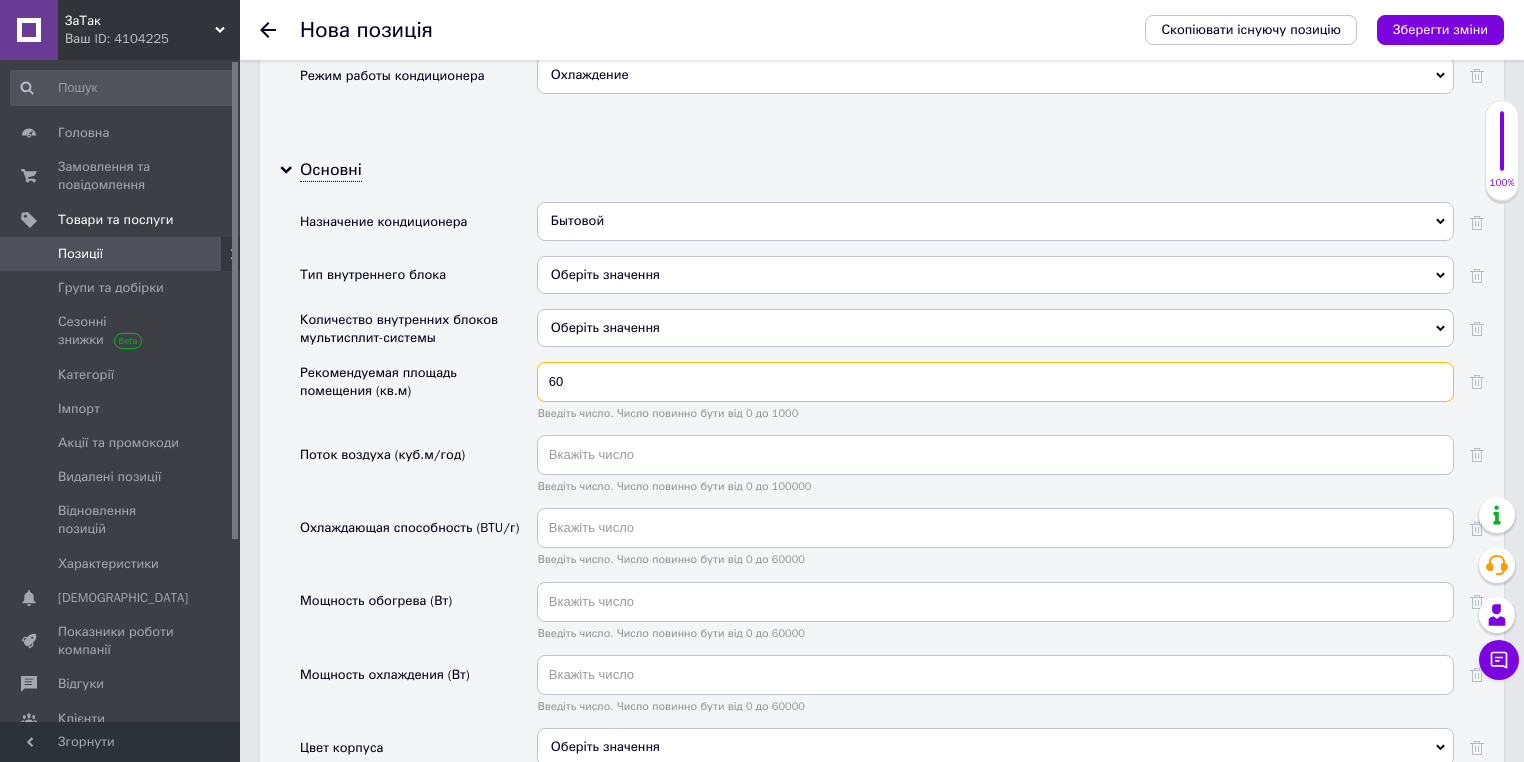 scroll, scrollTop: 2800, scrollLeft: 0, axis: vertical 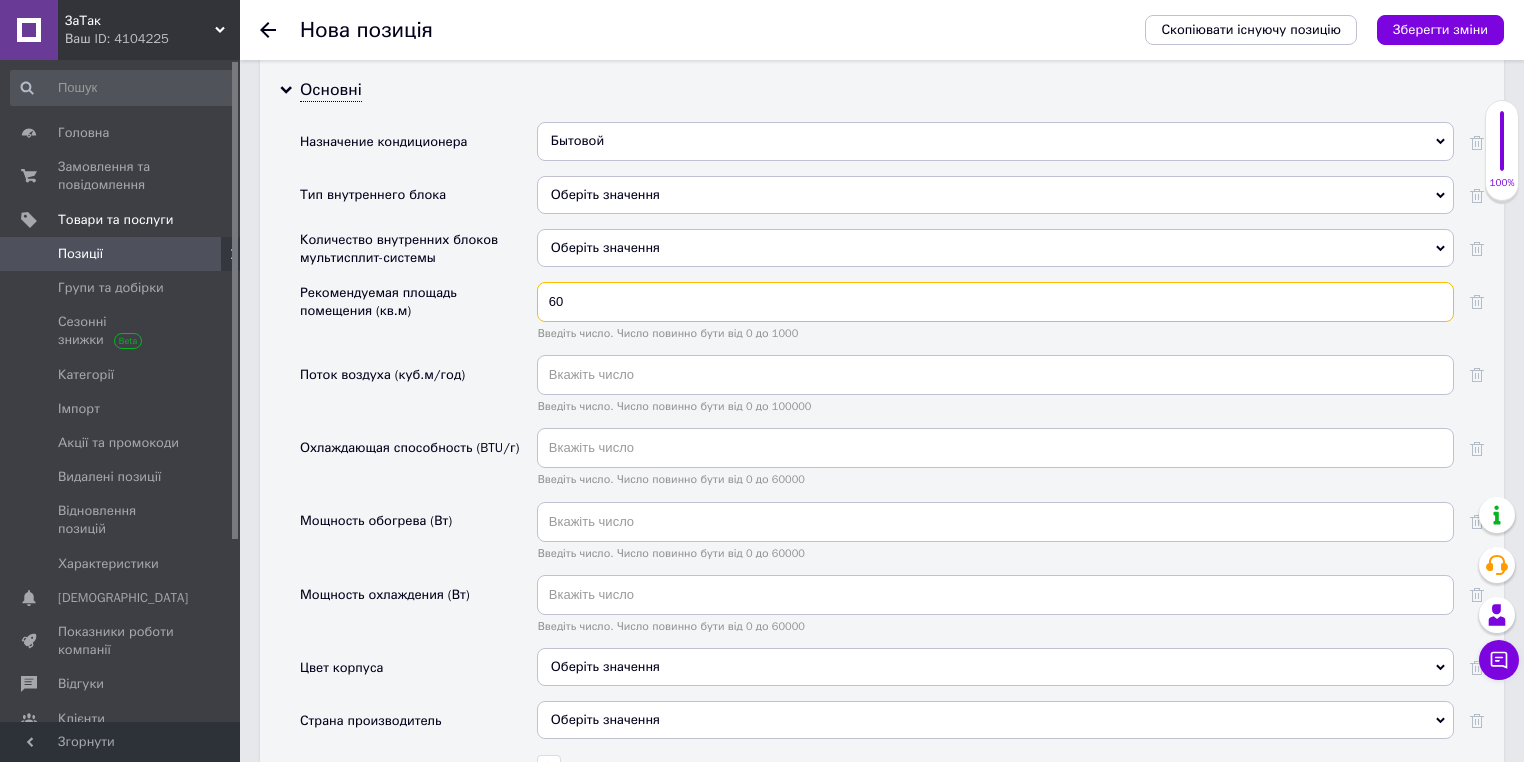 type on "60" 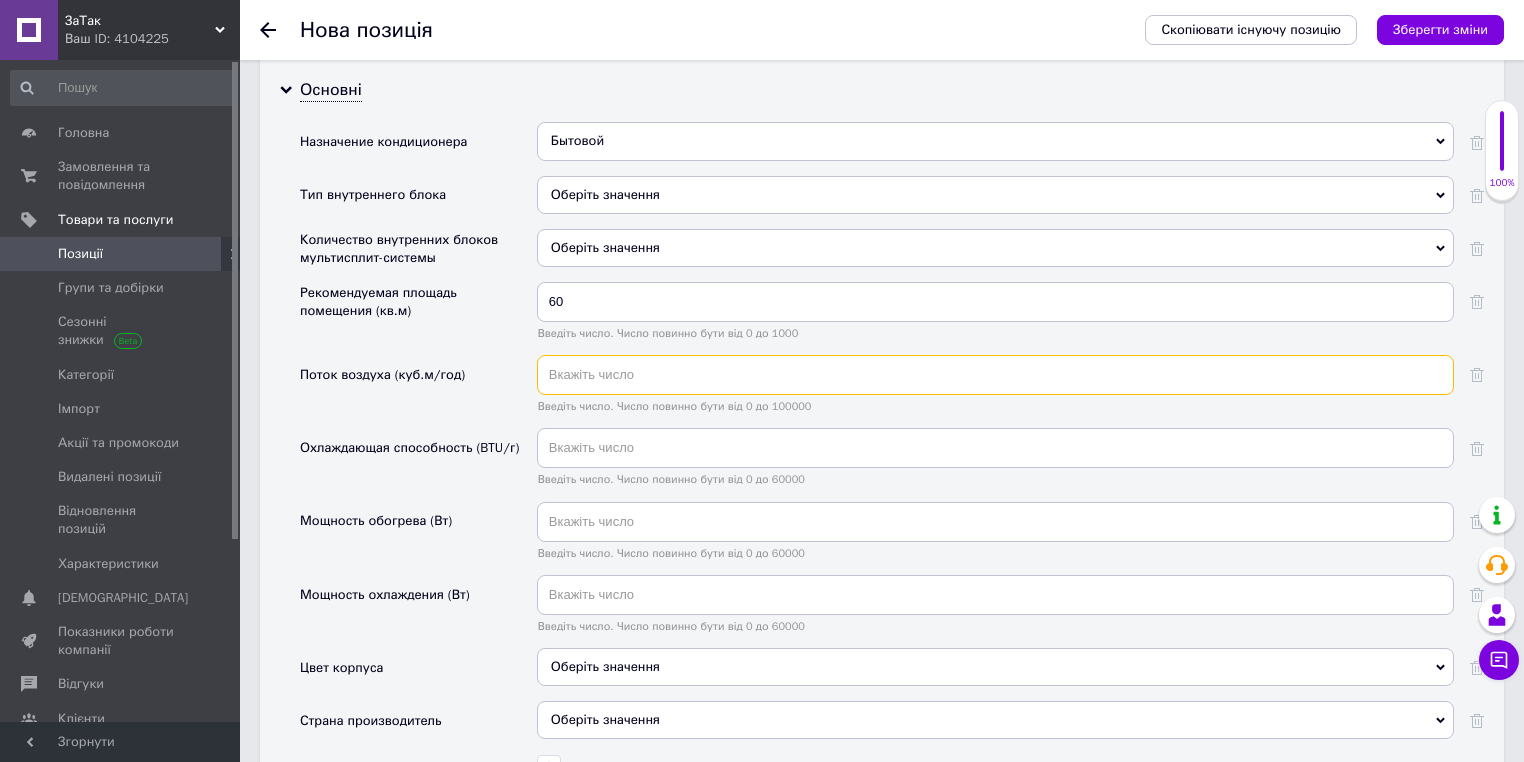 click at bounding box center [995, 375] 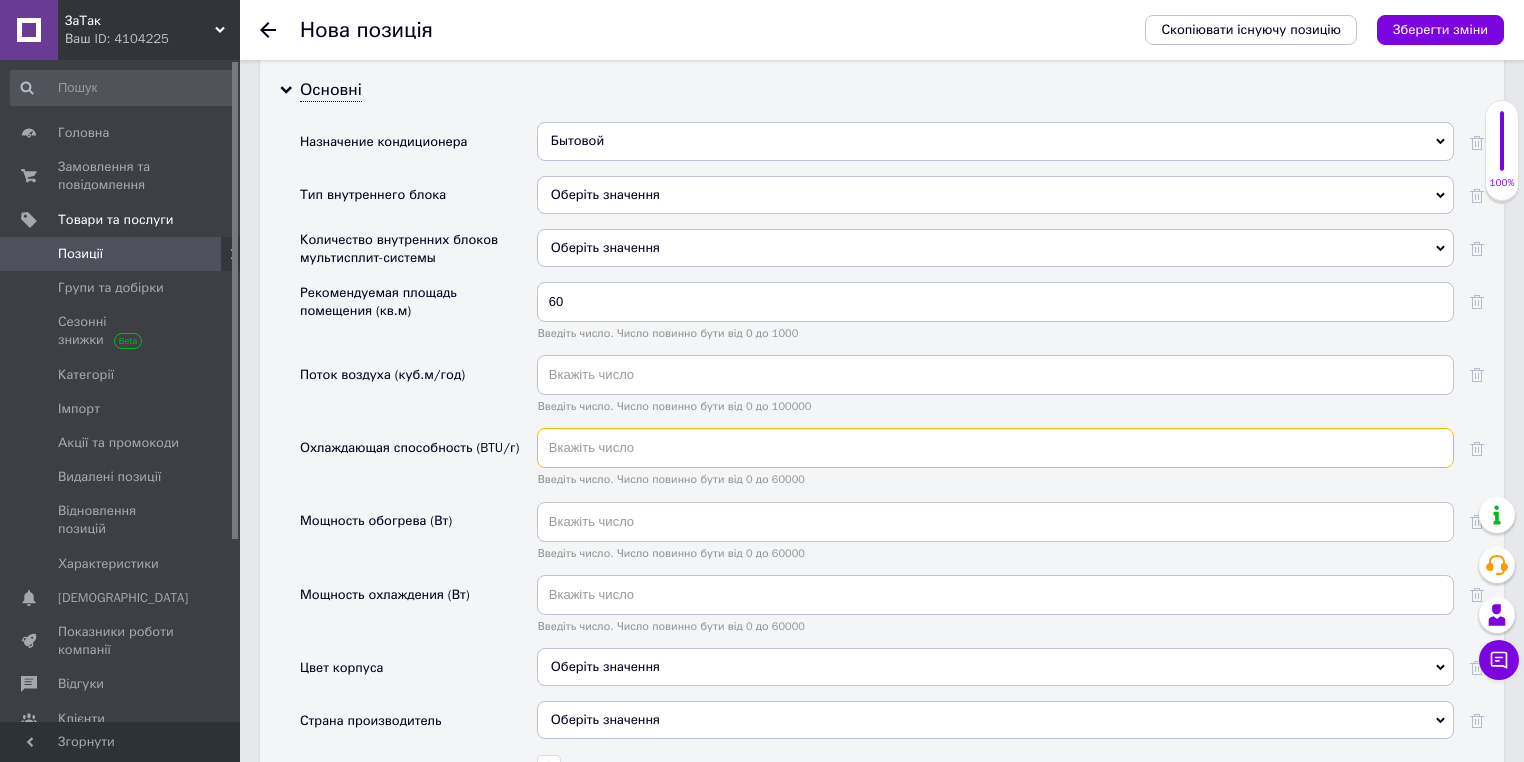 click at bounding box center [995, 448] 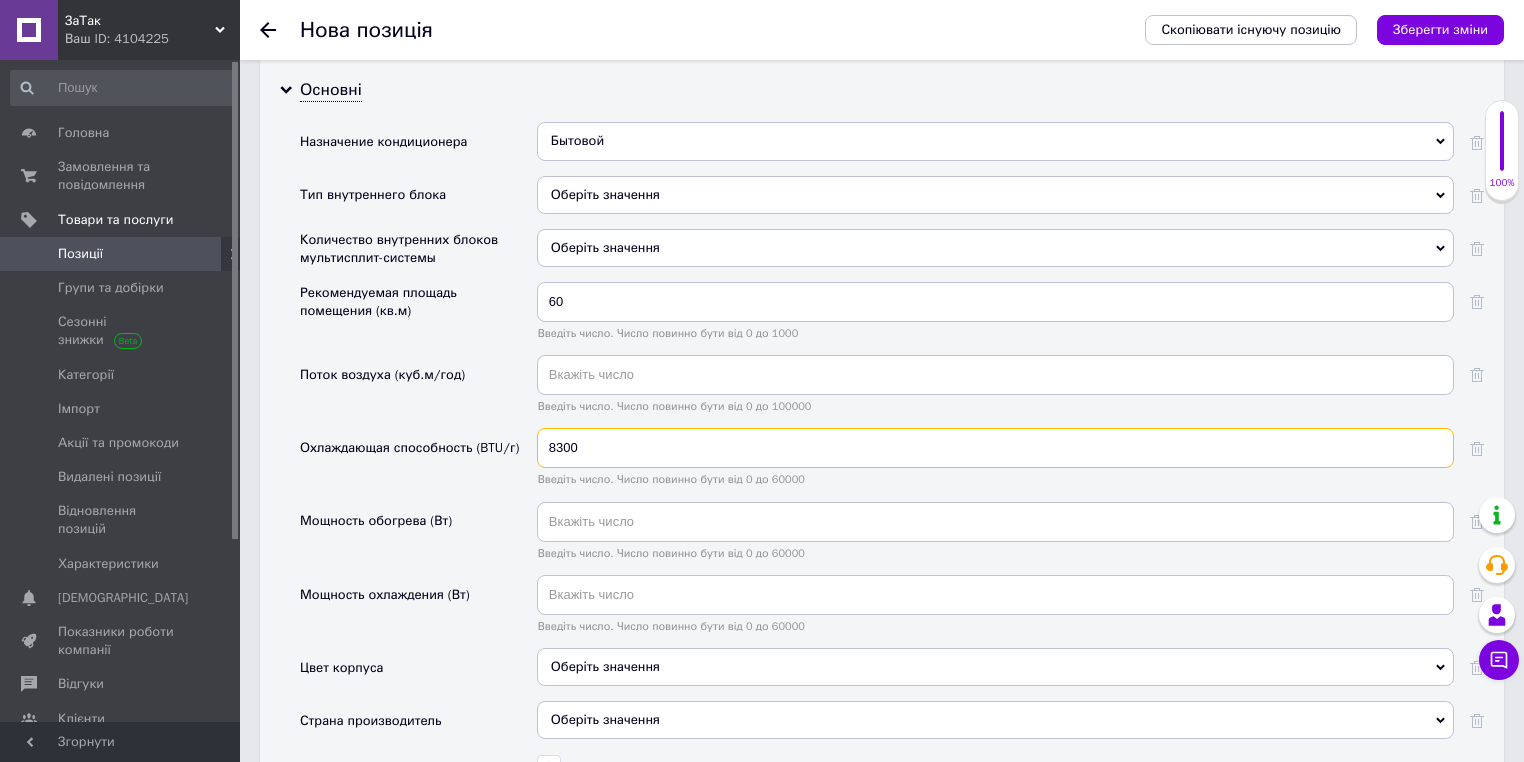 type on "8300" 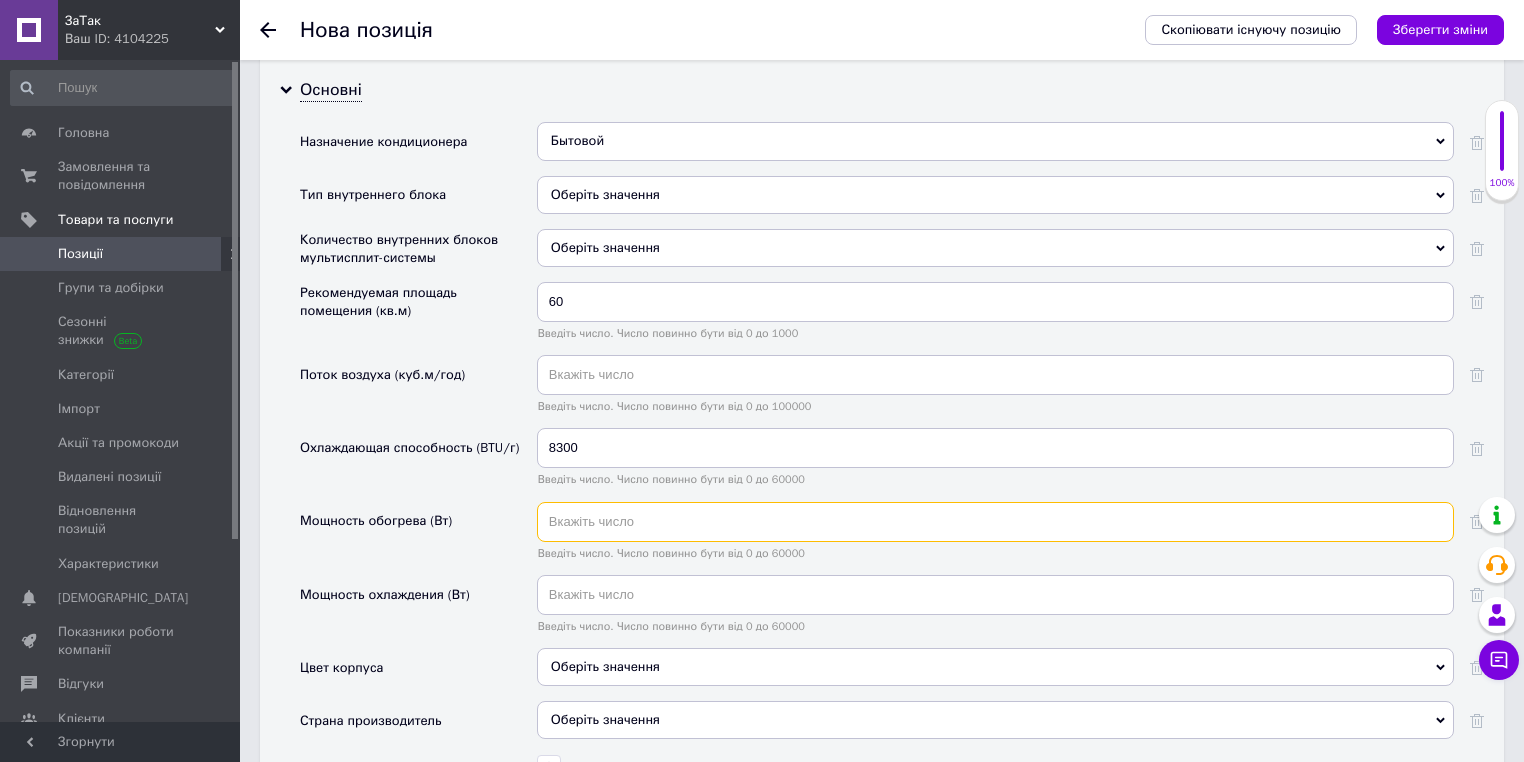 click at bounding box center [995, 522] 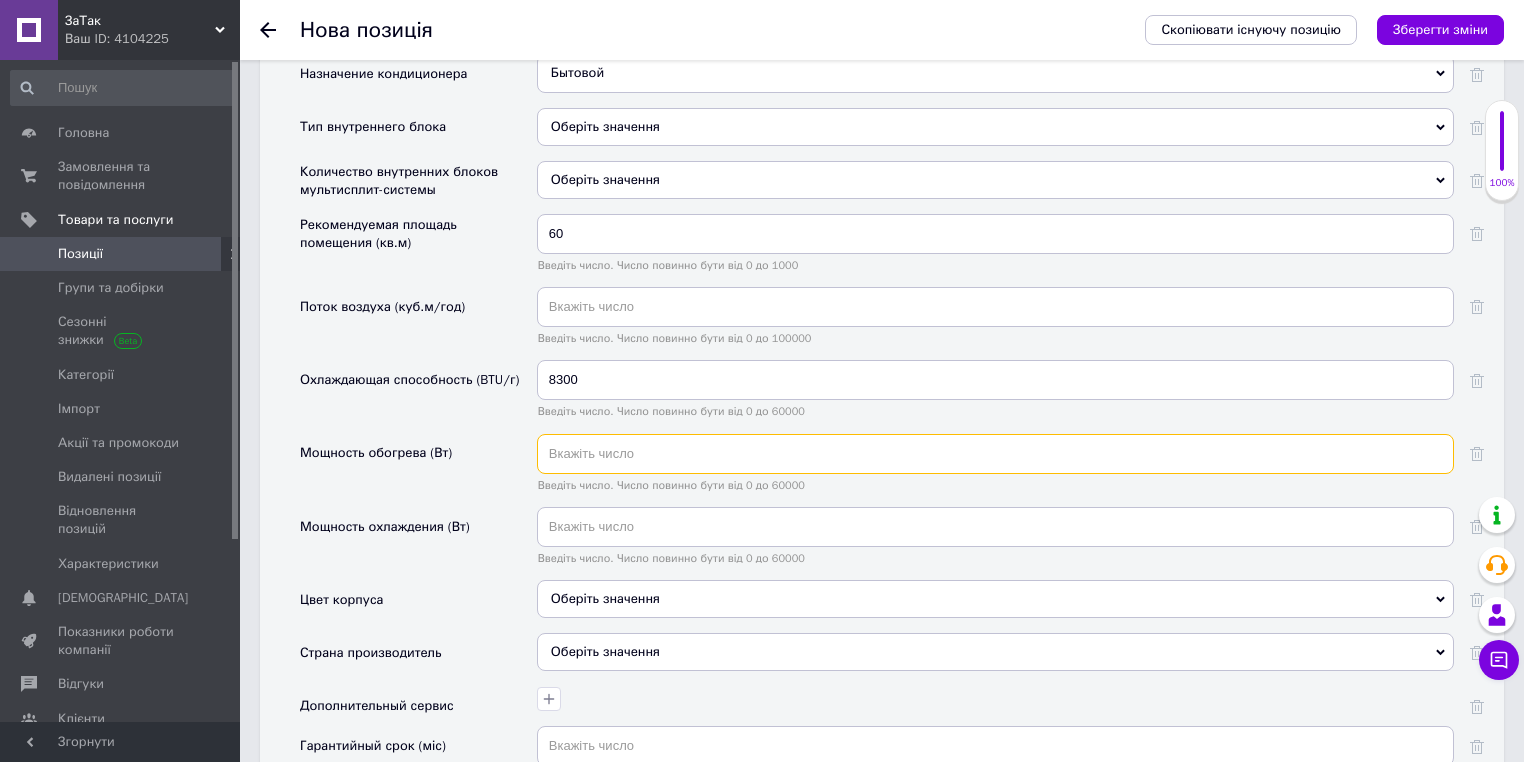 scroll, scrollTop: 2960, scrollLeft: 0, axis: vertical 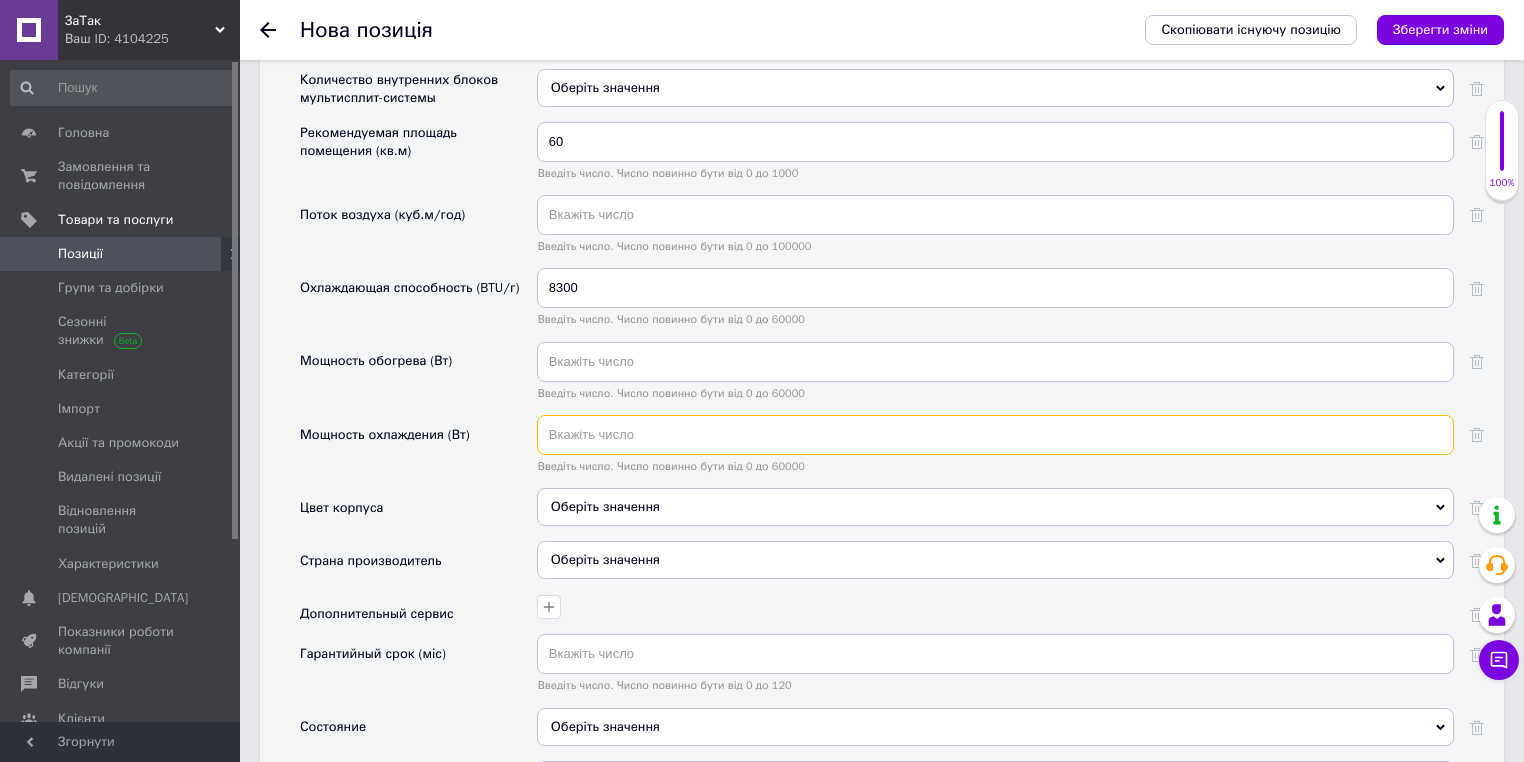 click at bounding box center (995, 435) 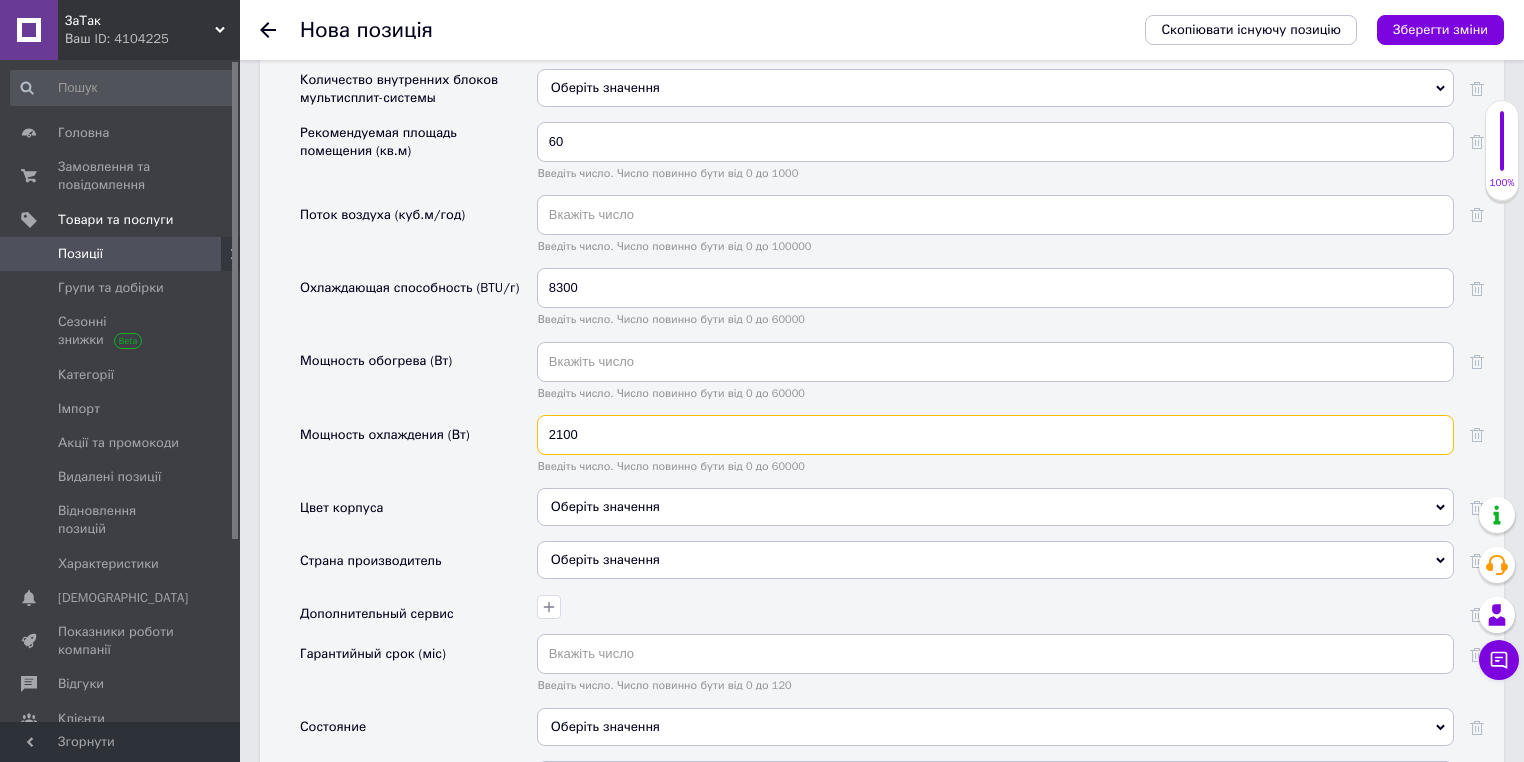 type on "2100" 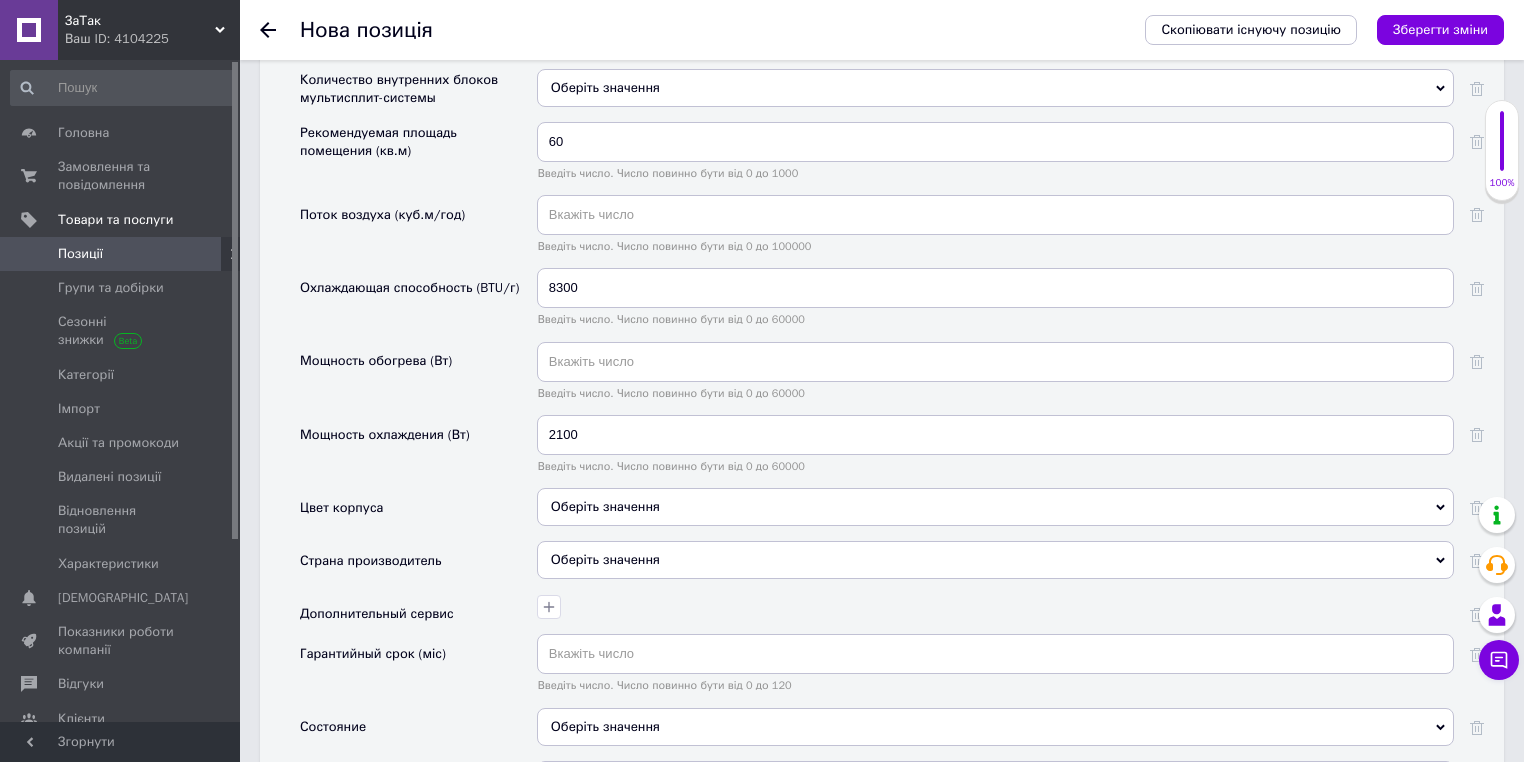 click on "Оберіть значення" at bounding box center (995, 507) 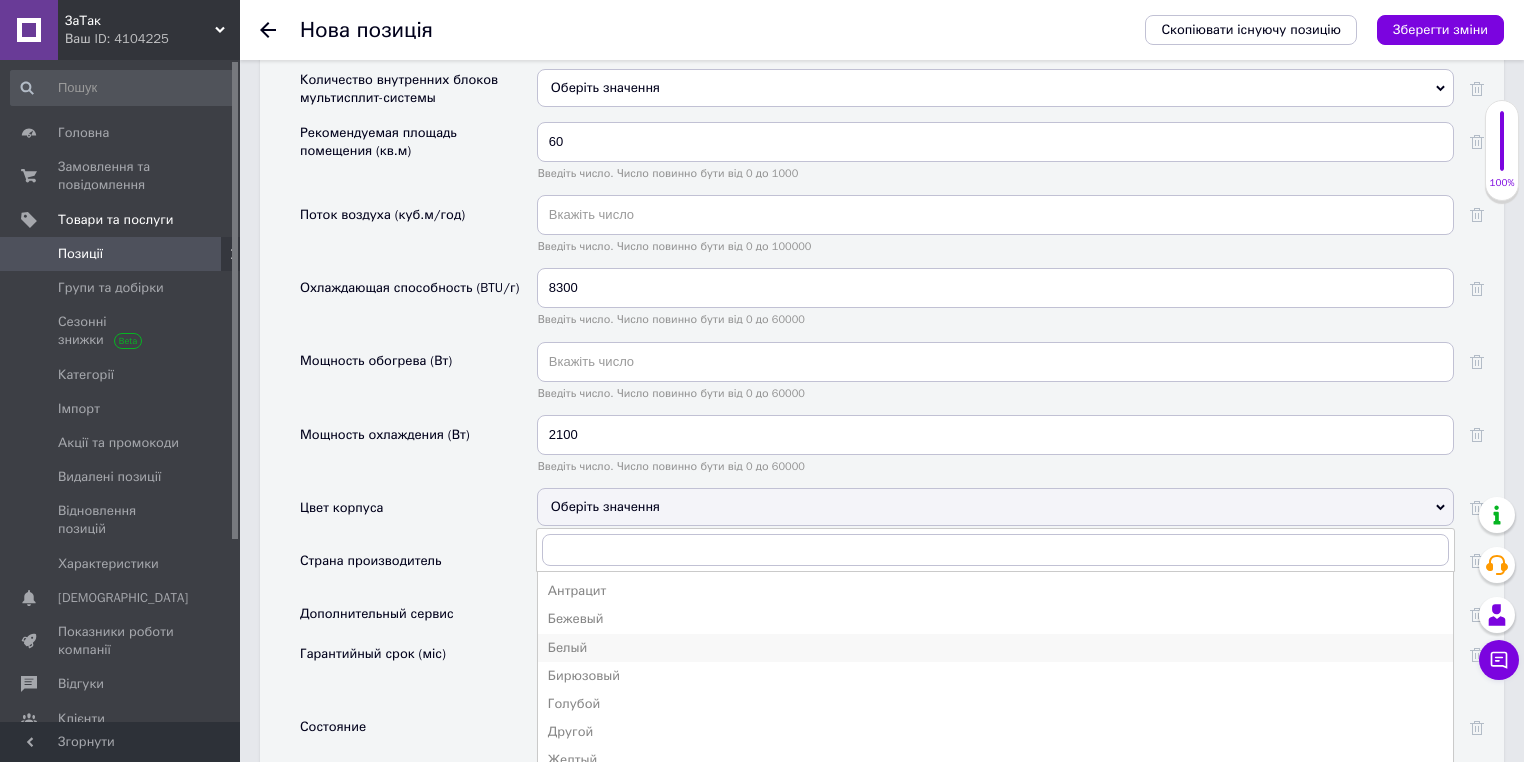 click on "Белый" at bounding box center (995, 648) 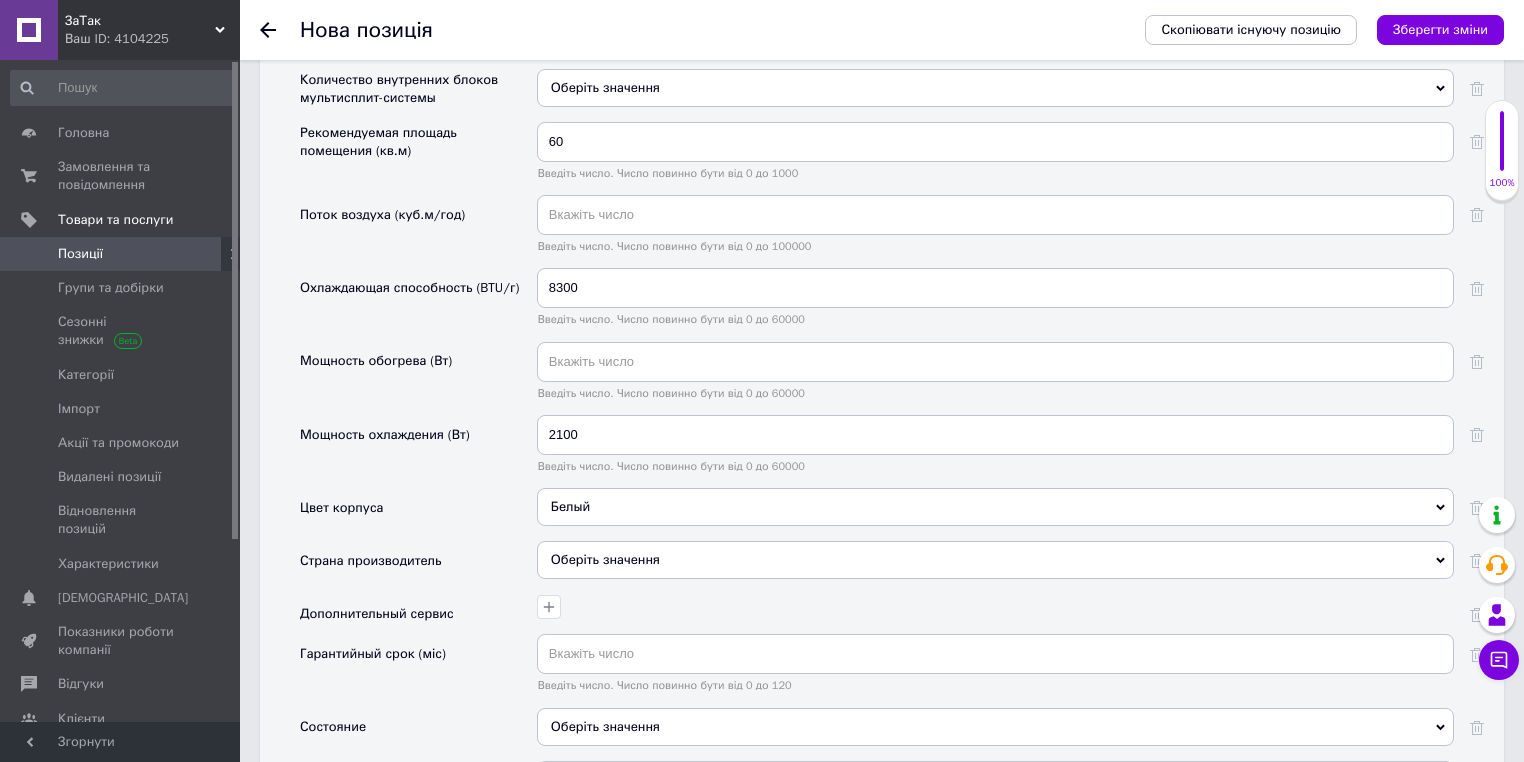 click on "Белый" at bounding box center (995, 507) 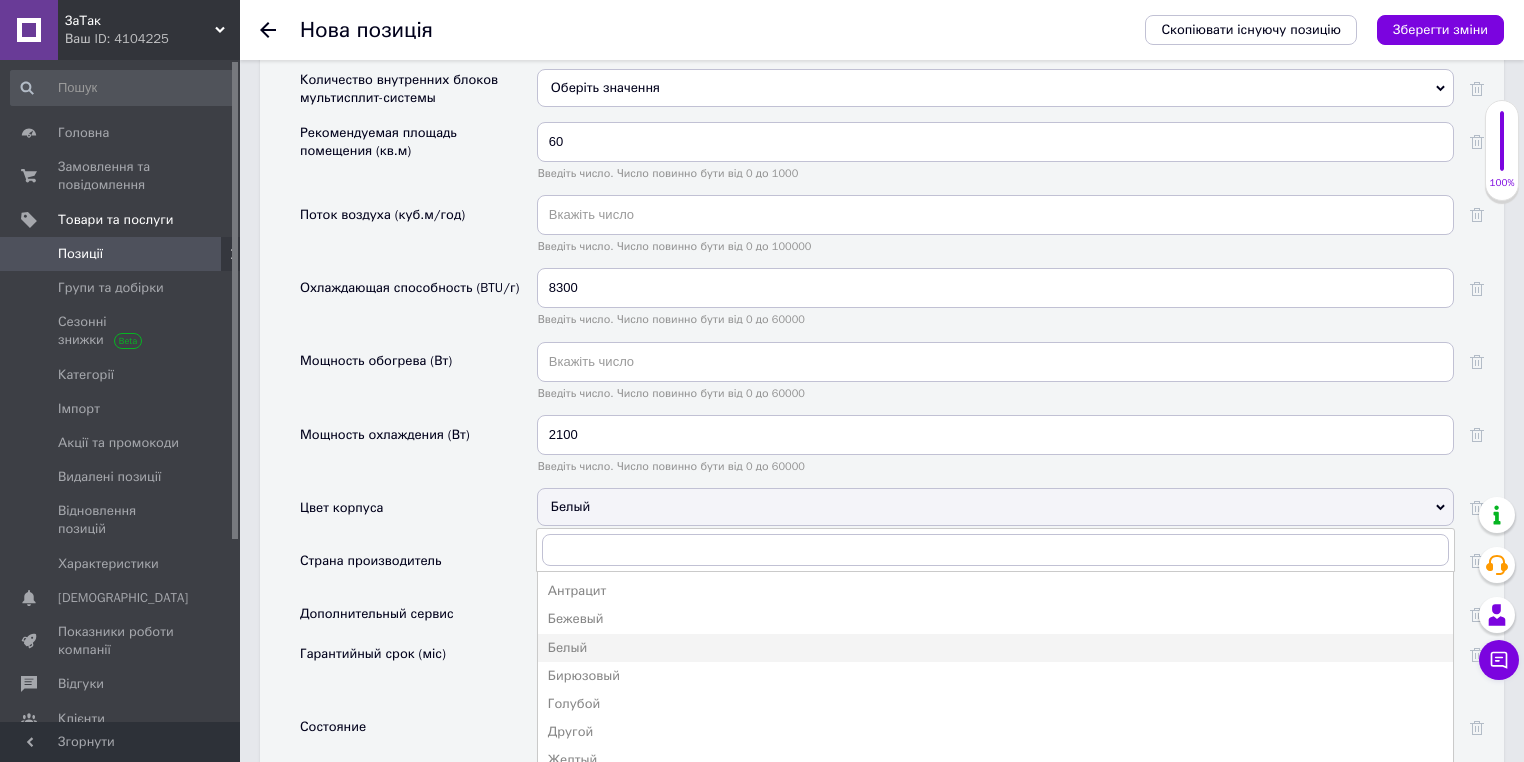 click on "Цвет корпуса" at bounding box center [418, 514] 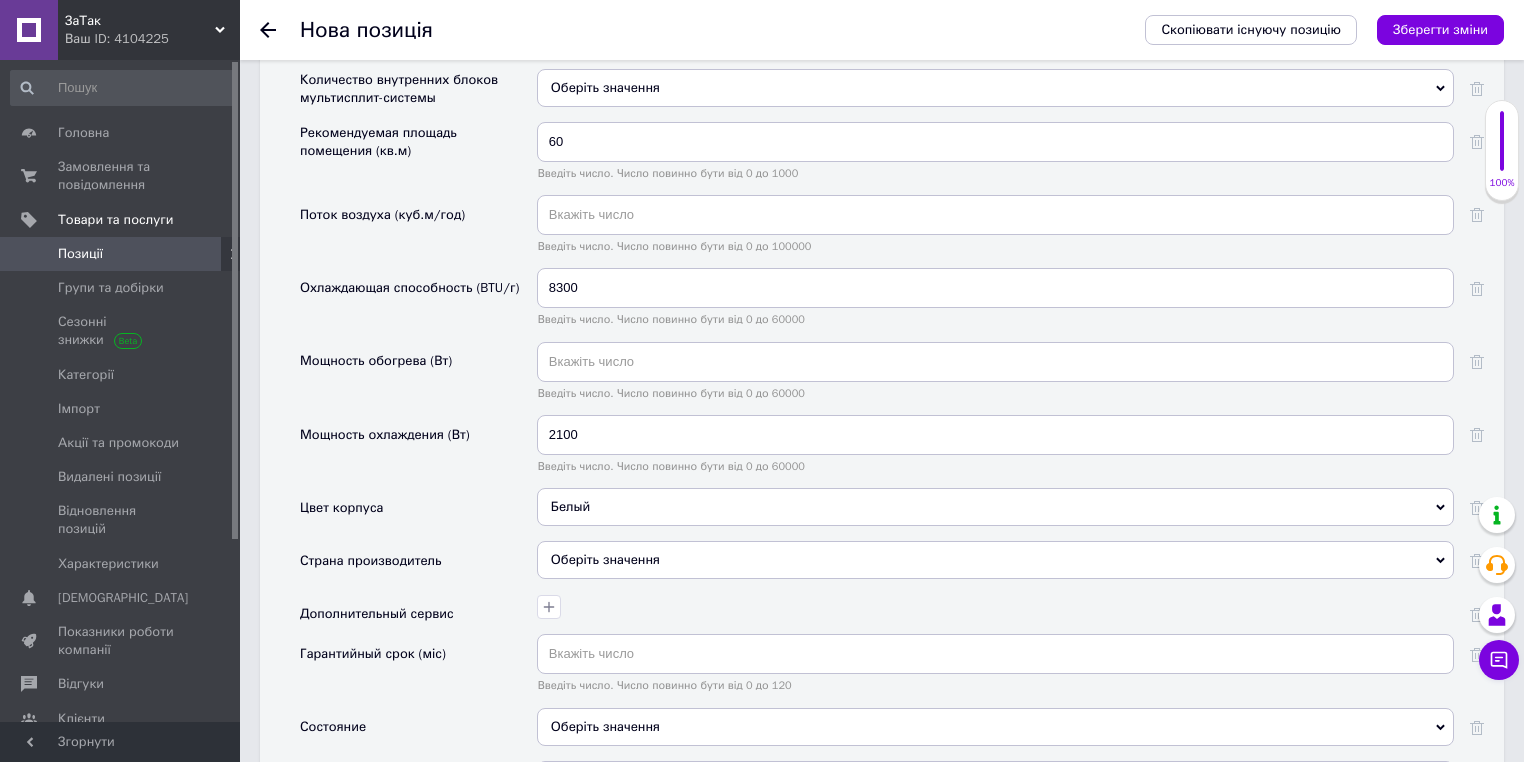 click on "Белый Антрацит Бежевый Белый Бирюзовый Голубой Другой Желтый Зеленый Золотой Коричневый Красный Кремовый Малиновый Медный Нержавеющая сталь Оливковый Оранжевый Персиковый Розовый Салатовый Светло-серый Серебристый Серебряный Серый Синий Сиреневый Слоновая [PERSON_NAME] Фиолетовый Фисташковый Черный Чёрно-белый" at bounding box center [995, 514] 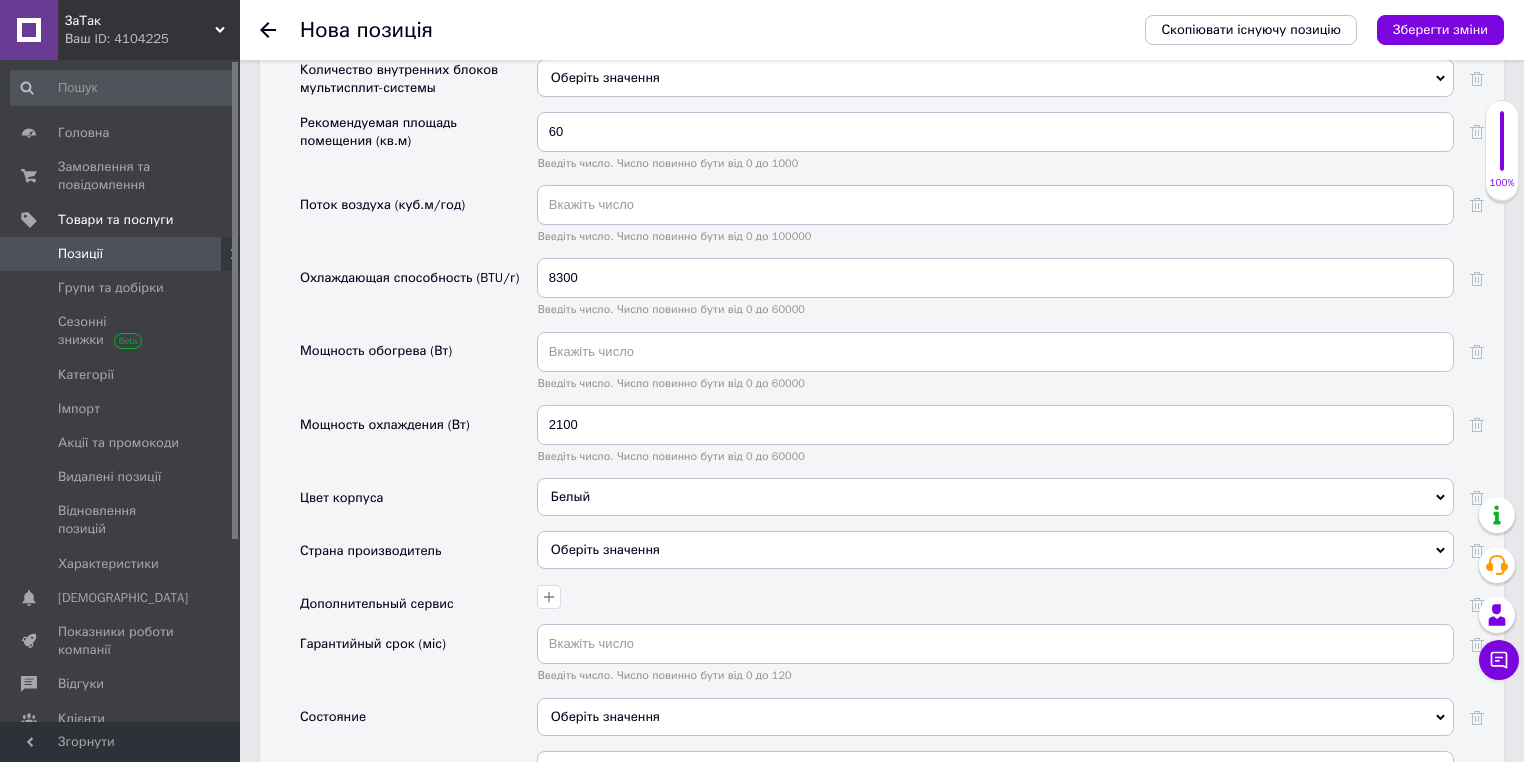 scroll, scrollTop: 3040, scrollLeft: 0, axis: vertical 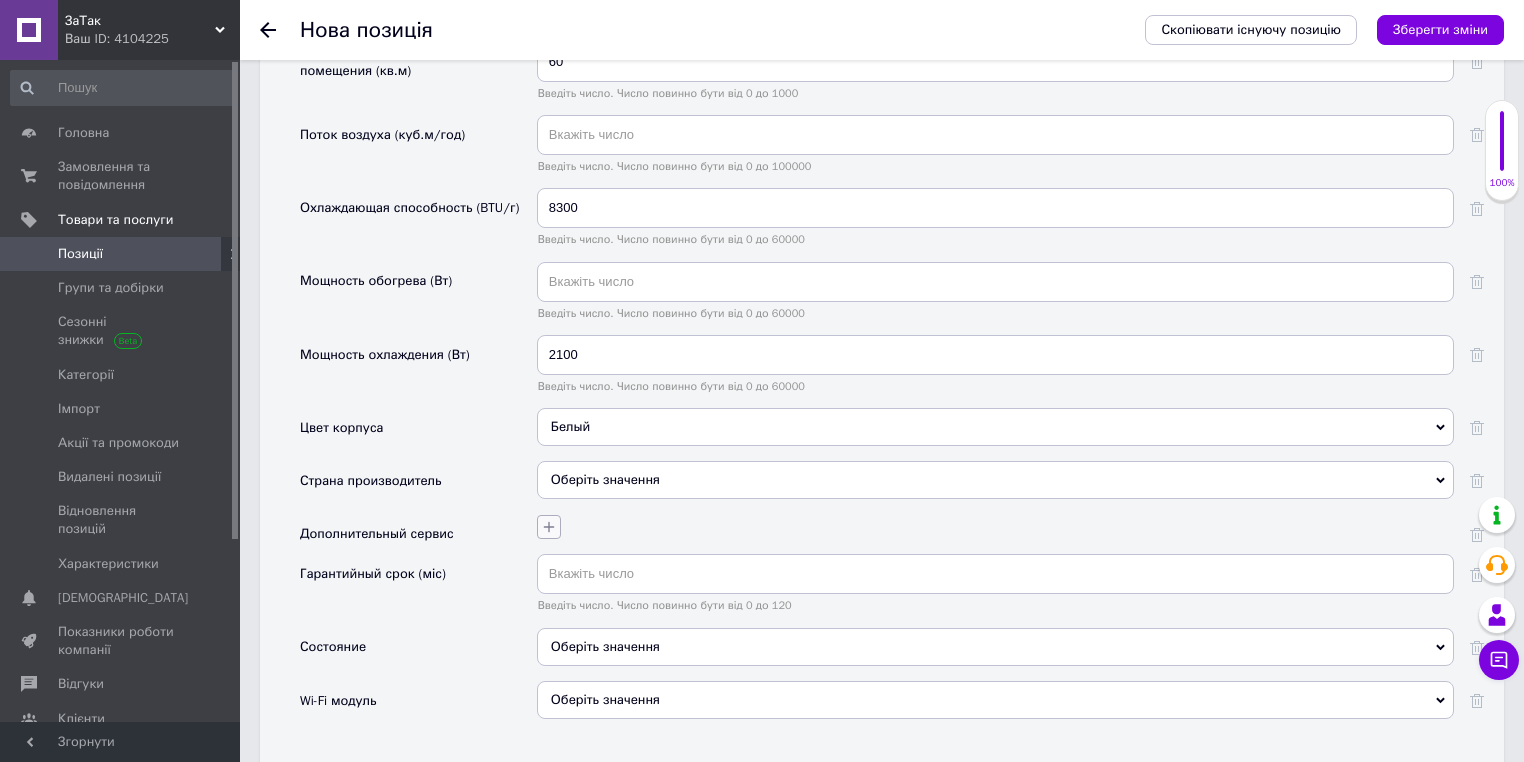 click 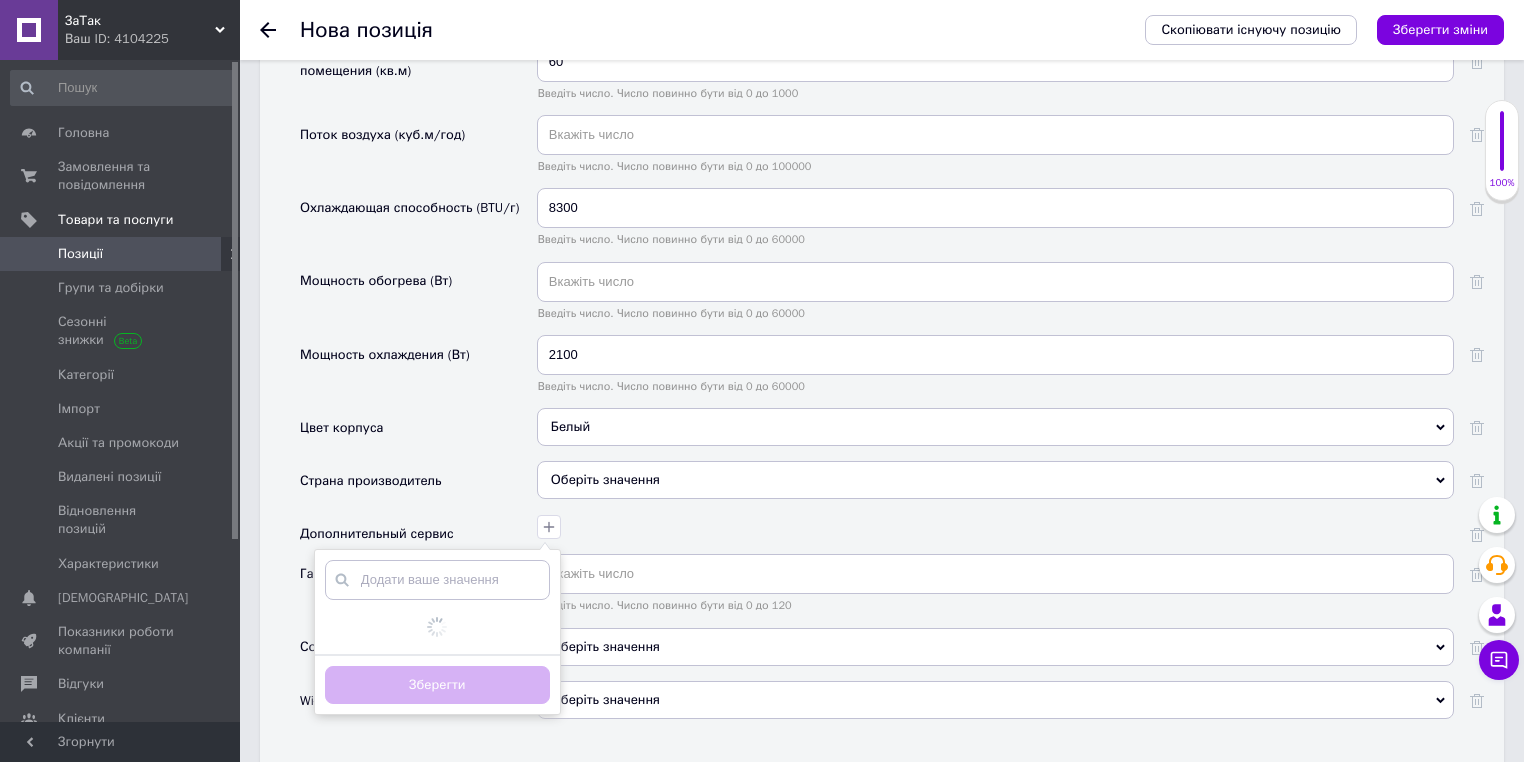 click on "Страна производитель" at bounding box center [418, 487] 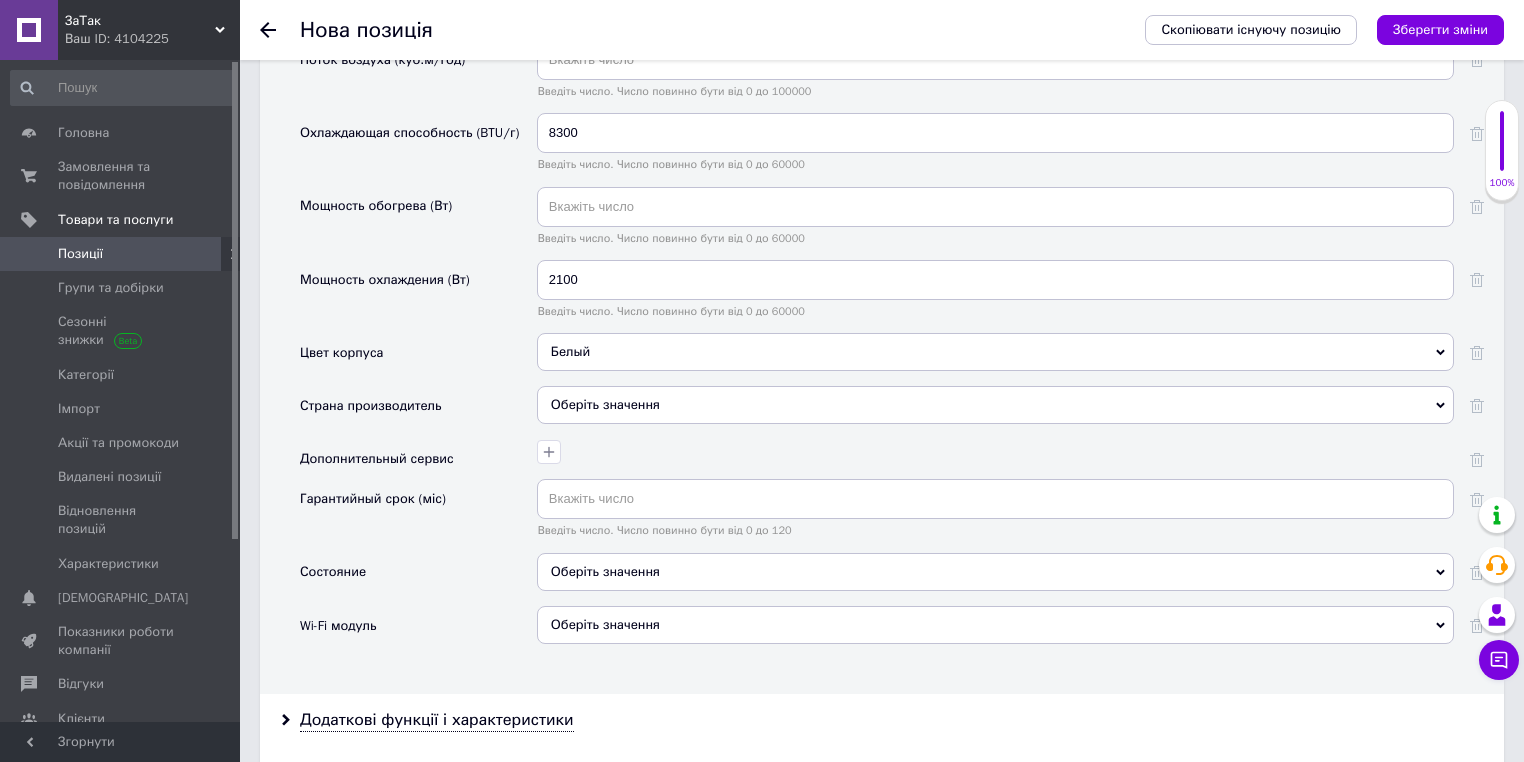 scroll, scrollTop: 3280, scrollLeft: 0, axis: vertical 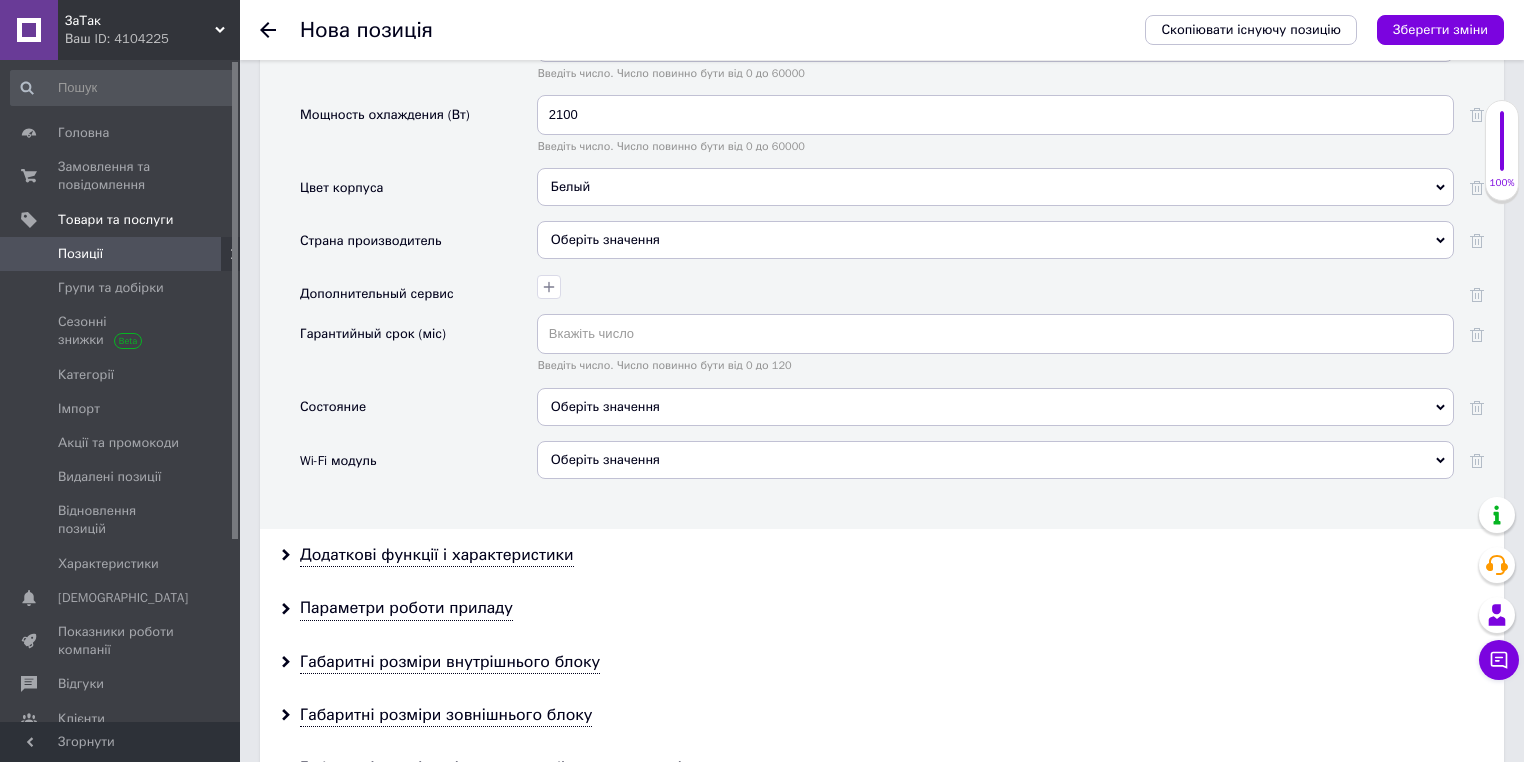 click on "Оберіть значення" at bounding box center (995, 407) 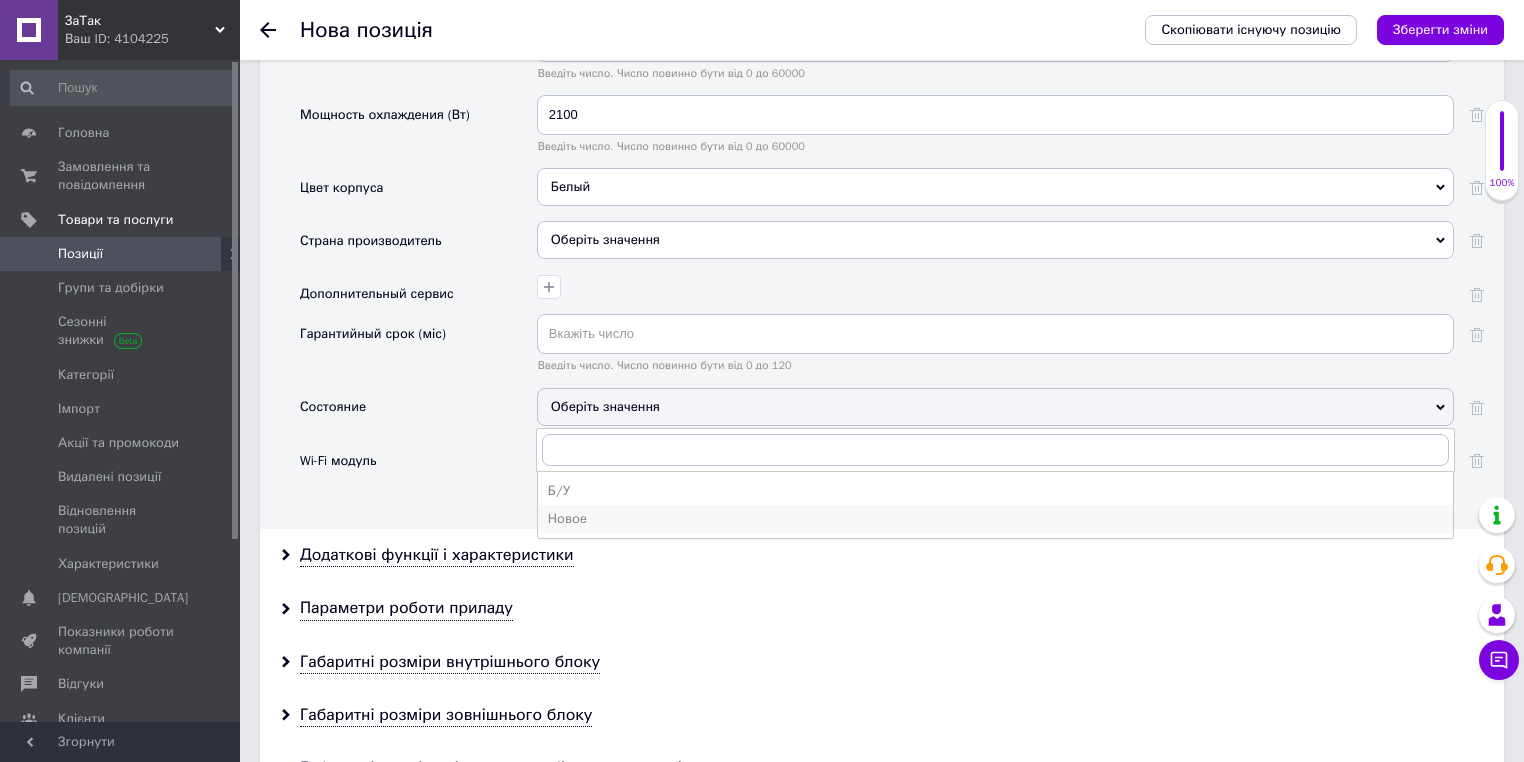 click on "Новое" at bounding box center (995, 519) 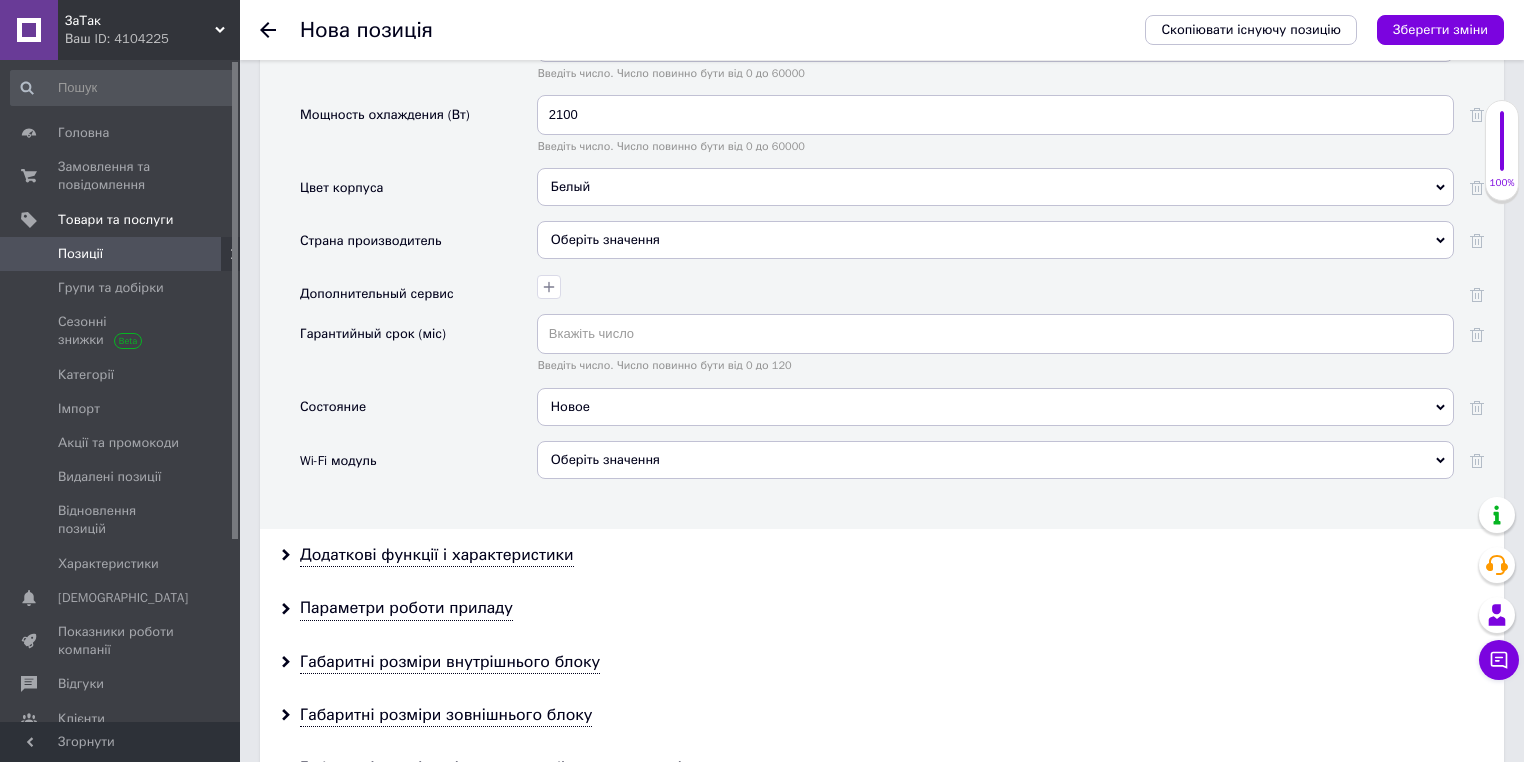 click on "Додаткові функції і характеристики" at bounding box center [882, 555] 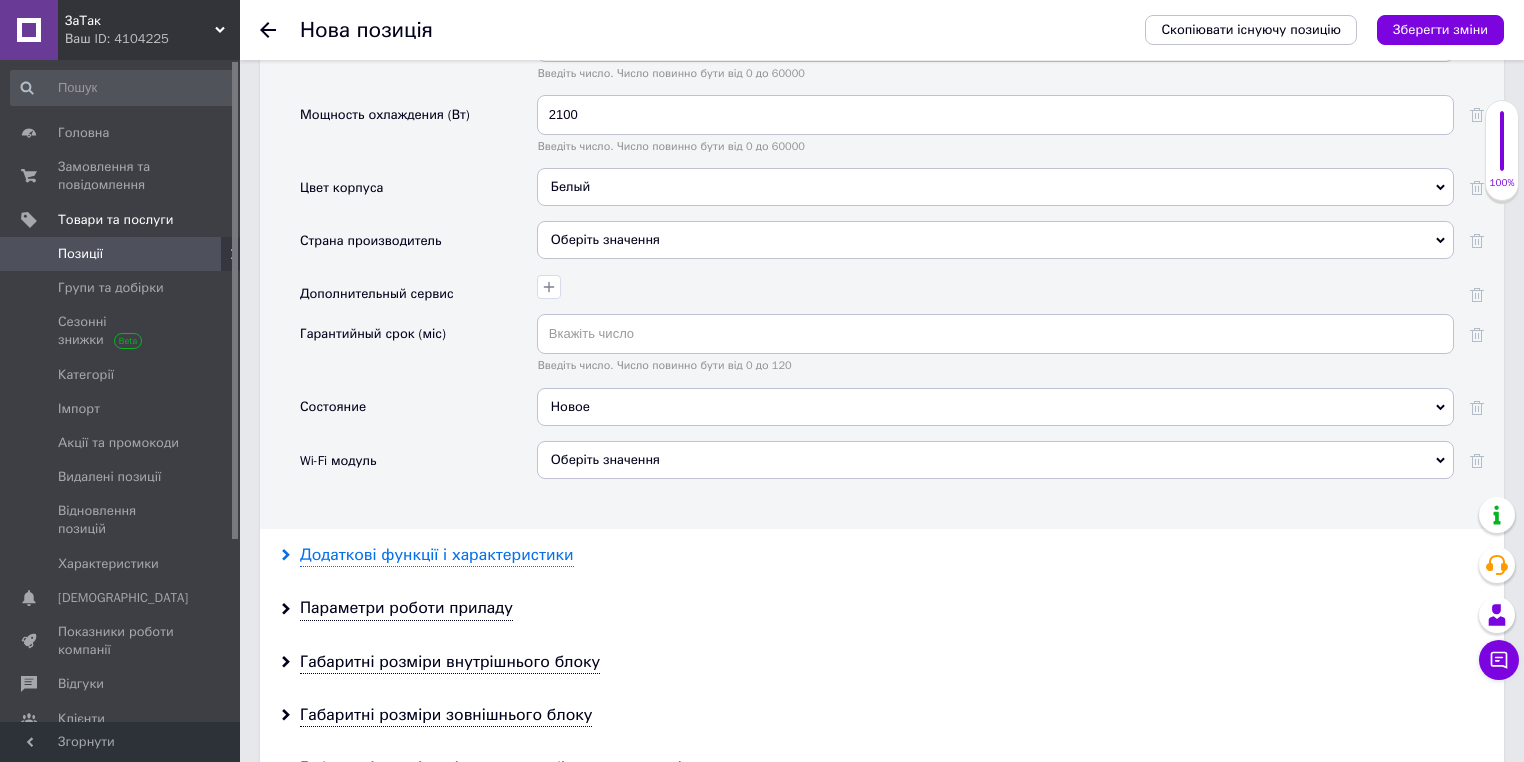 click on "Додаткові функції і характеристики" at bounding box center [437, 555] 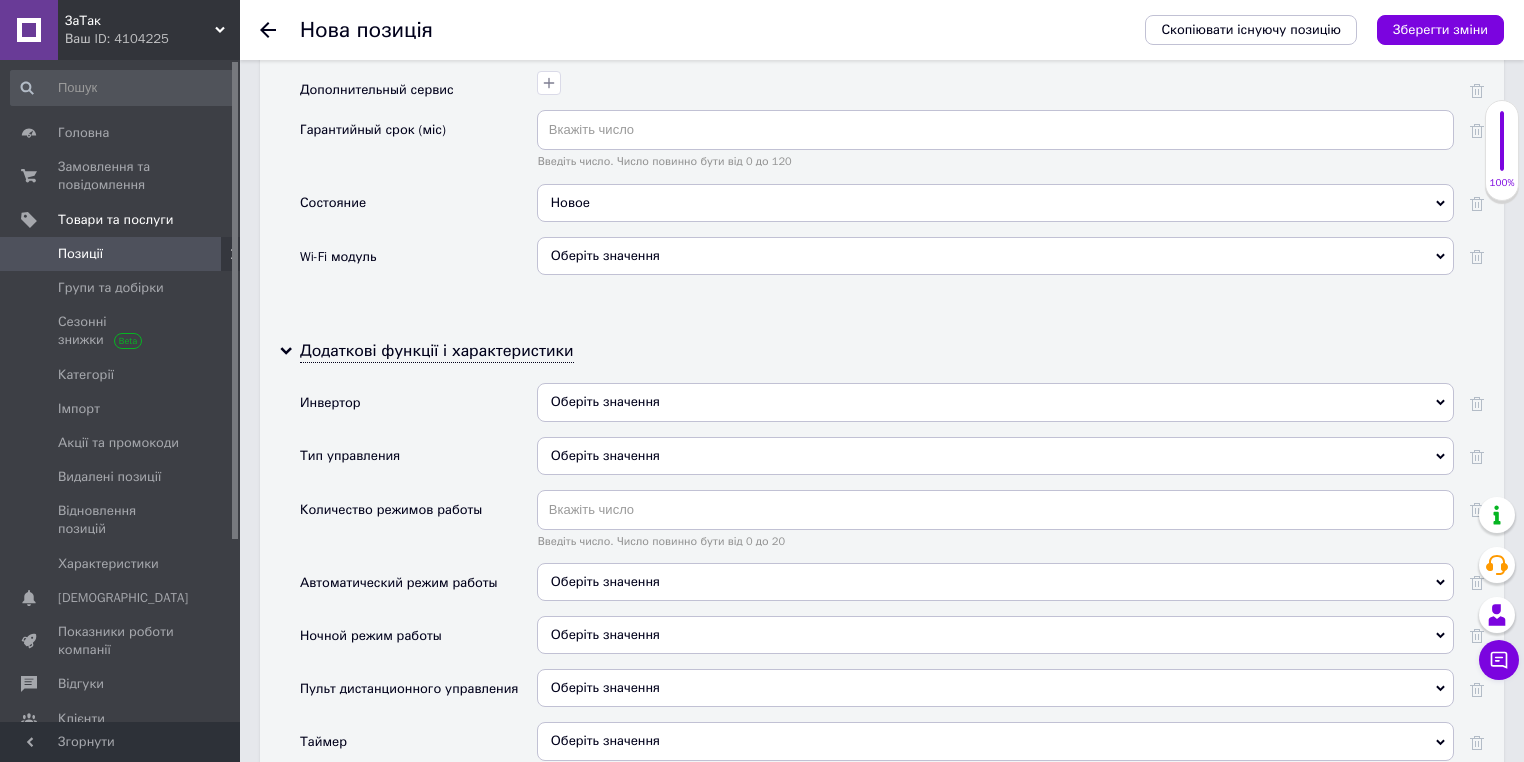 scroll, scrollTop: 3520, scrollLeft: 0, axis: vertical 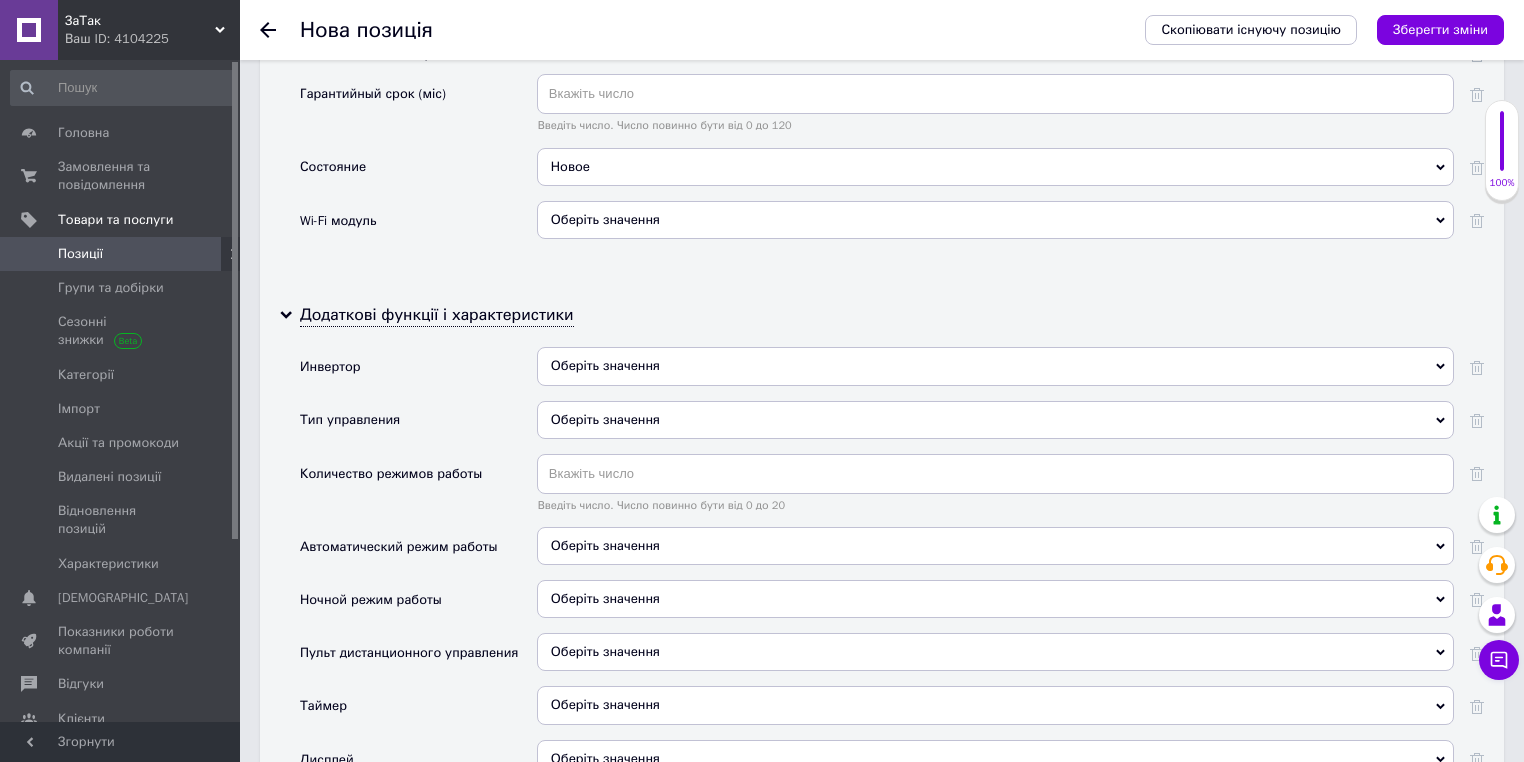 click on "Оберіть значення" at bounding box center (995, 420) 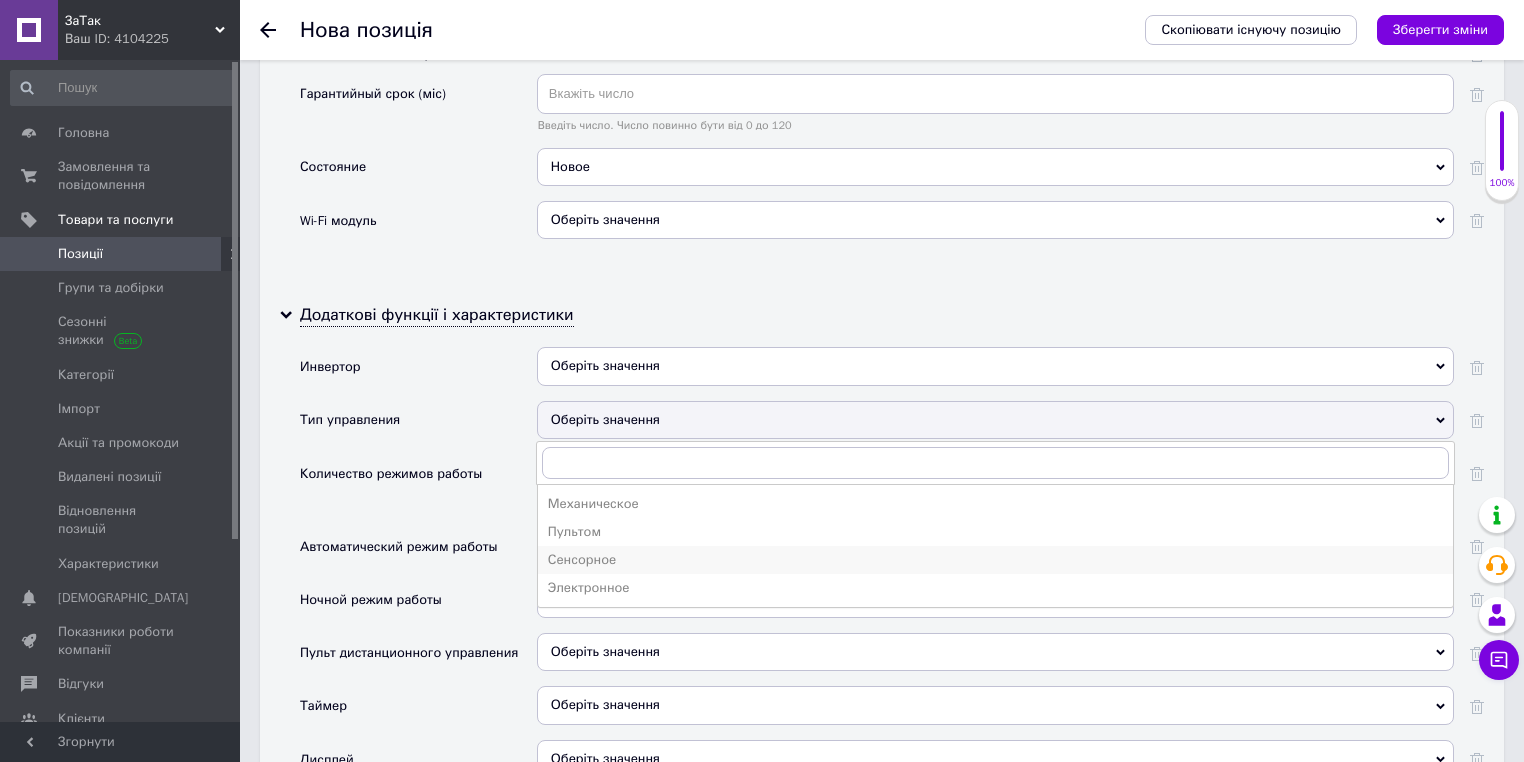 click on "Сенсорное" at bounding box center (995, 560) 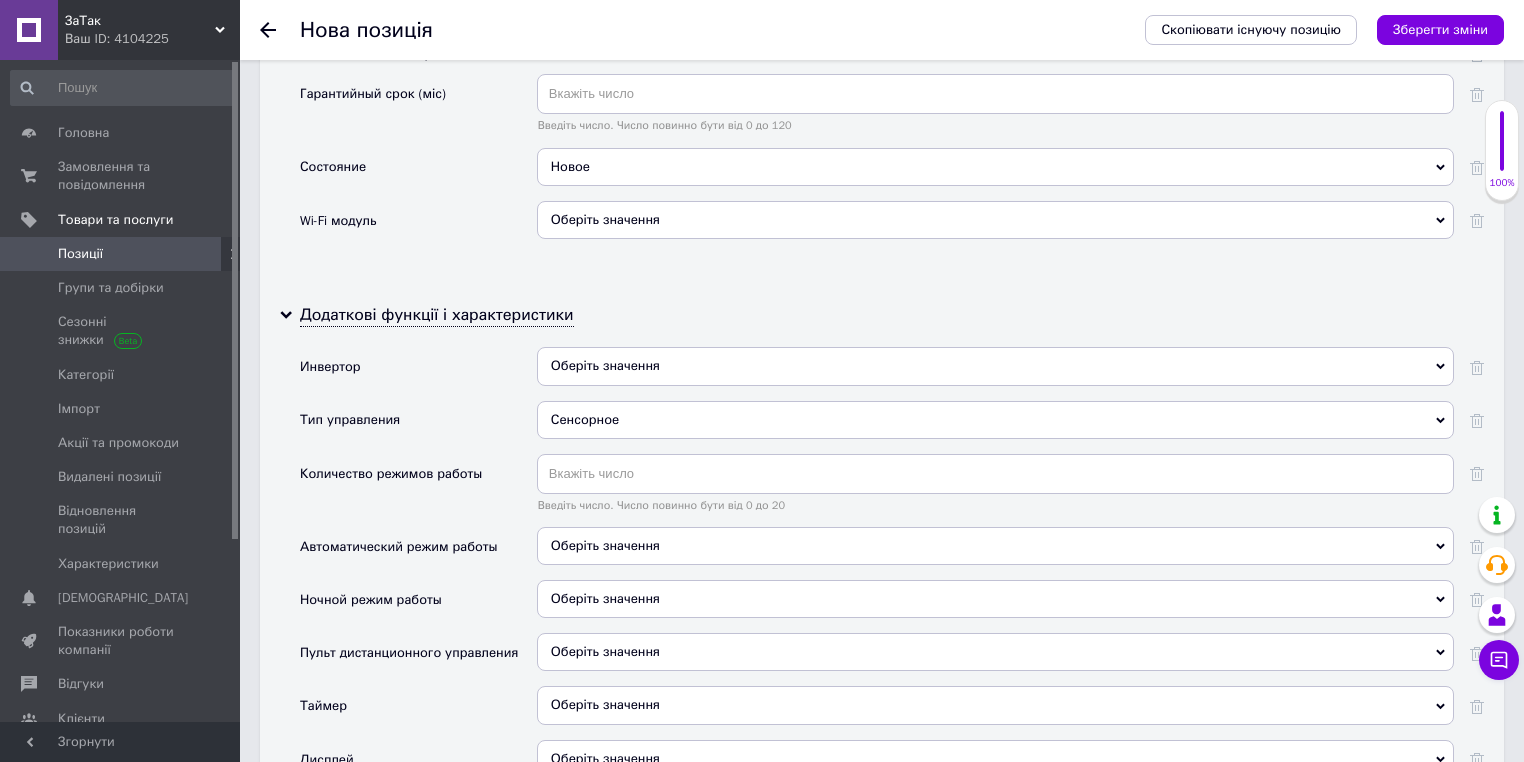 click on "Оберіть значення" at bounding box center (605, 545) 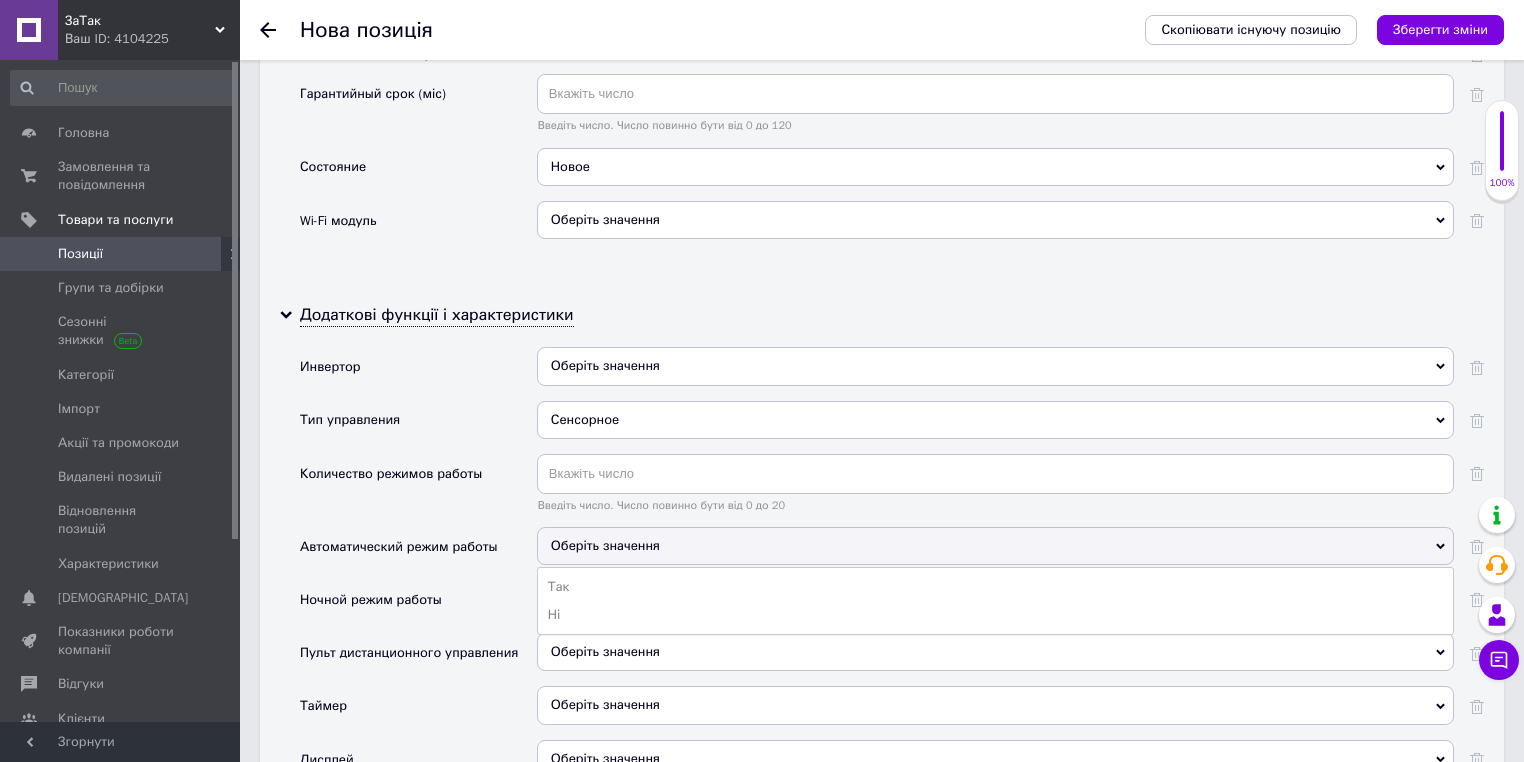 click on "Количество режимов работы" at bounding box center [418, 490] 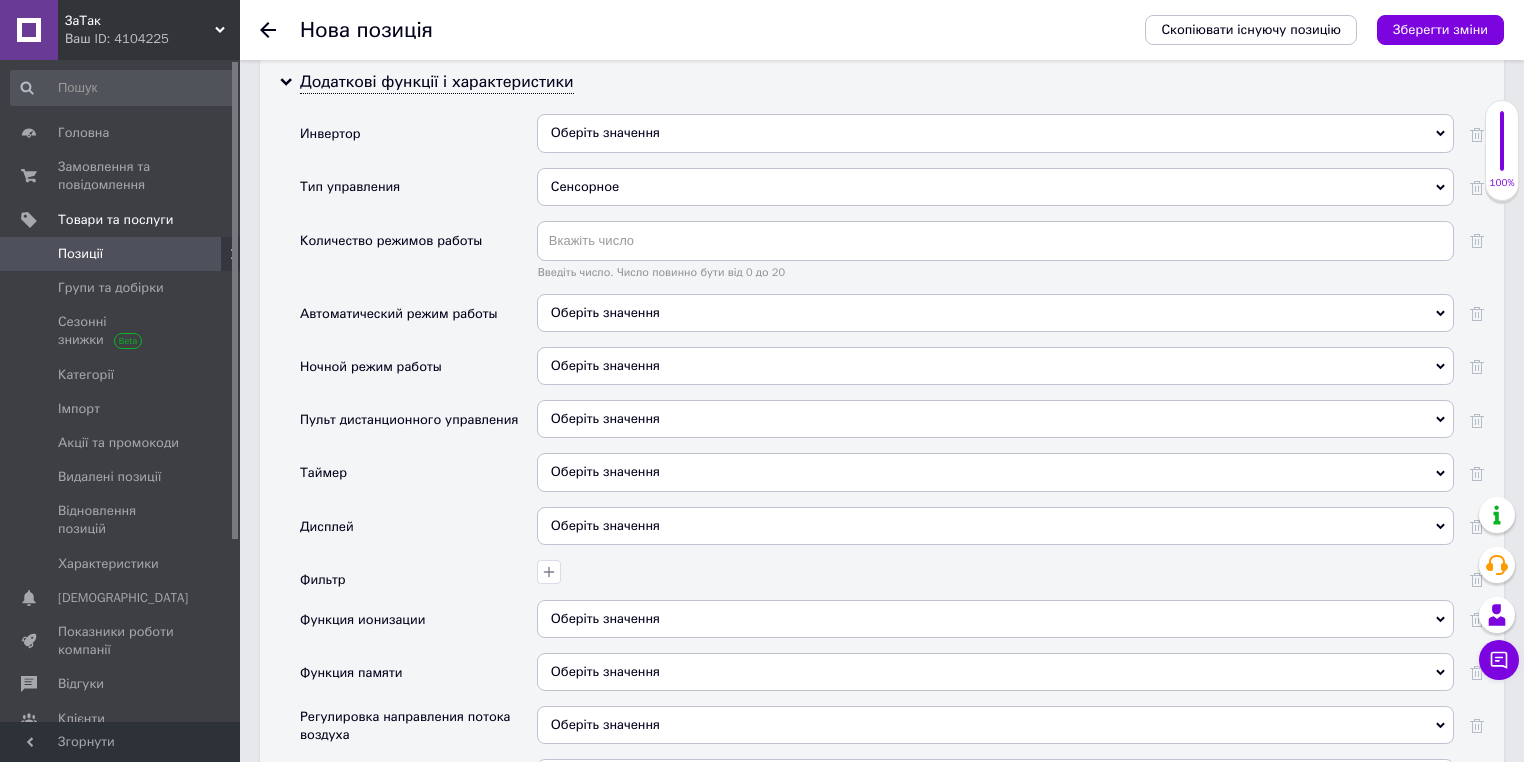 scroll, scrollTop: 3760, scrollLeft: 0, axis: vertical 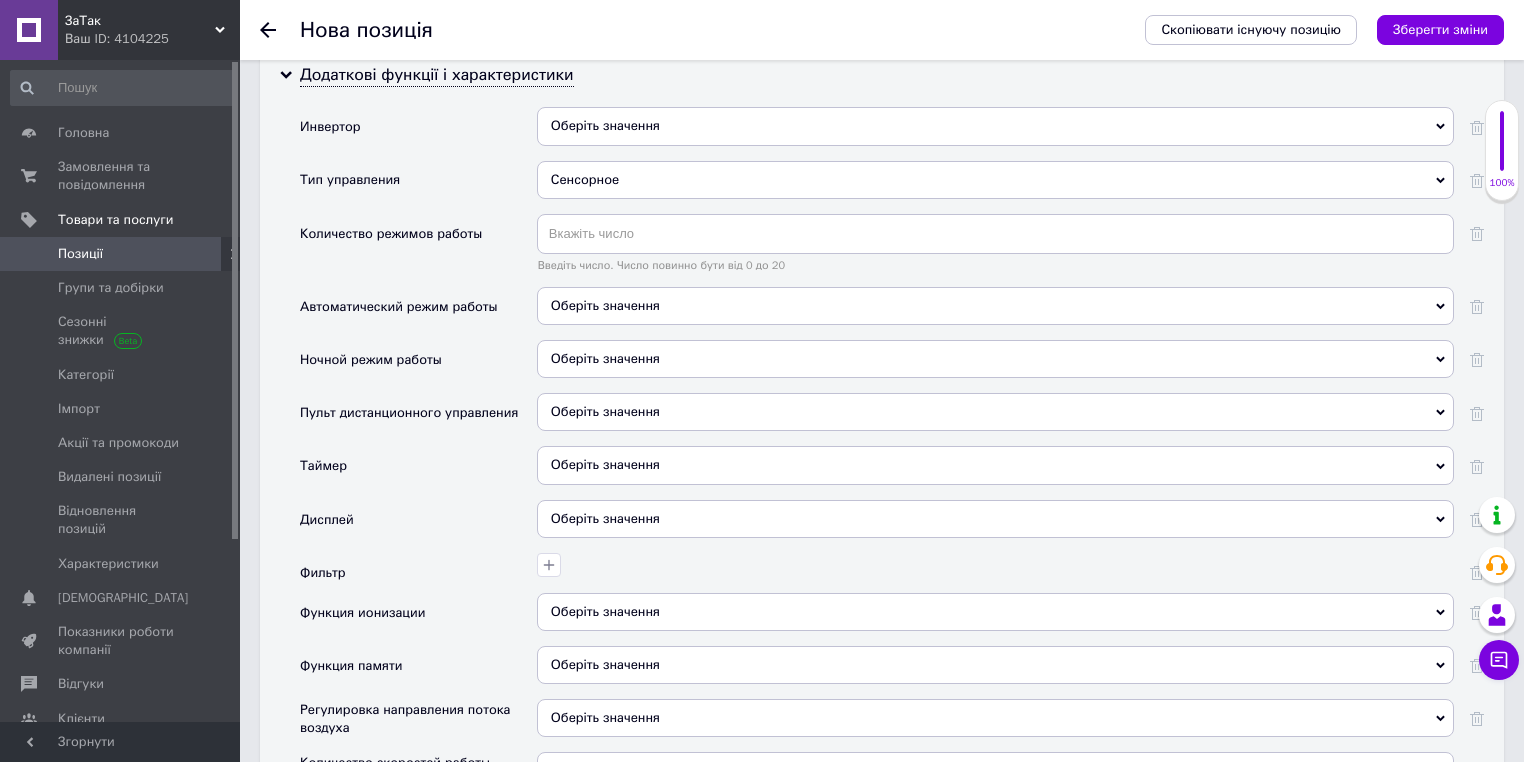 click on "Оберіть значення" at bounding box center (995, 412) 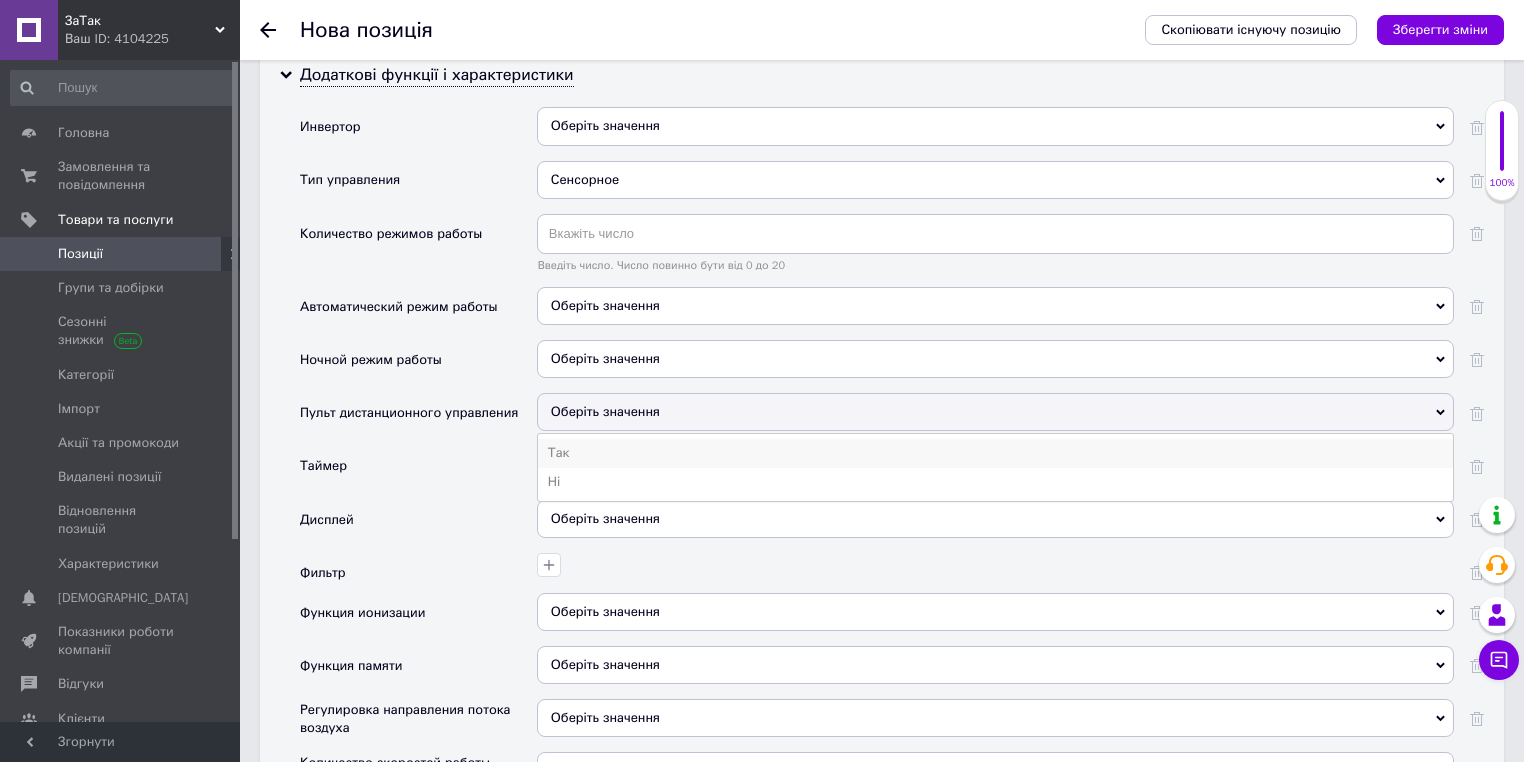 click on "Так" at bounding box center [995, 453] 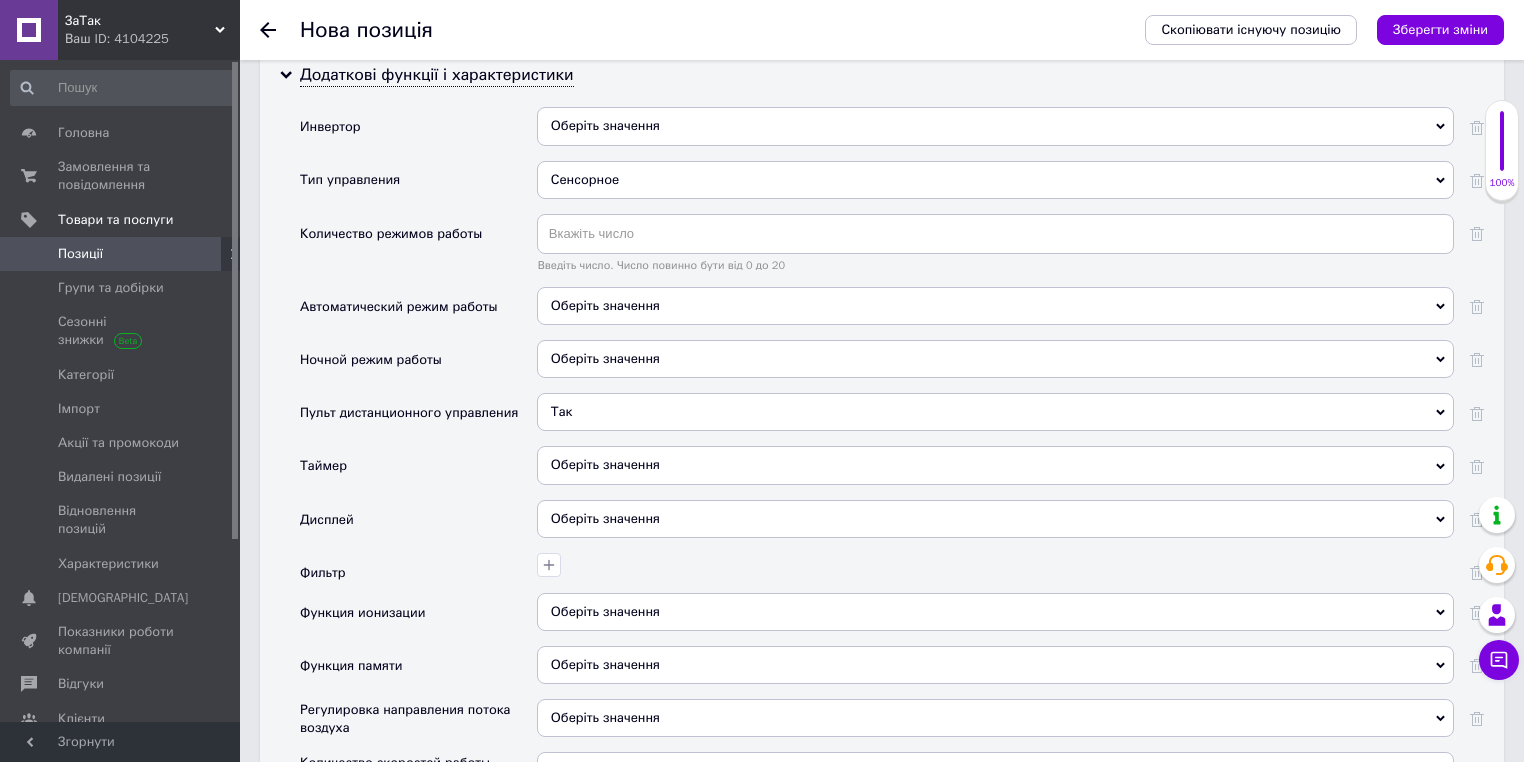 click on "Оберіть значення" at bounding box center [605, 464] 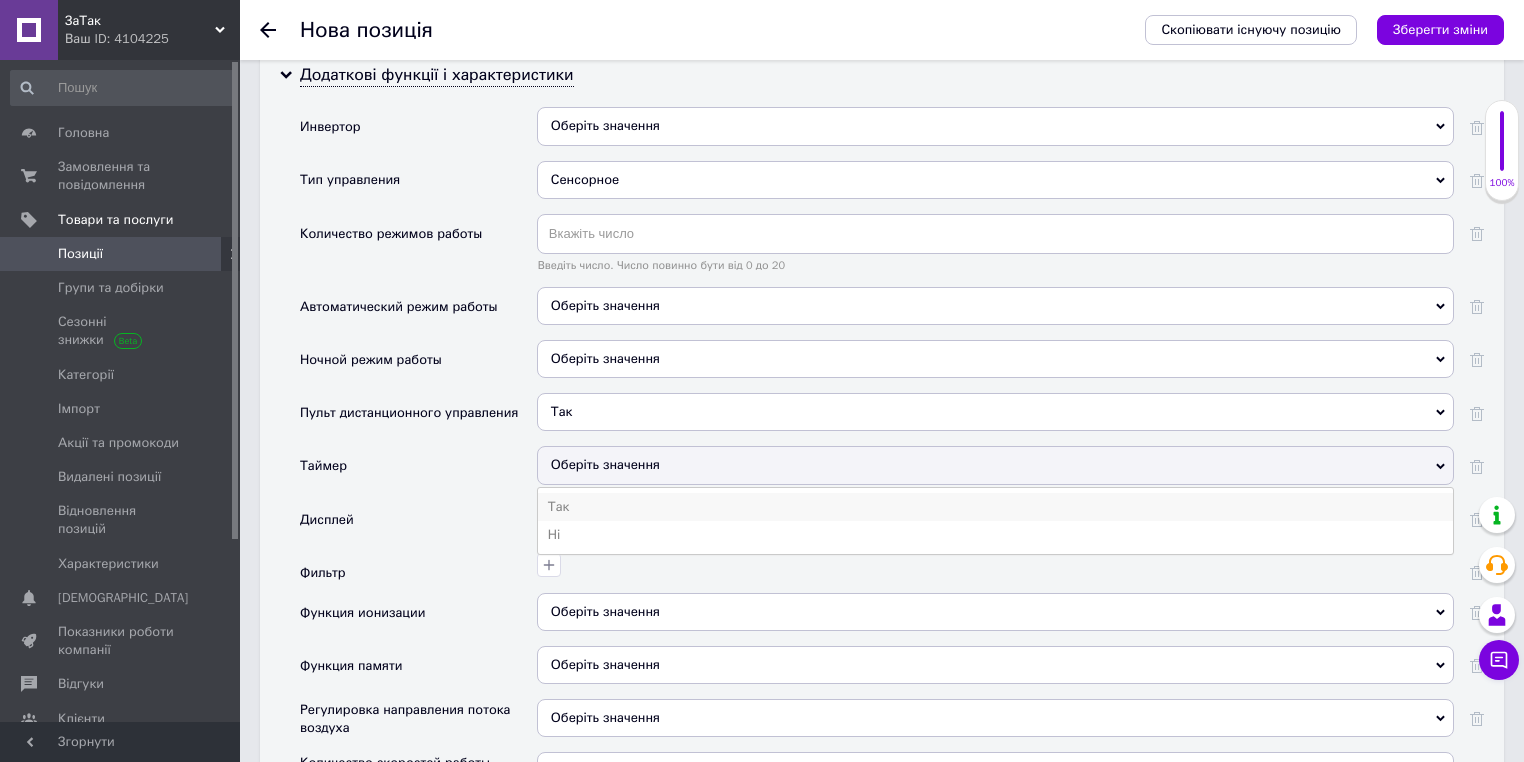 click on "Так" at bounding box center (995, 507) 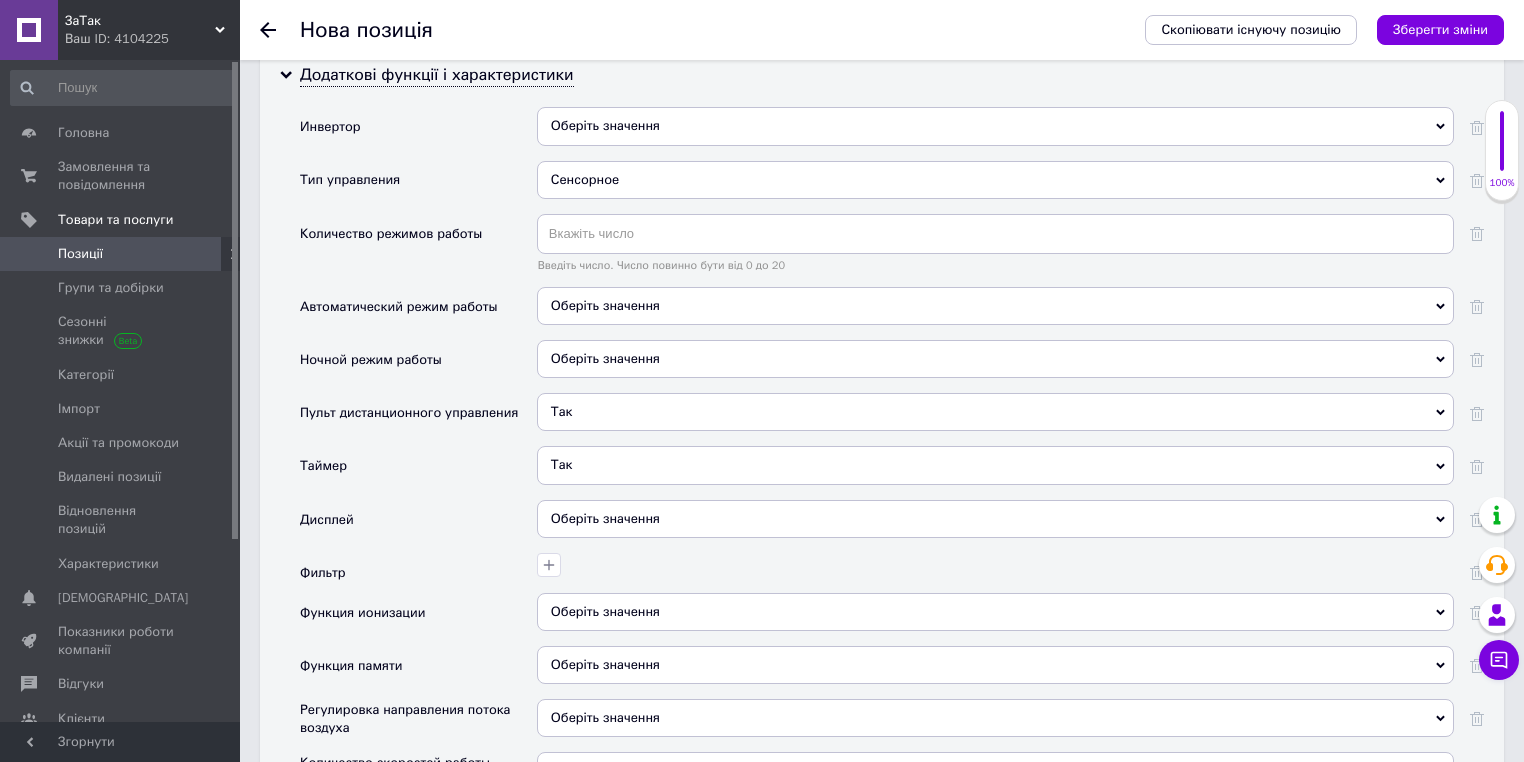click on "Оберіть значення" at bounding box center (605, 518) 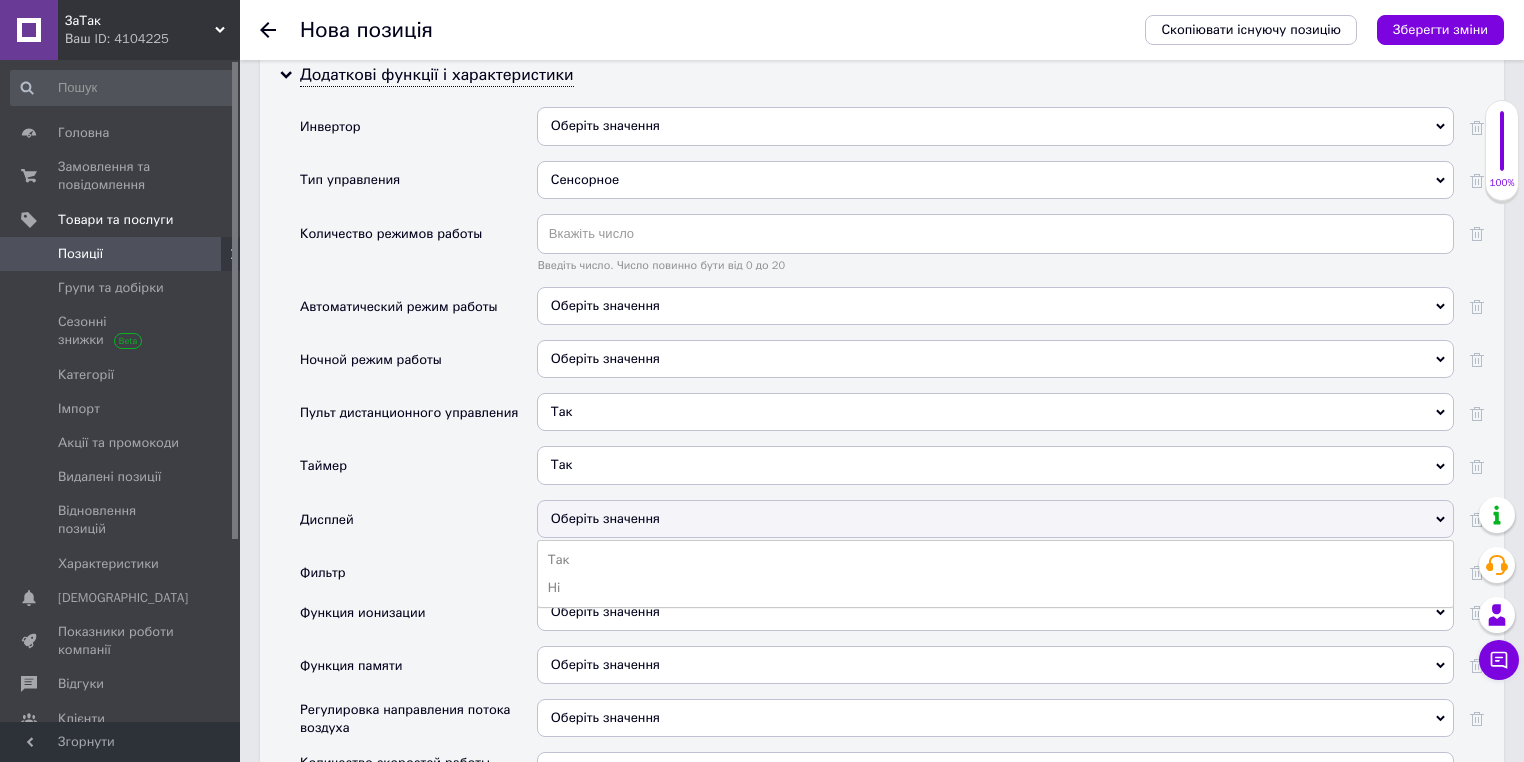 click on "Так" at bounding box center [995, 560] 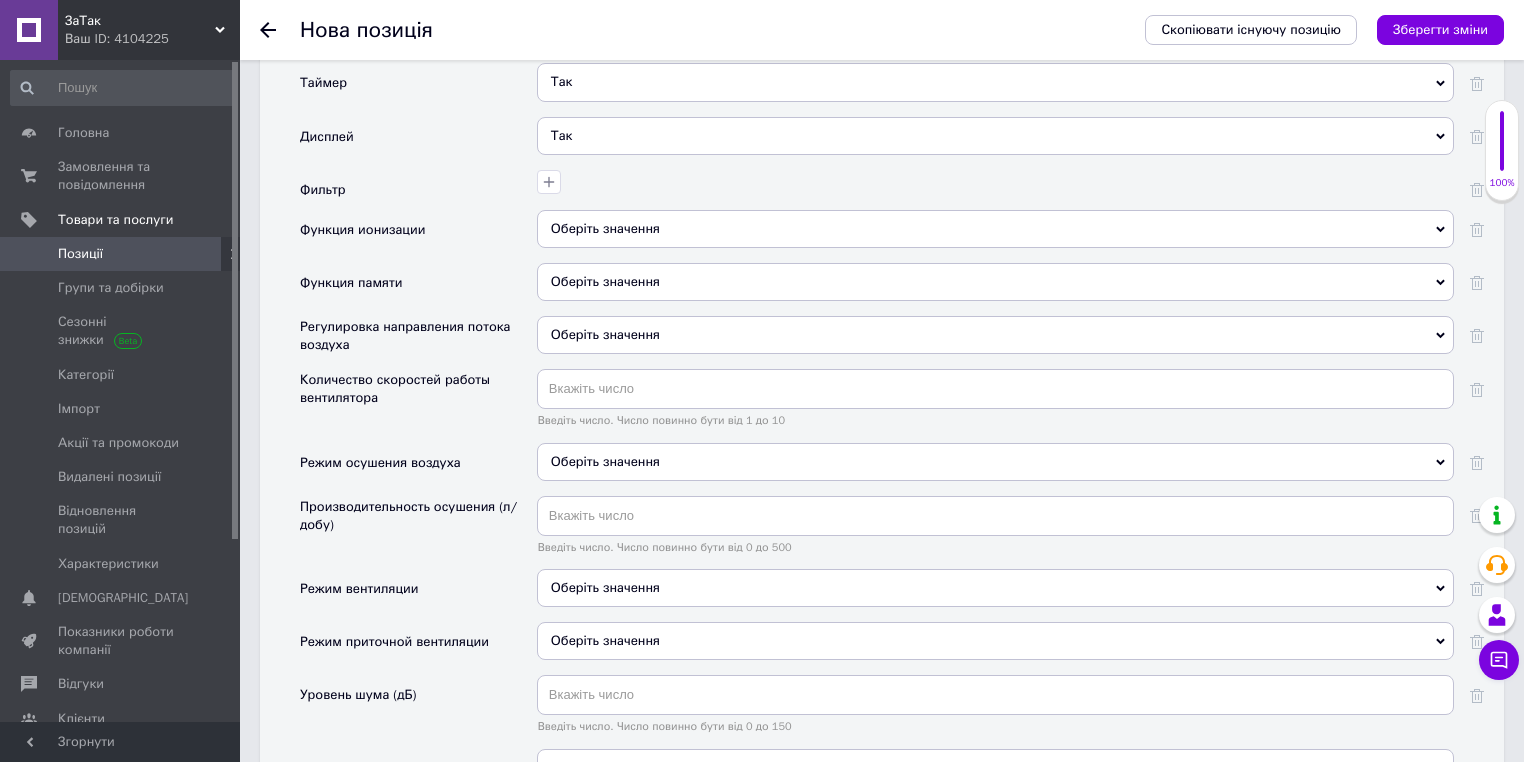 scroll, scrollTop: 4240, scrollLeft: 0, axis: vertical 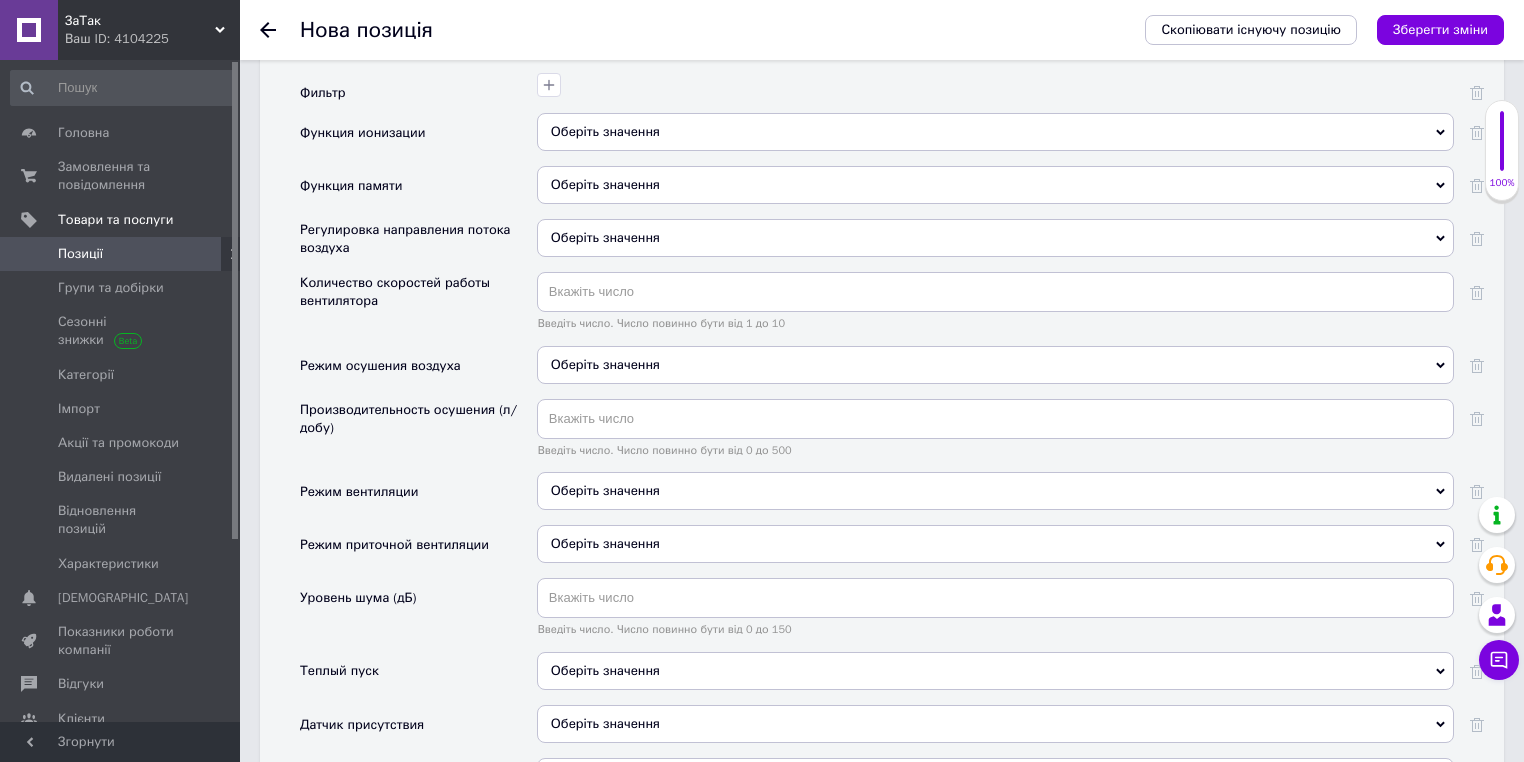 click on "Оберіть значення" at bounding box center (605, 364) 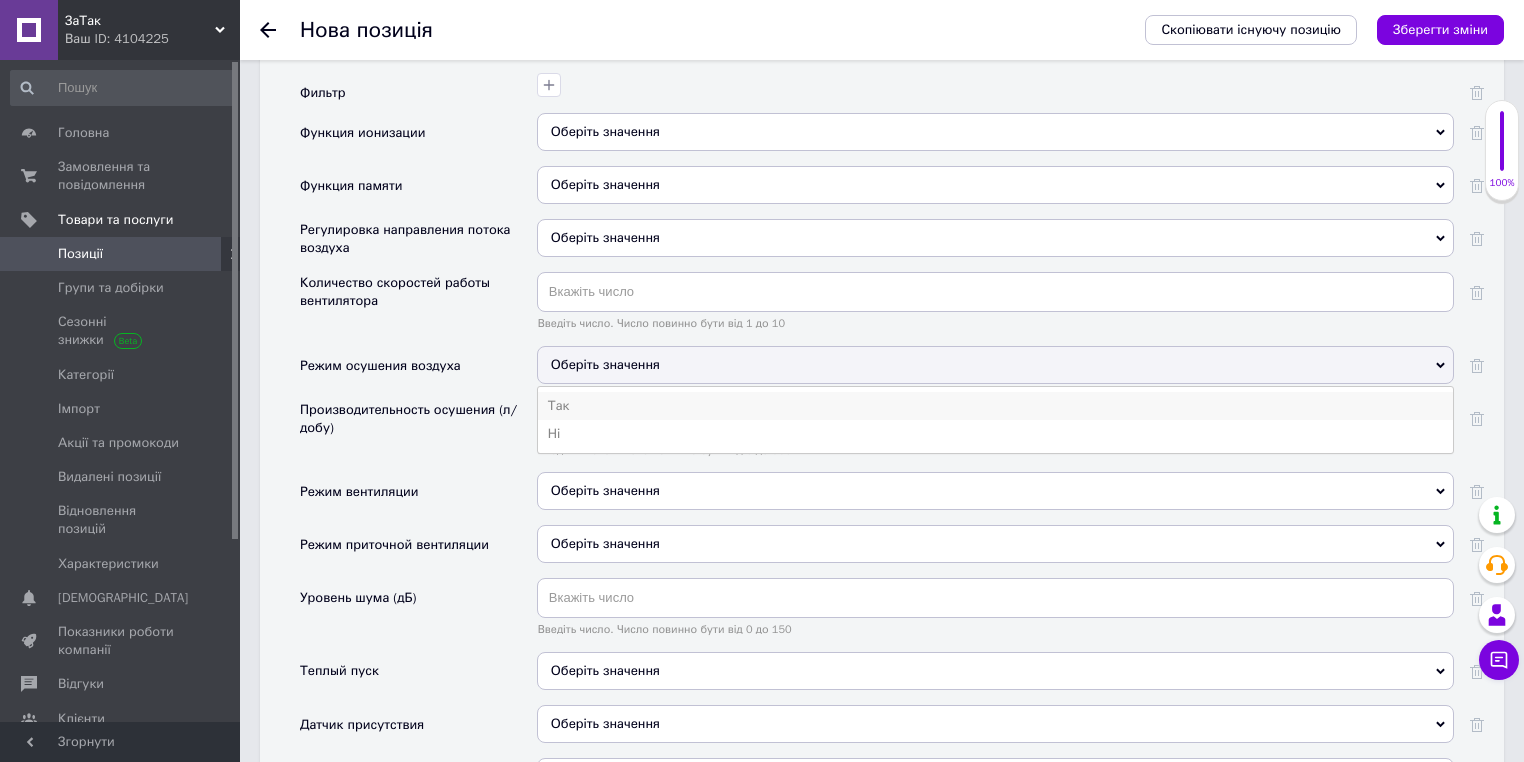 click on "Так" at bounding box center (995, 406) 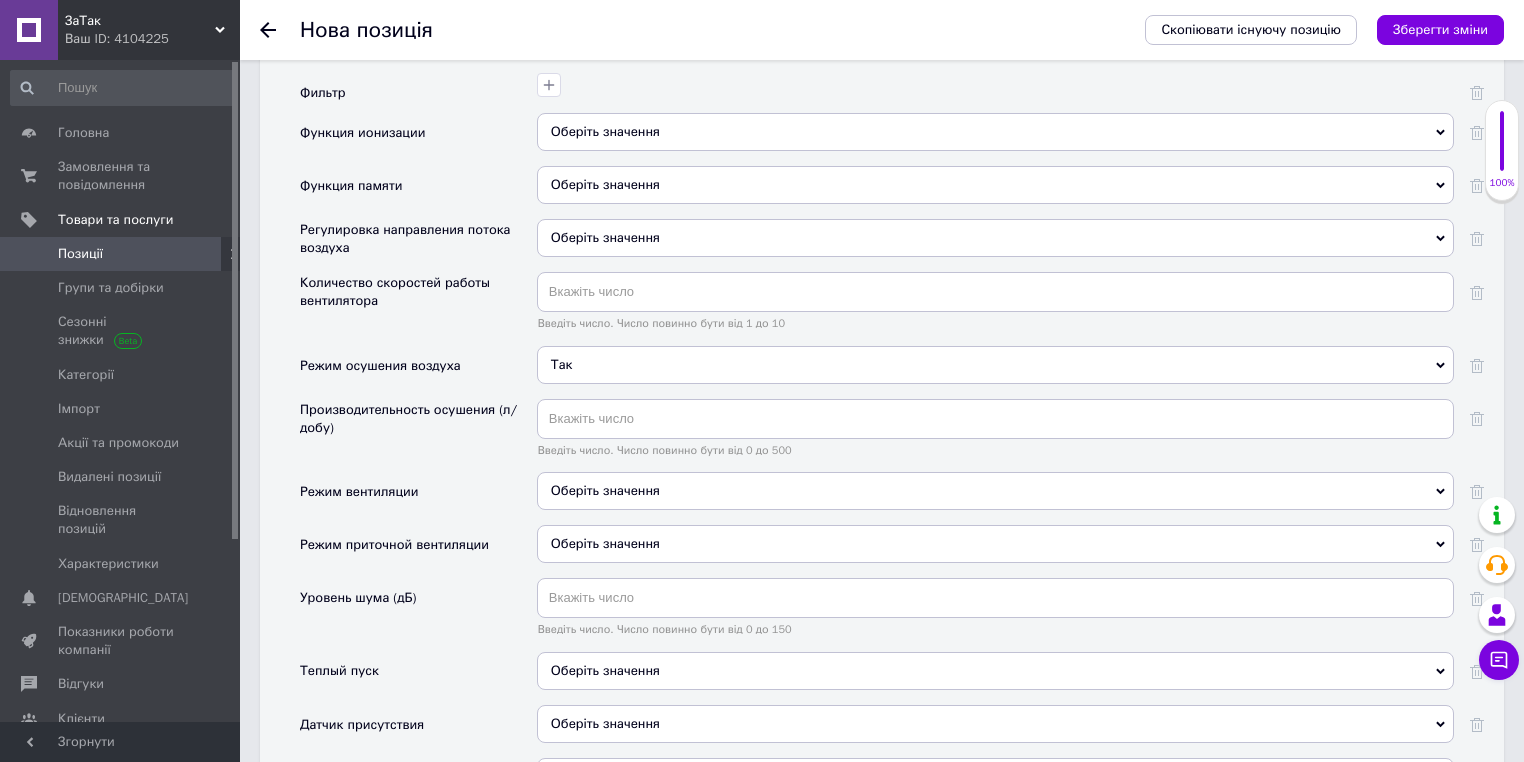 click on "Оберіть значення" at bounding box center (605, 490) 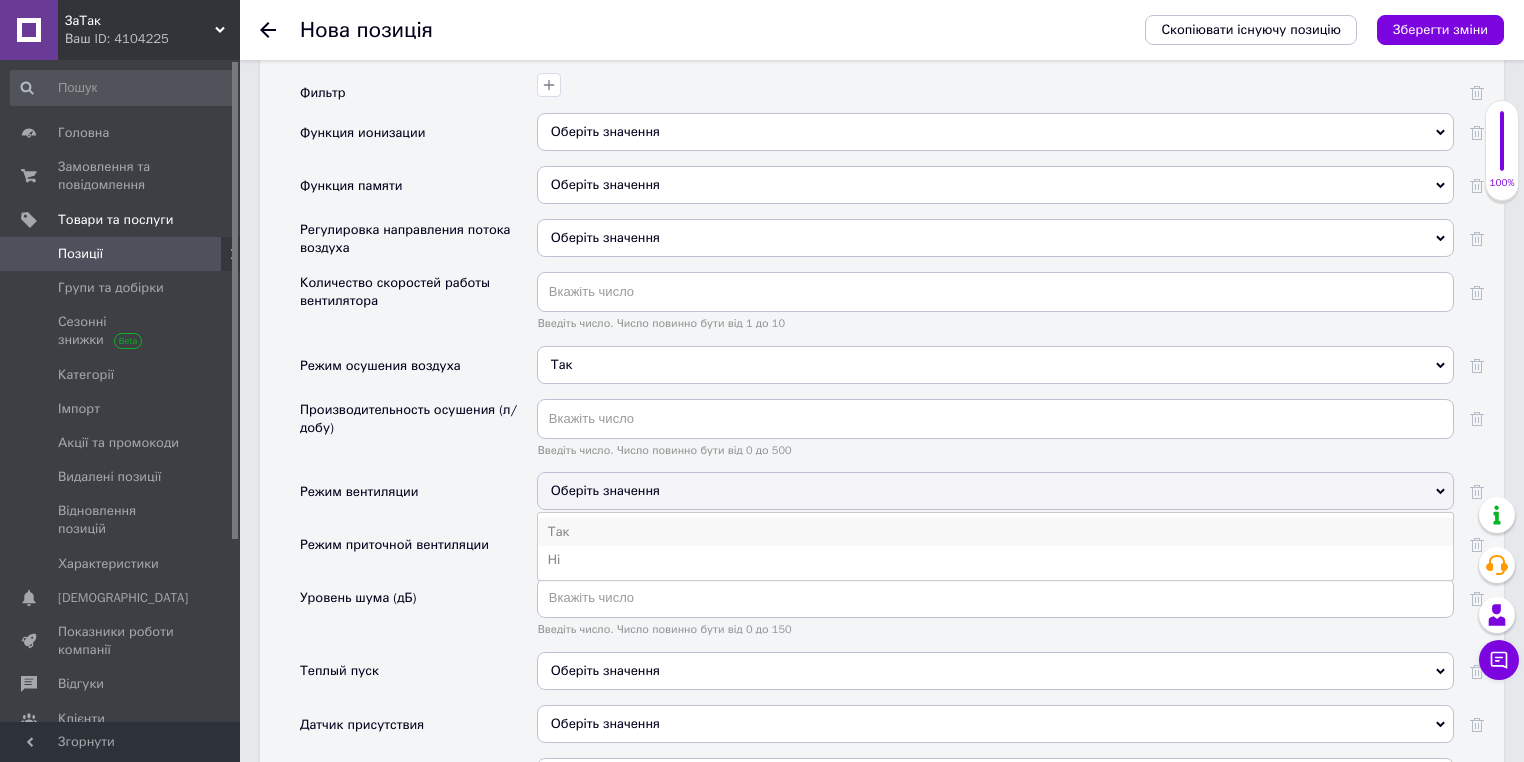 click on "Так" at bounding box center (995, 532) 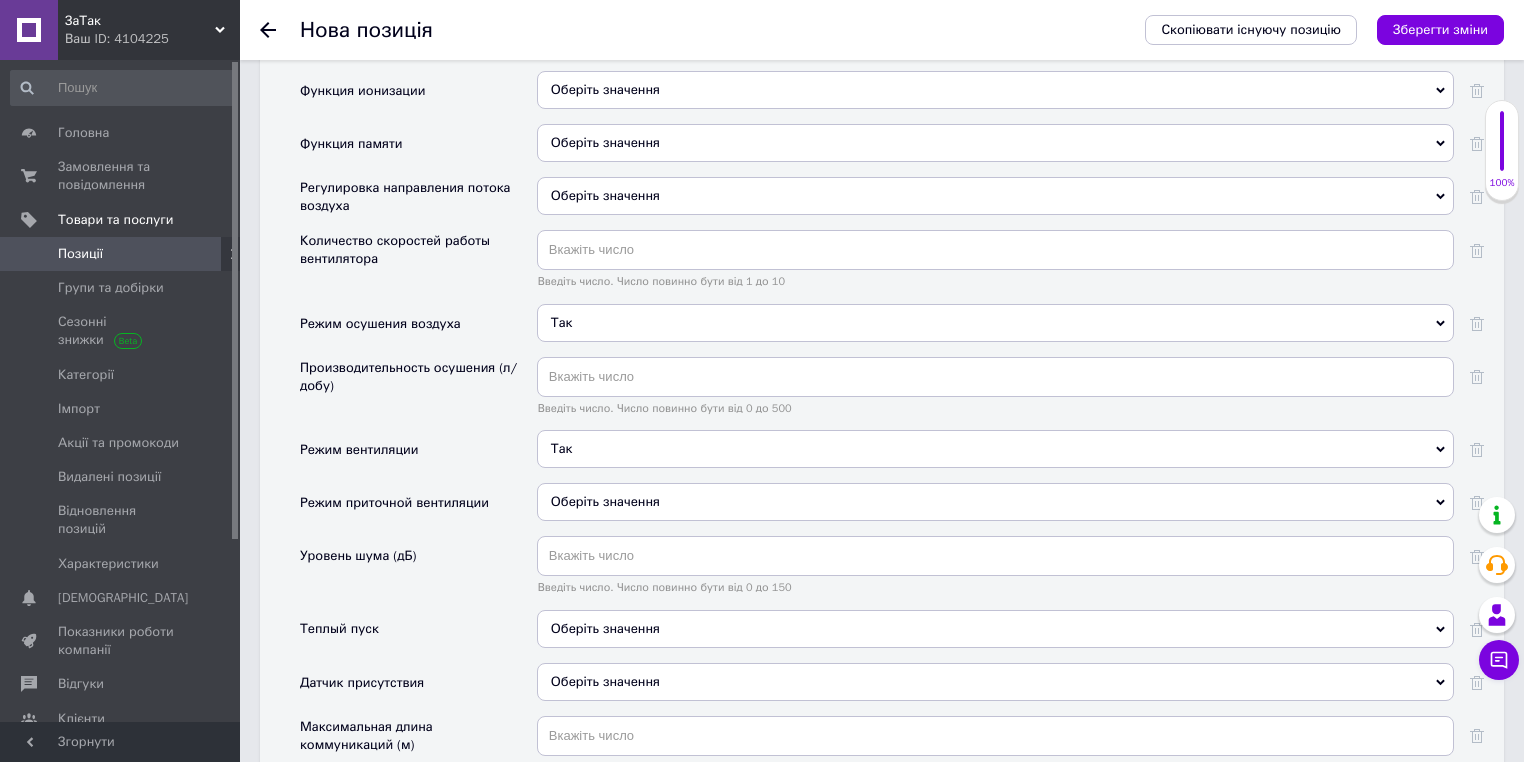 scroll, scrollTop: 4320, scrollLeft: 0, axis: vertical 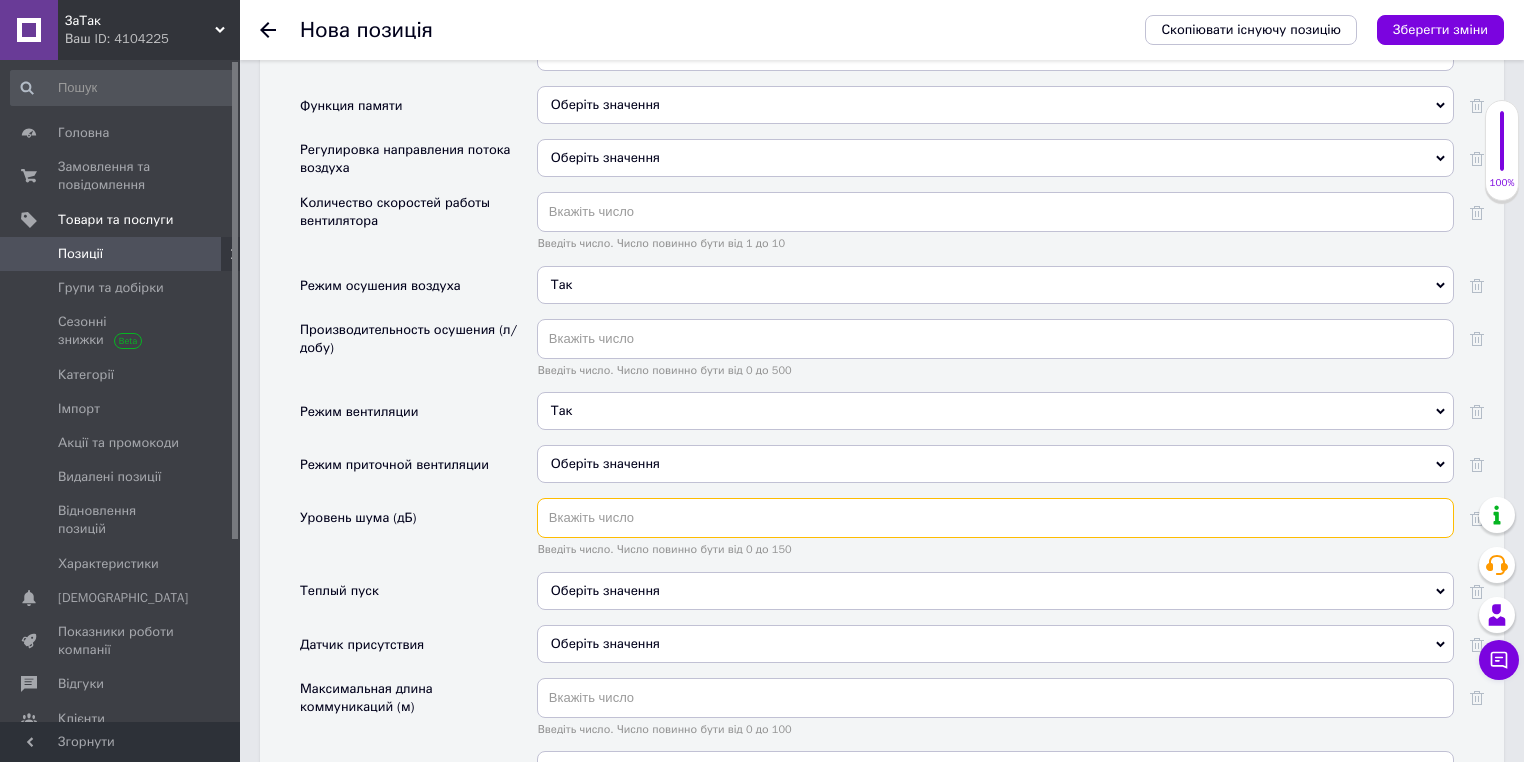 click at bounding box center [995, 518] 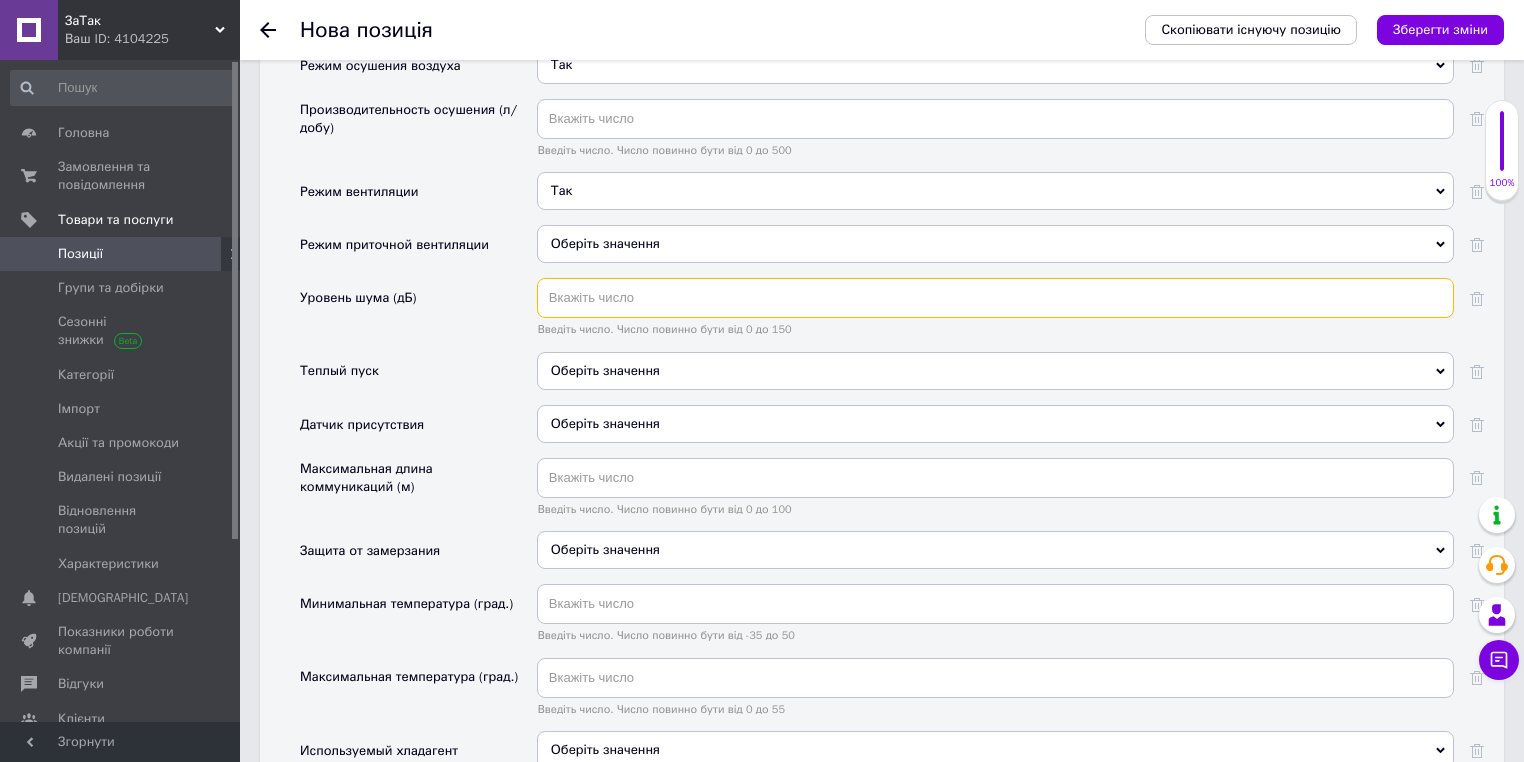 scroll, scrollTop: 4640, scrollLeft: 0, axis: vertical 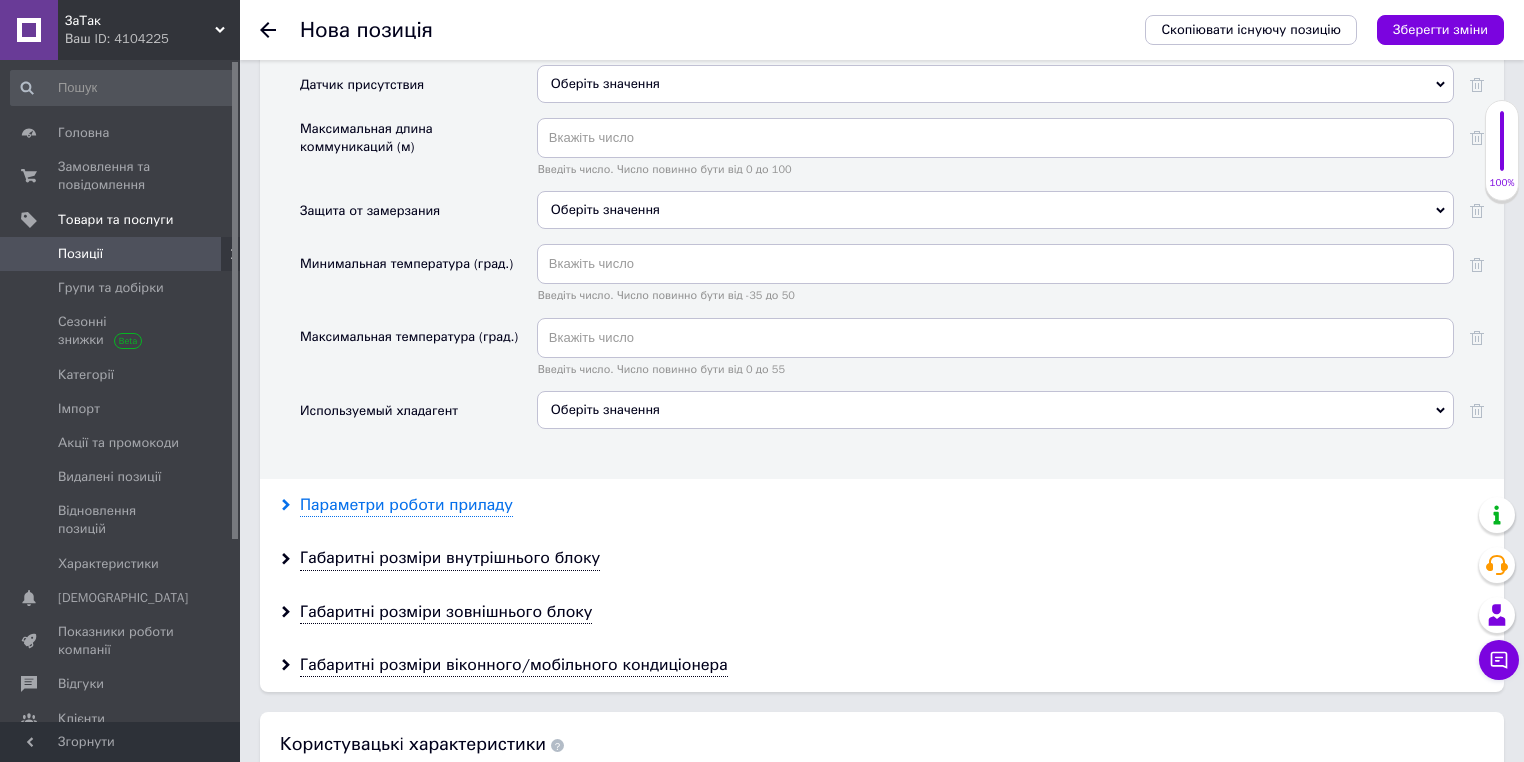 click on "Параметри роботи приладу" at bounding box center [406, 505] 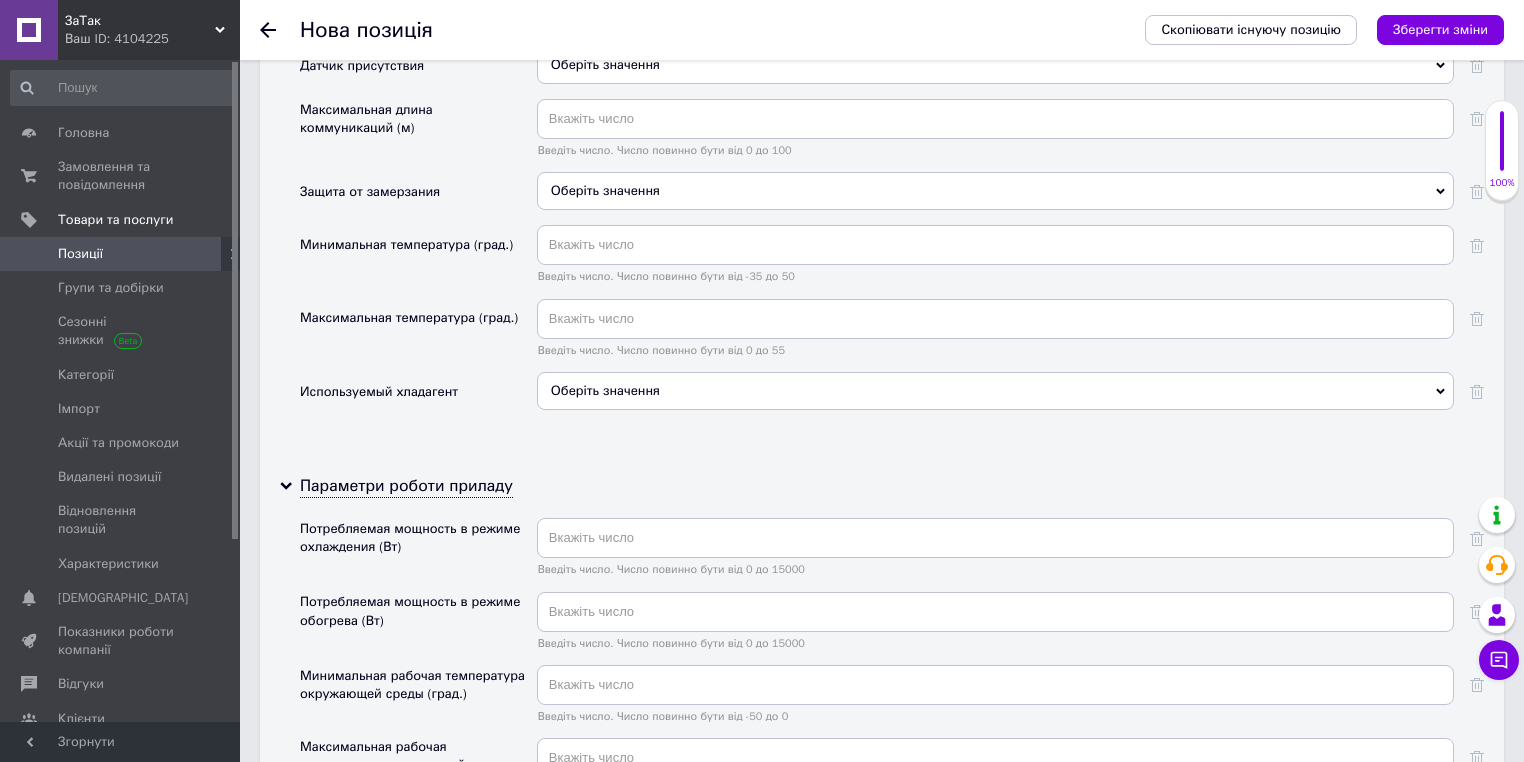 scroll, scrollTop: 5120, scrollLeft: 0, axis: vertical 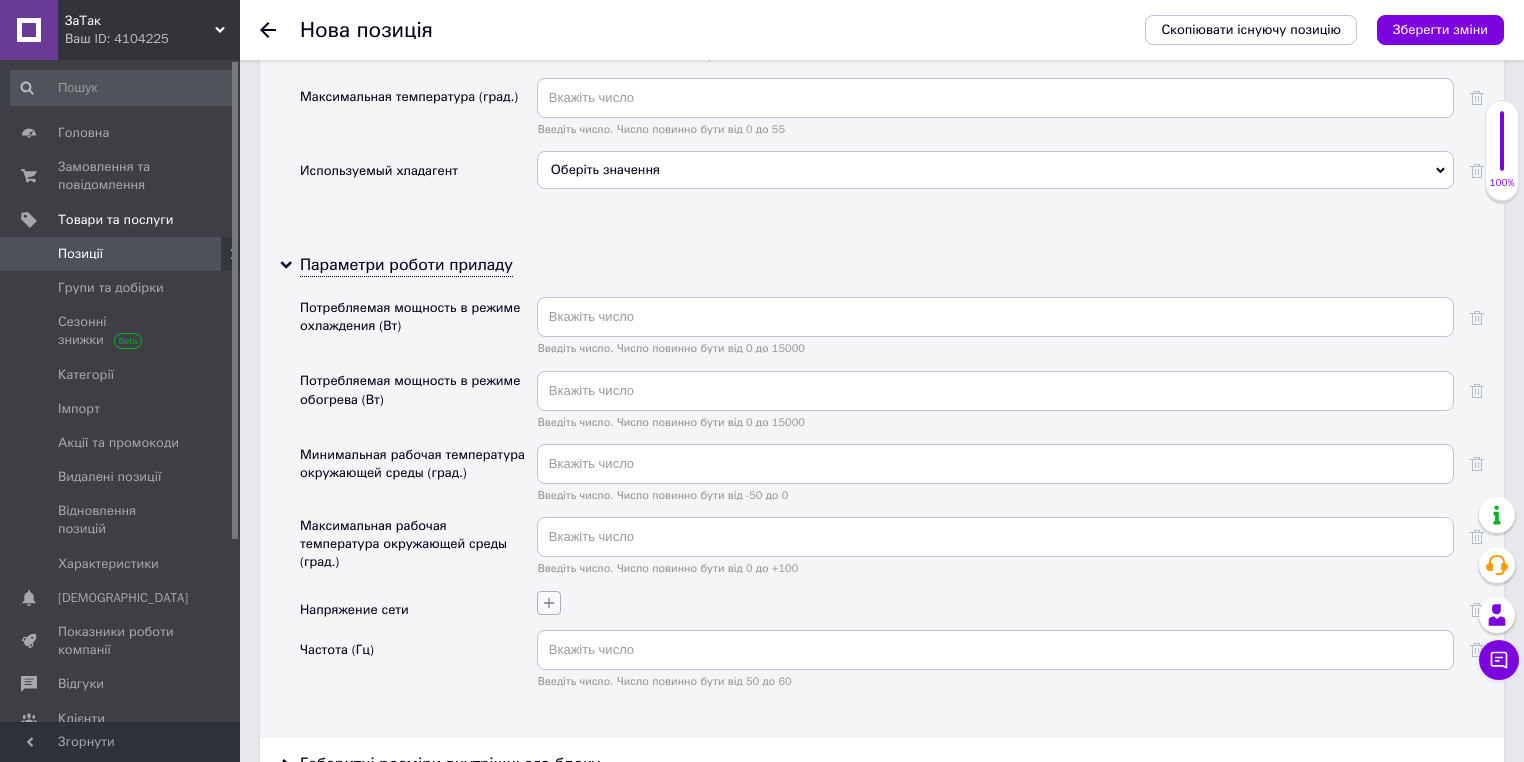 click at bounding box center [549, 603] 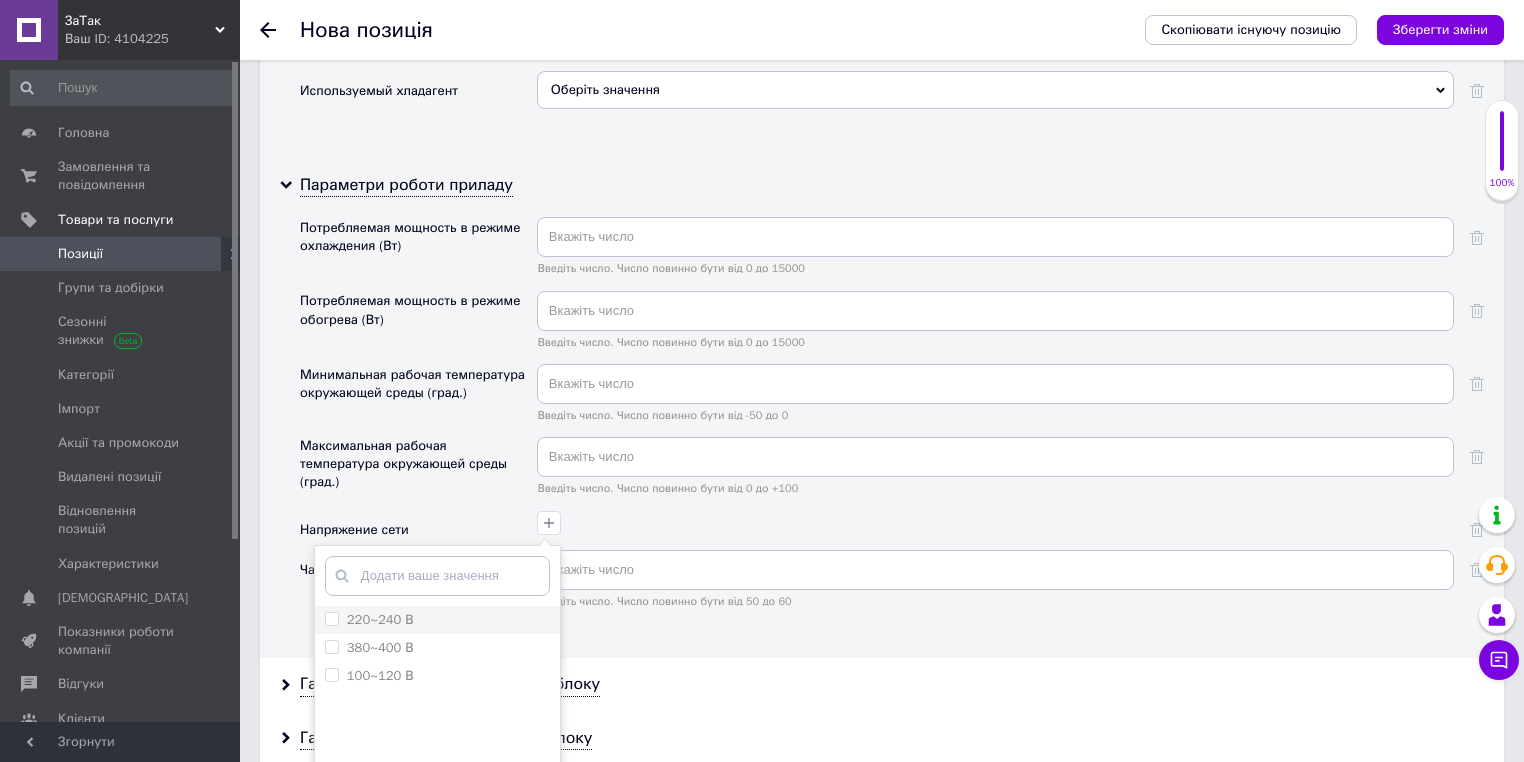 click on "220~240 В" at bounding box center [380, 619] 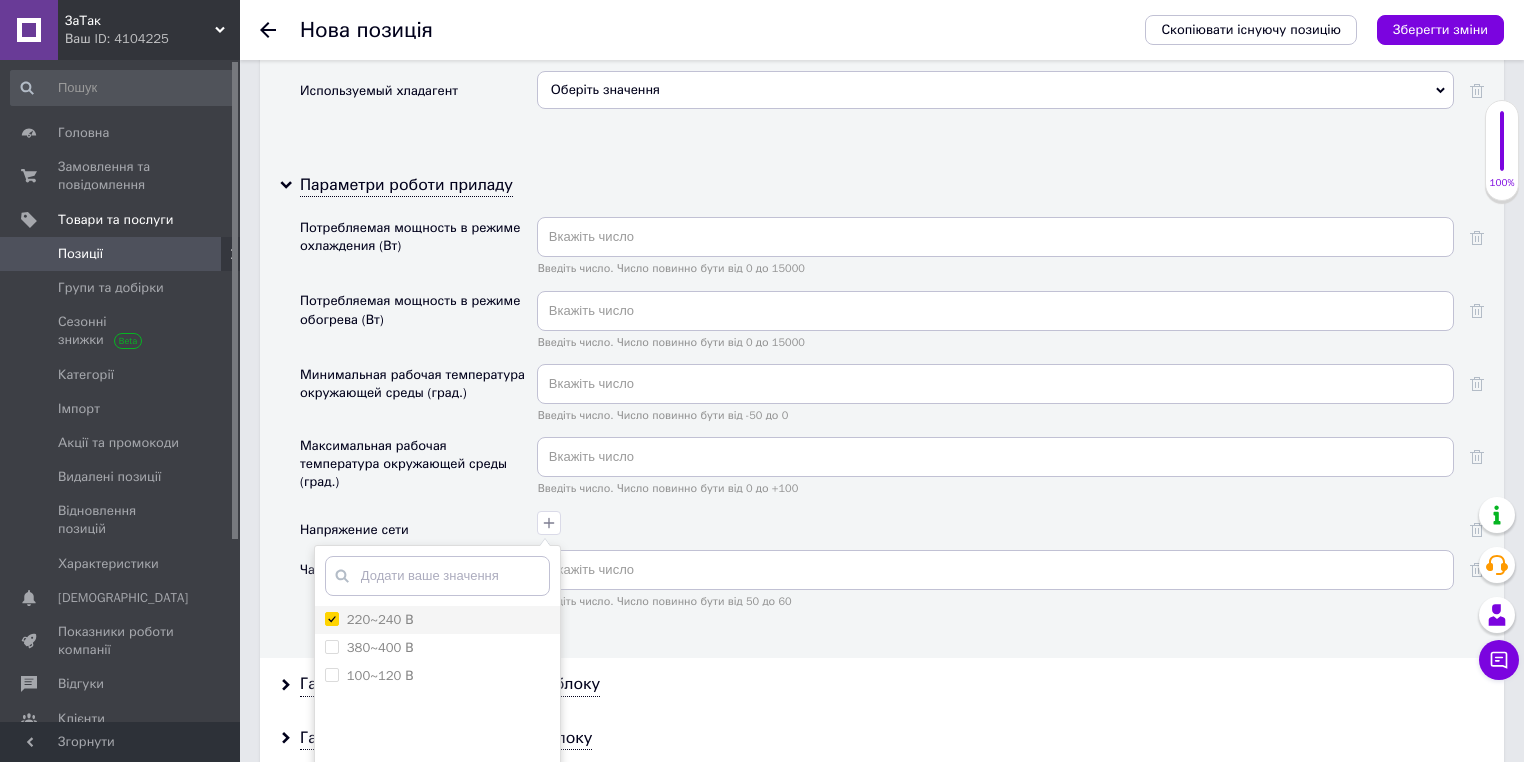 checkbox on "true" 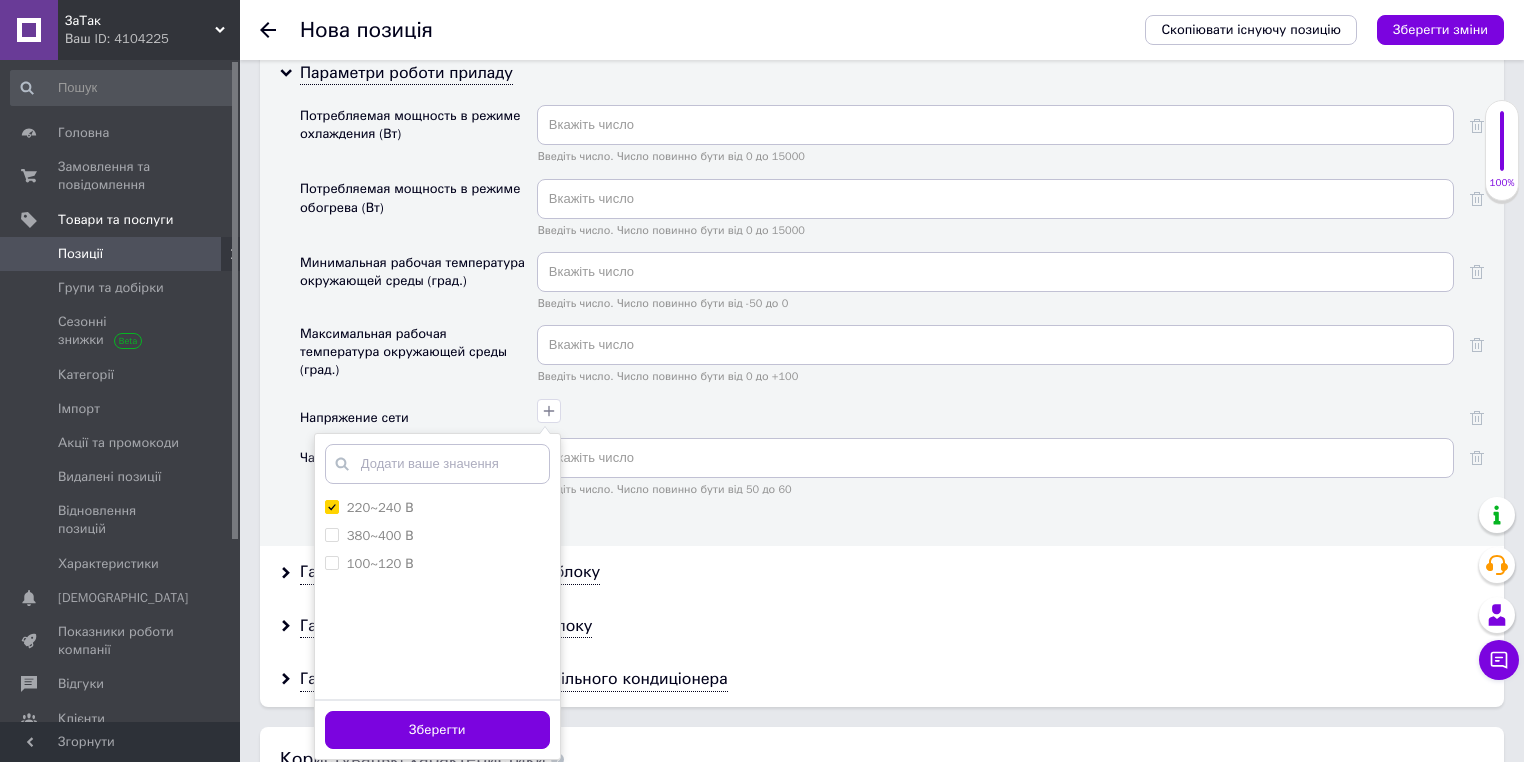 scroll, scrollTop: 5360, scrollLeft: 0, axis: vertical 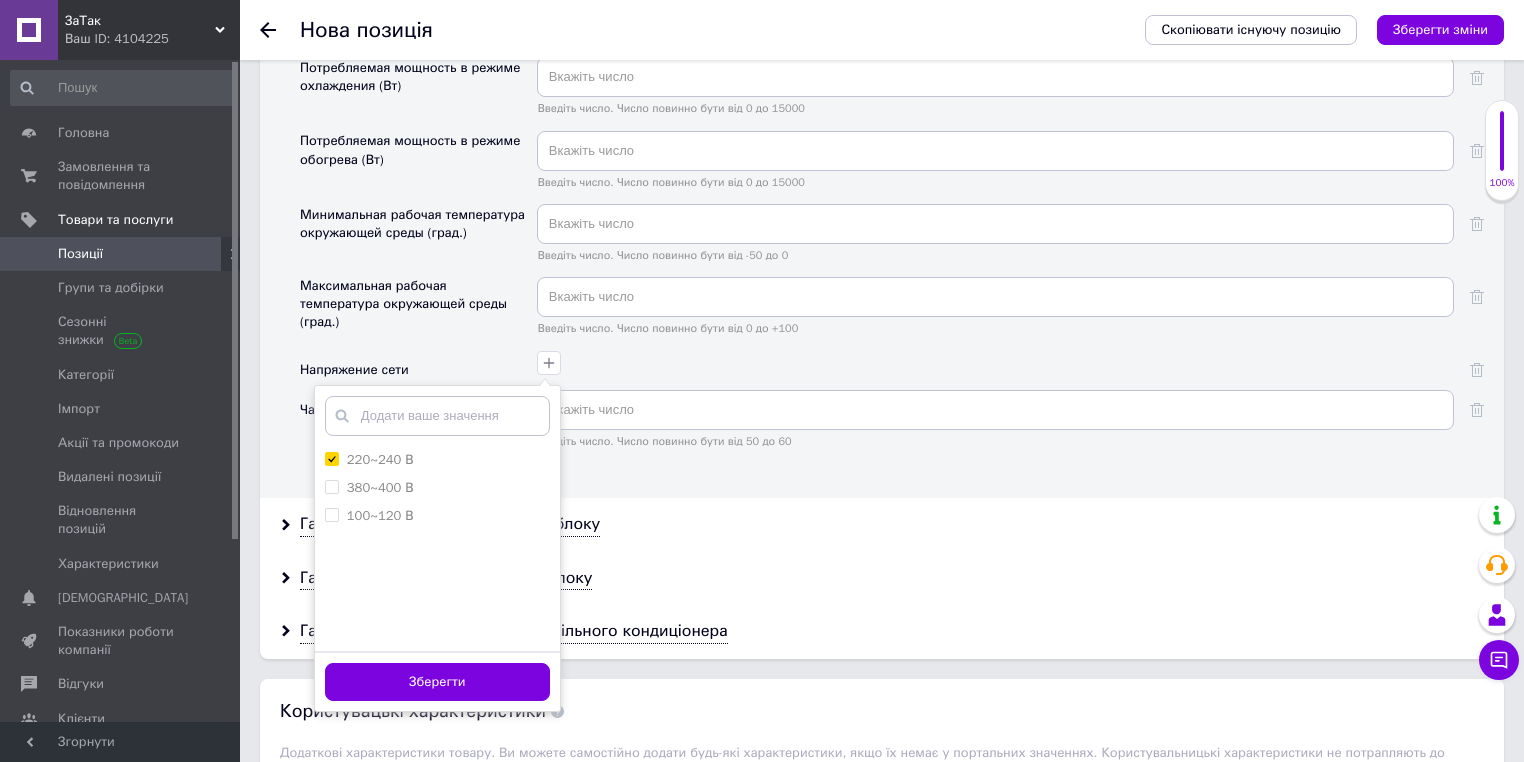 click on "Зберегти" at bounding box center (437, 682) 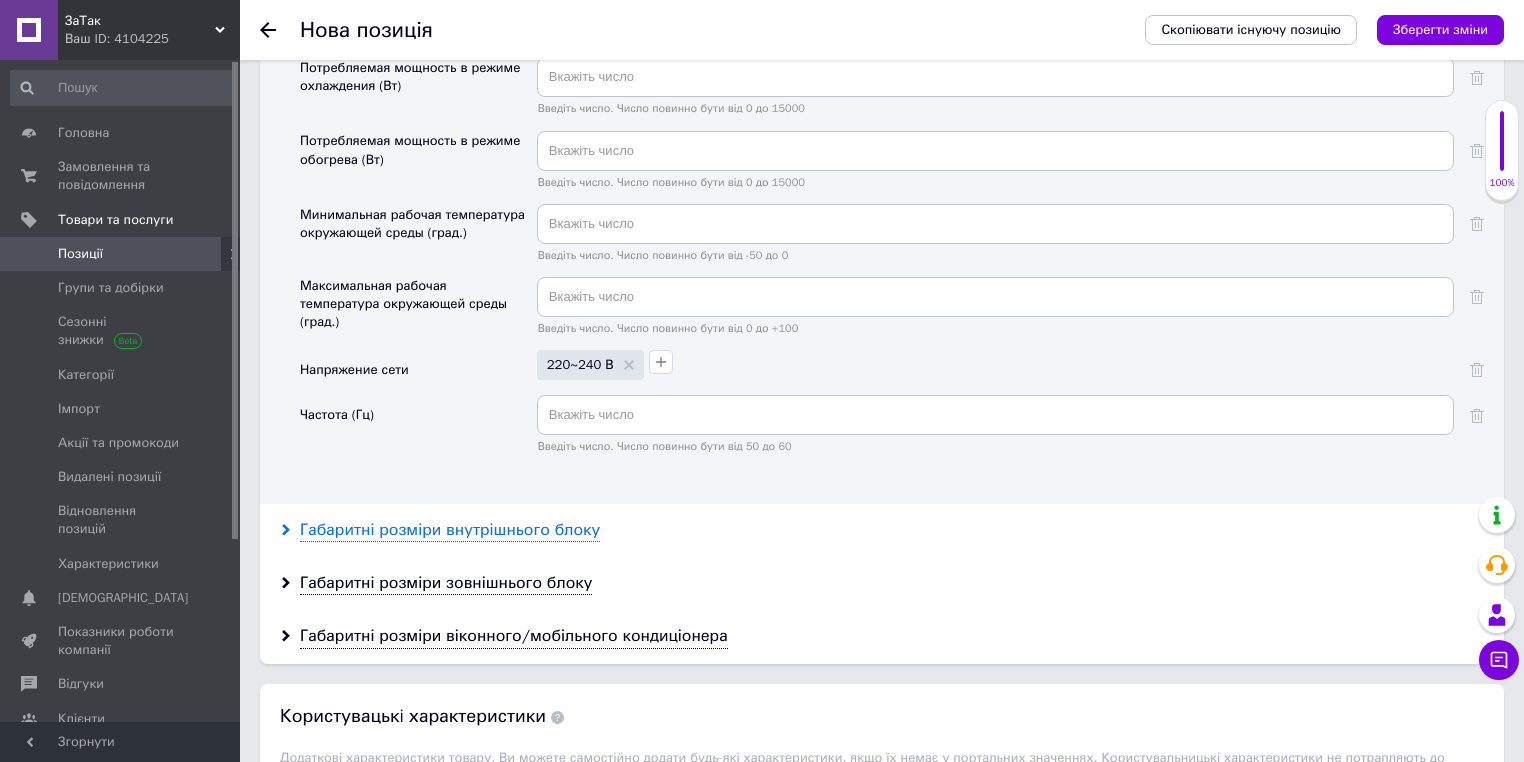 click on "Габаритні розміри внутрішнього блоку" at bounding box center [450, 530] 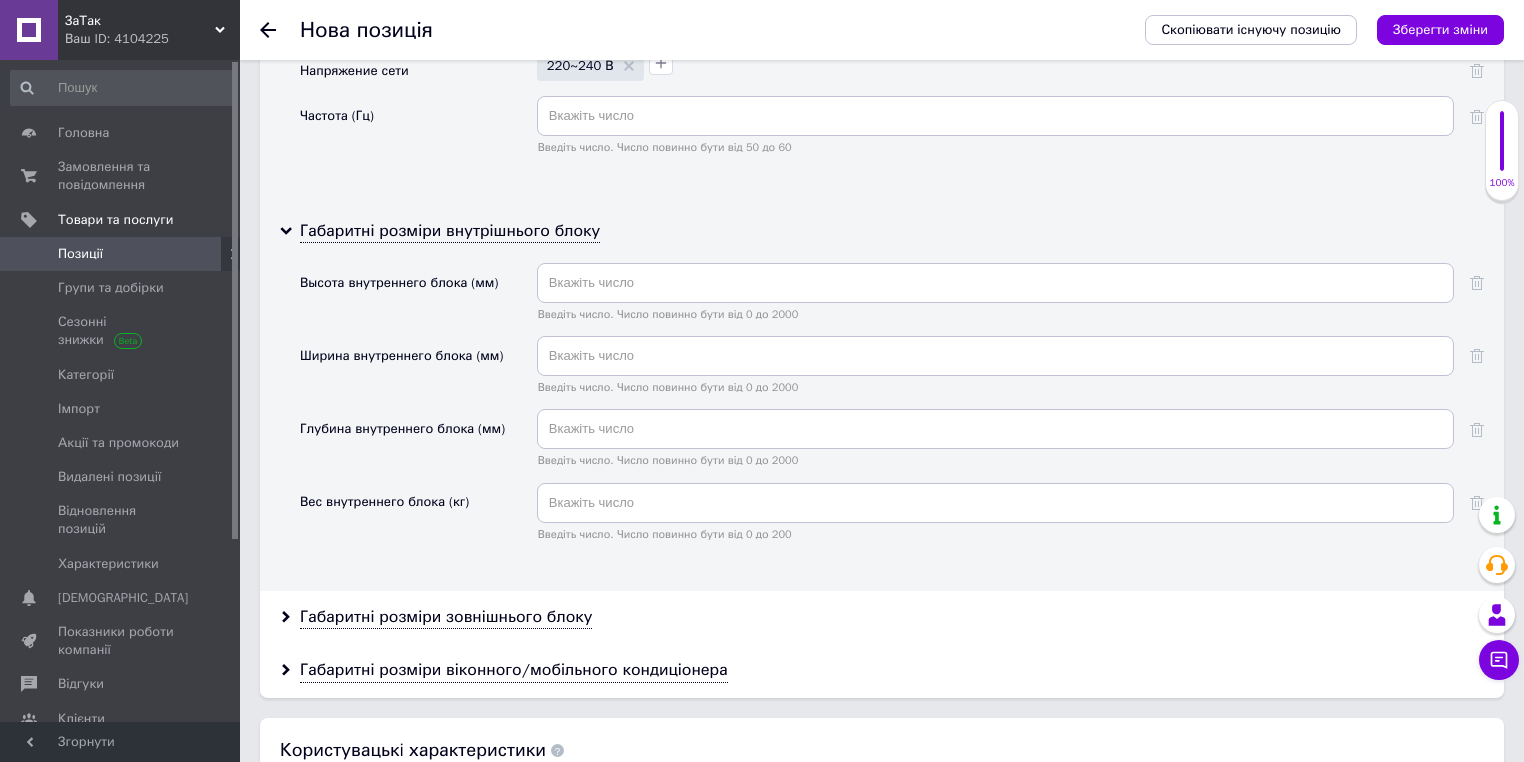 scroll, scrollTop: 5680, scrollLeft: 0, axis: vertical 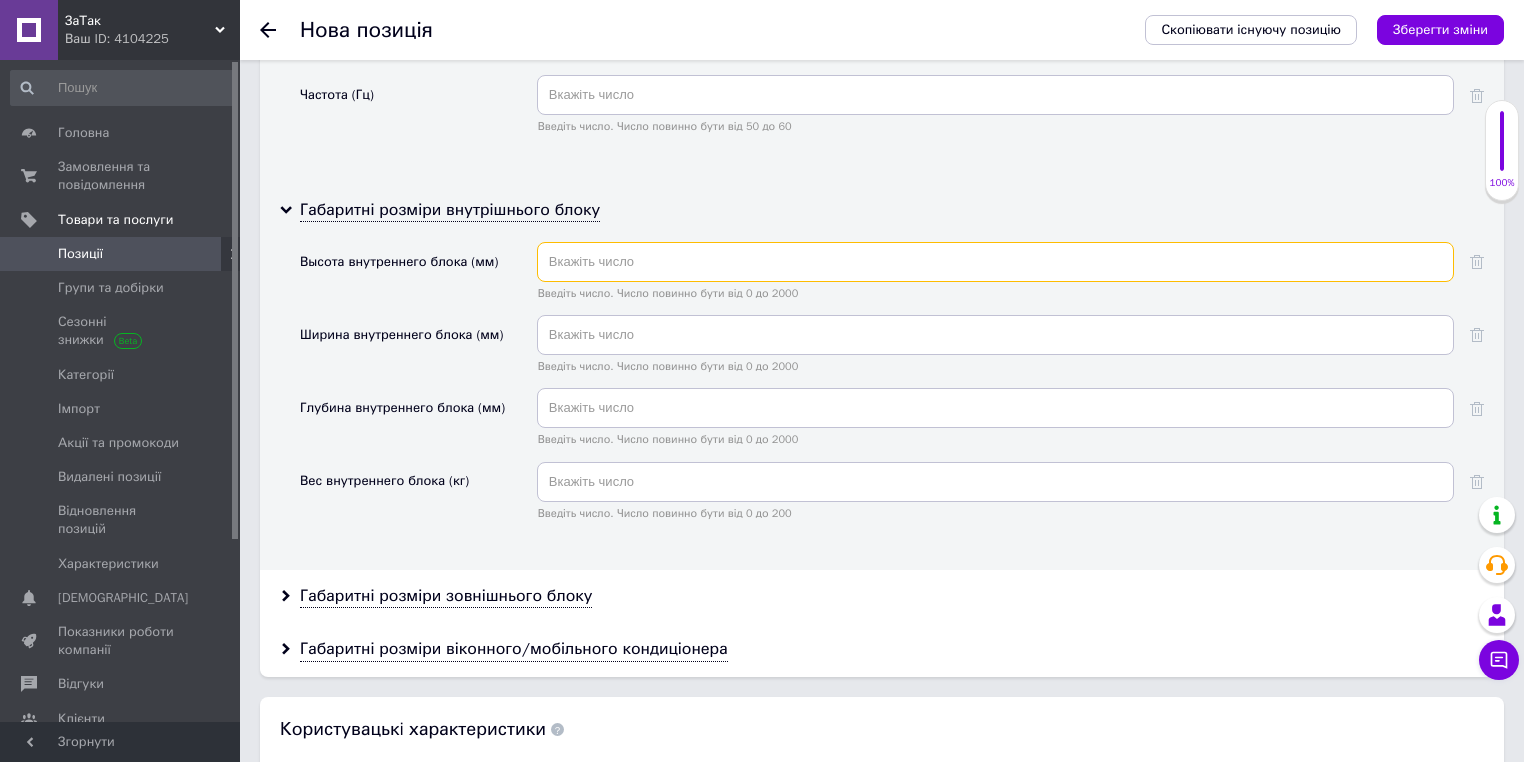 click at bounding box center [995, 262] 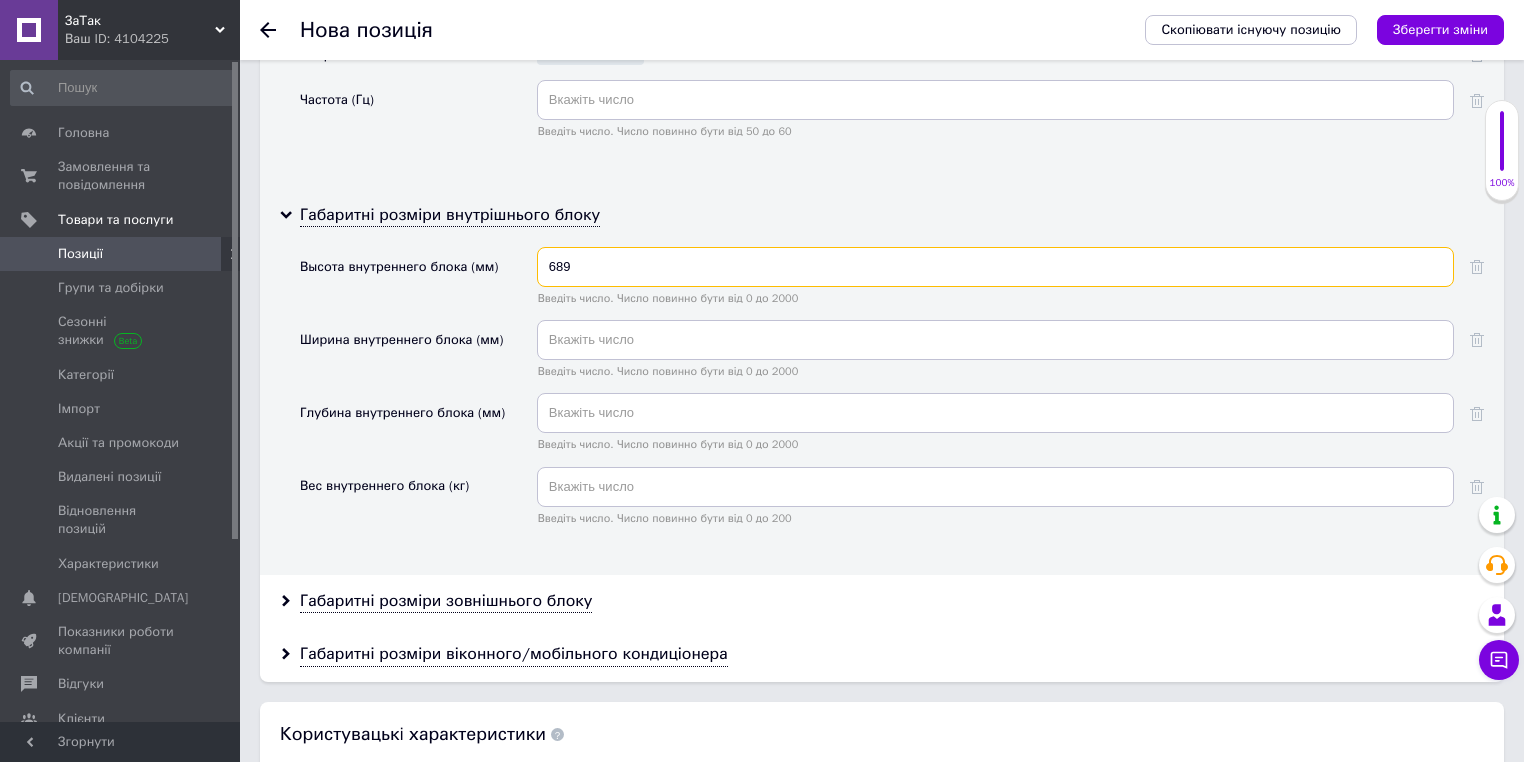 scroll, scrollTop: 5600, scrollLeft: 0, axis: vertical 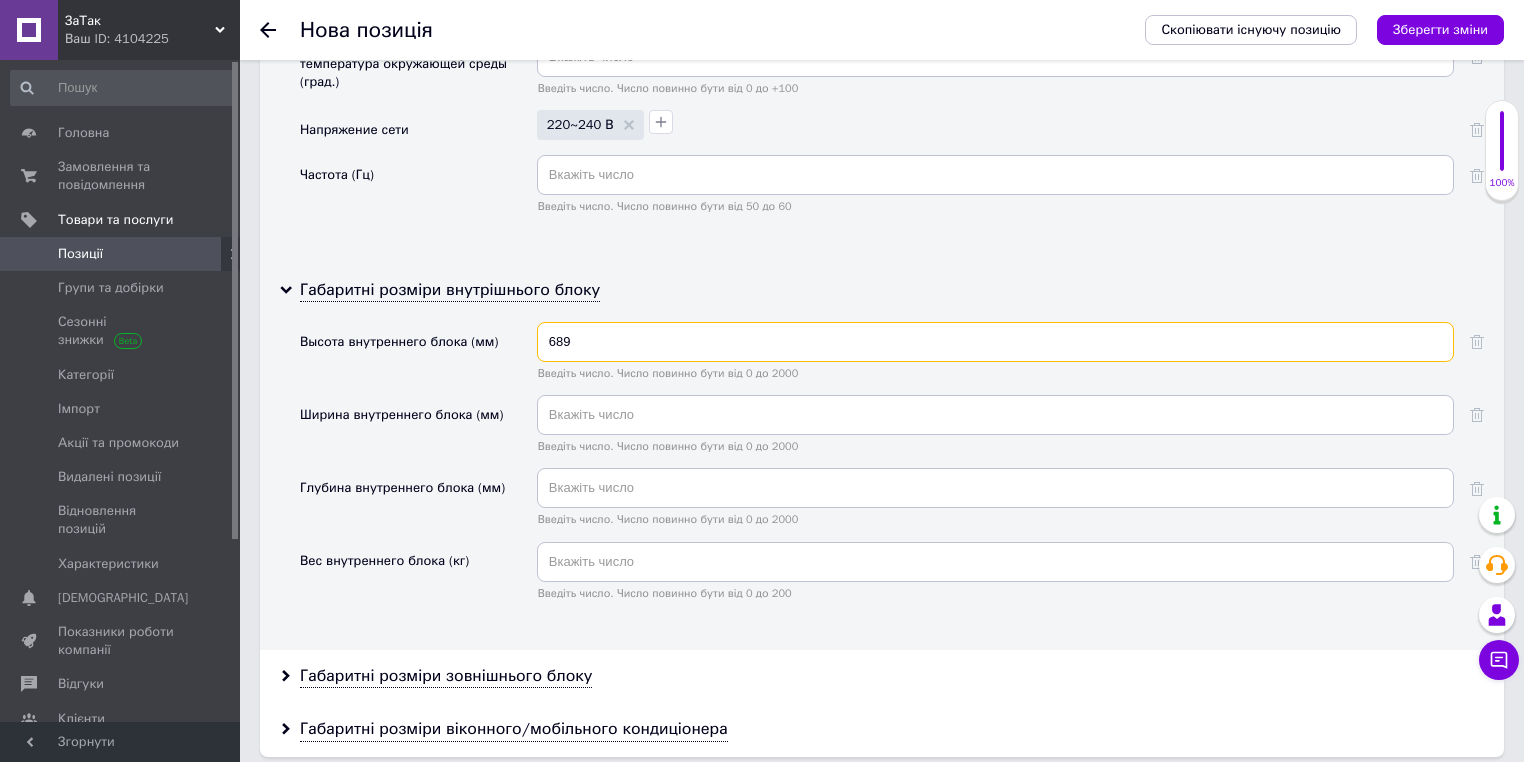 type on "689" 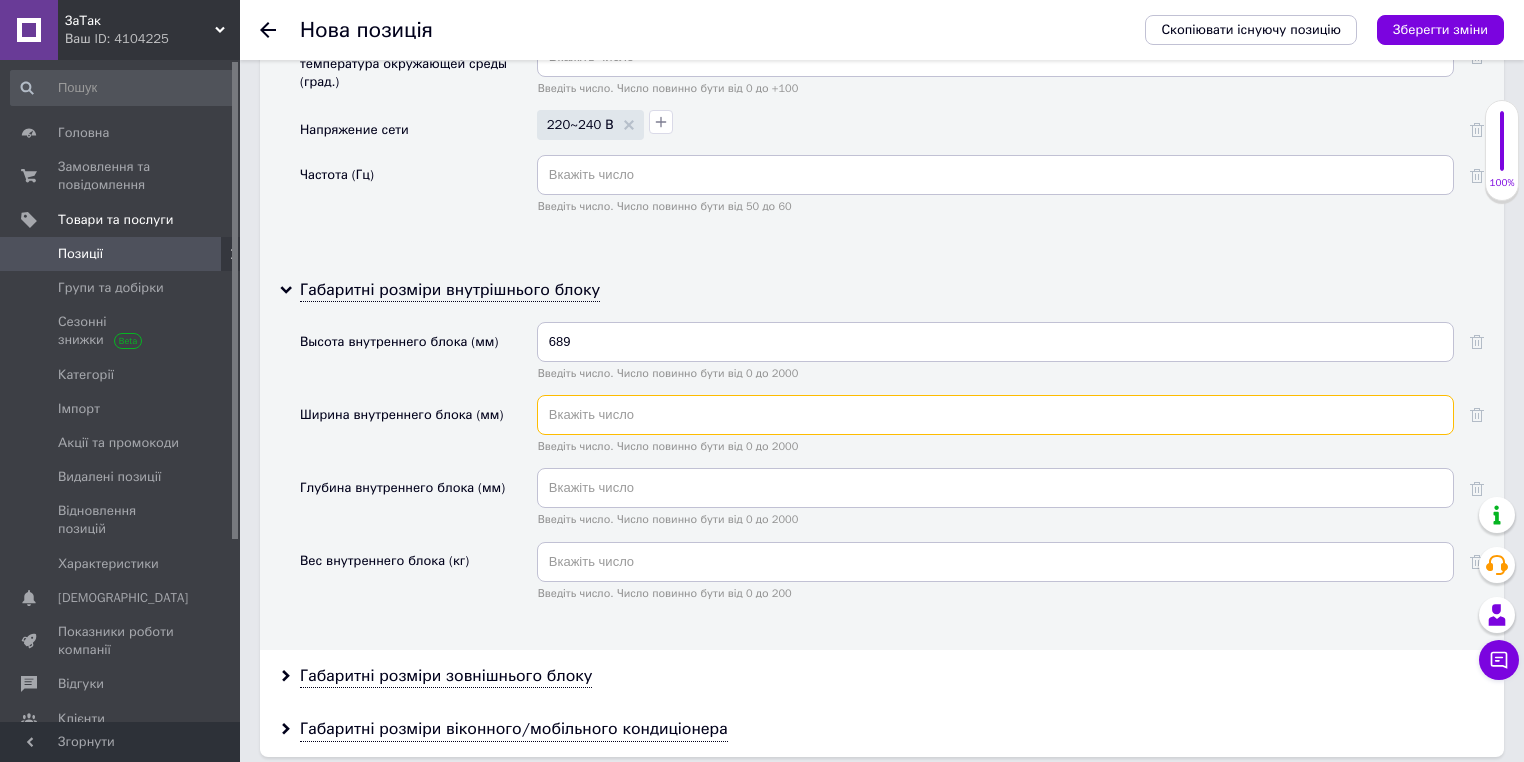 click at bounding box center (995, 415) 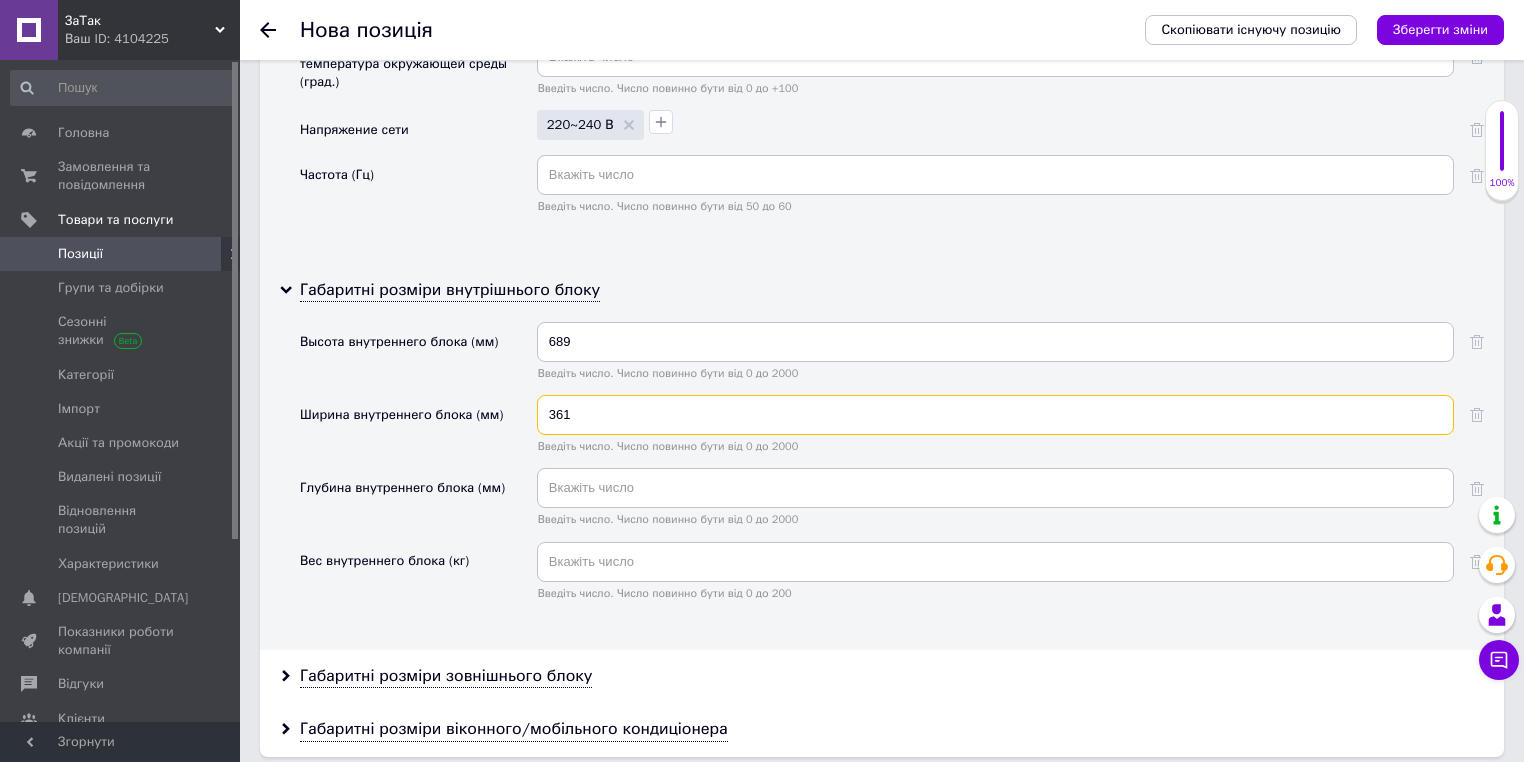 type on "361" 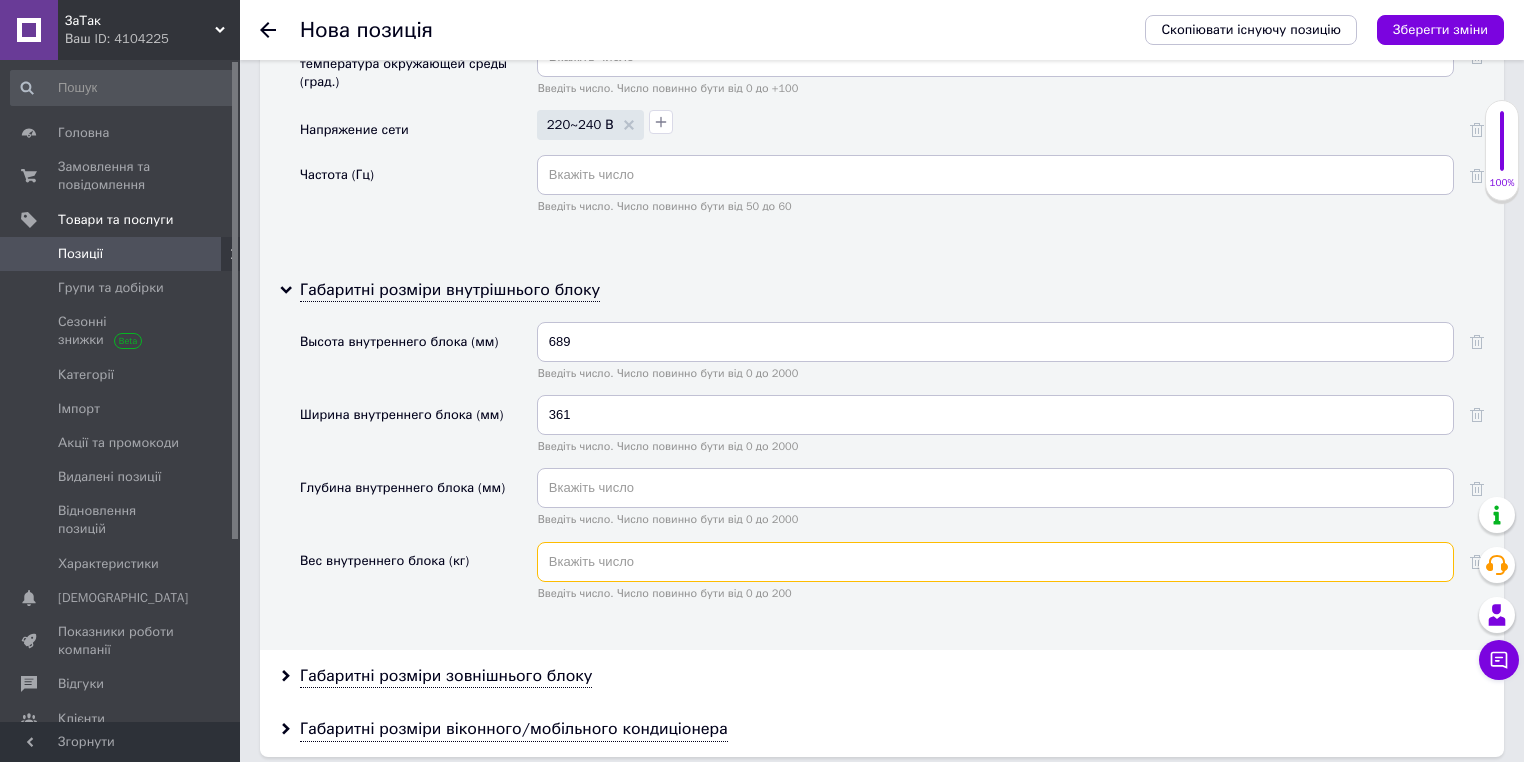 click at bounding box center (995, 562) 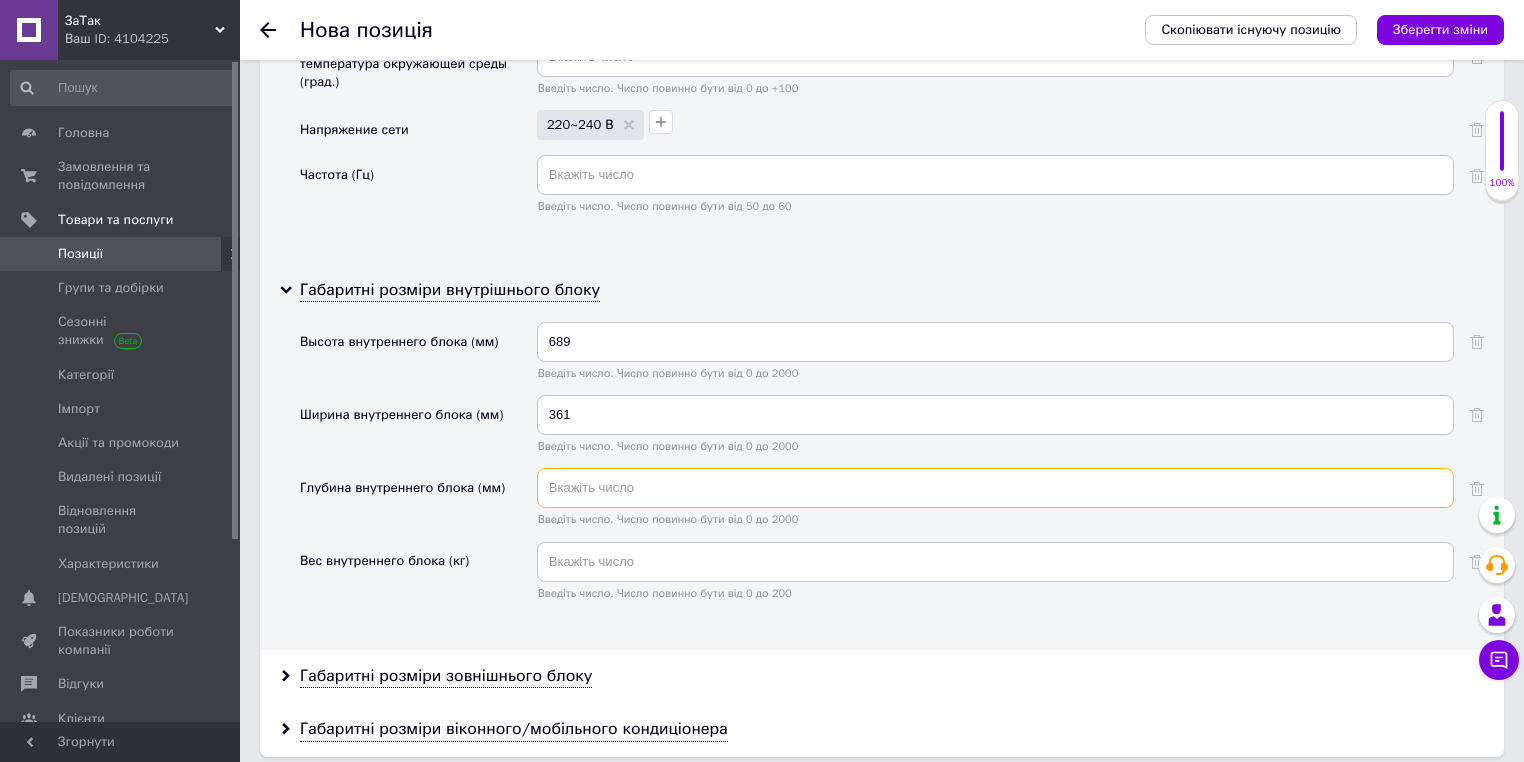 click at bounding box center (995, 488) 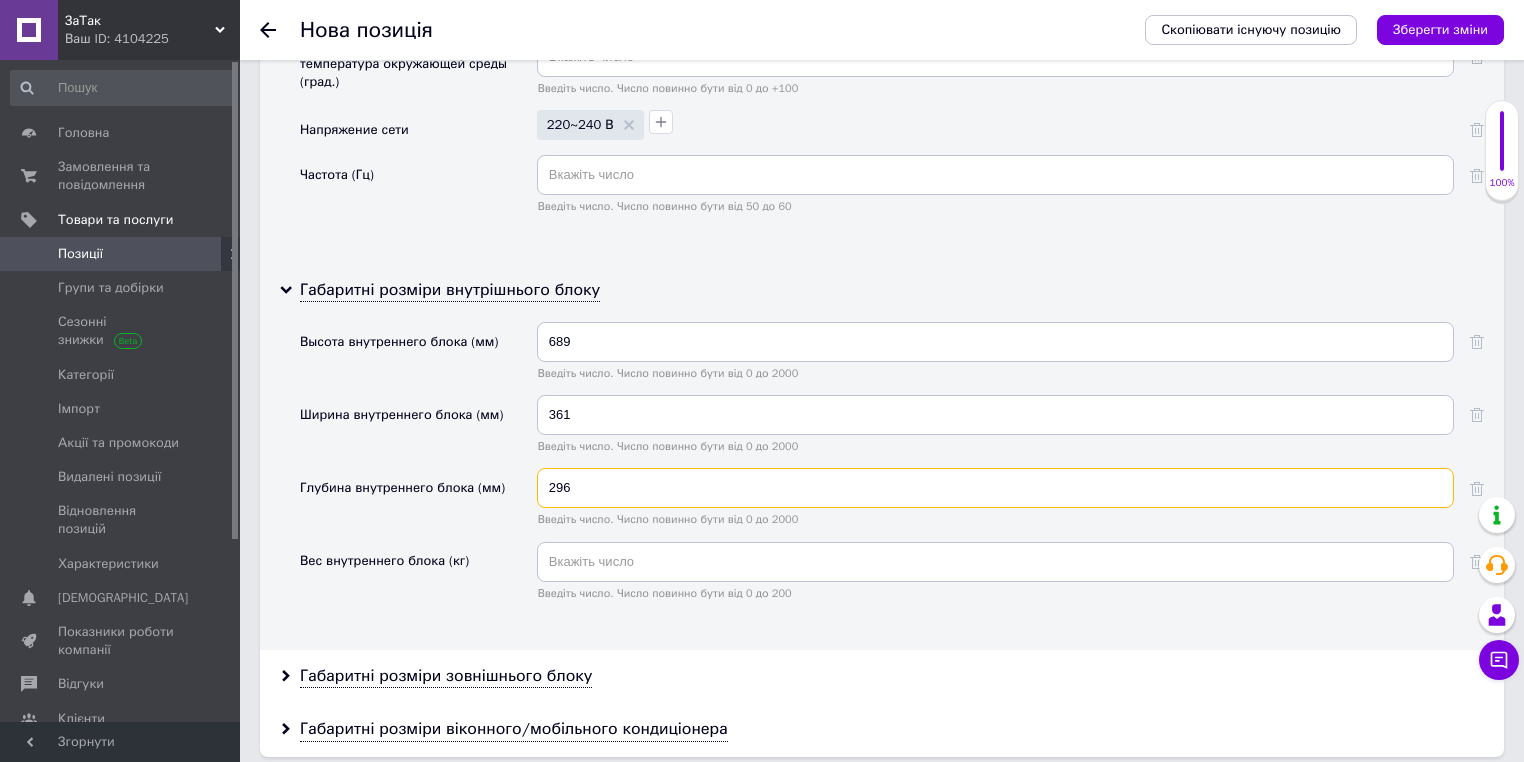 type on "296" 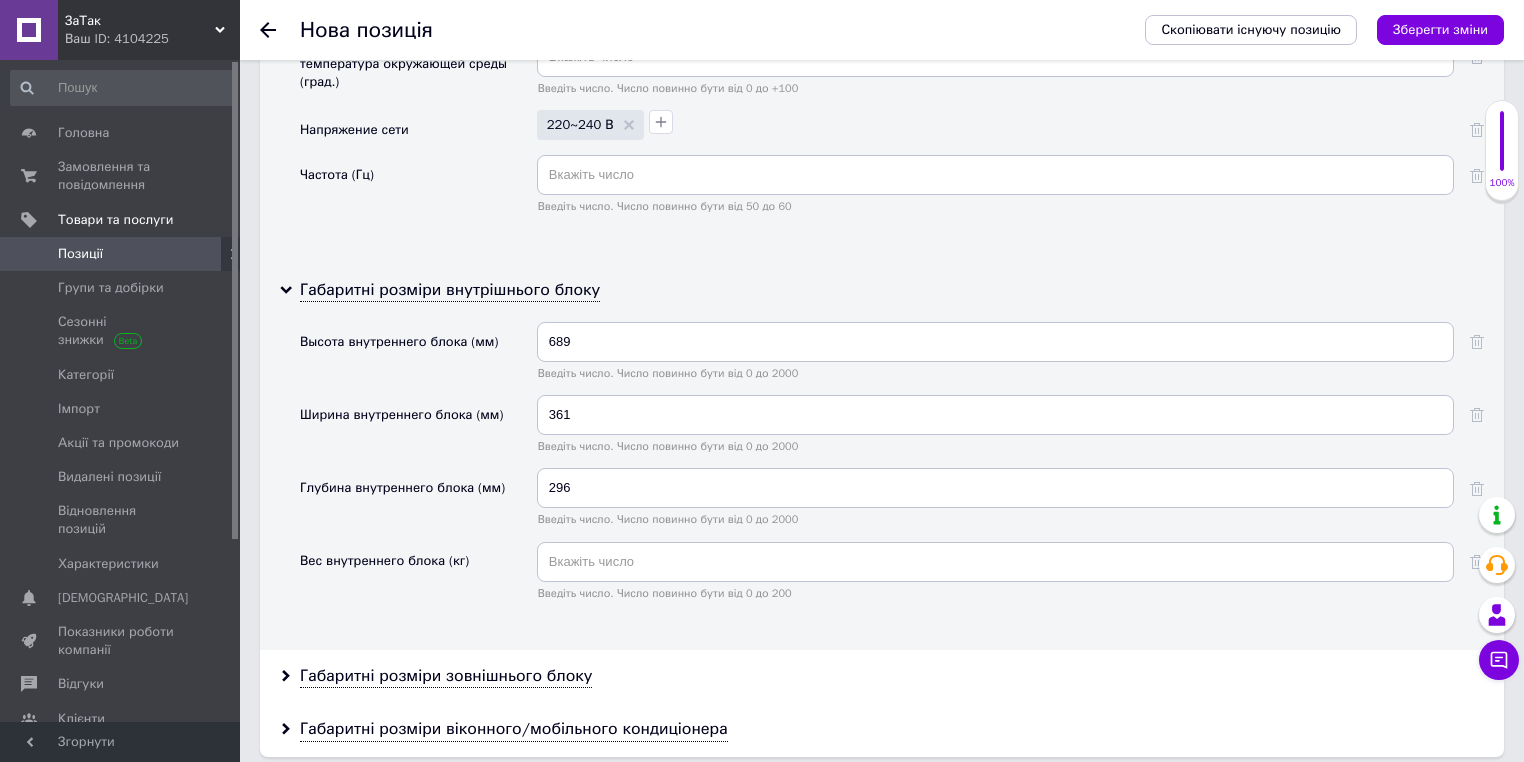 click on "Глубина внутреннего блока (мм)" at bounding box center [418, 504] 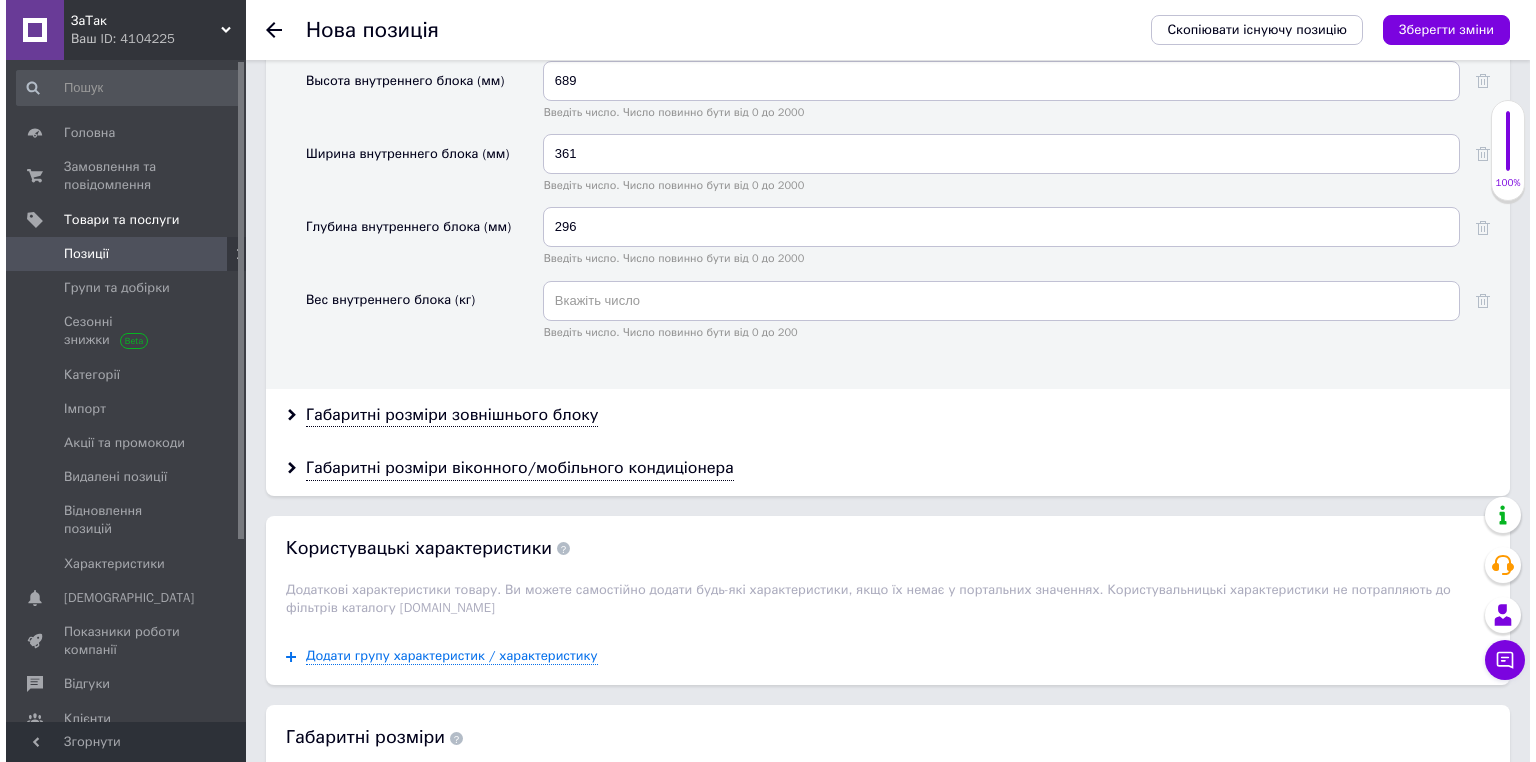scroll, scrollTop: 5920, scrollLeft: 0, axis: vertical 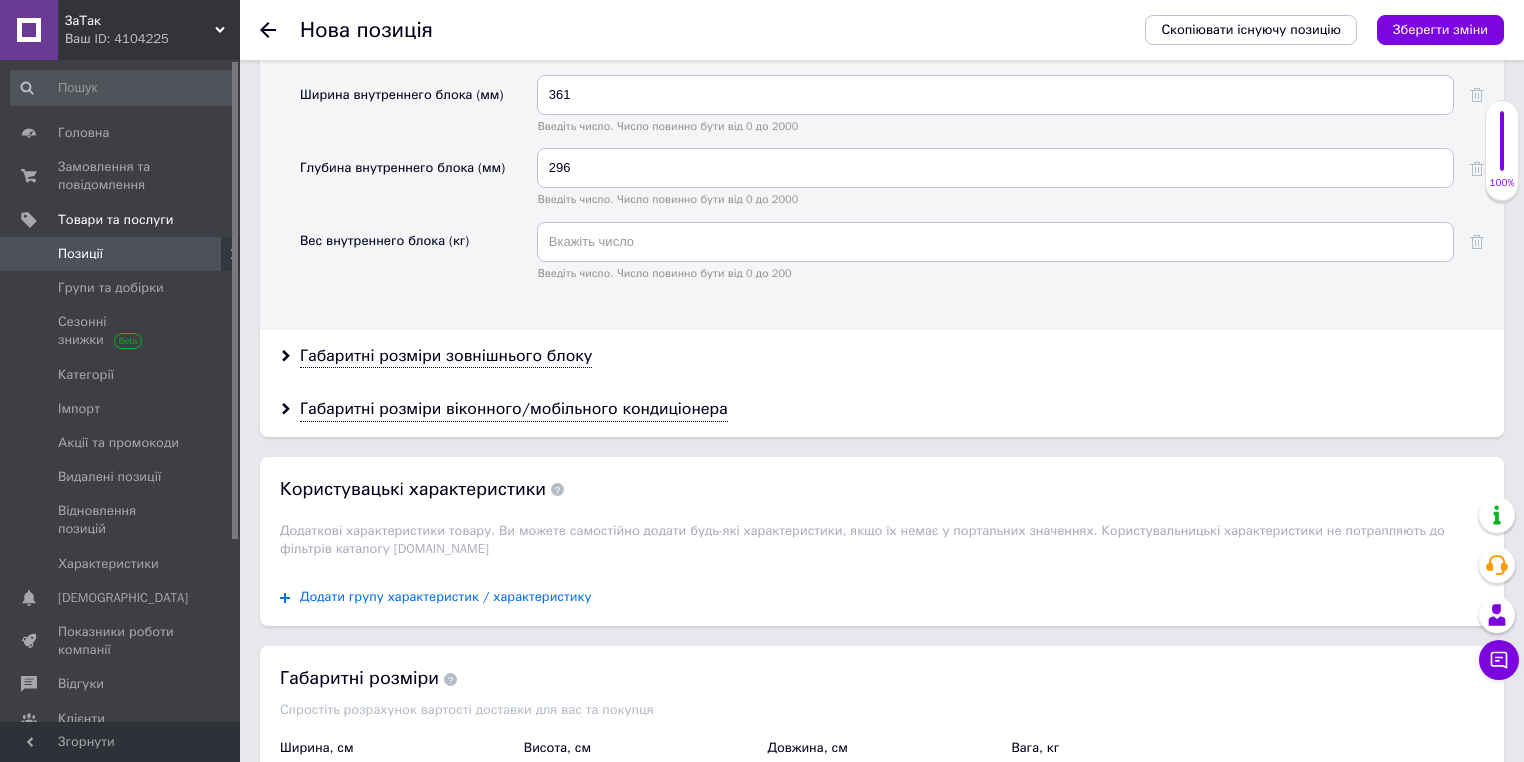 click on "Додати групу характеристик / характеристику" at bounding box center (446, 597) 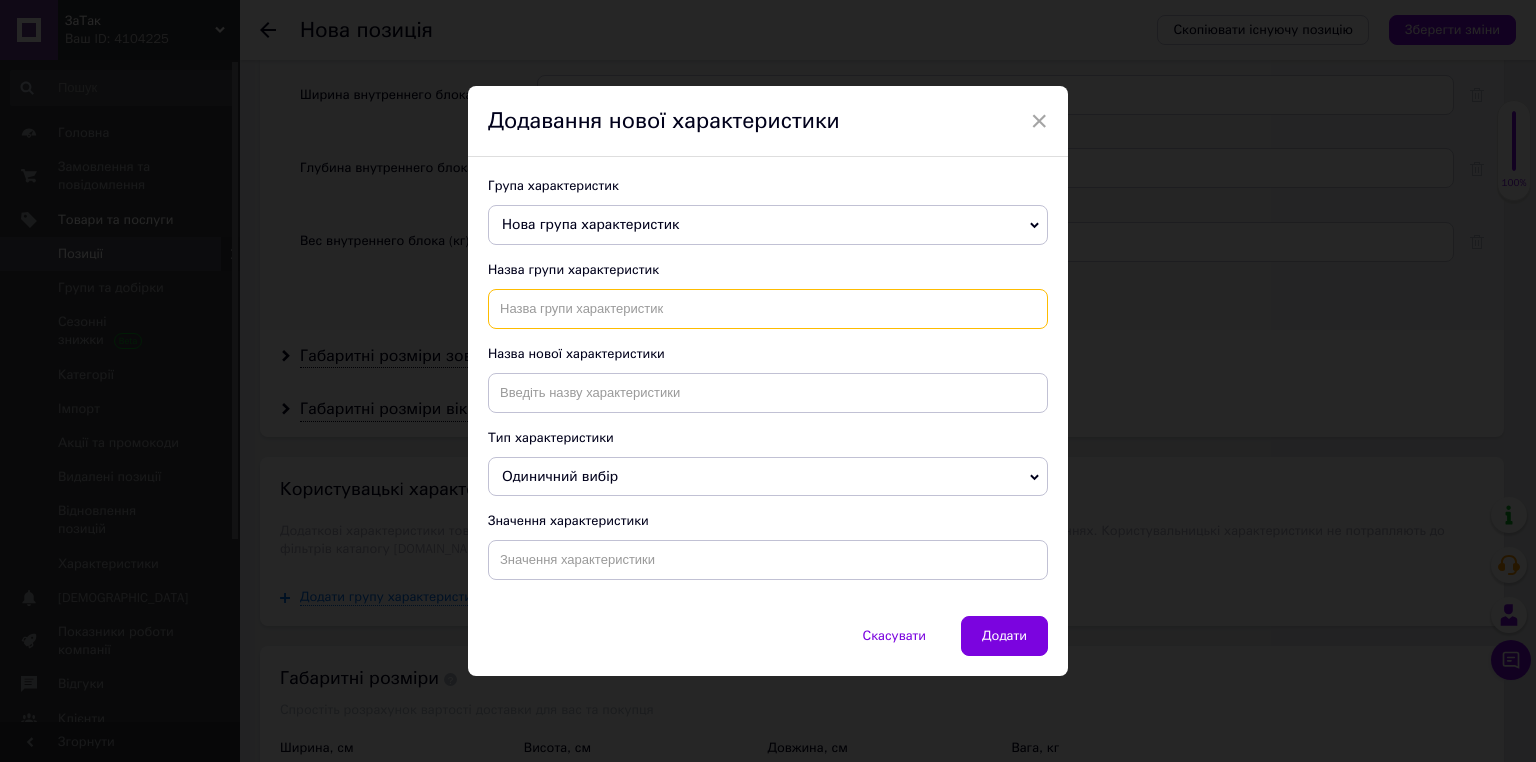 click at bounding box center (768, 309) 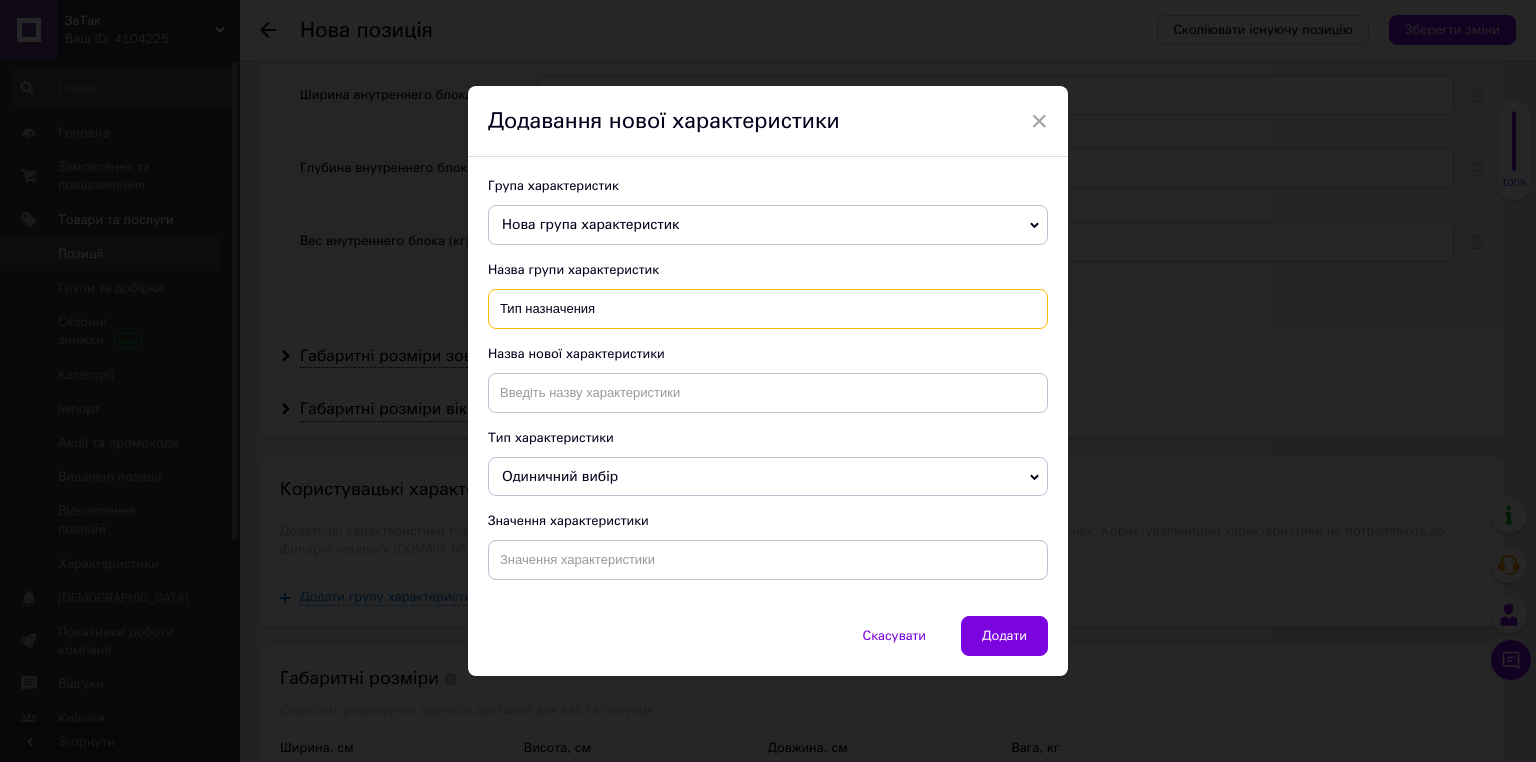 type on "Тип назначения" 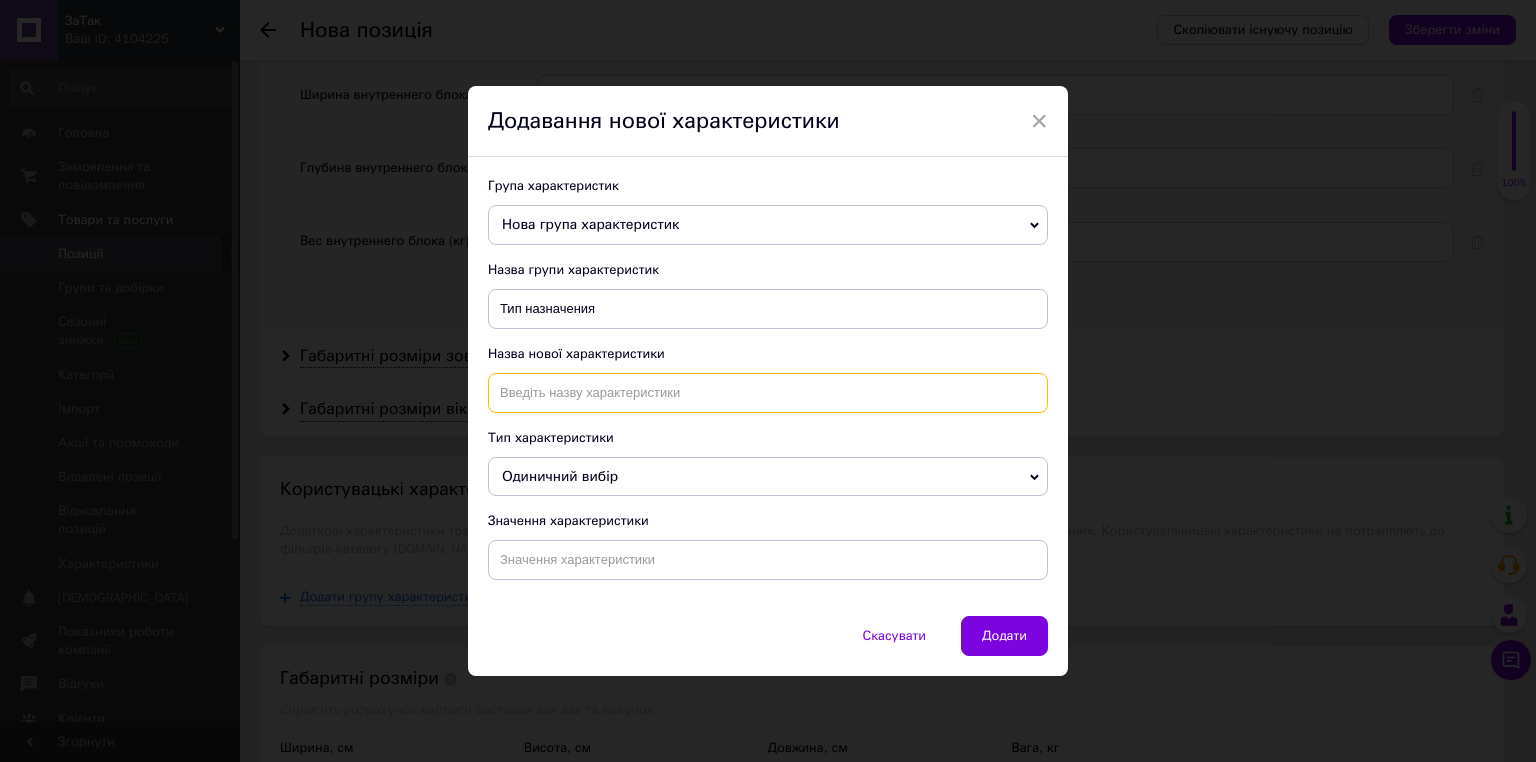 click at bounding box center [768, 393] 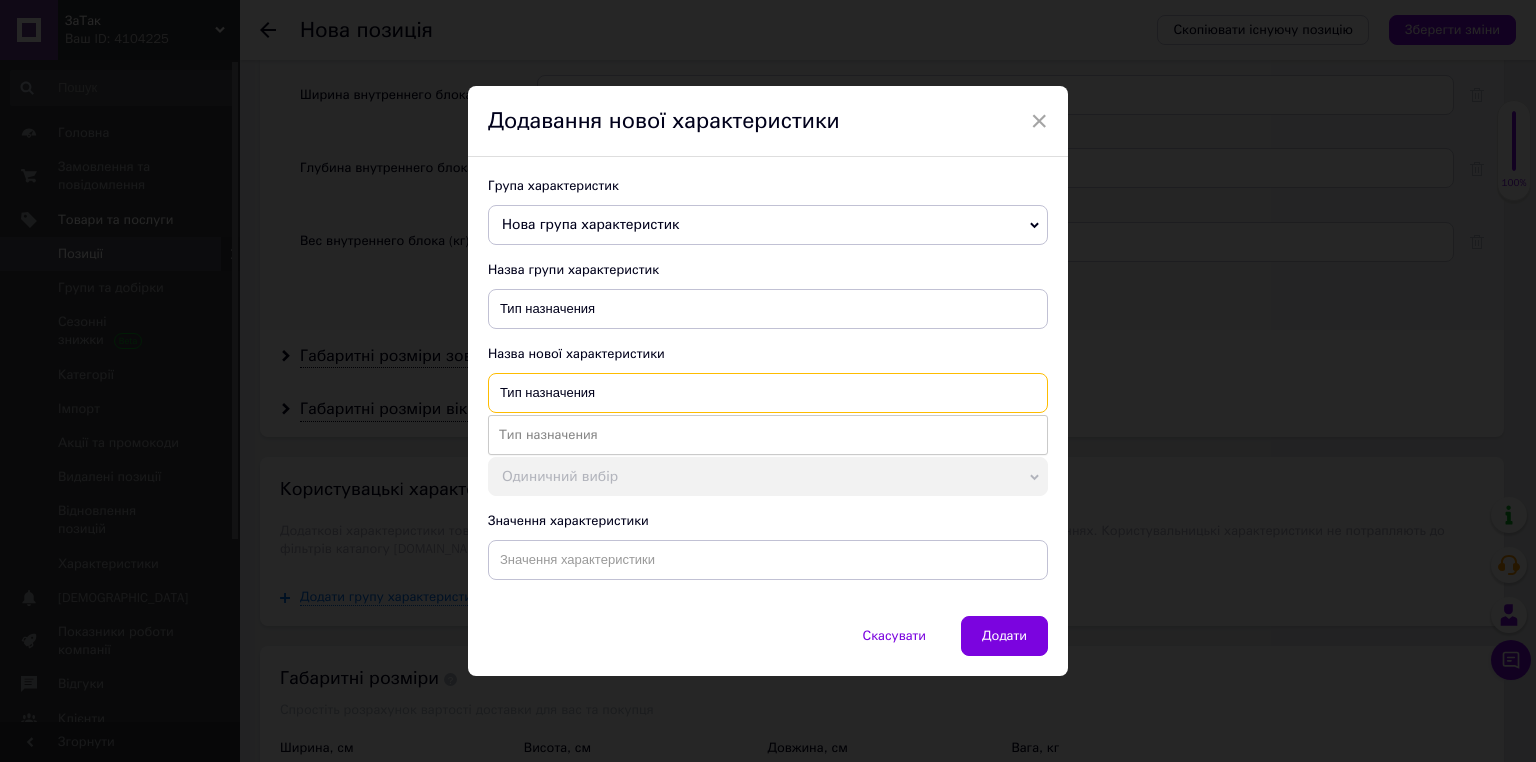 type on "Тип назначения" 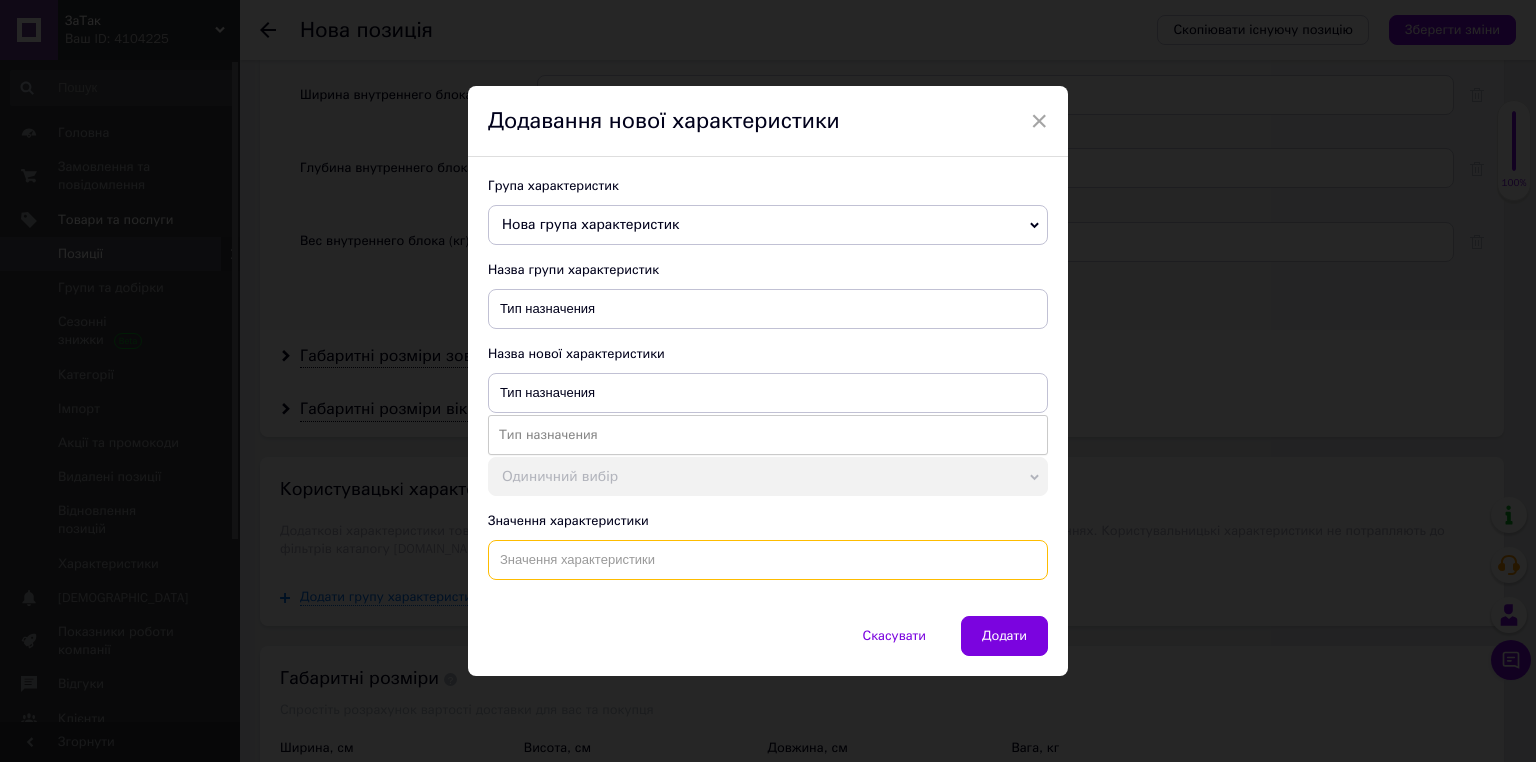 click at bounding box center [768, 560] 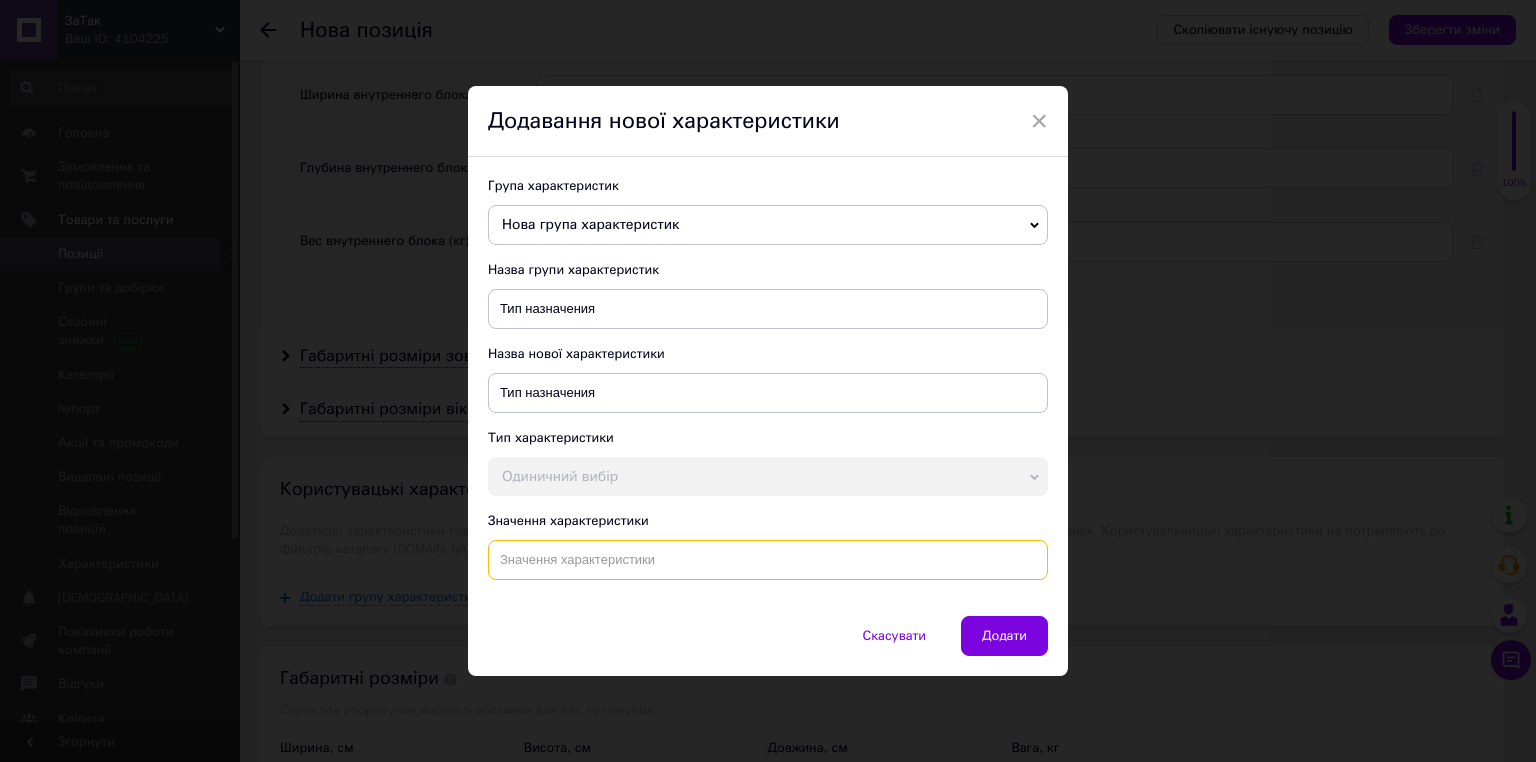 click at bounding box center [768, 560] 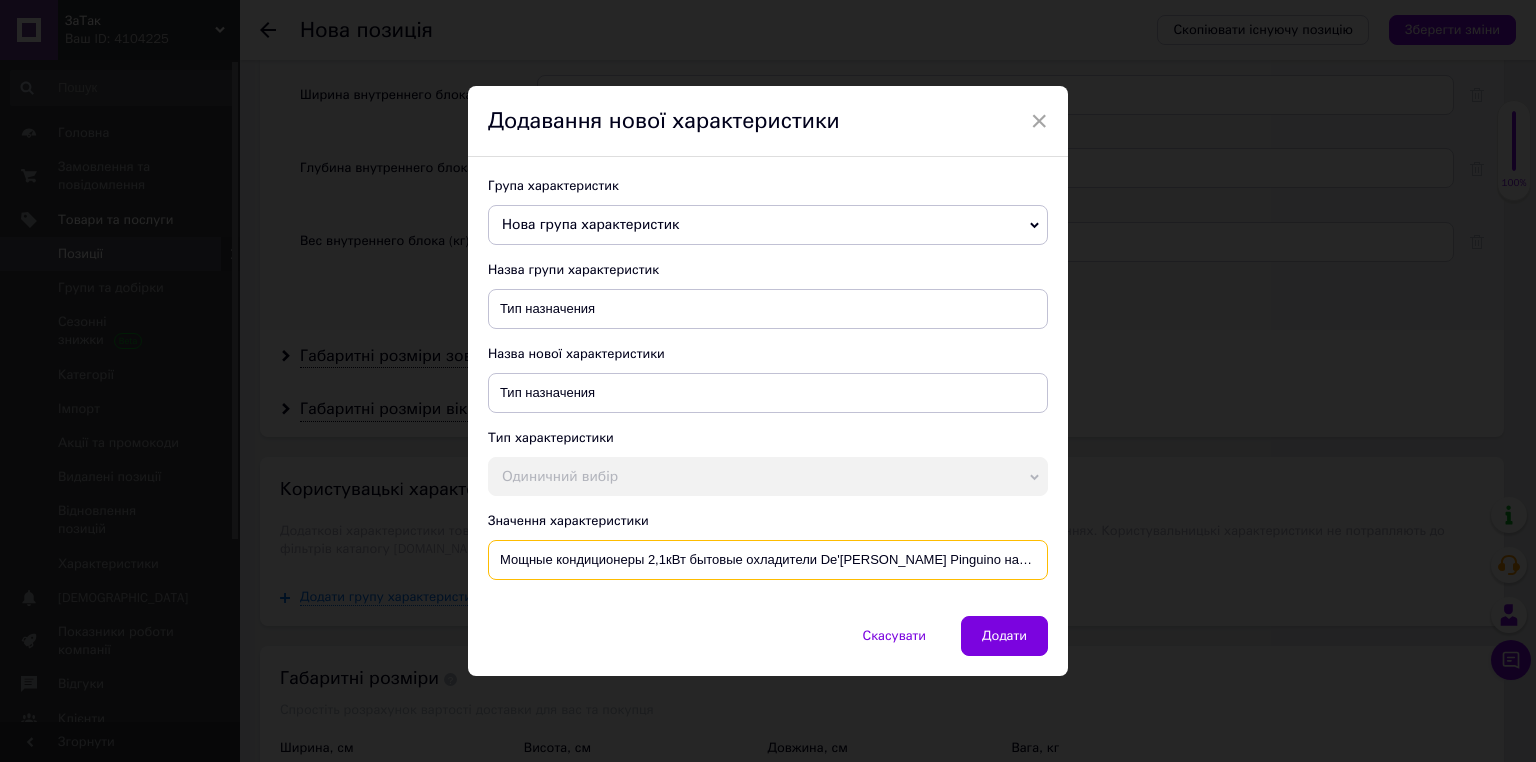 scroll, scrollTop: 0, scrollLeft: 118, axis: horizontal 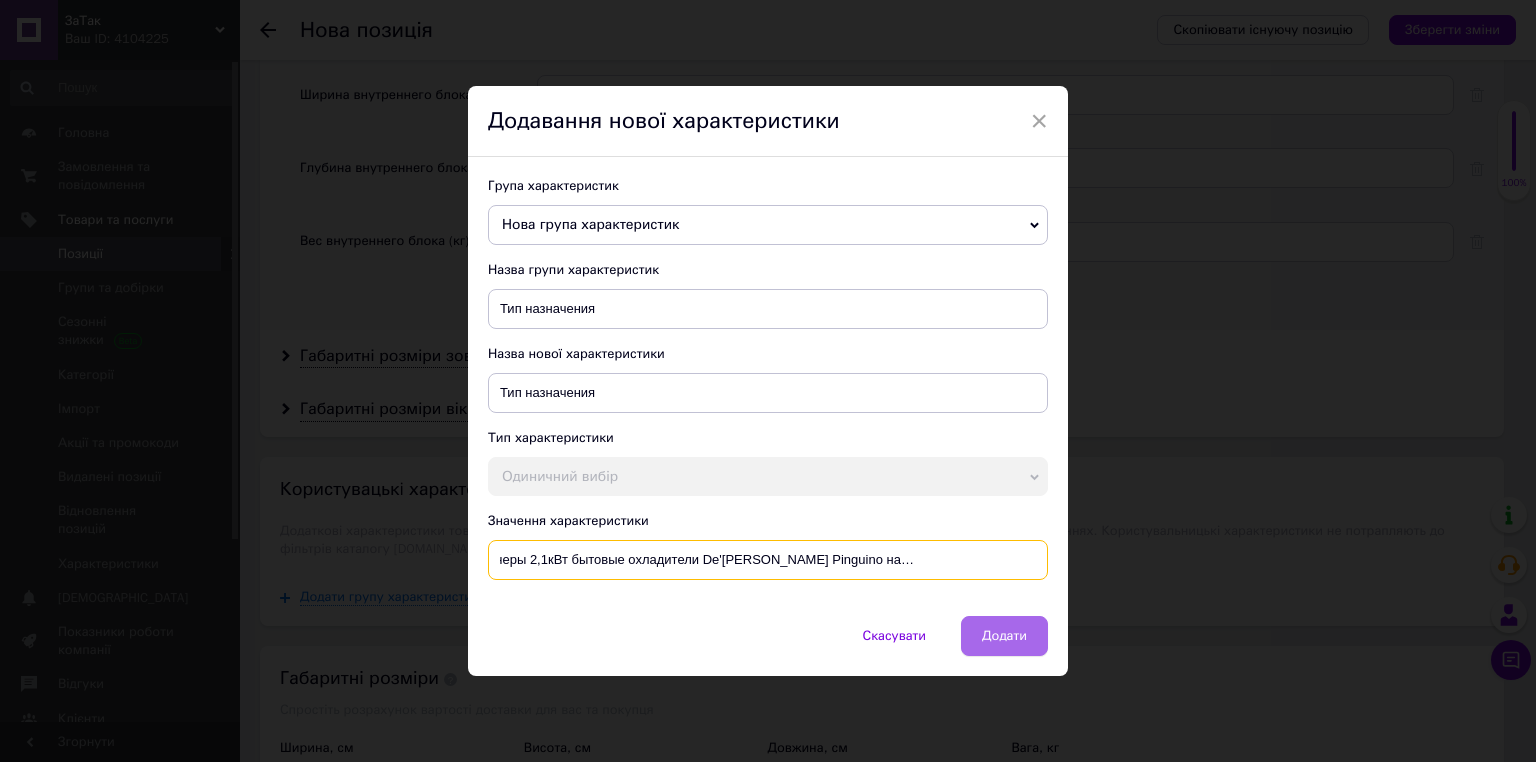 type on "Мощные кондиционеры 2,1кВт бытовые охладители De'[PERSON_NAME] Pinguino напольные кондиционеры для дома" 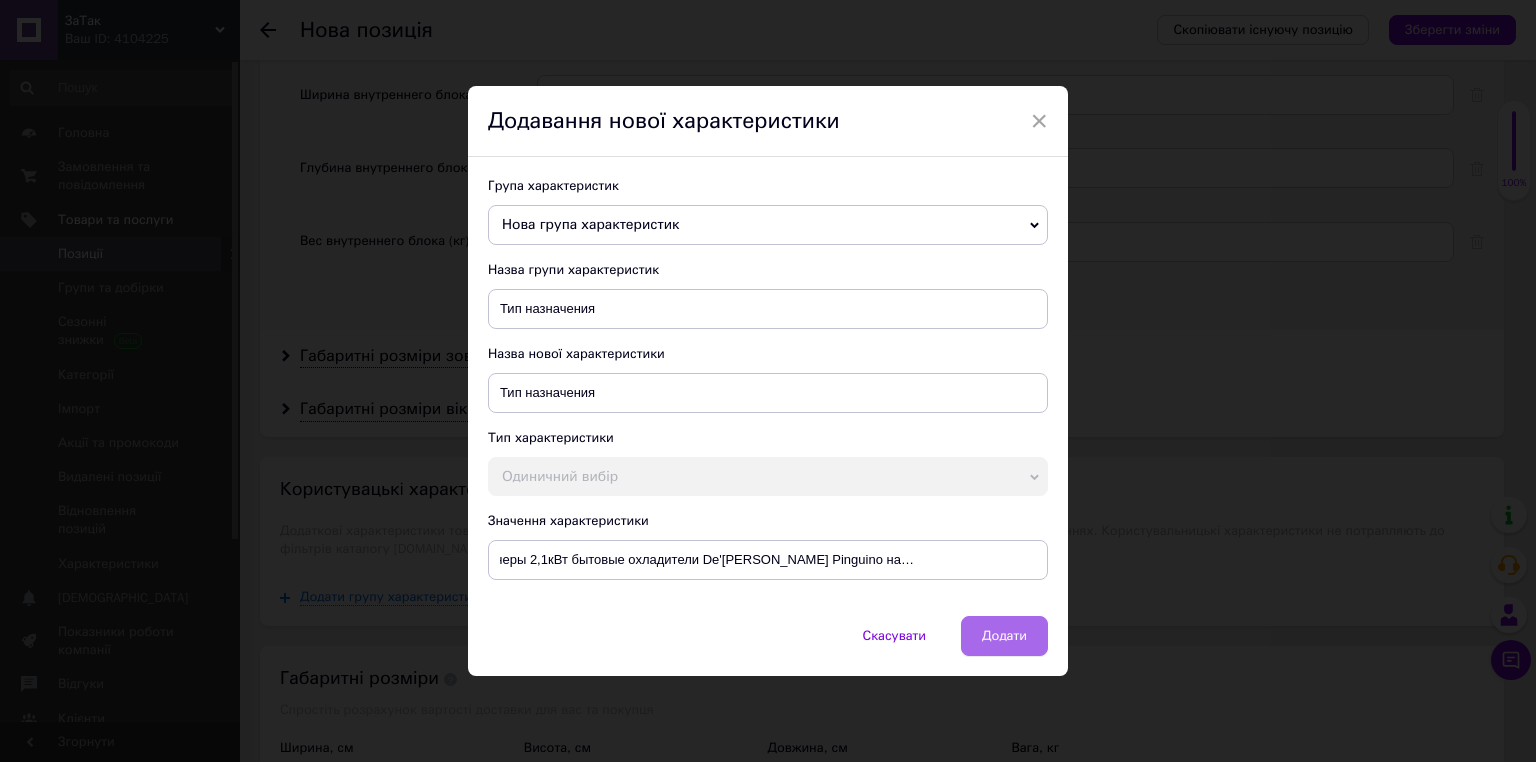 click on "Додати" at bounding box center [1004, 636] 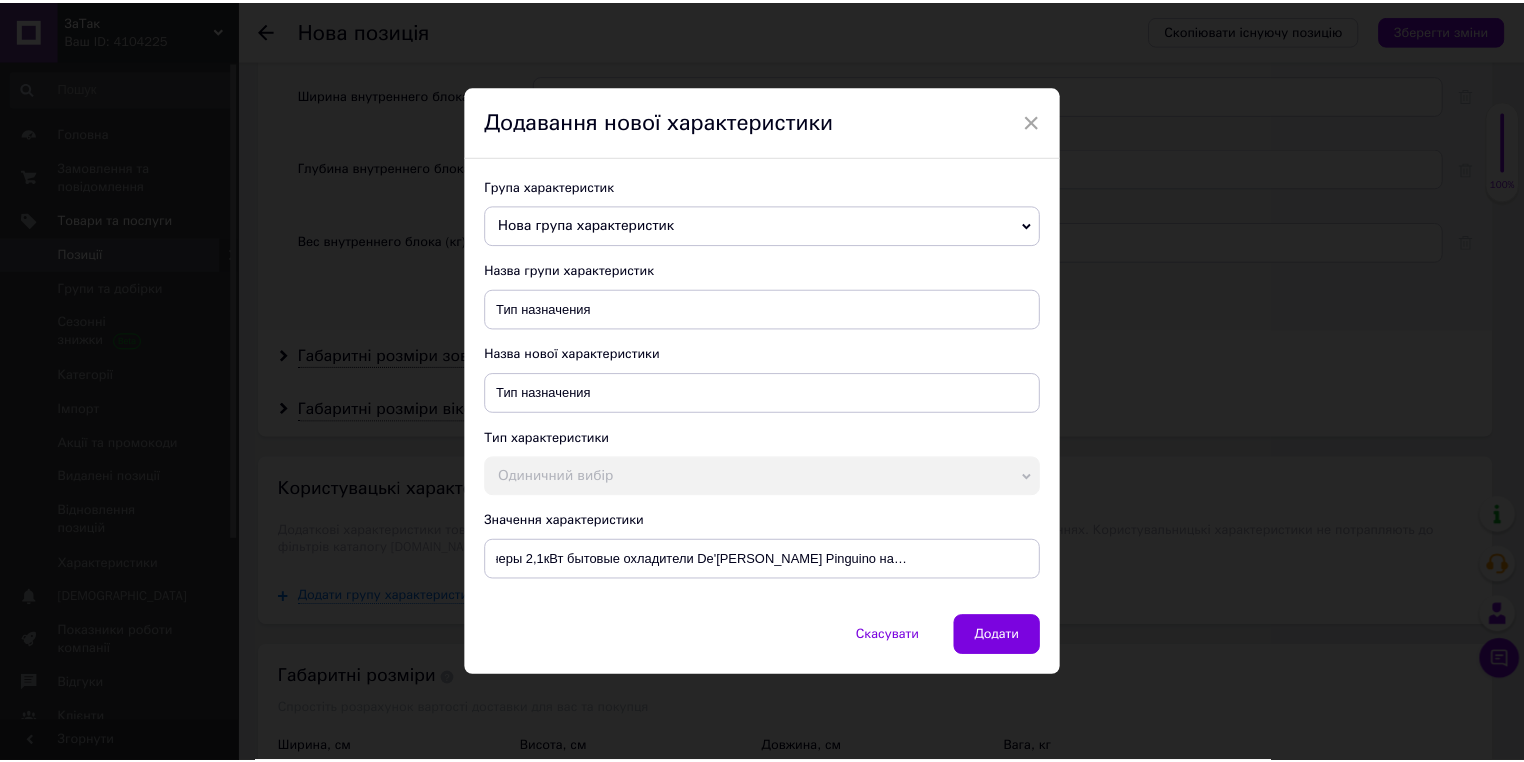 scroll, scrollTop: 0, scrollLeft: 0, axis: both 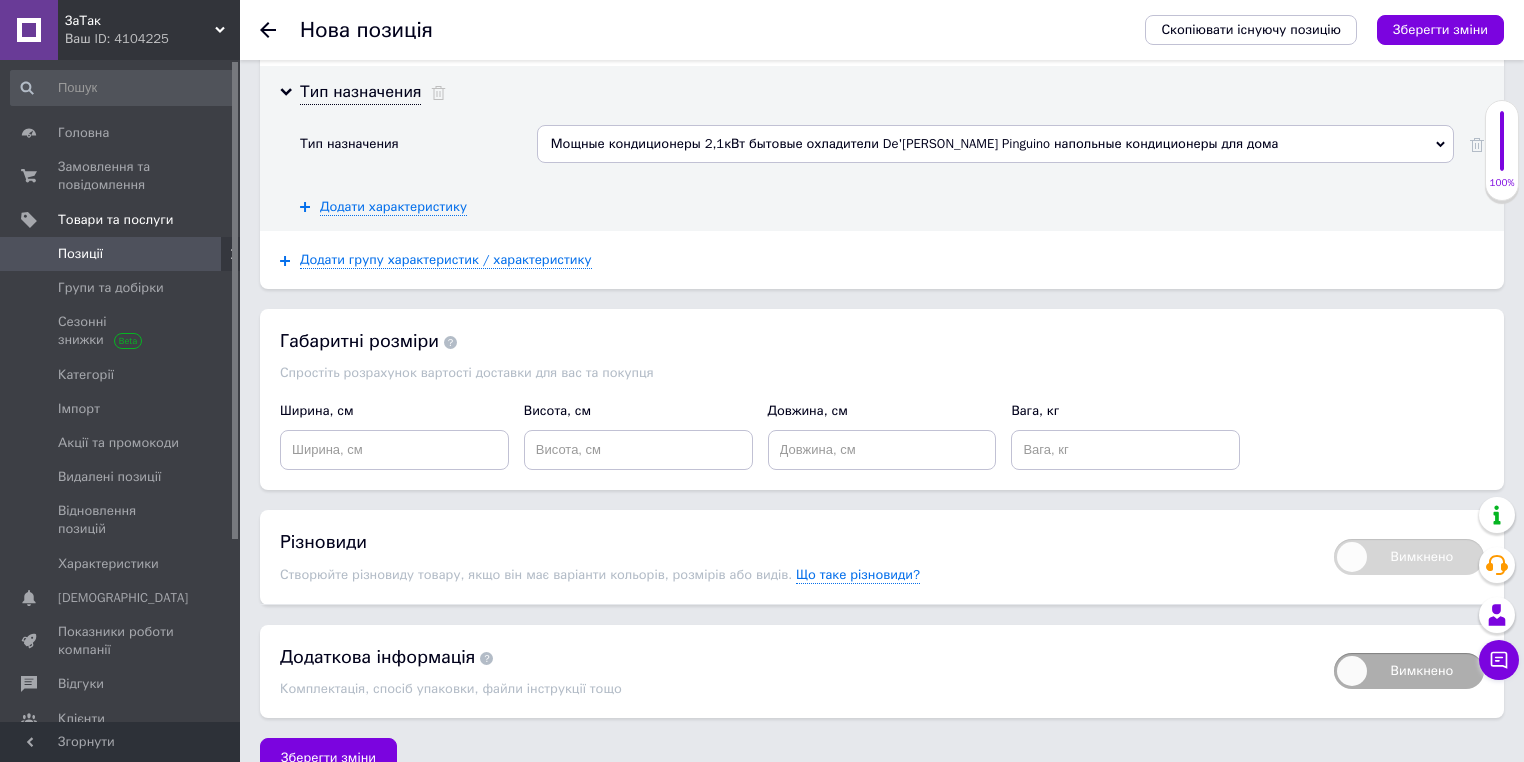 click on "Ширина, см" at bounding box center [395, 436] 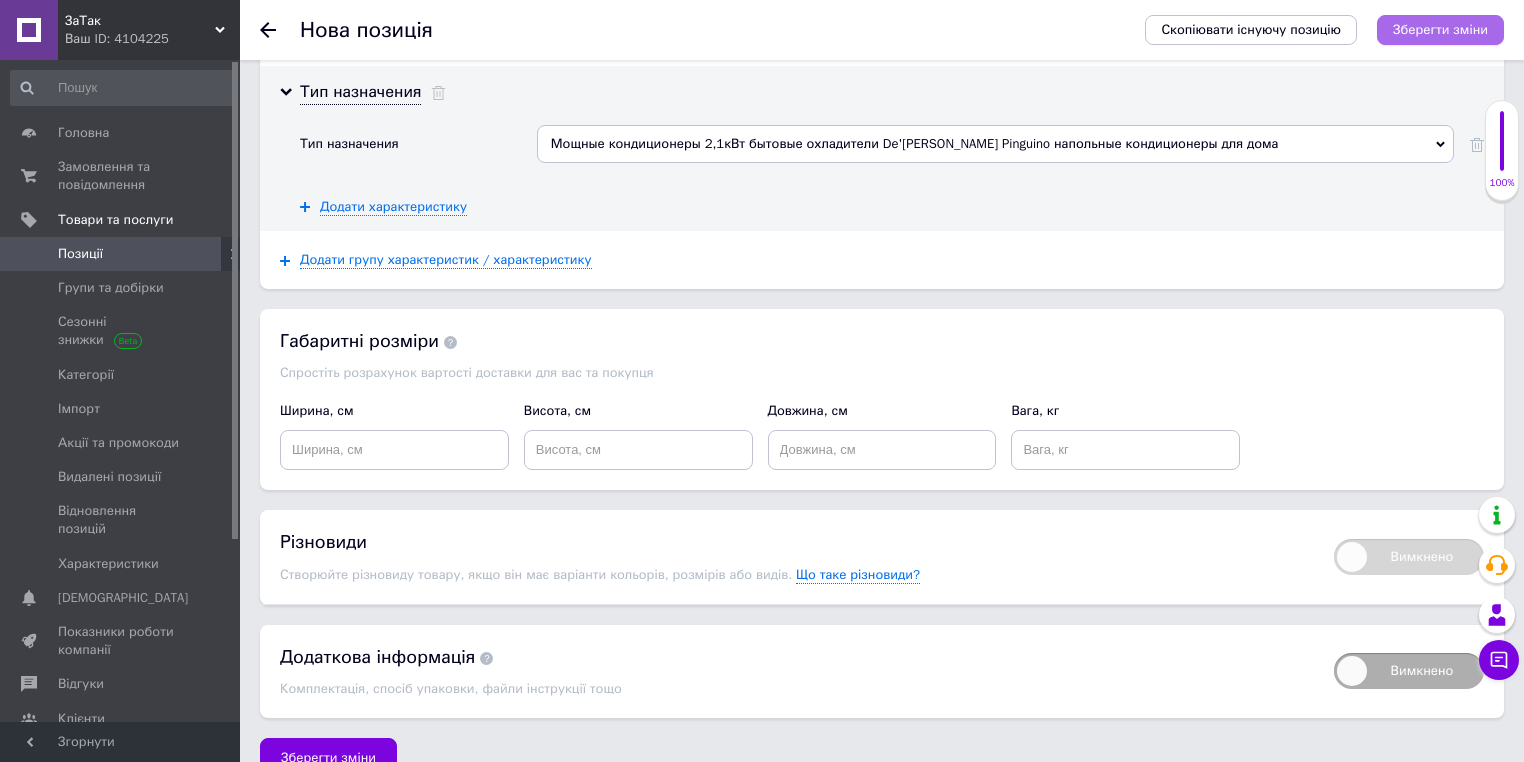 click on "Зберегти зміни" at bounding box center [1440, 29] 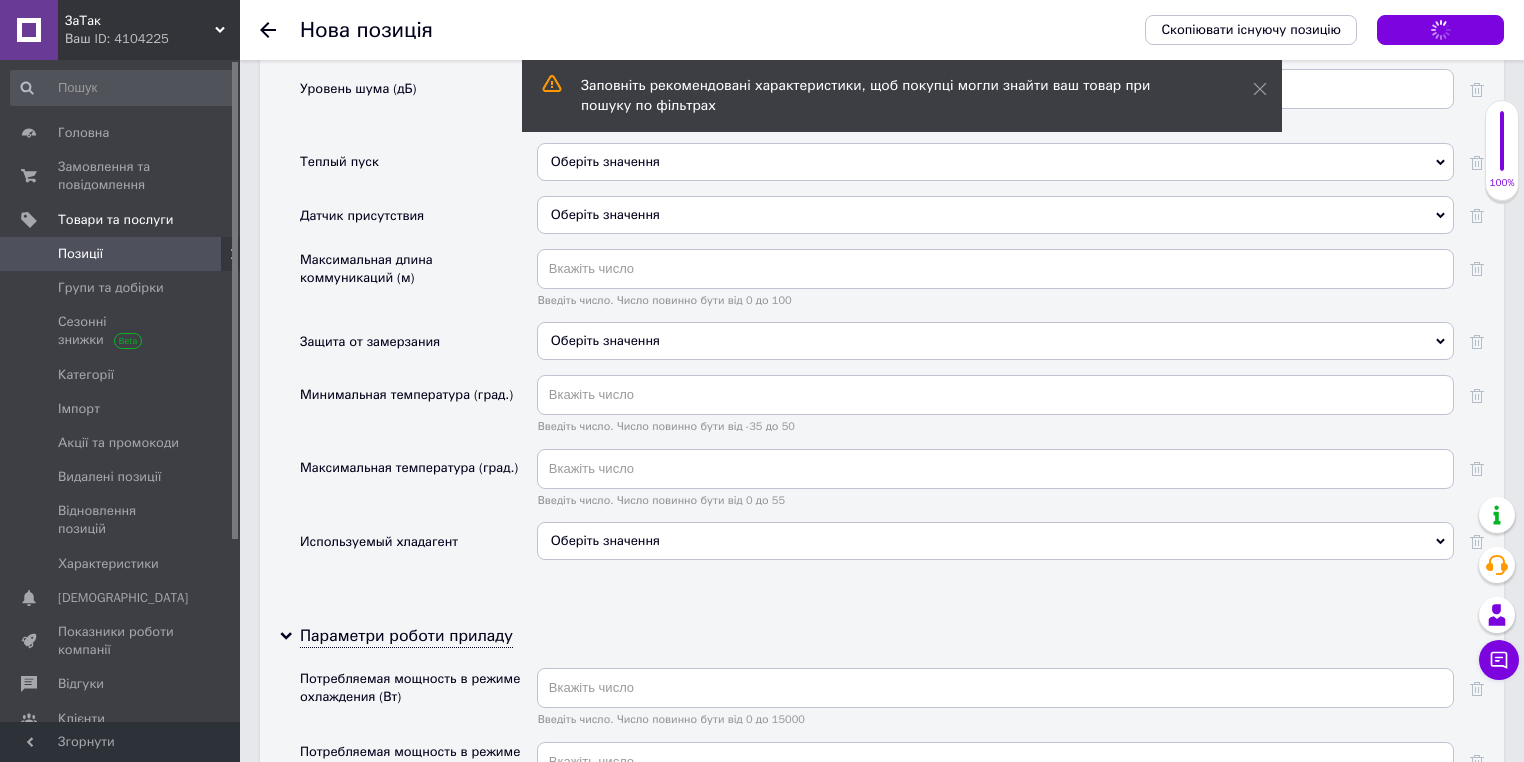 scroll, scrollTop: 4514, scrollLeft: 0, axis: vertical 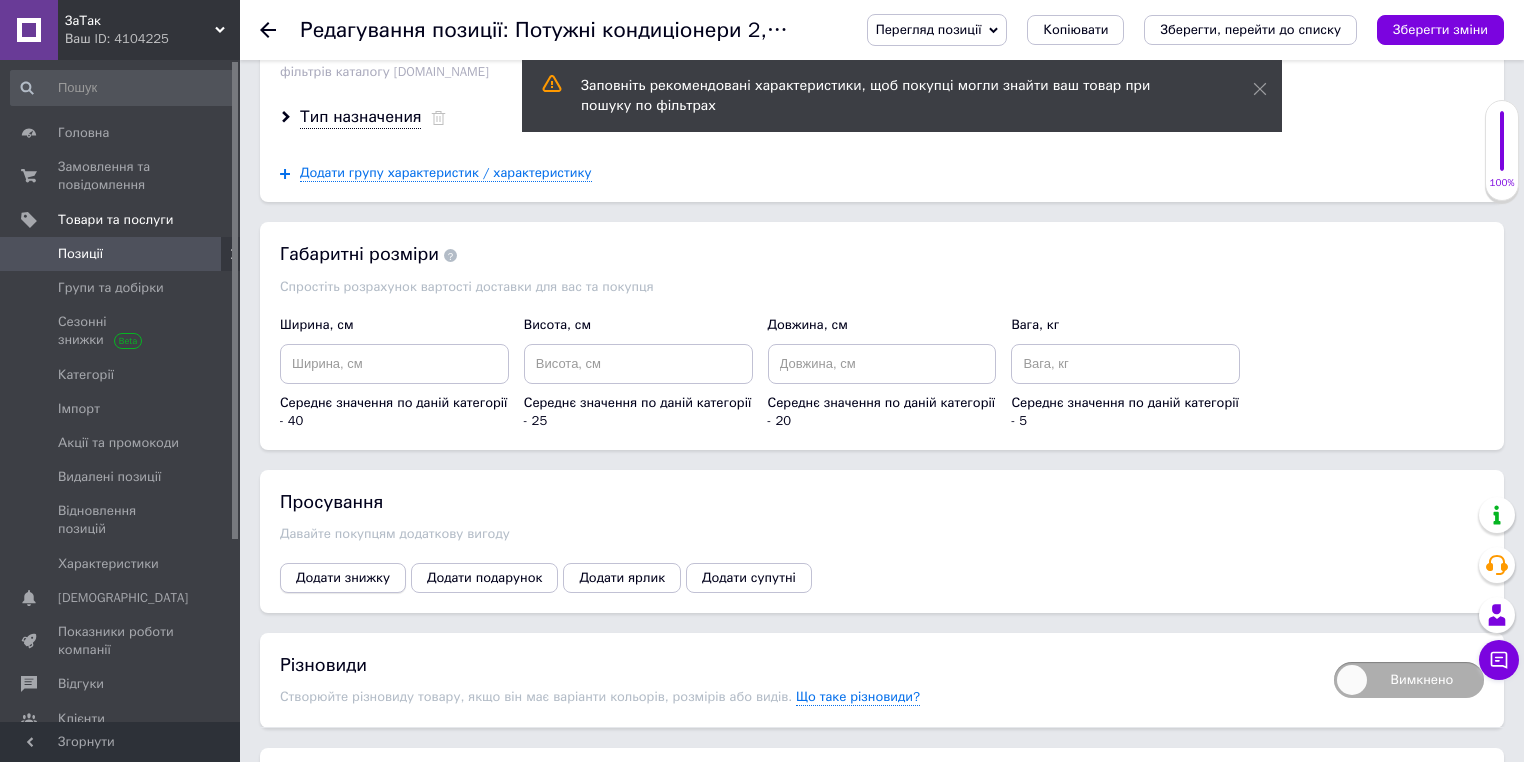 click on "Додати знижку" at bounding box center (343, 578) 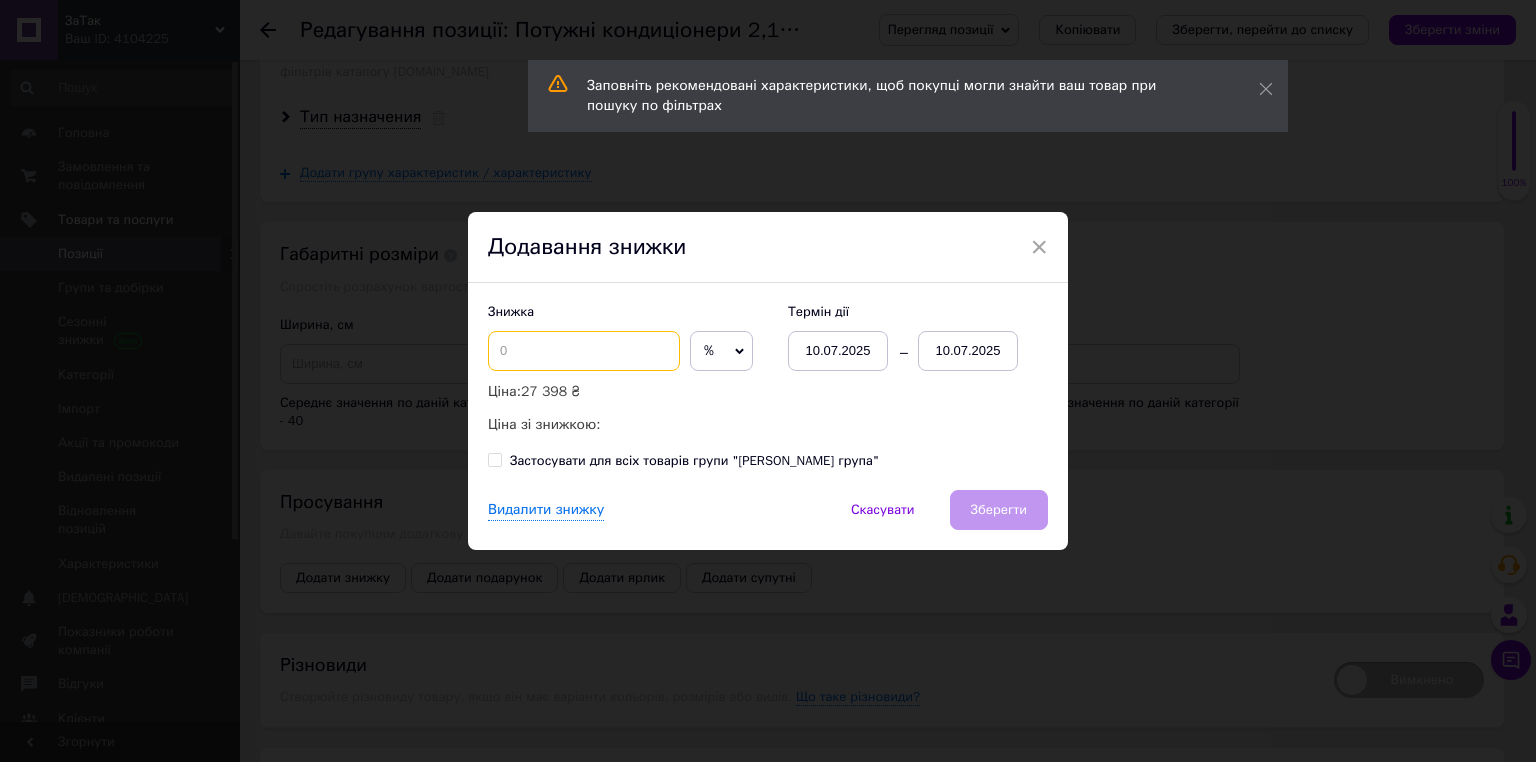 click at bounding box center (584, 351) 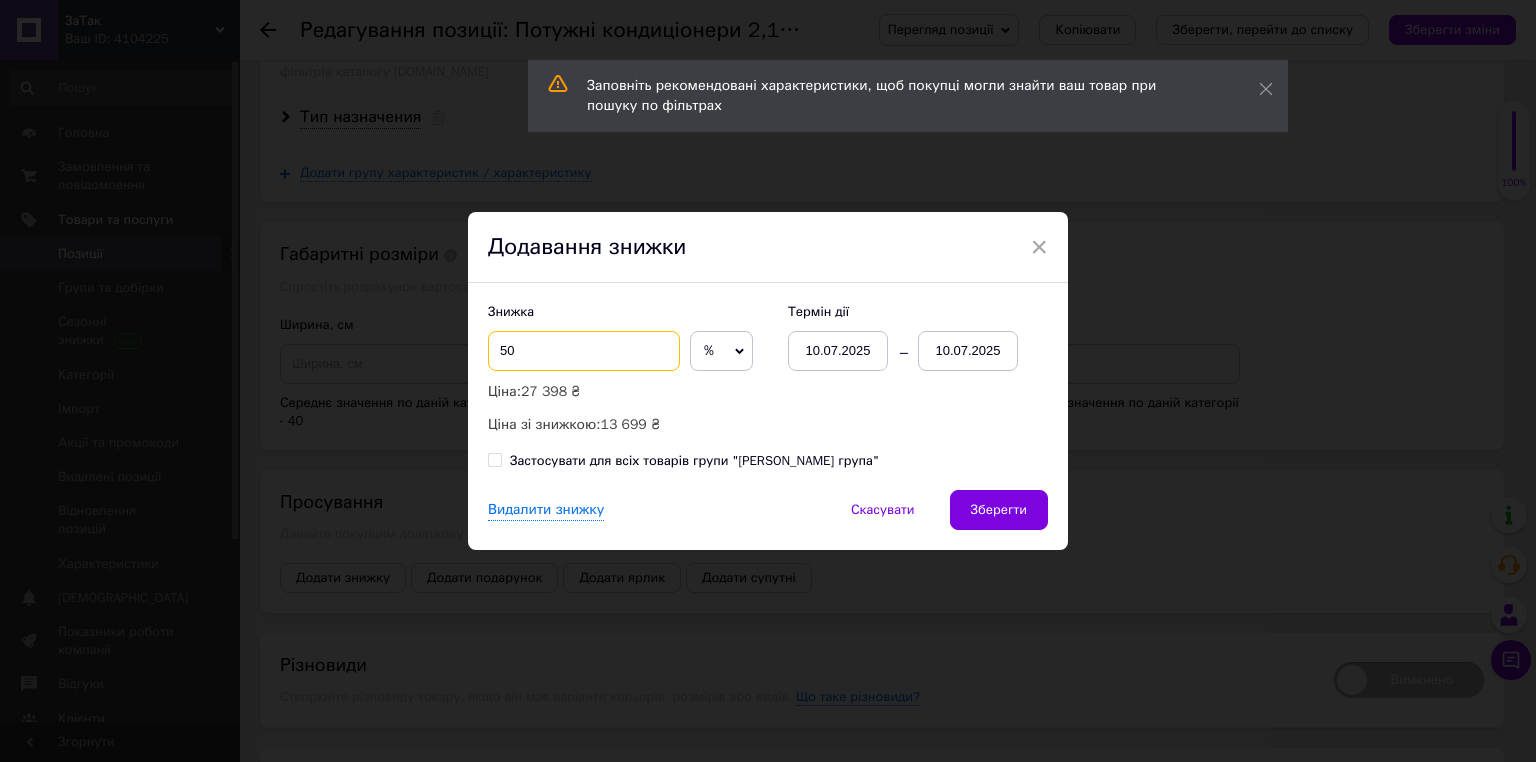 type on "50" 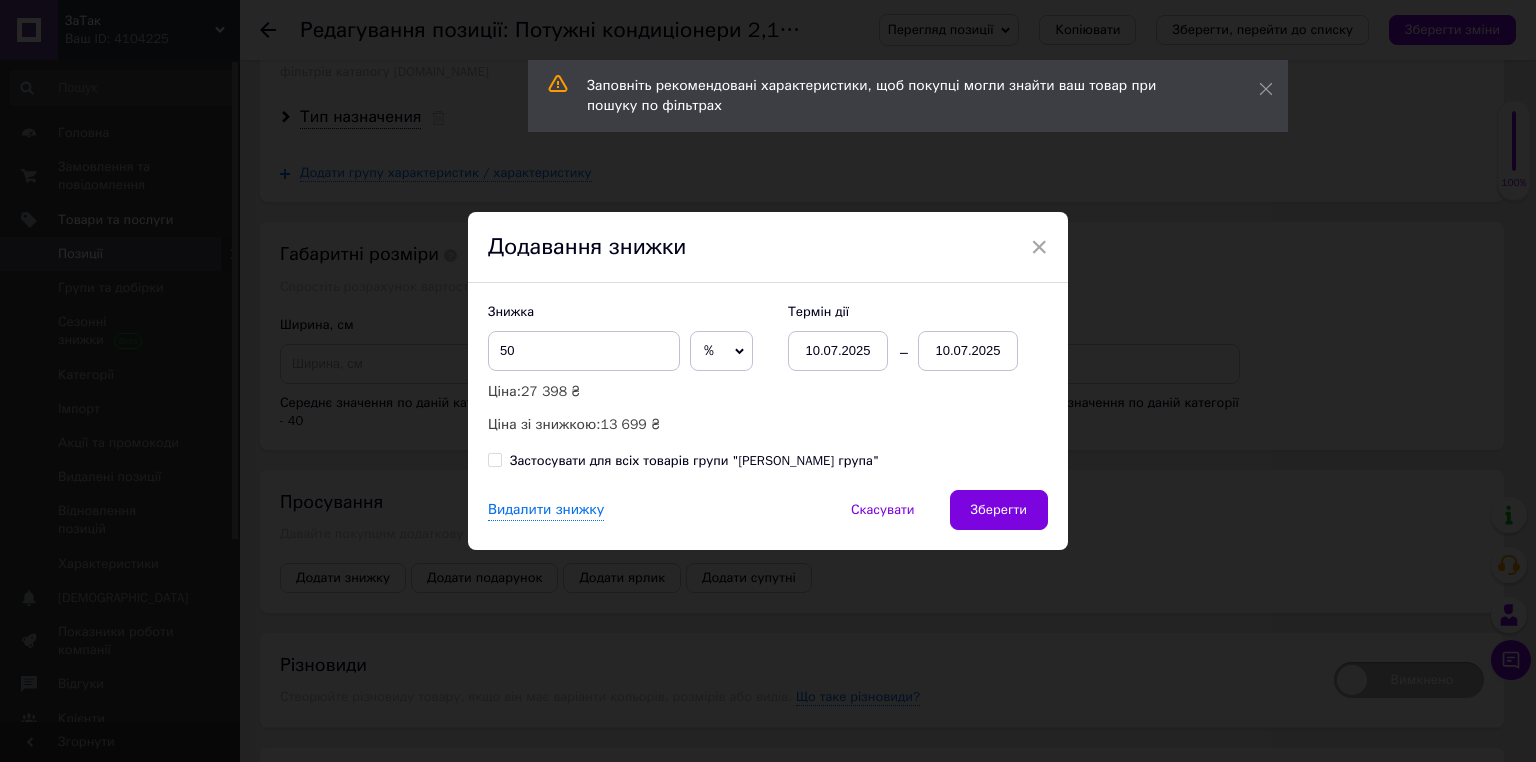 click on "10.07.2025" at bounding box center (968, 351) 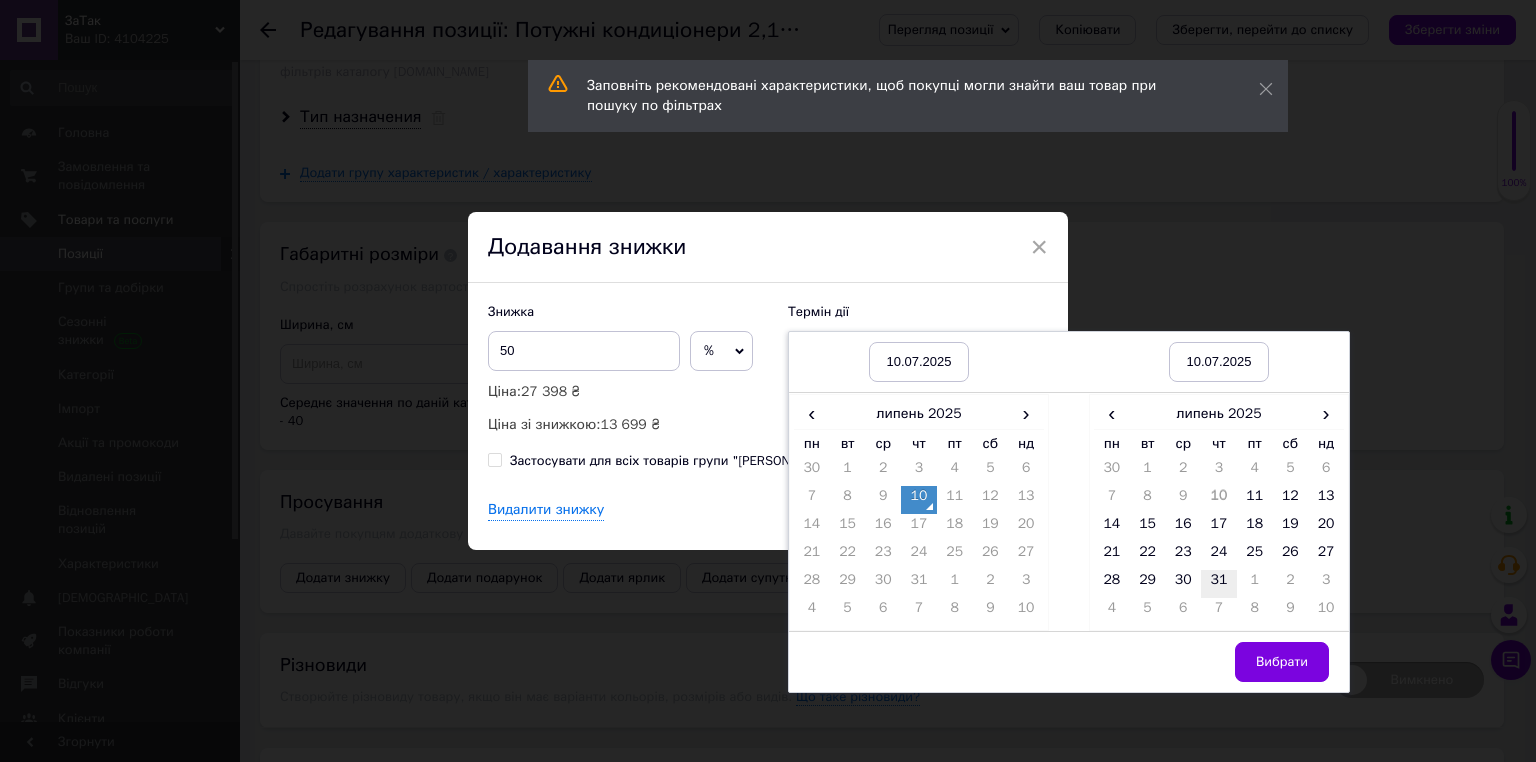 click on "31" at bounding box center [1219, 584] 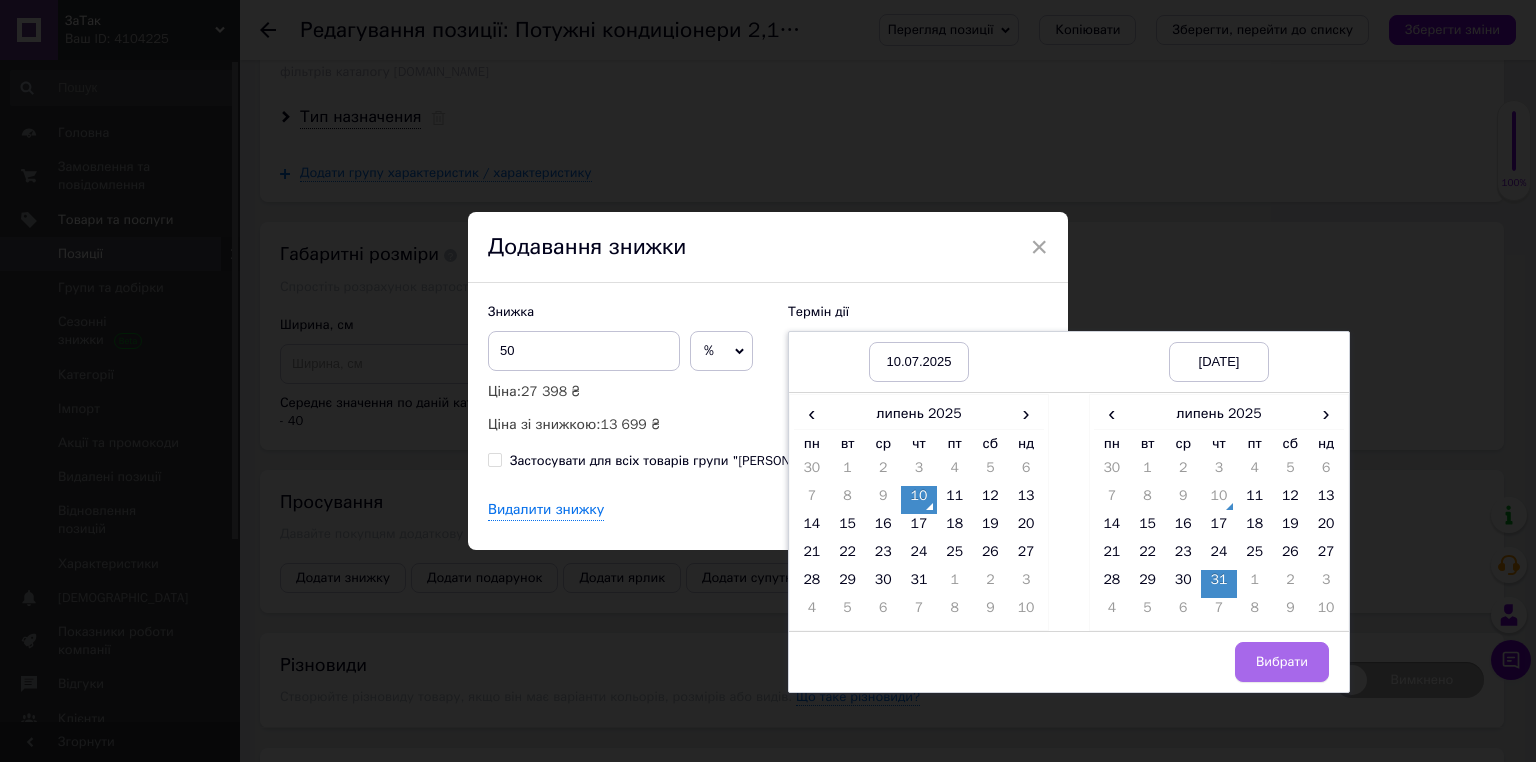 click on "Вибрати" at bounding box center (1282, 662) 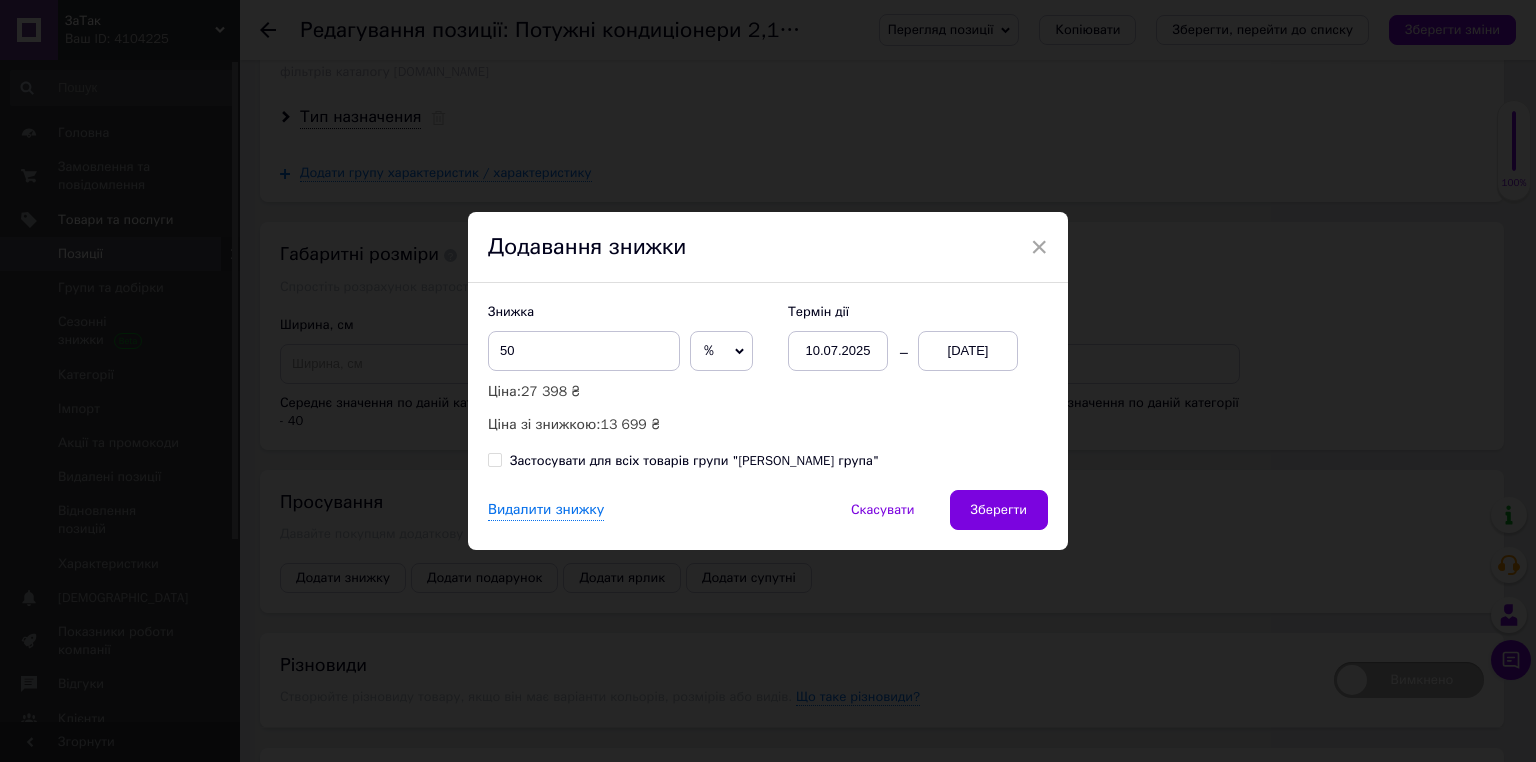 click on "Зберегти" at bounding box center (999, 510) 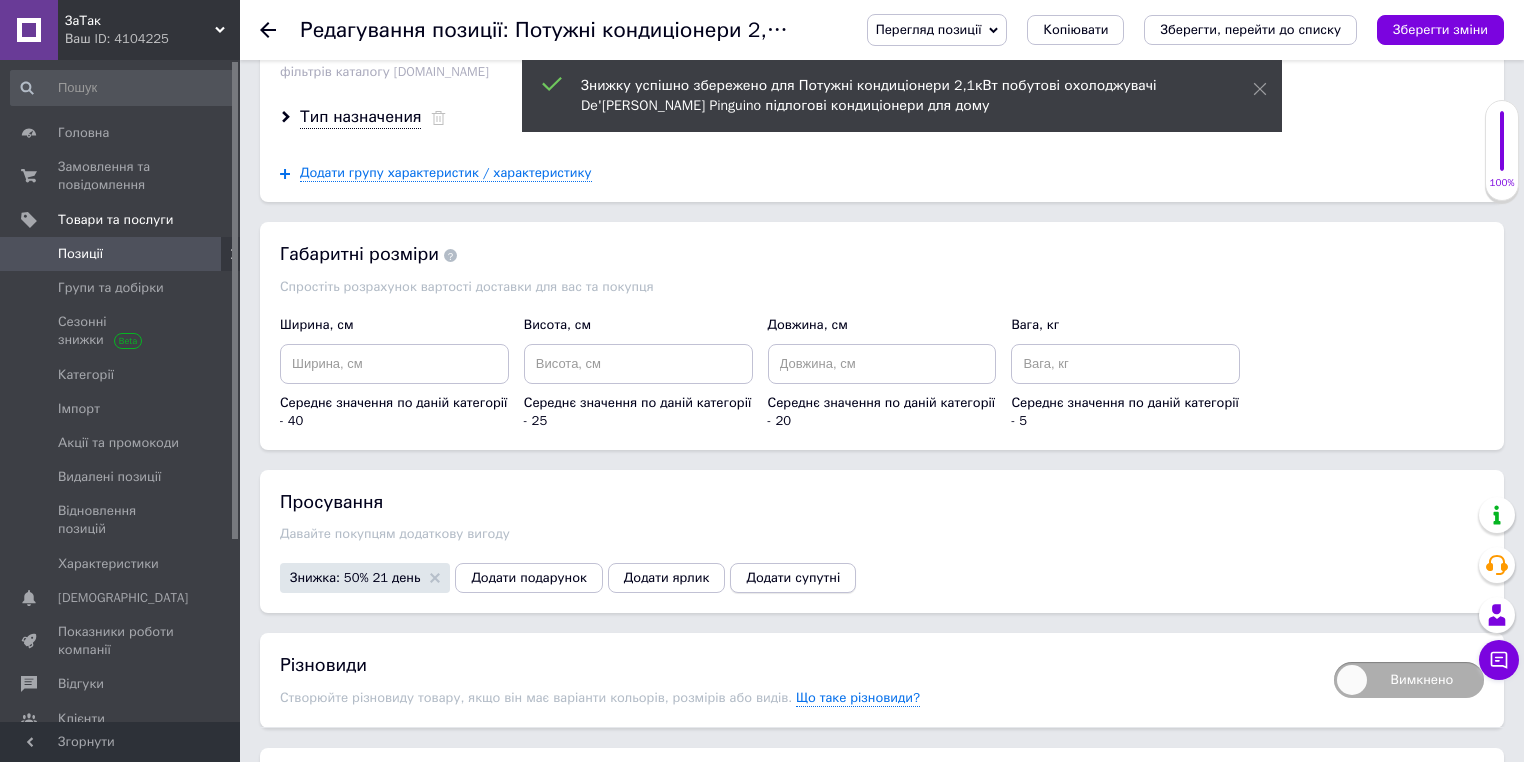 click on "Додати супутні" at bounding box center (793, 578) 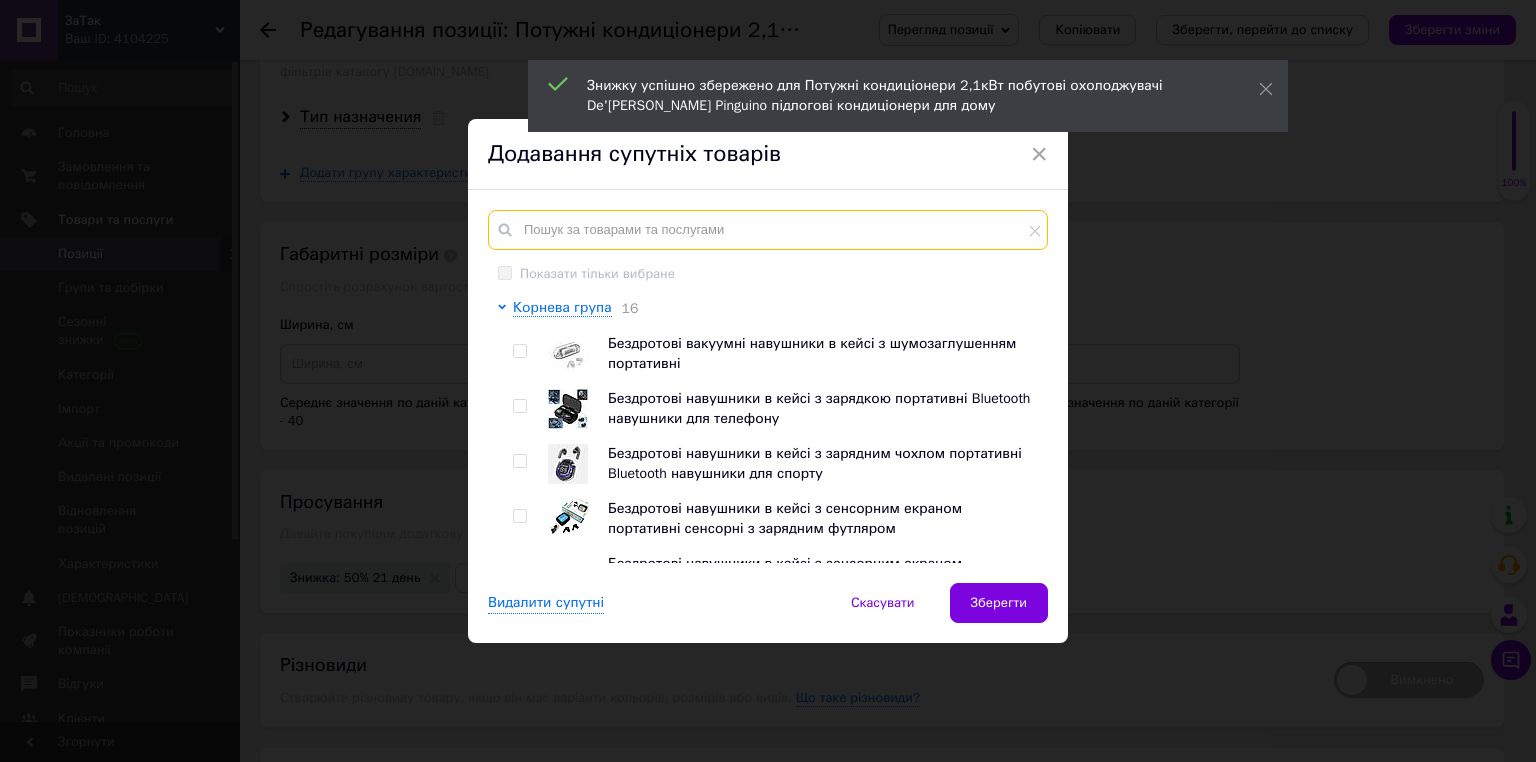 click at bounding box center (768, 230) 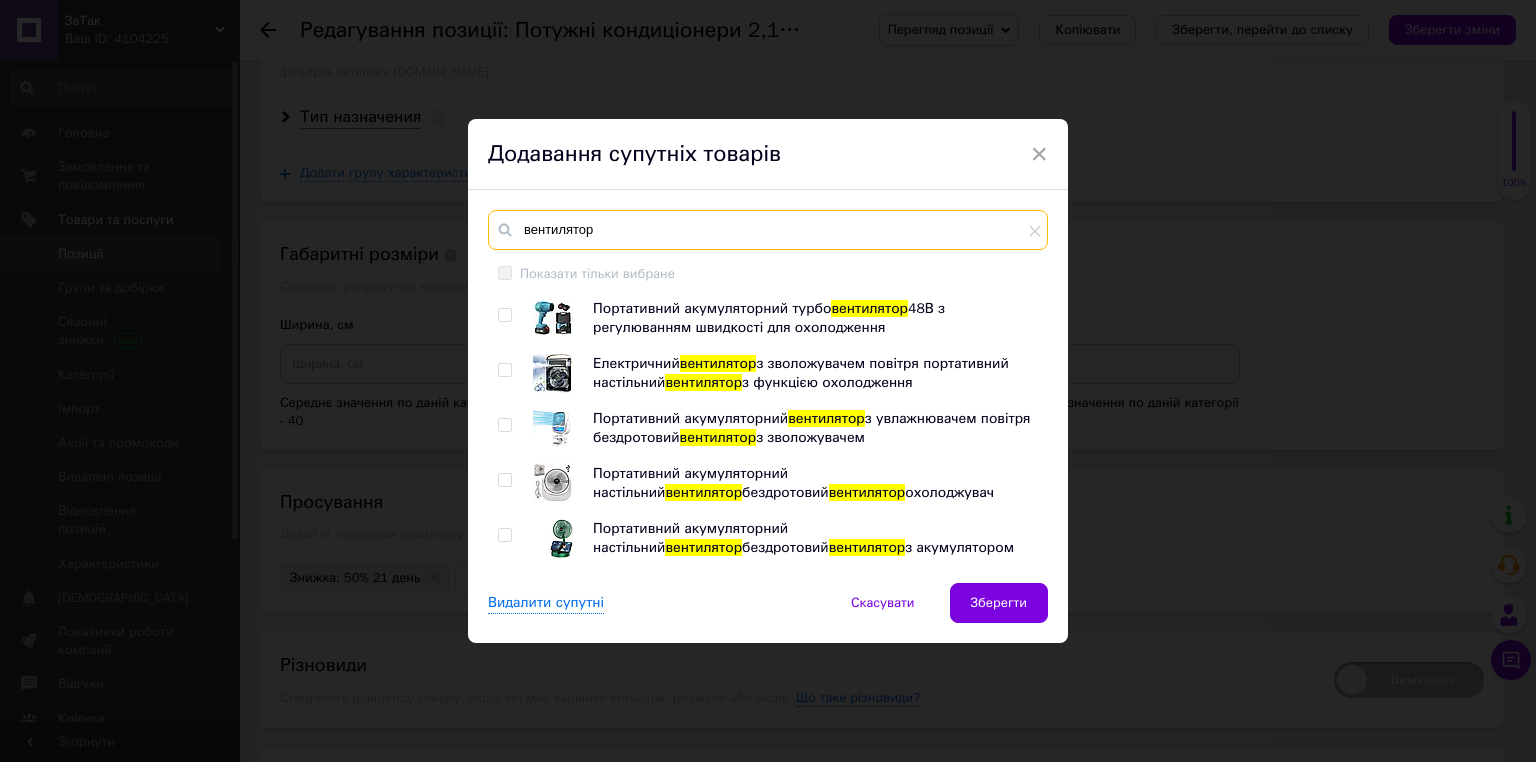 type on "вентилятор" 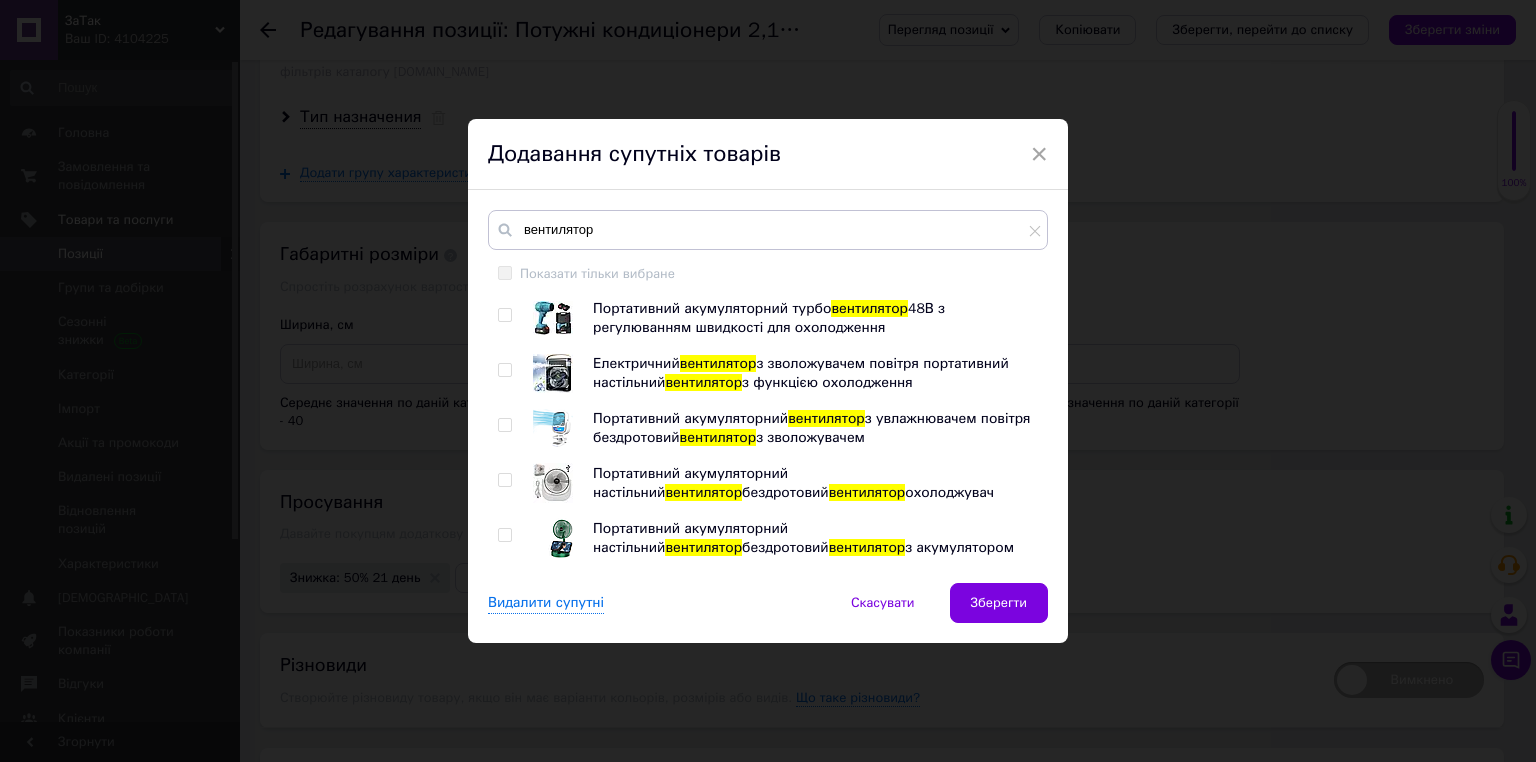 click at bounding box center [504, 370] 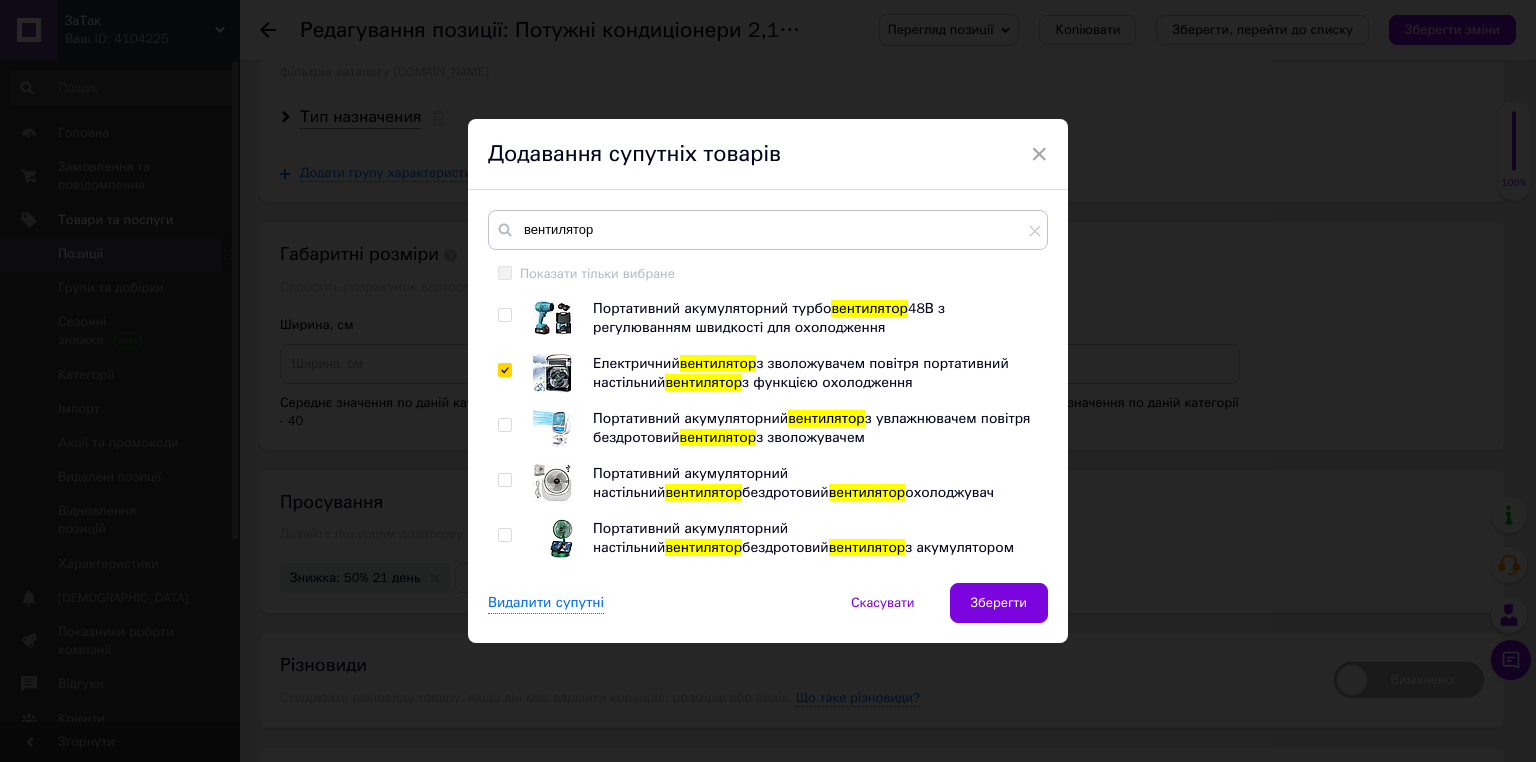 checkbox on "true" 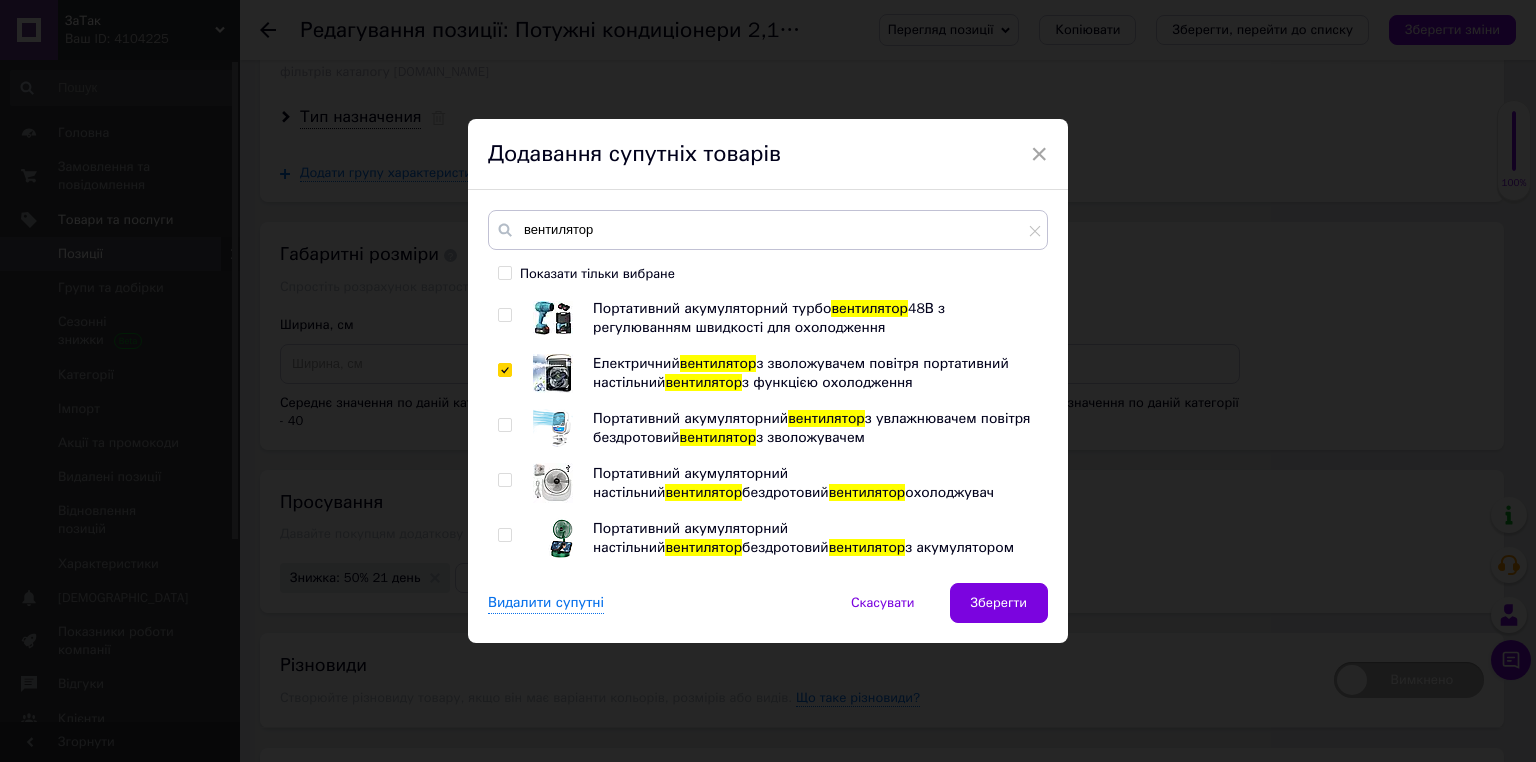 click at bounding box center [508, 428] 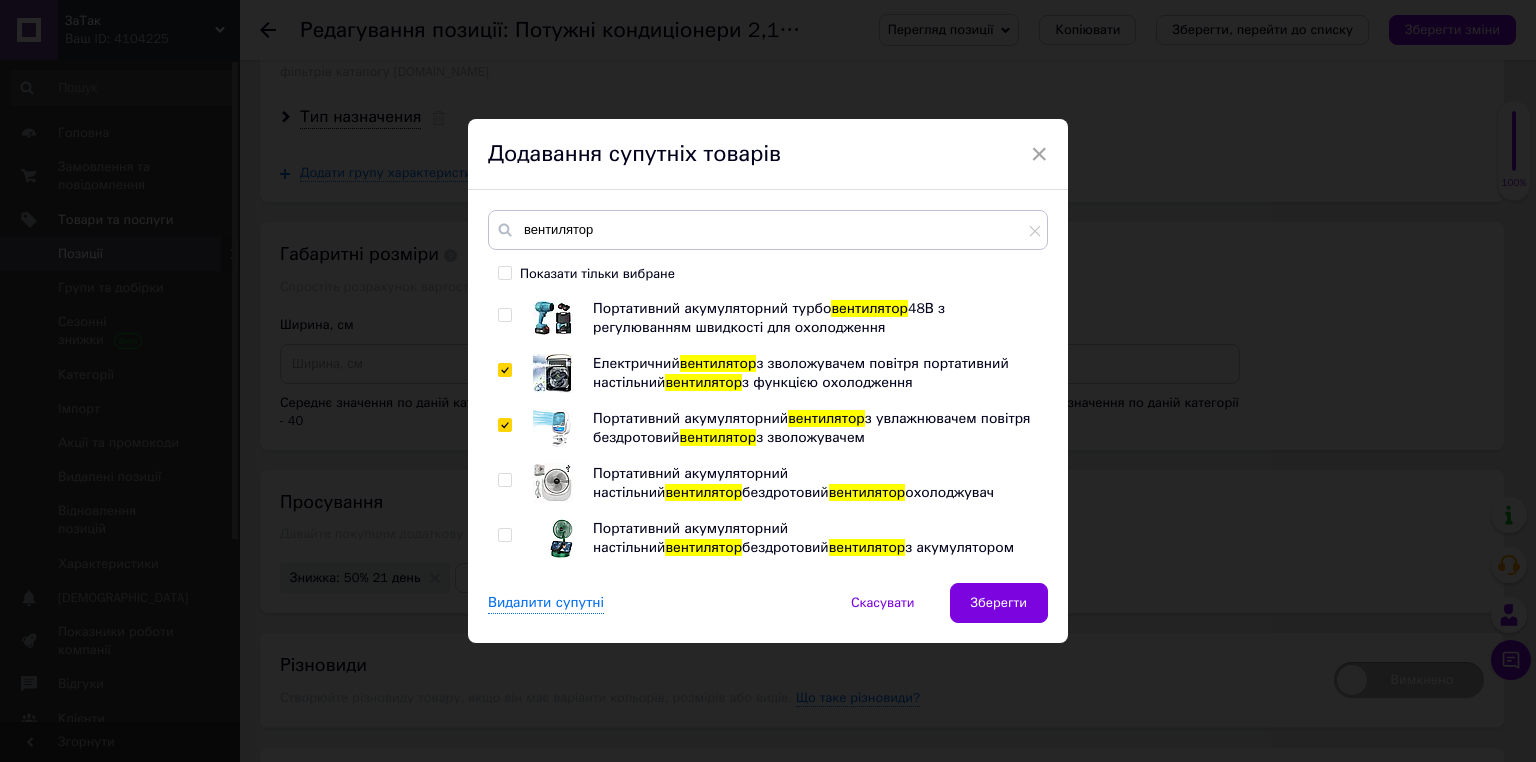 checkbox on "true" 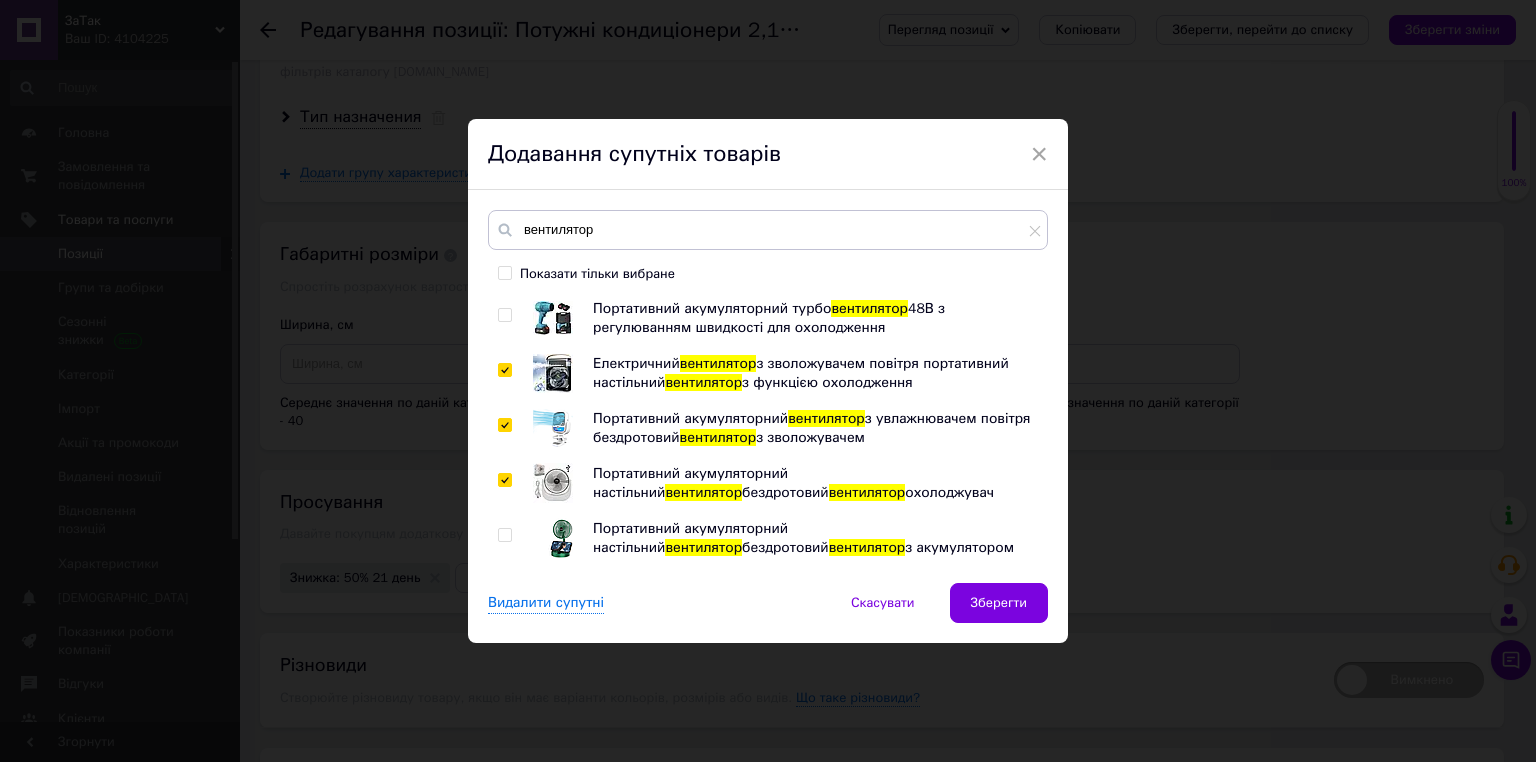 checkbox on "true" 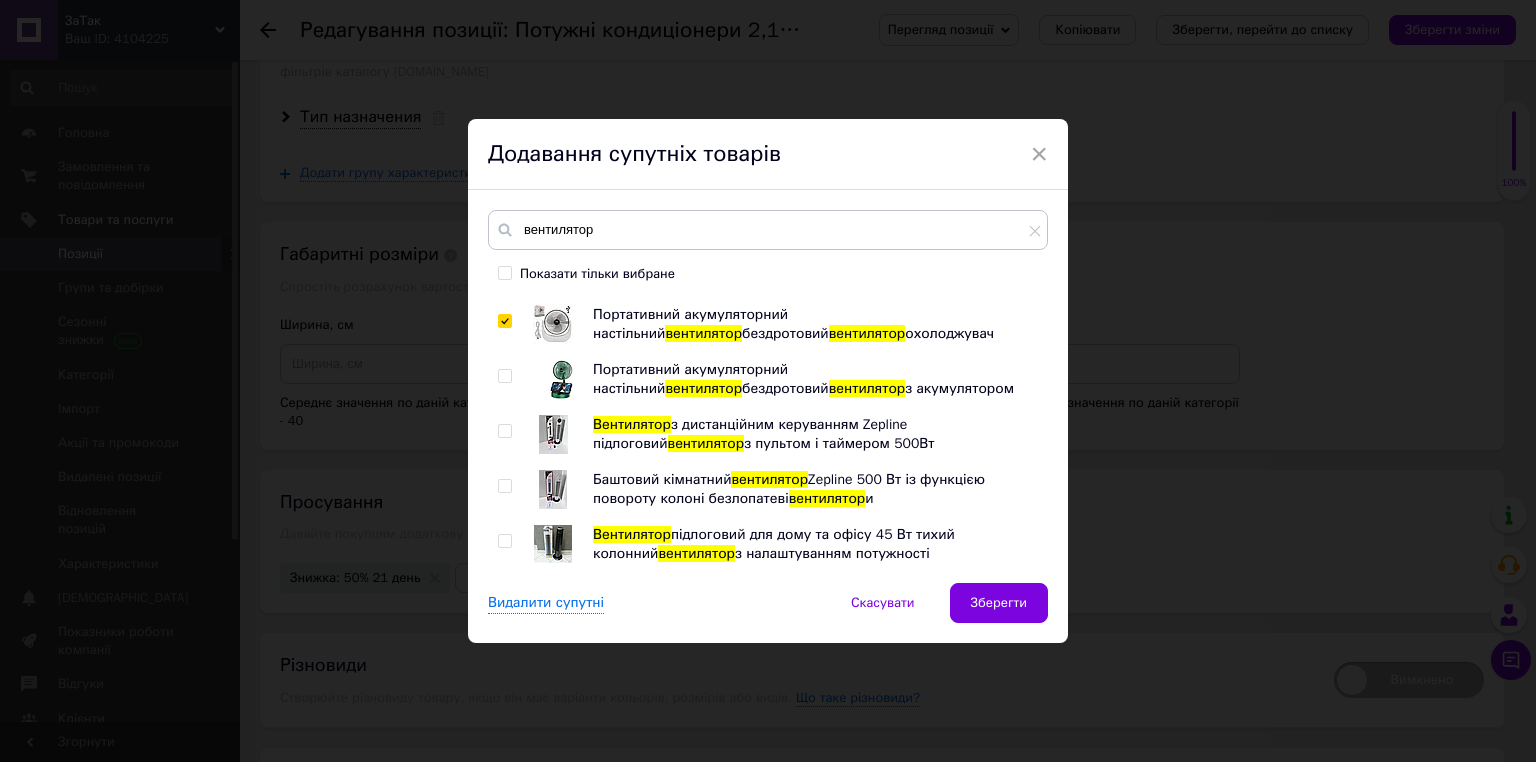 scroll, scrollTop: 160, scrollLeft: 0, axis: vertical 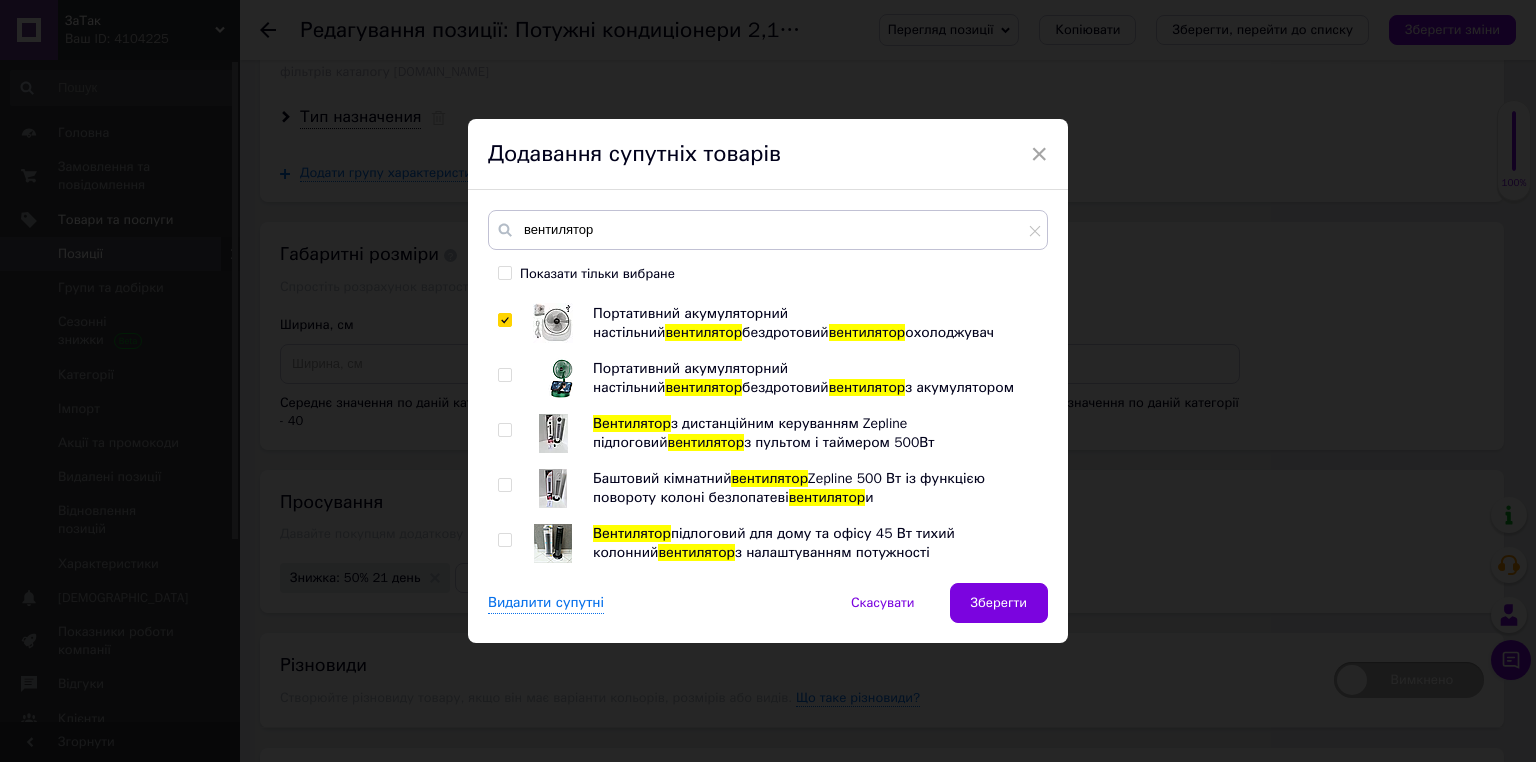 click at bounding box center (504, 375) 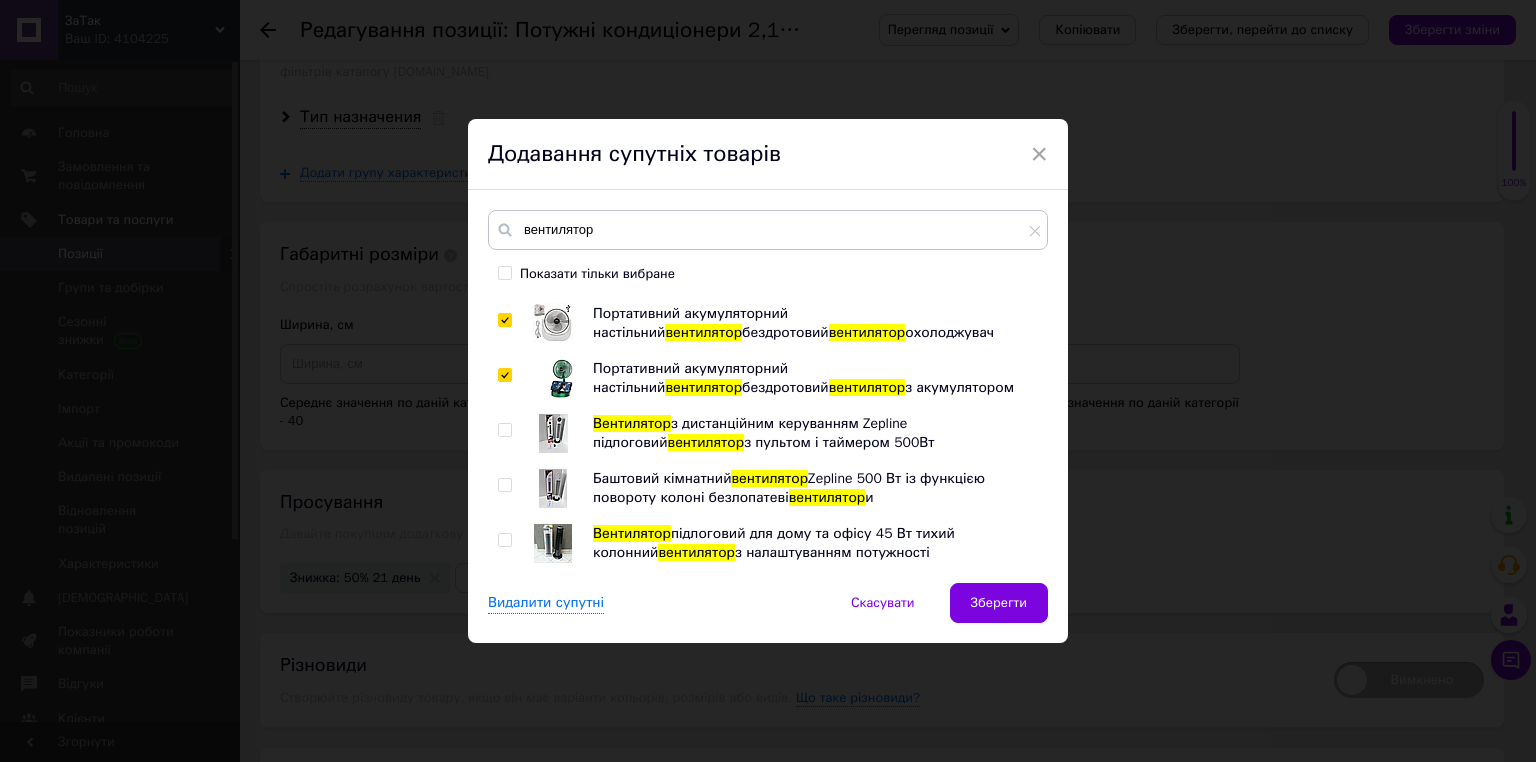 checkbox on "true" 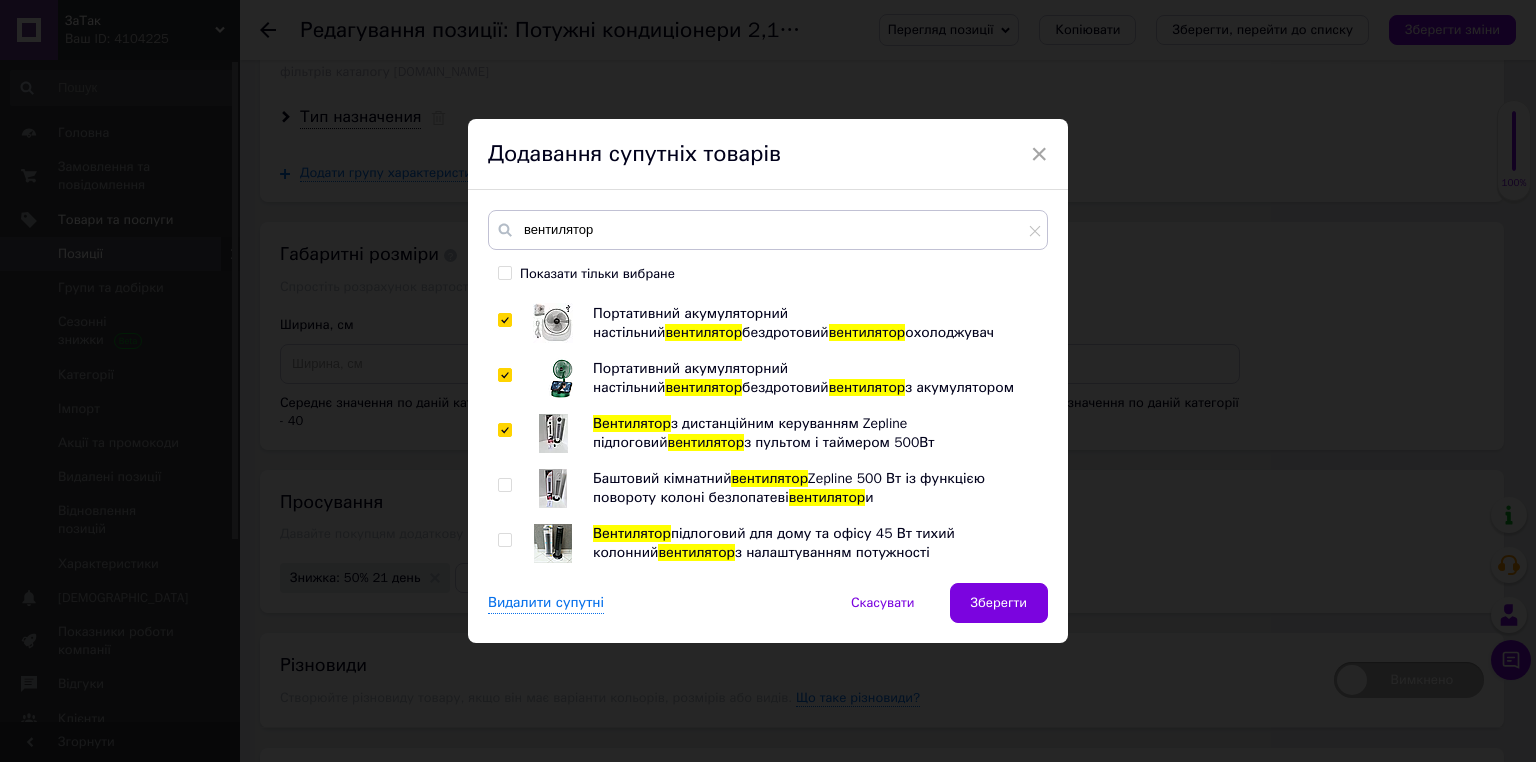 checkbox on "true" 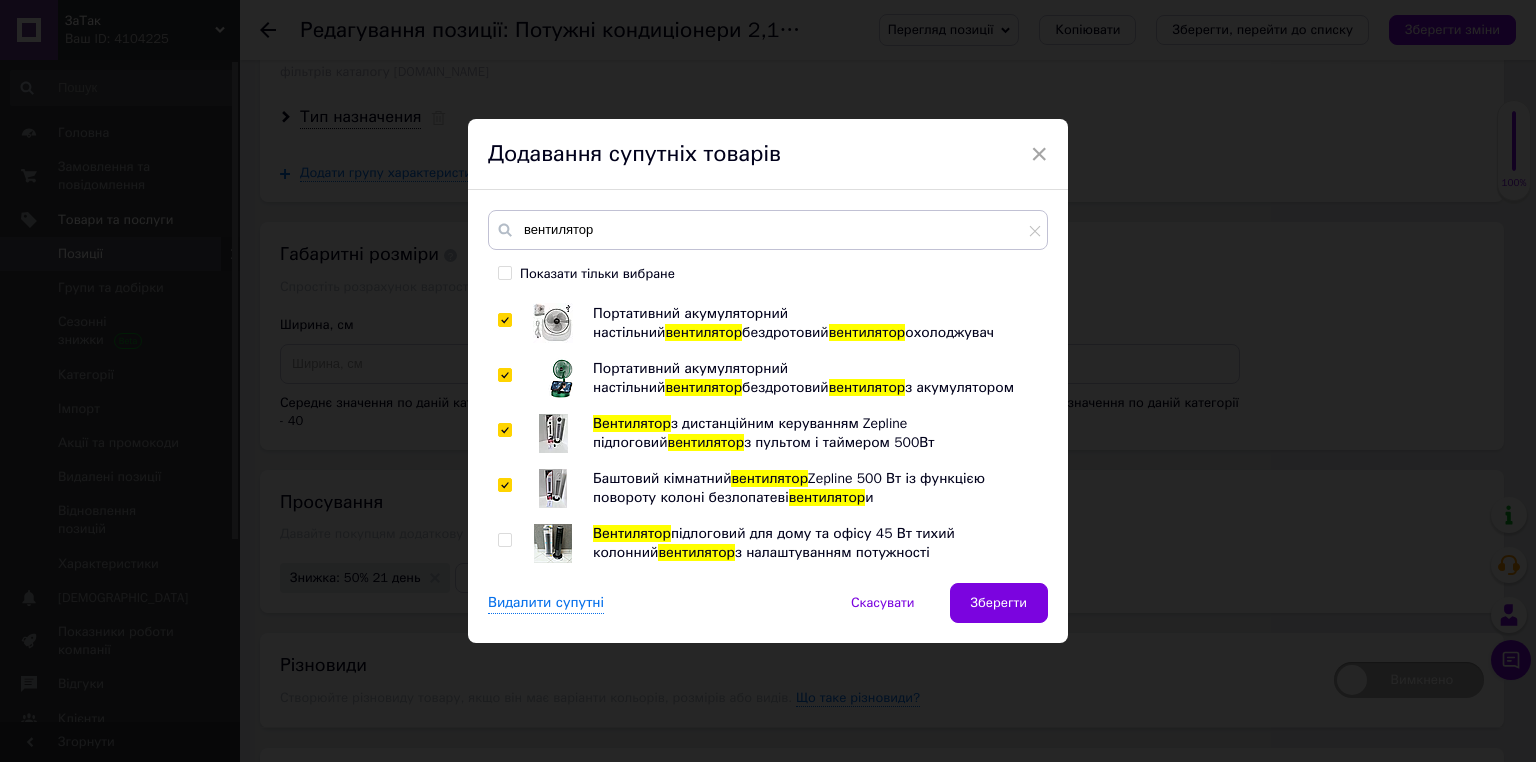 checkbox on "true" 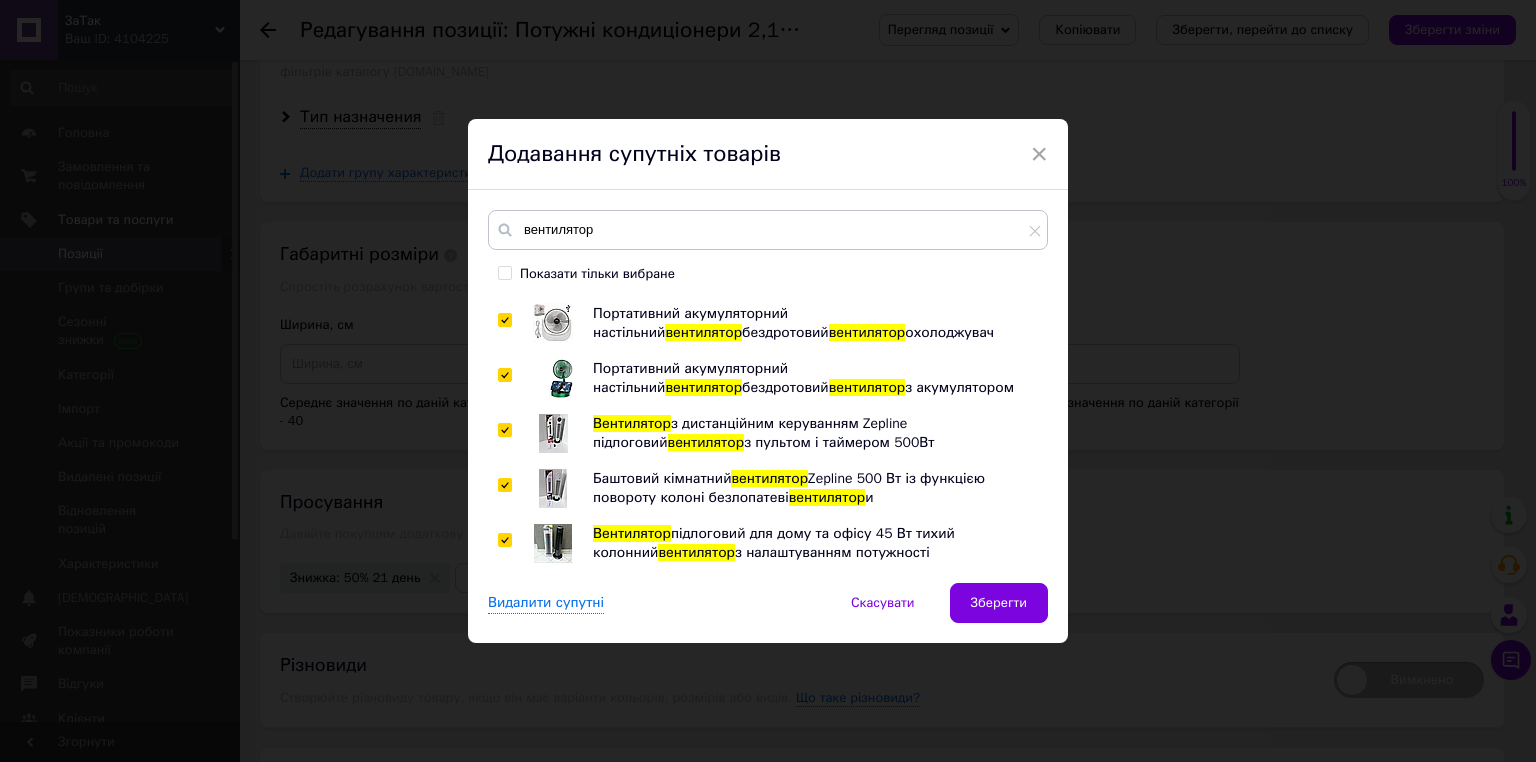 checkbox on "true" 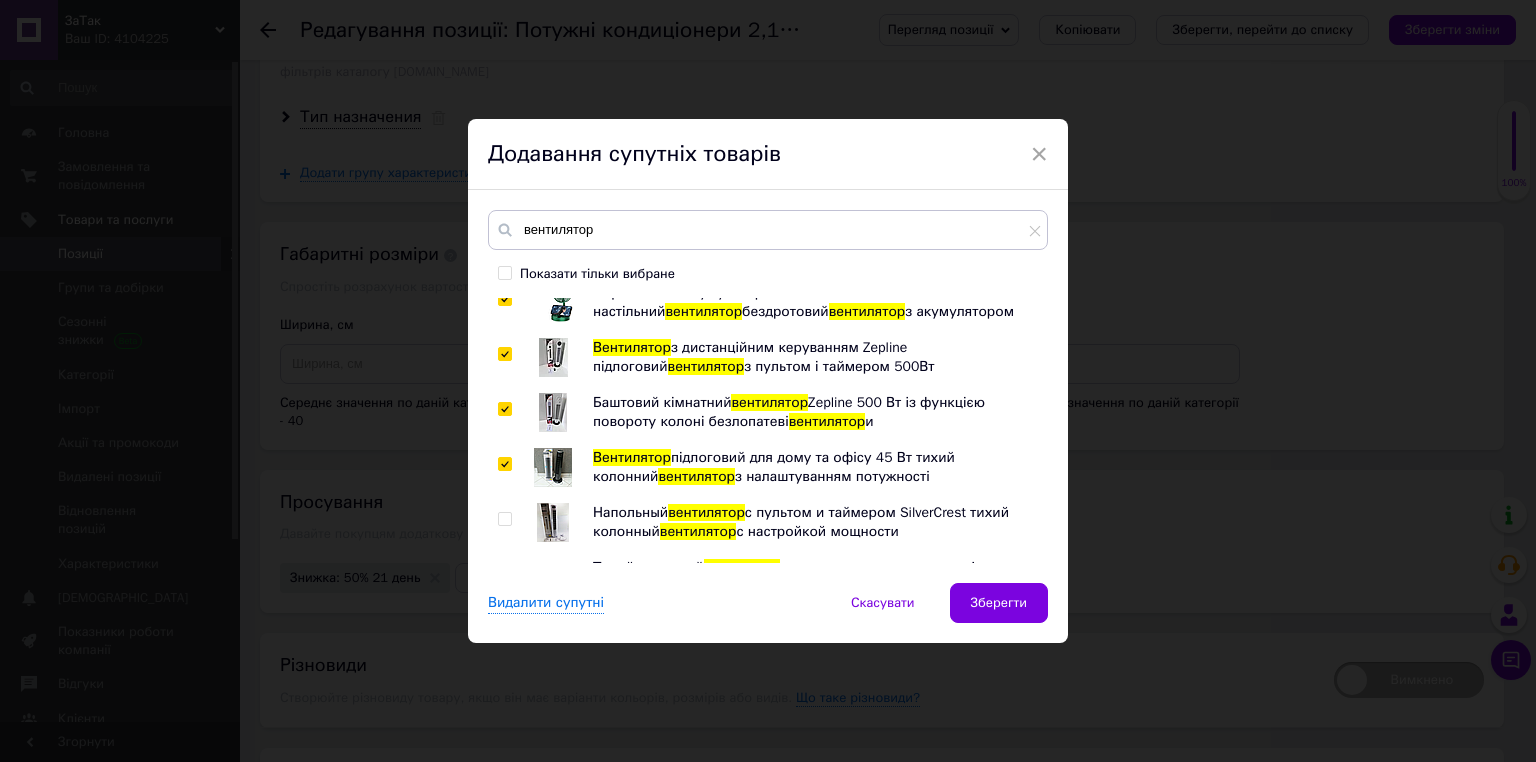 scroll, scrollTop: 320, scrollLeft: 0, axis: vertical 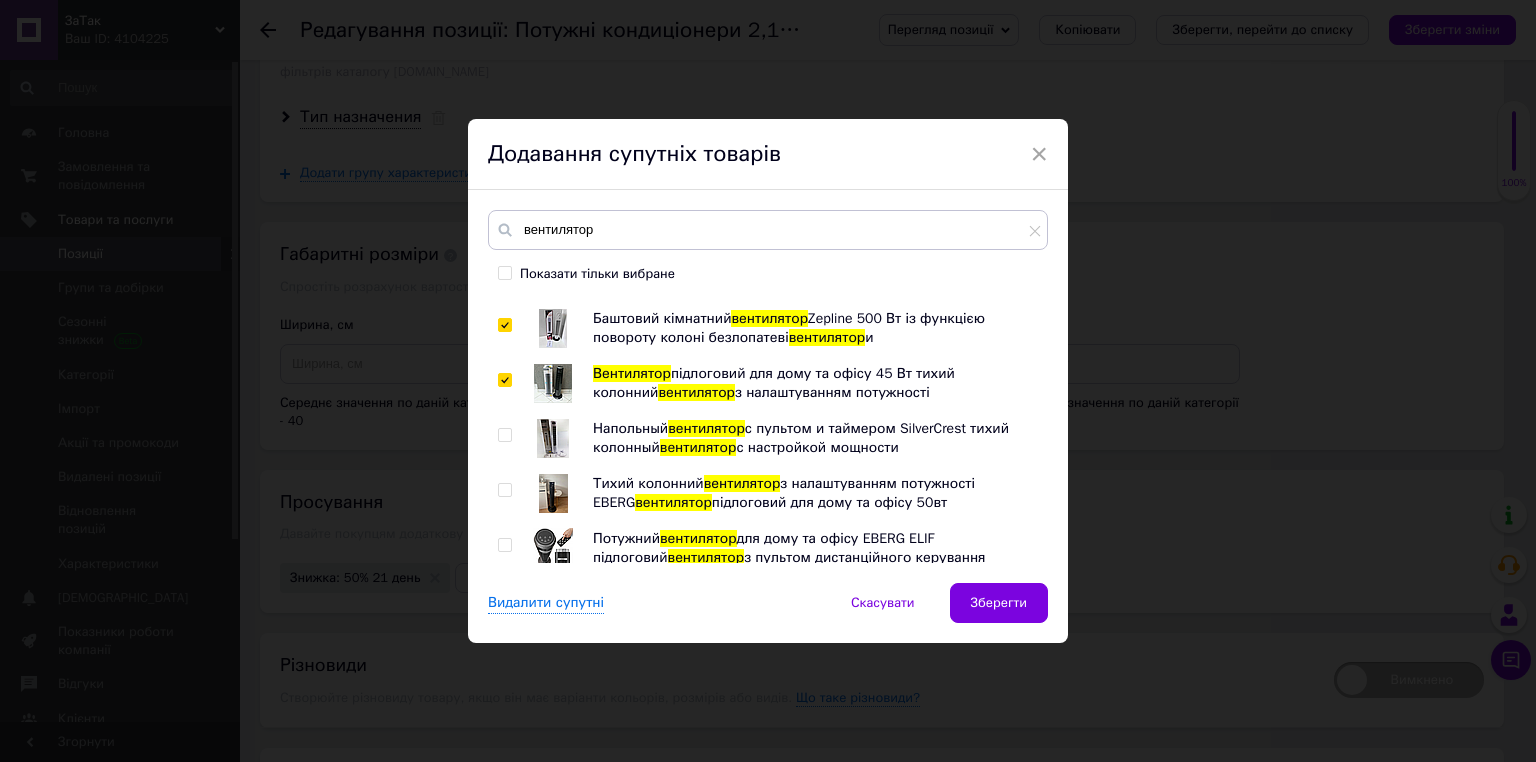drag, startPoint x: 503, startPoint y: 435, endPoint x: 505, endPoint y: 458, distance: 23.086792 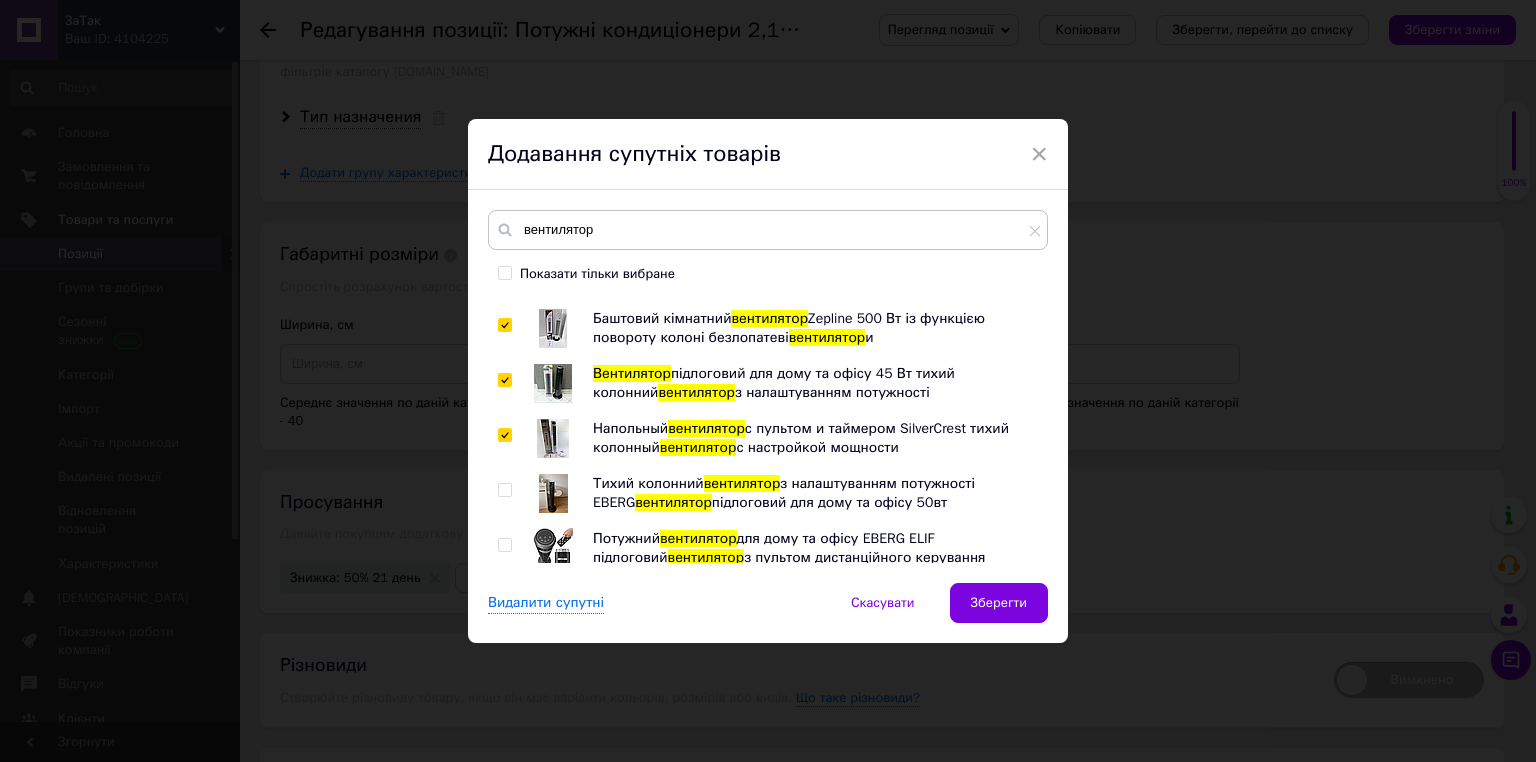 checkbox on "true" 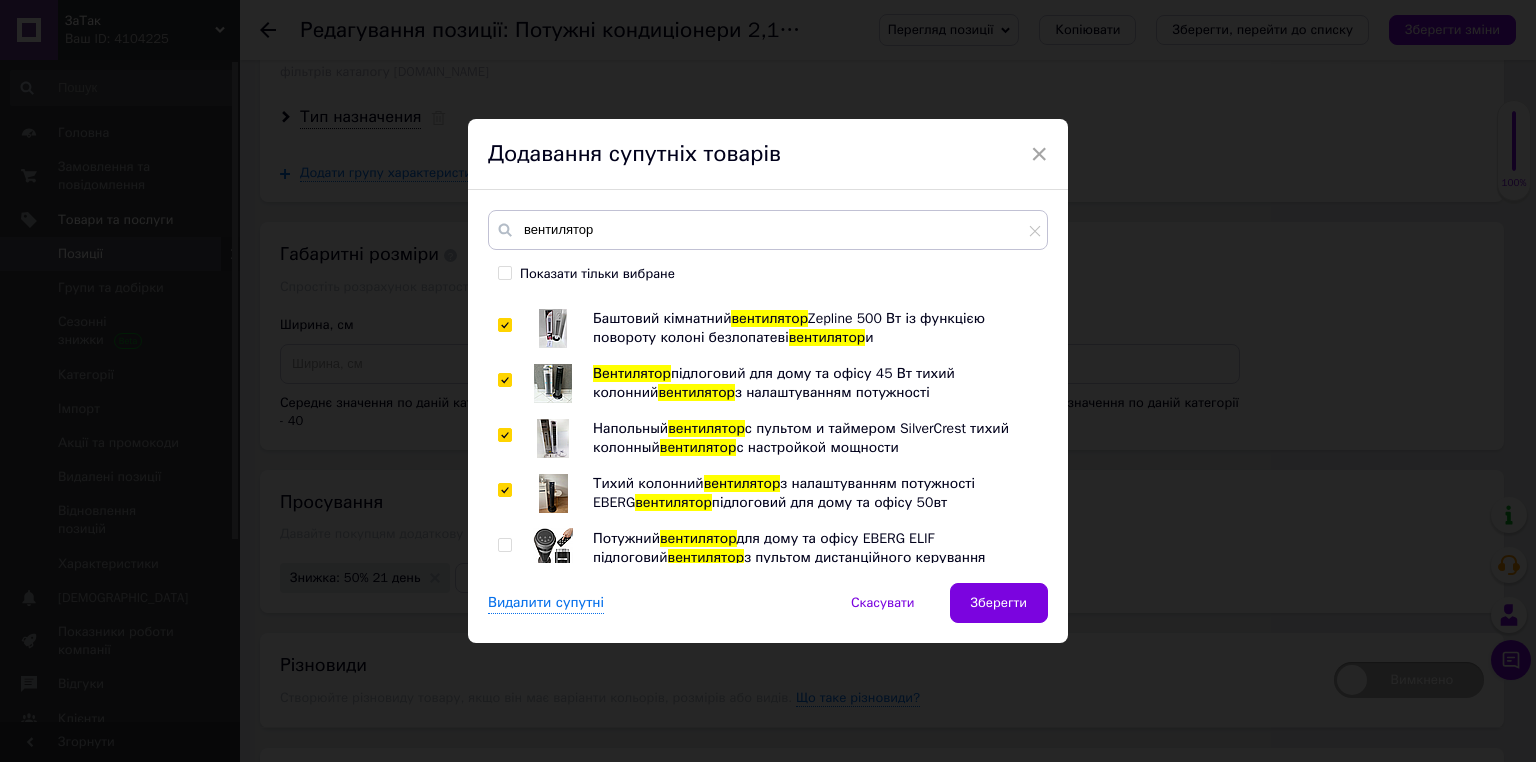 checkbox on "true" 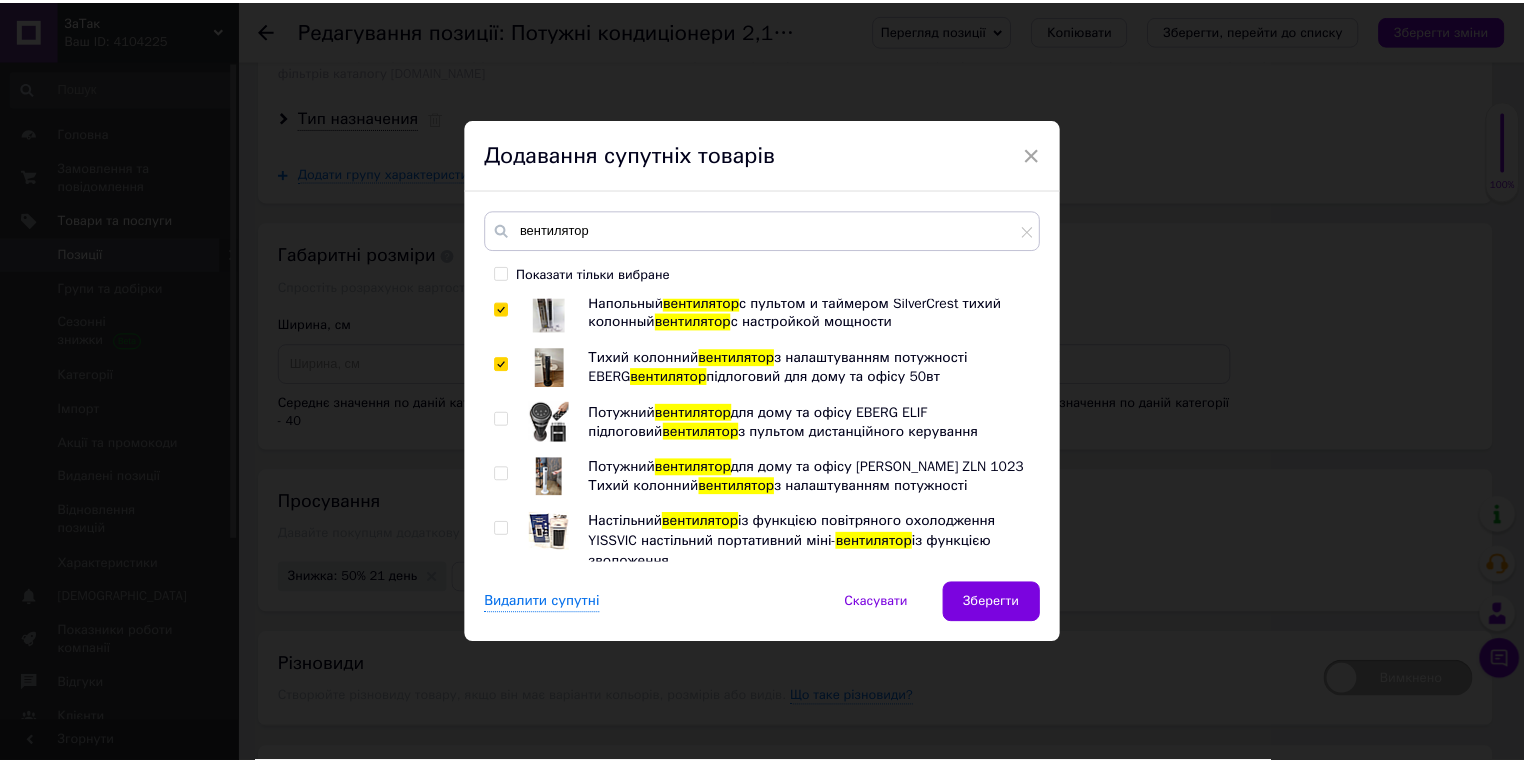scroll, scrollTop: 454, scrollLeft: 0, axis: vertical 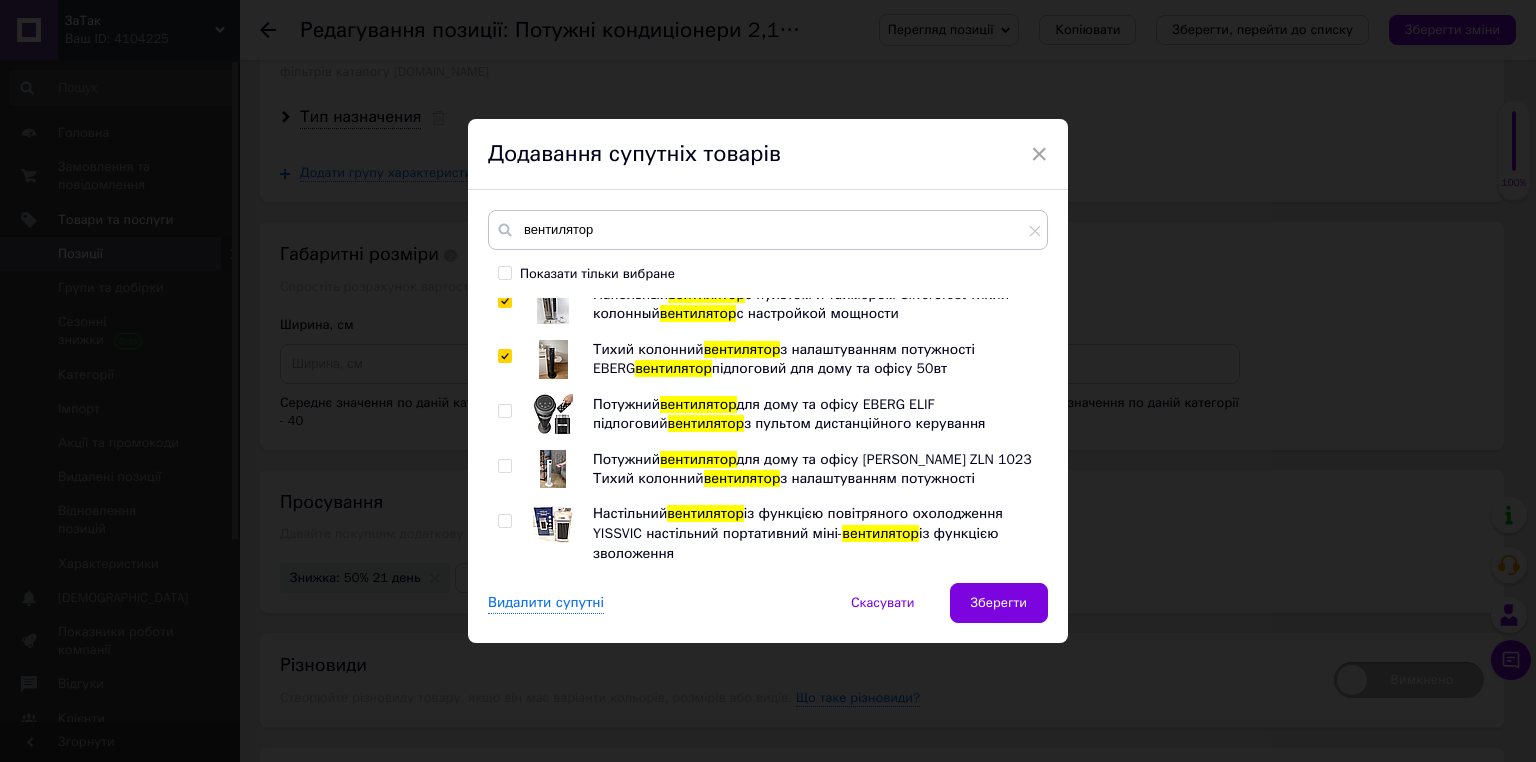 click at bounding box center [504, 411] 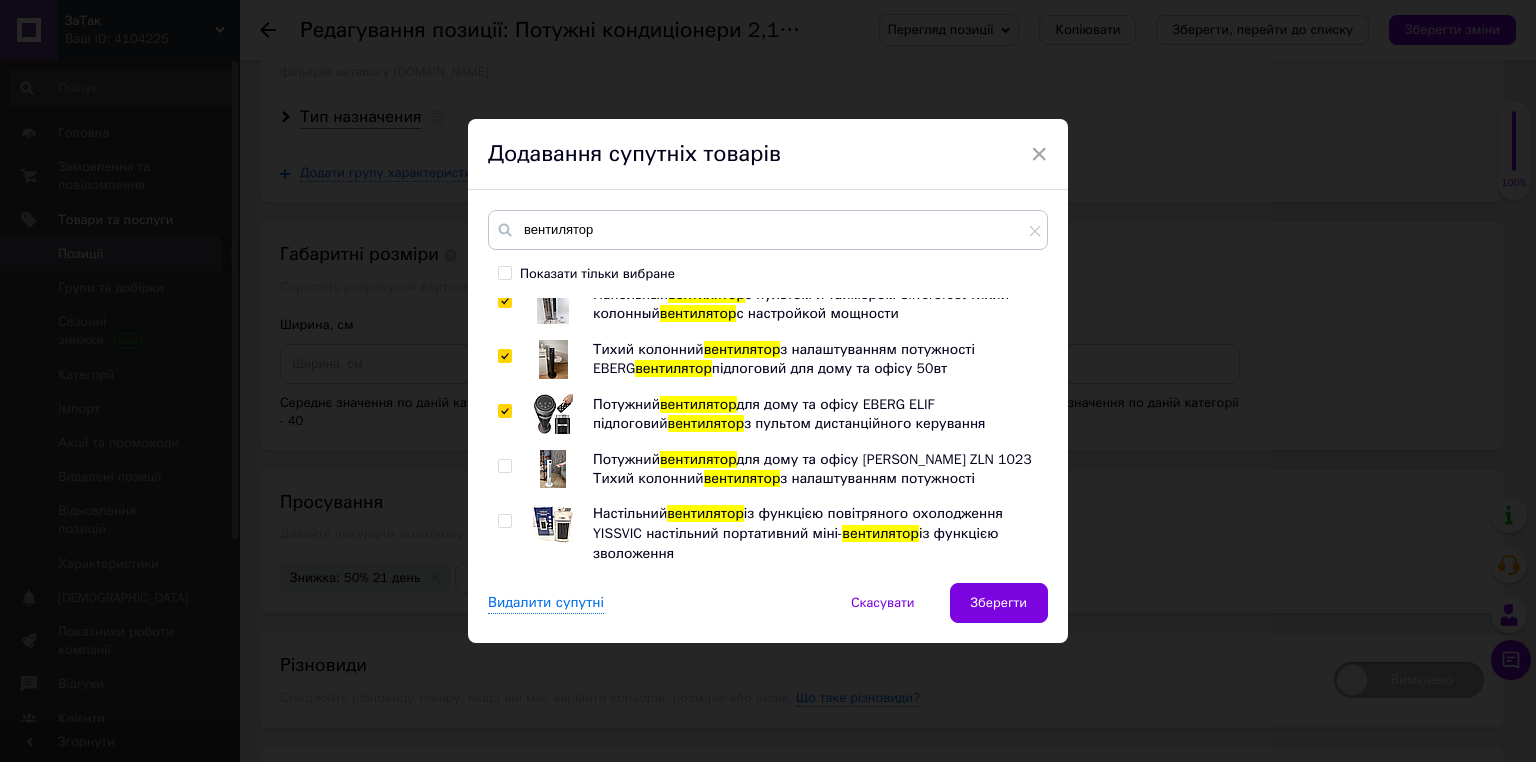 checkbox on "true" 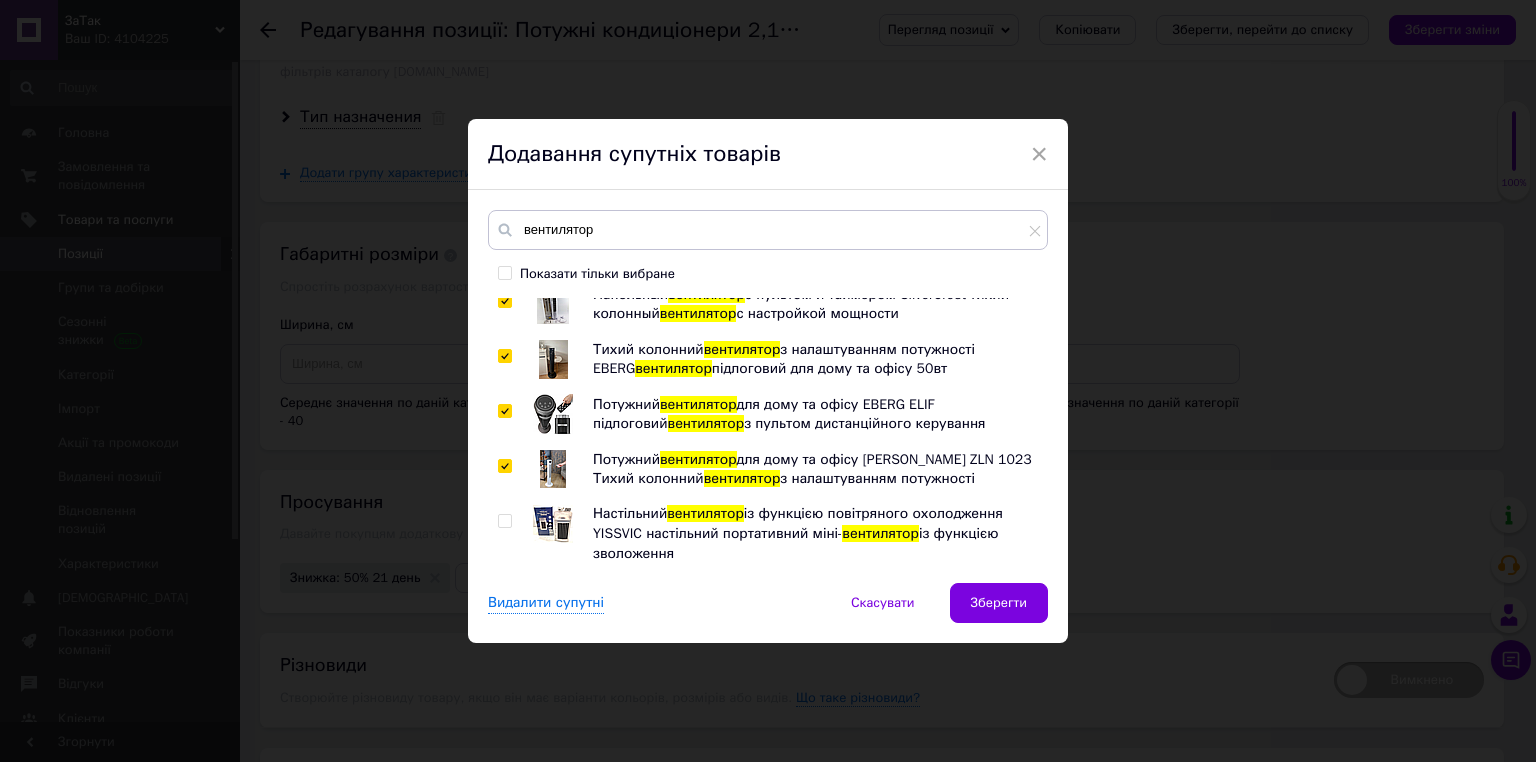checkbox on "true" 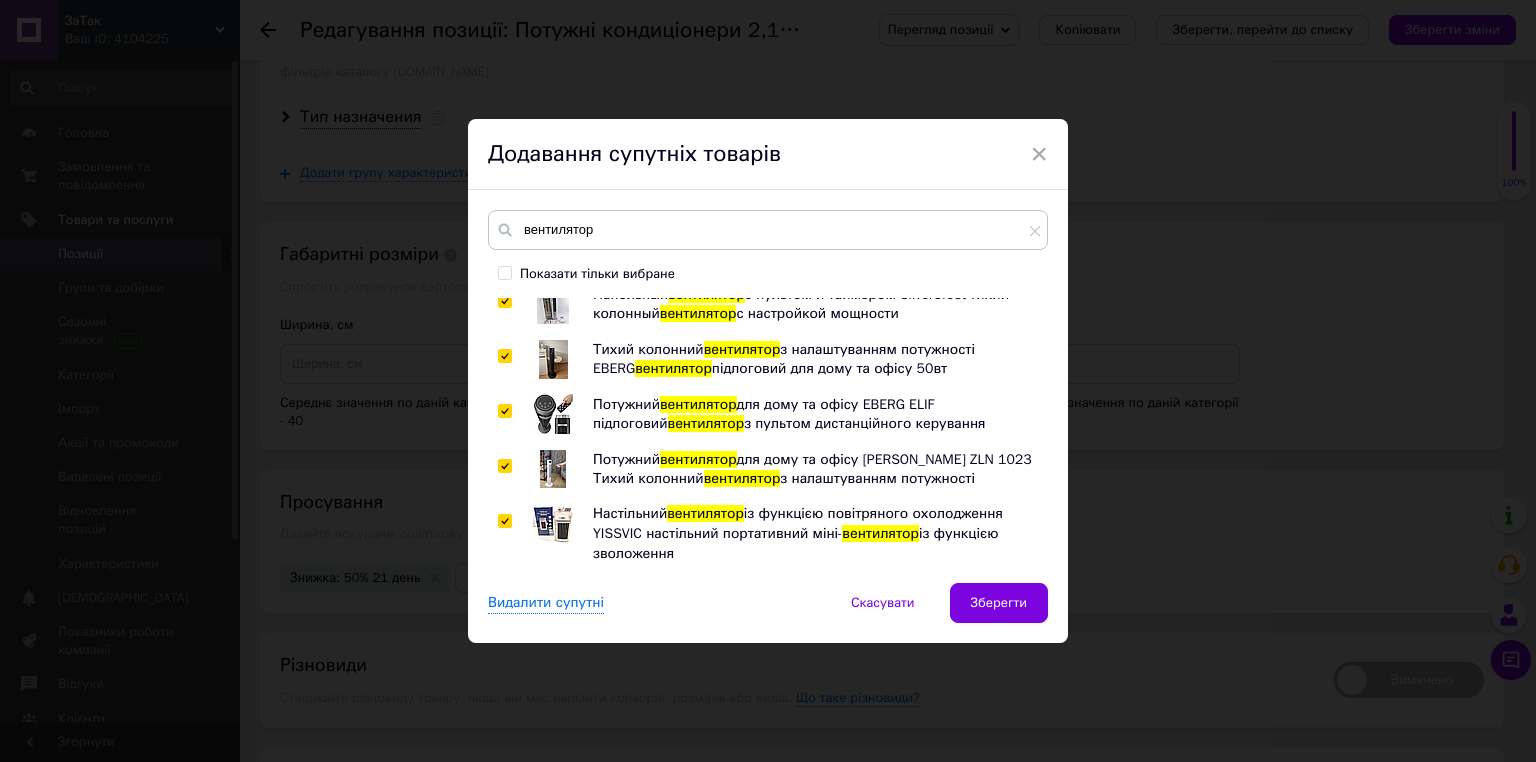 checkbox on "true" 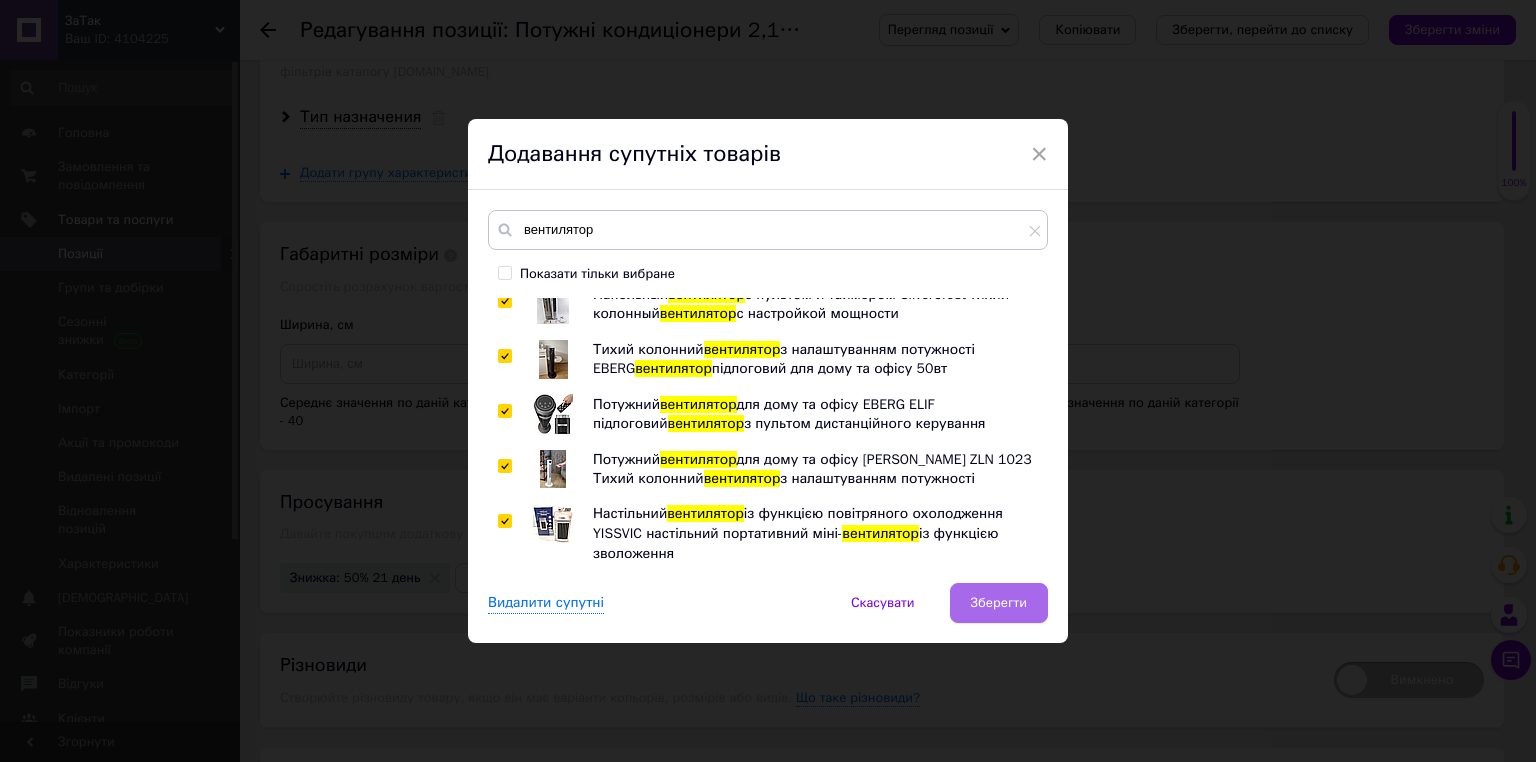 click on "Зберегти" at bounding box center [999, 603] 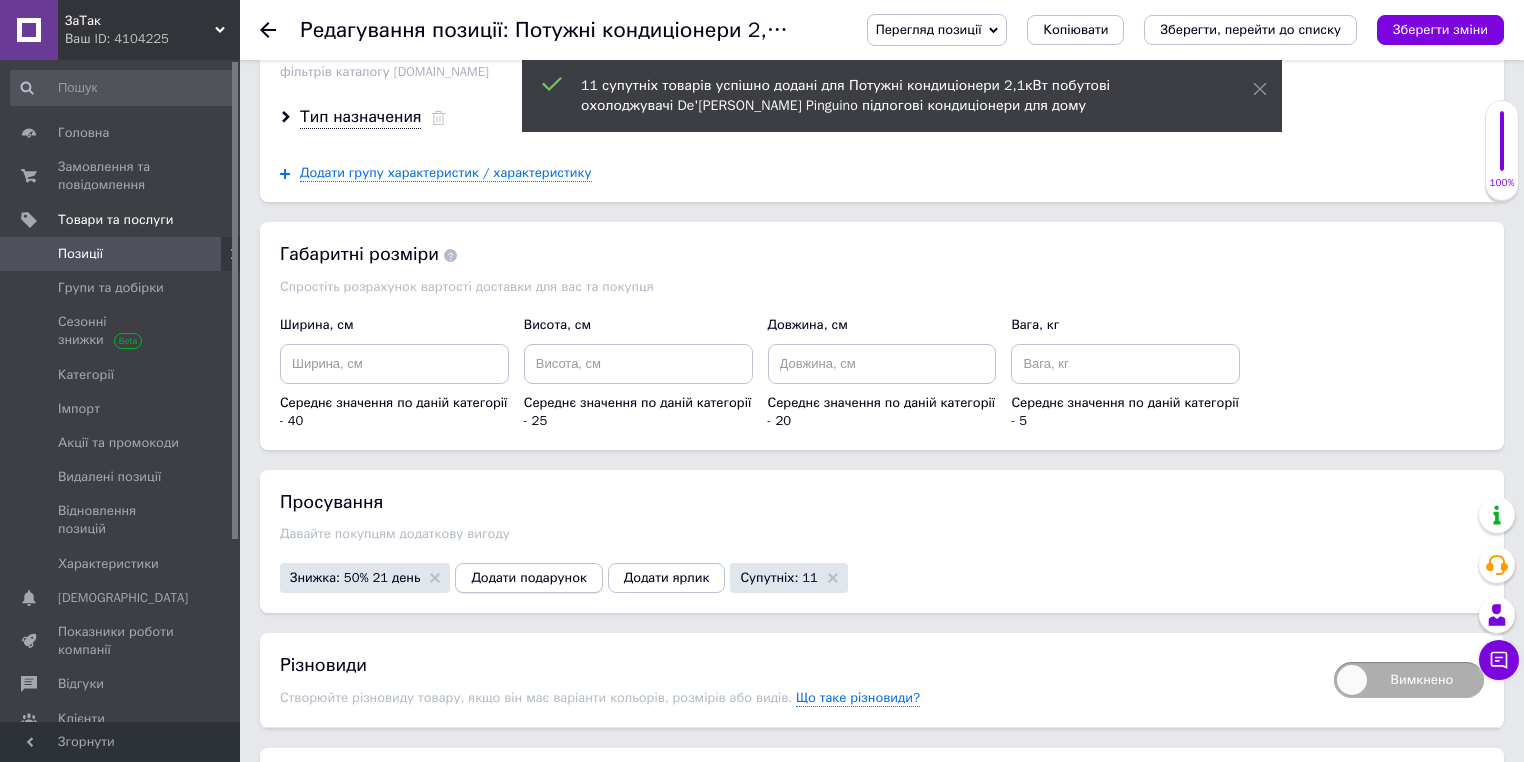click on "Додати подарунок" at bounding box center [528, 578] 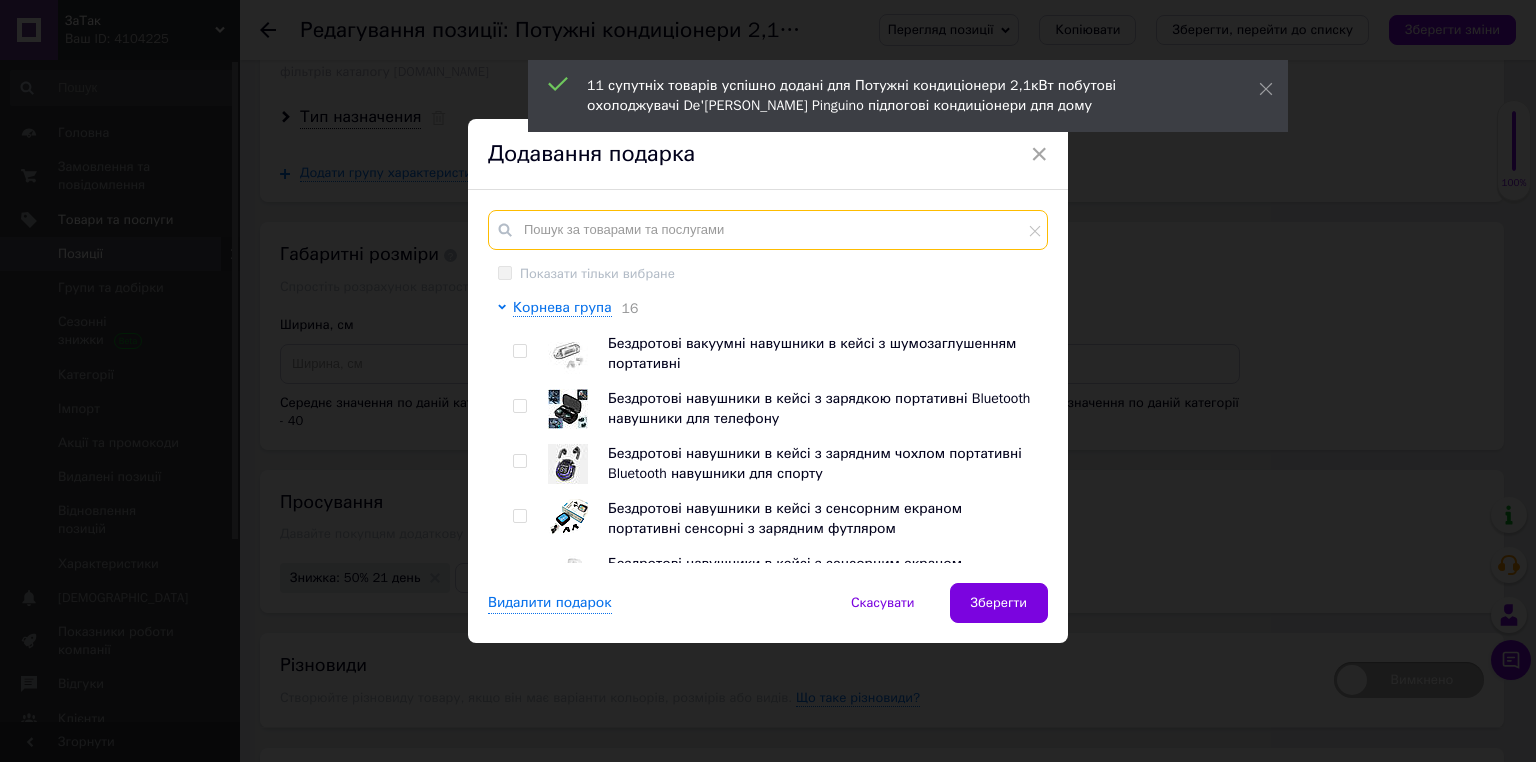 click at bounding box center [768, 230] 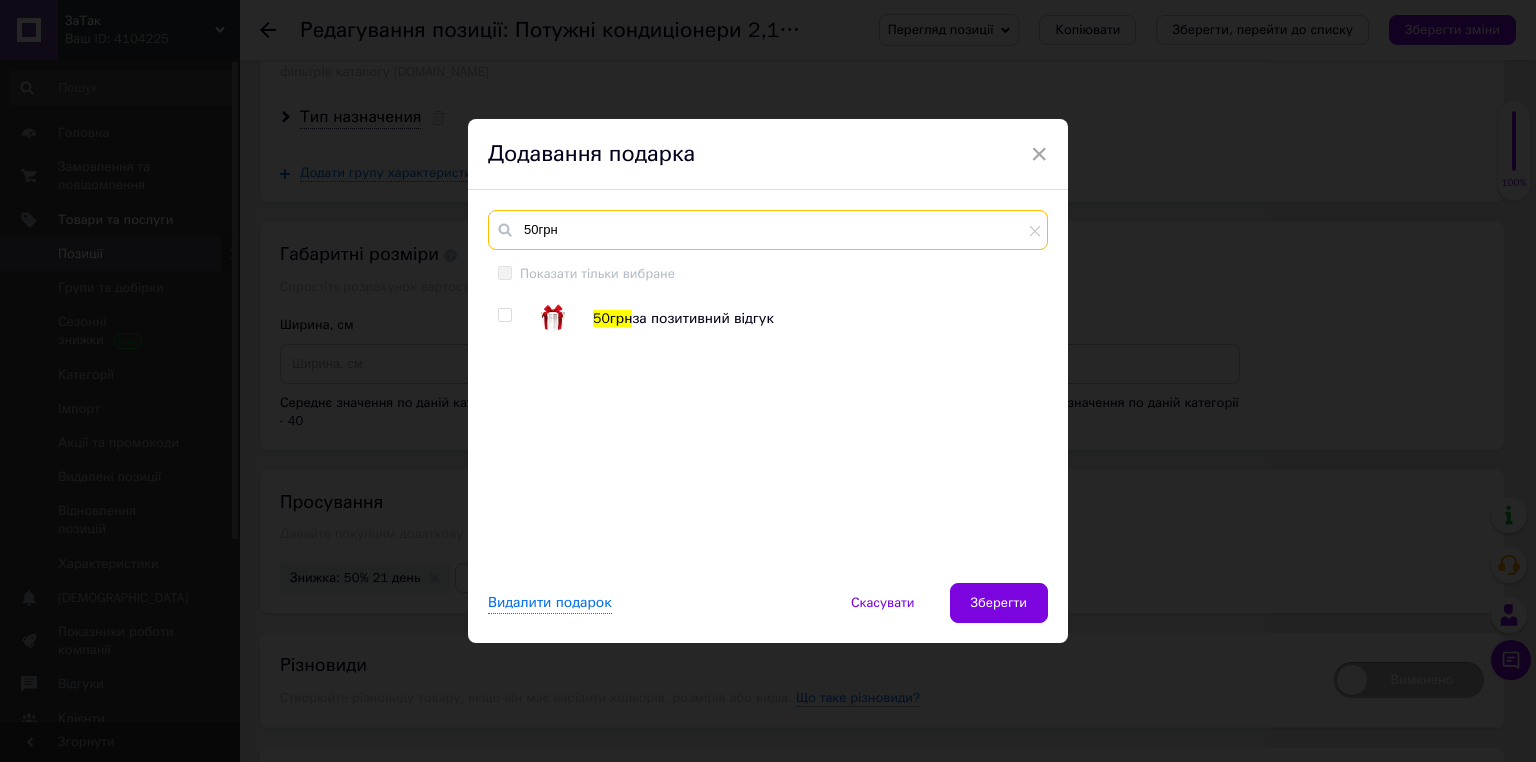 type on "50грн" 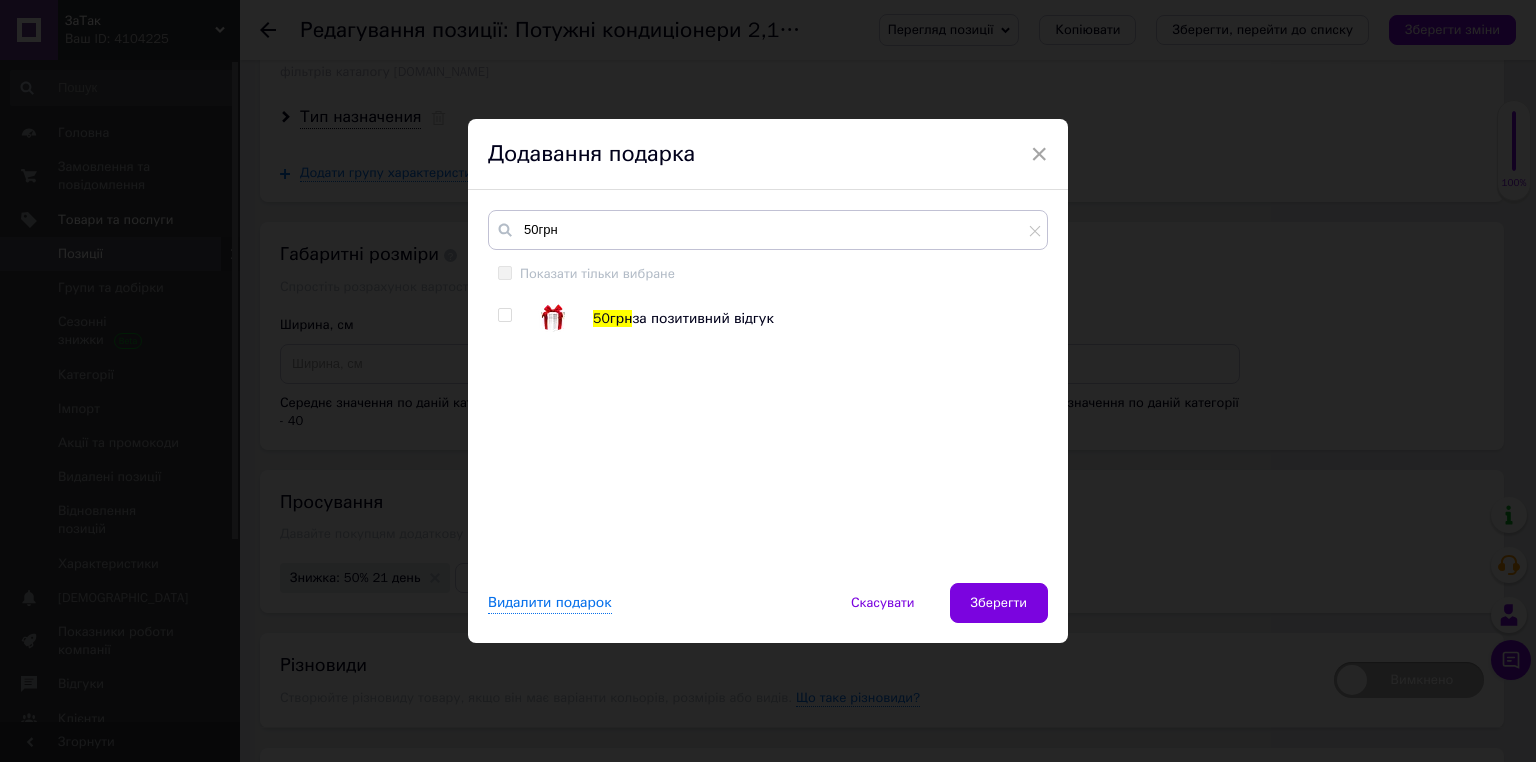 click at bounding box center [504, 315] 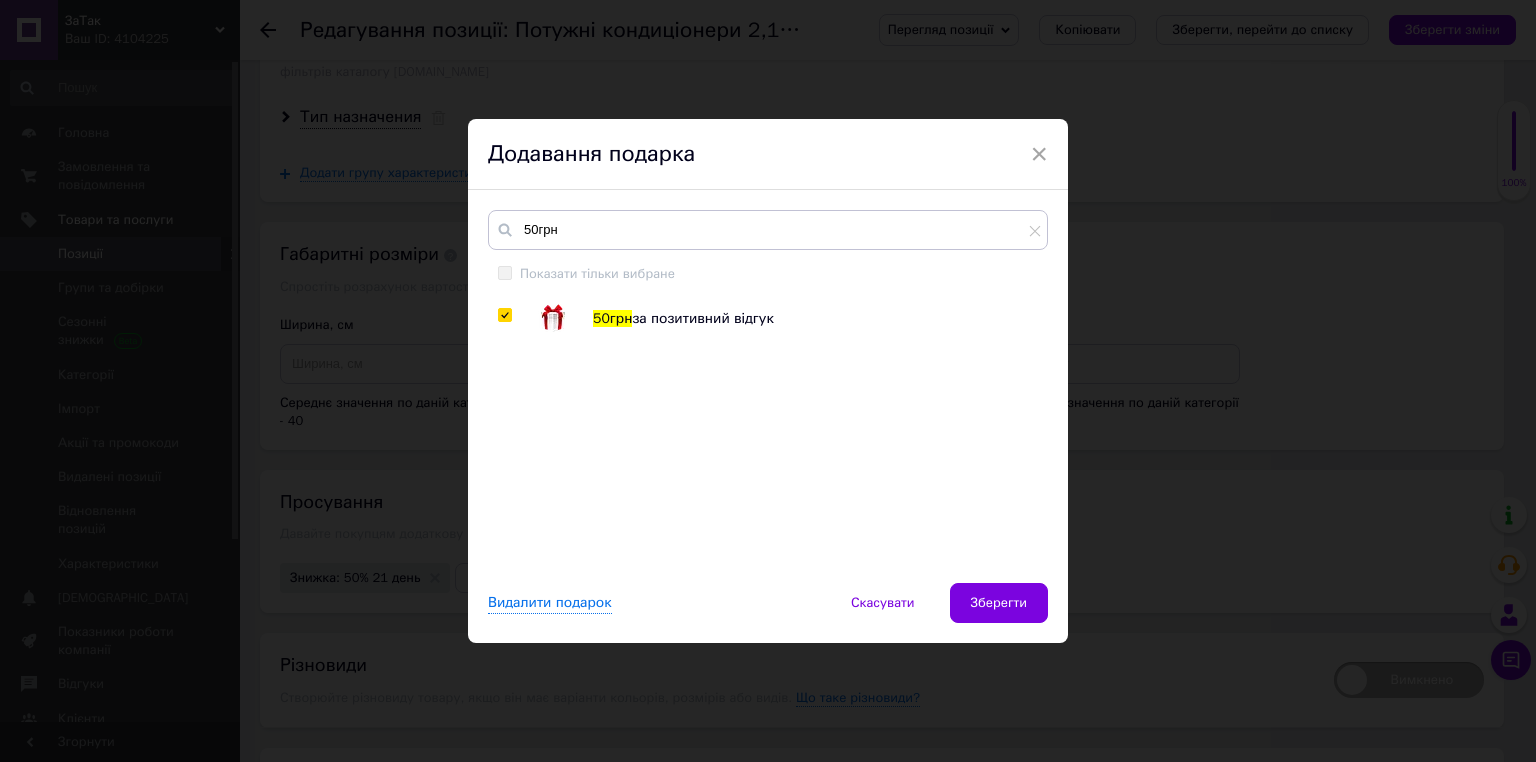 checkbox on "true" 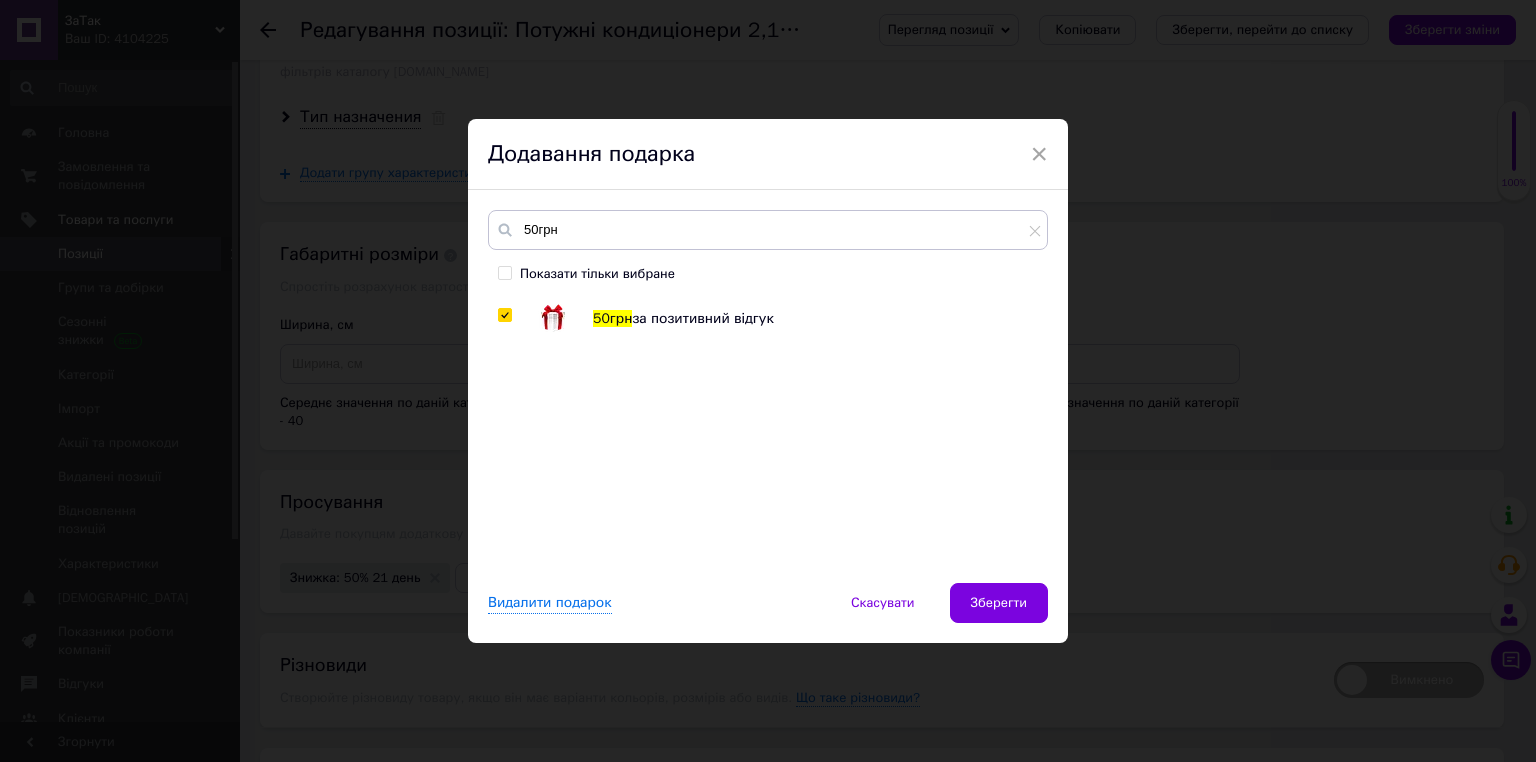 click on "Зберегти" at bounding box center [999, 603] 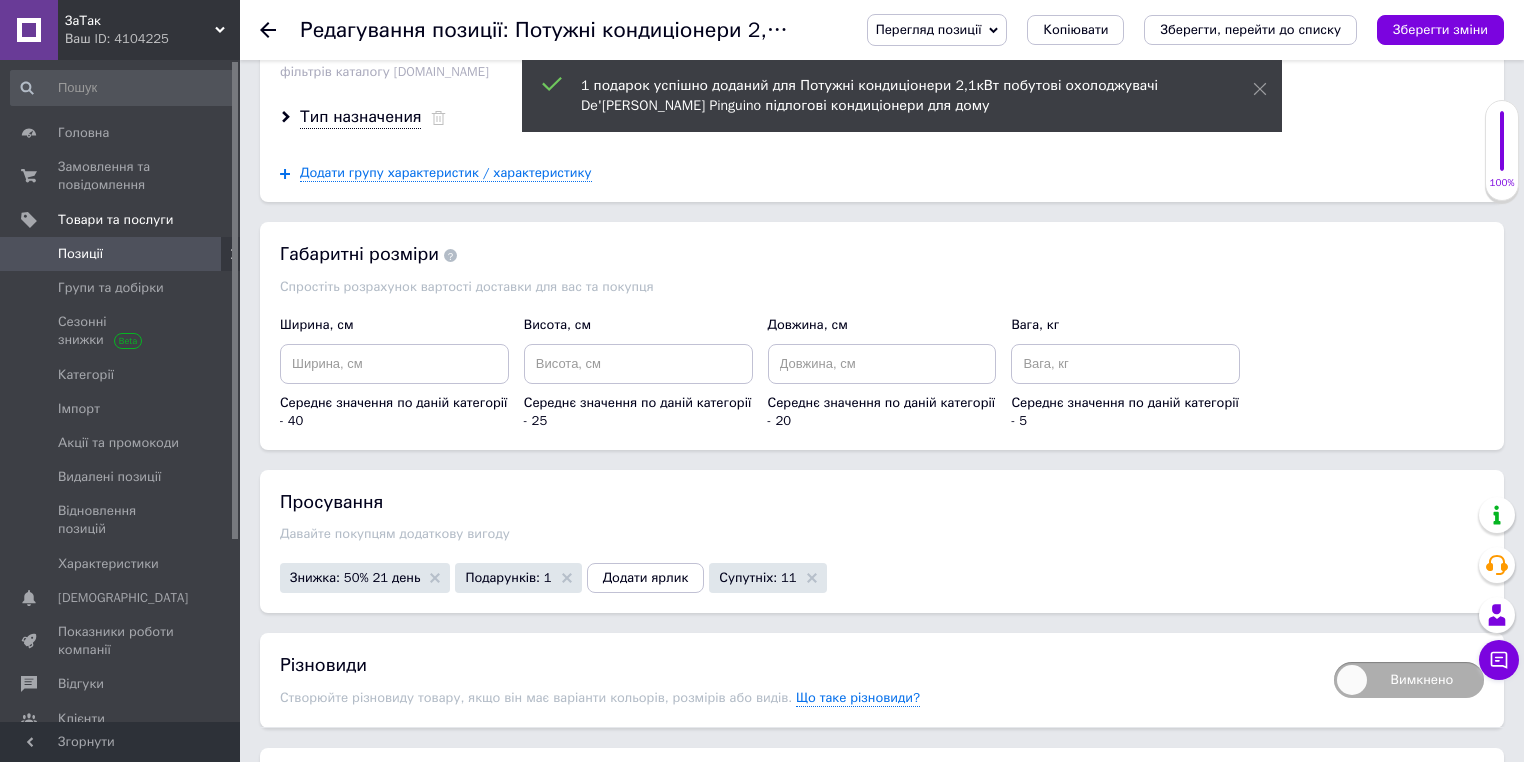 click on "Супутніх: 11" at bounding box center [757, 577] 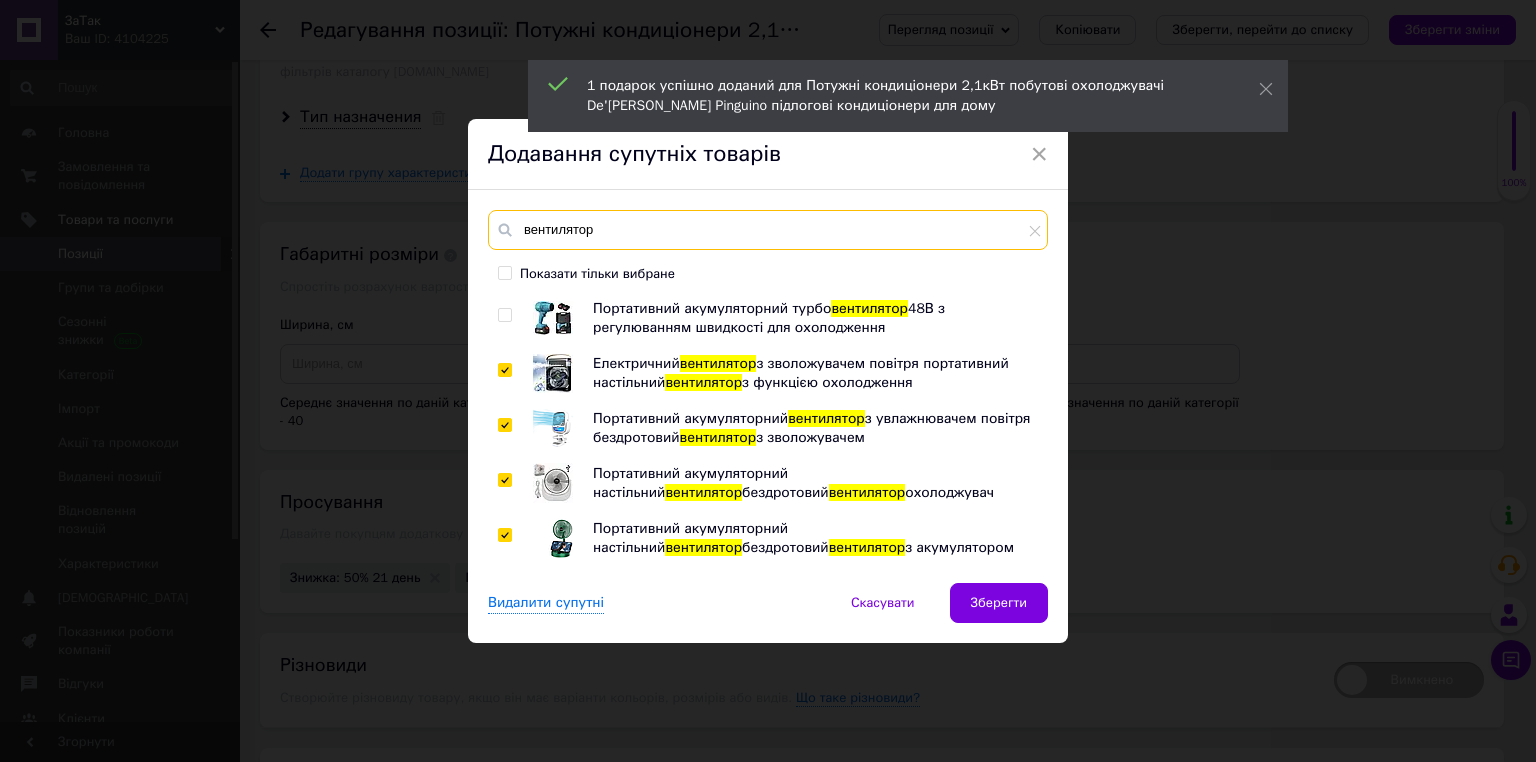 click on "вентилятор" at bounding box center [768, 230] 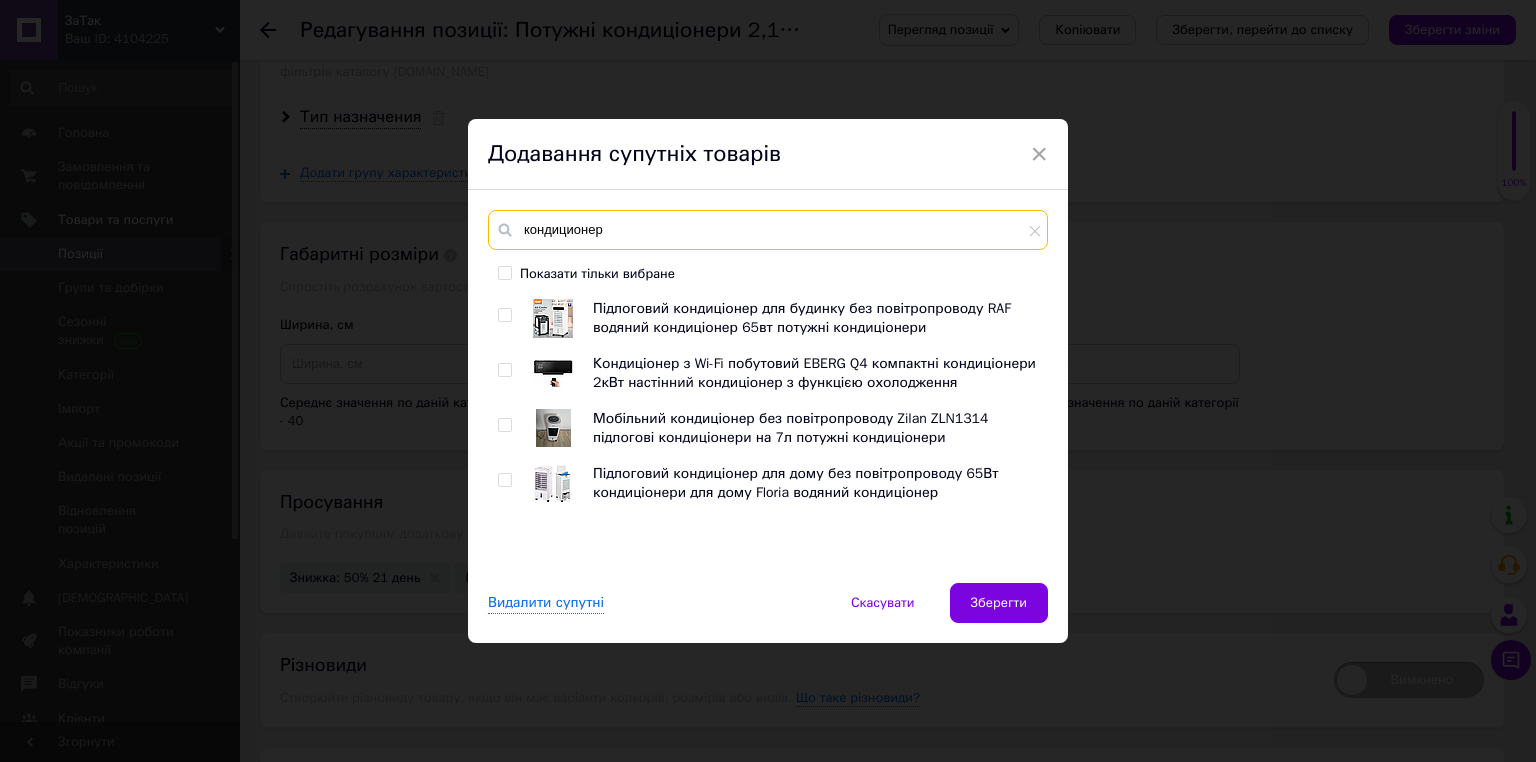 type on "кондиционер" 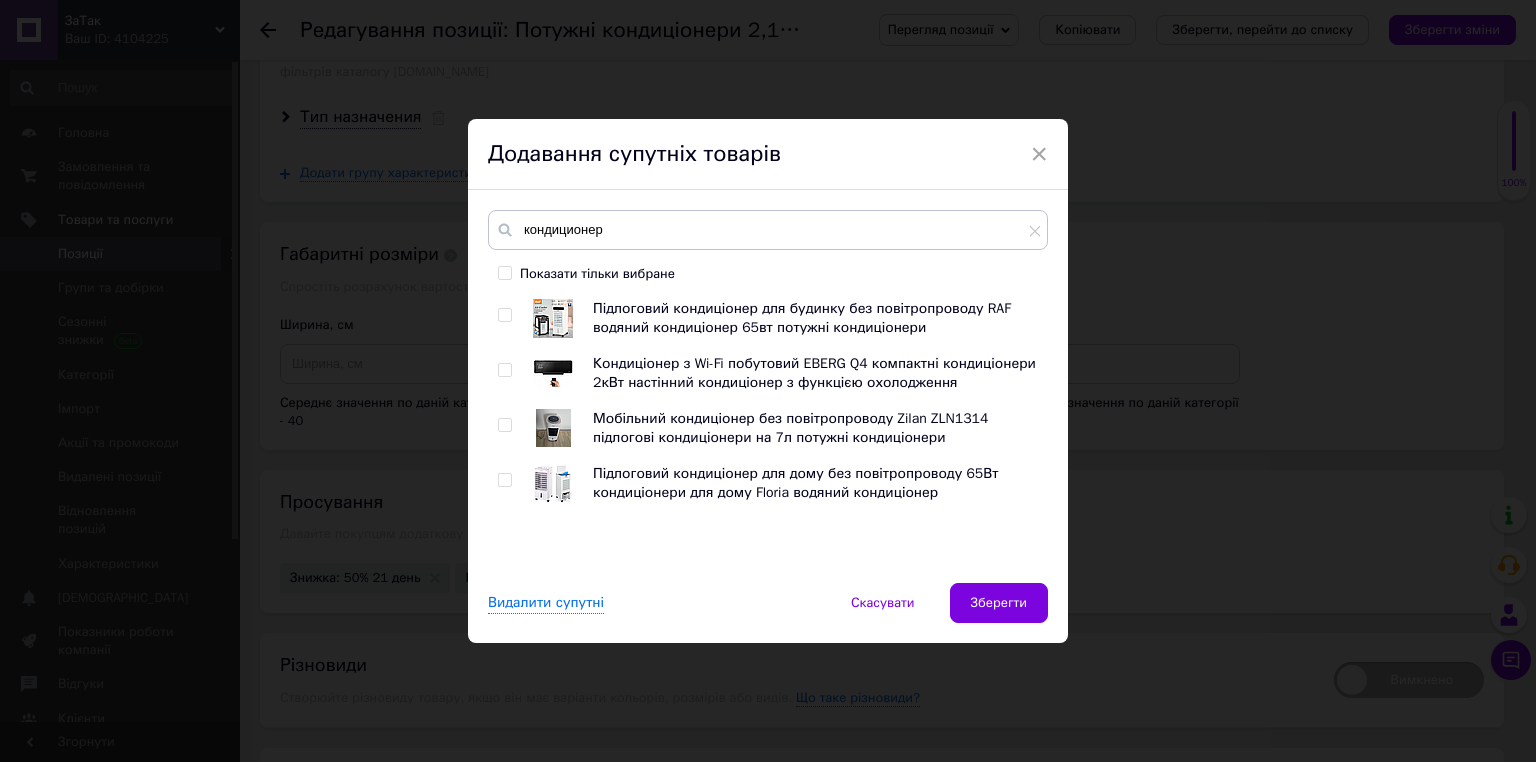 click at bounding box center [504, 315] 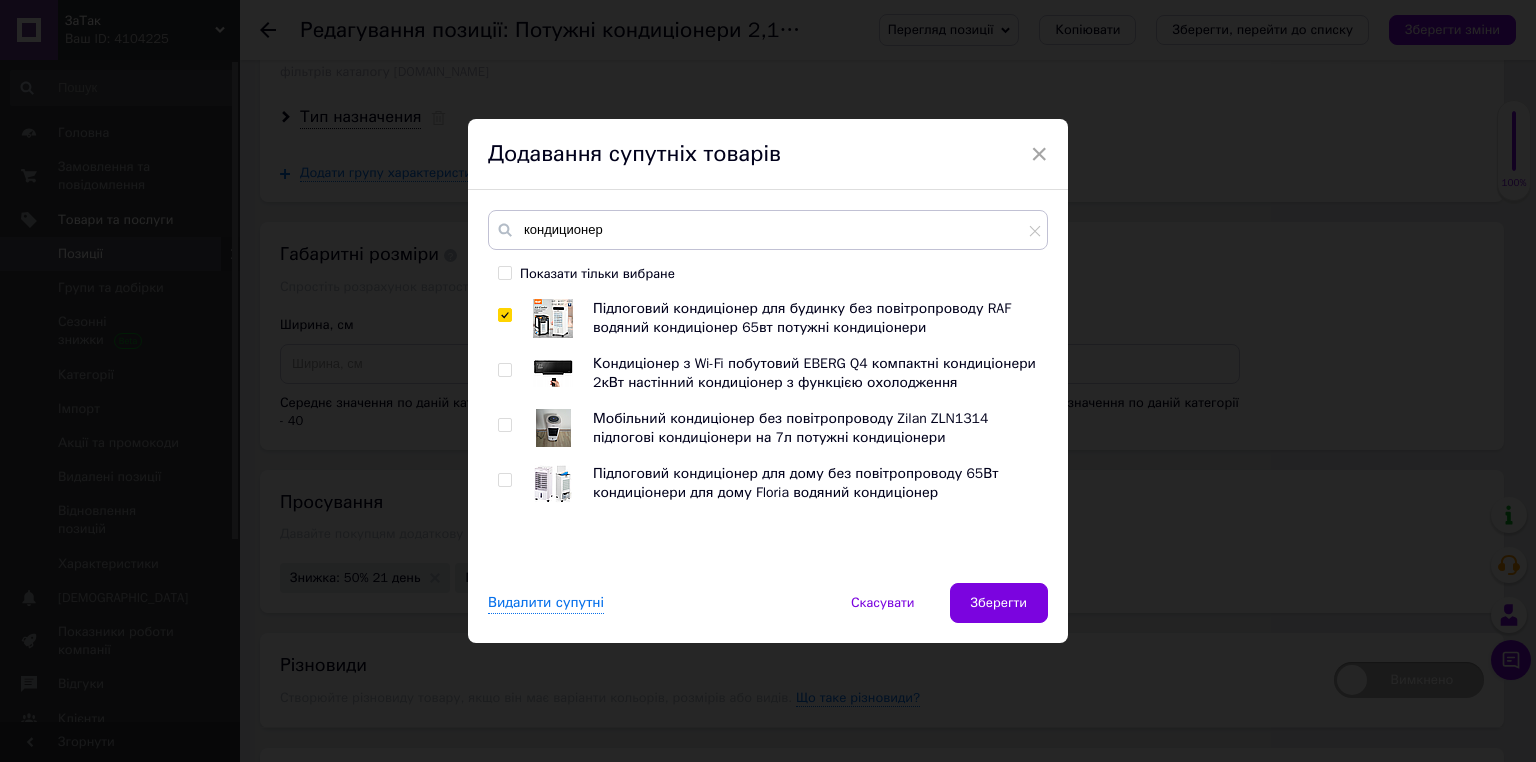 checkbox on "true" 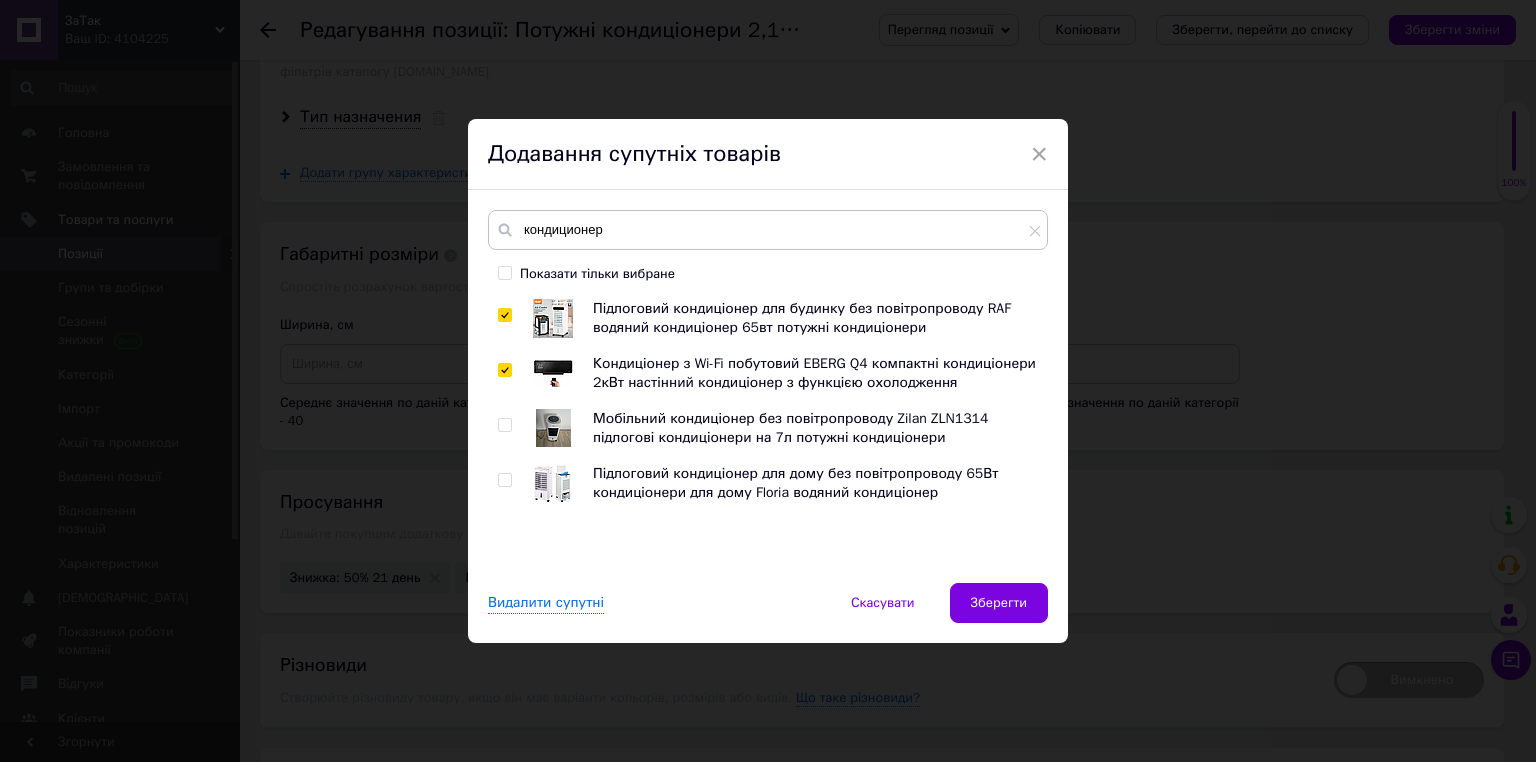 checkbox on "true" 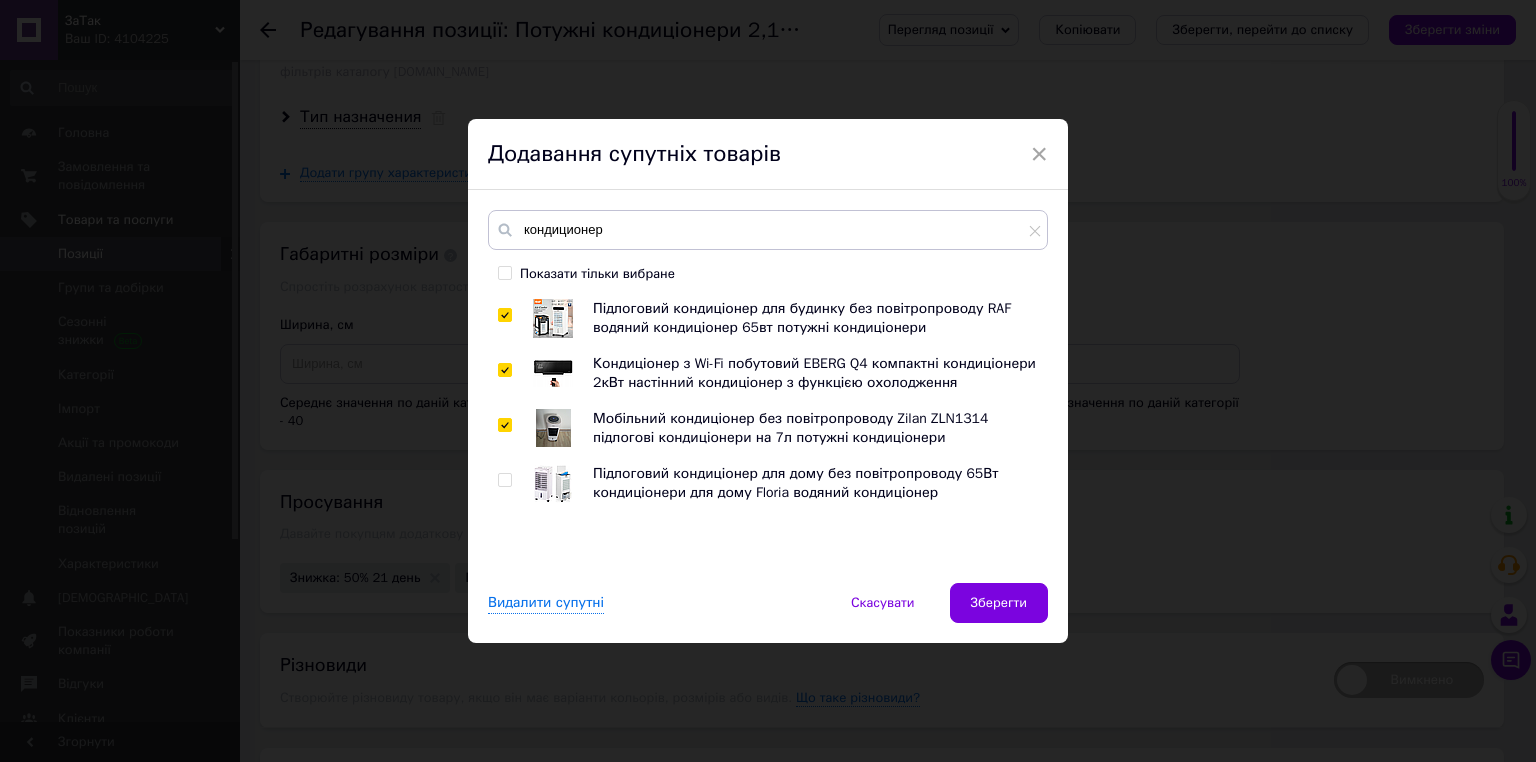 checkbox on "true" 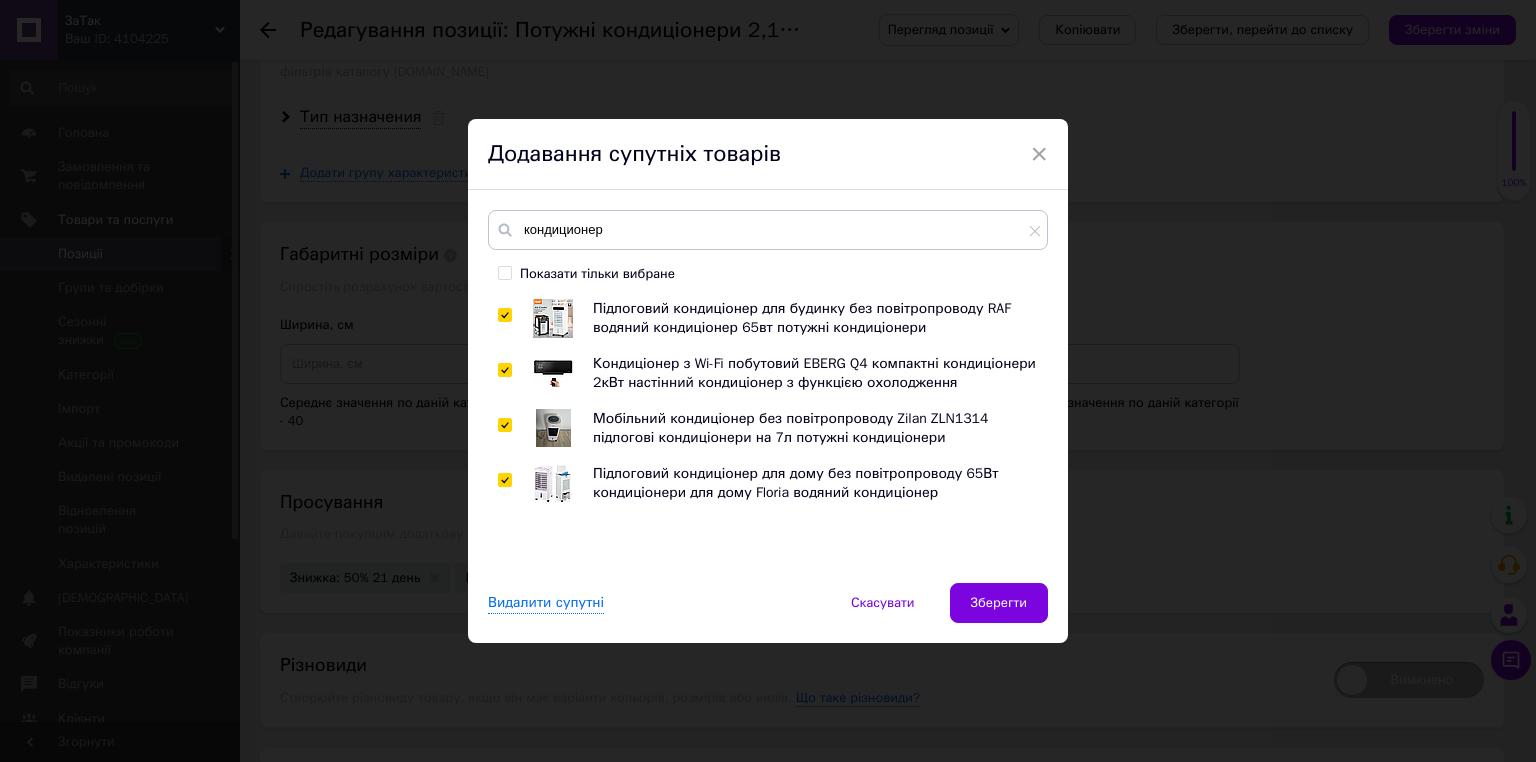 checkbox on "true" 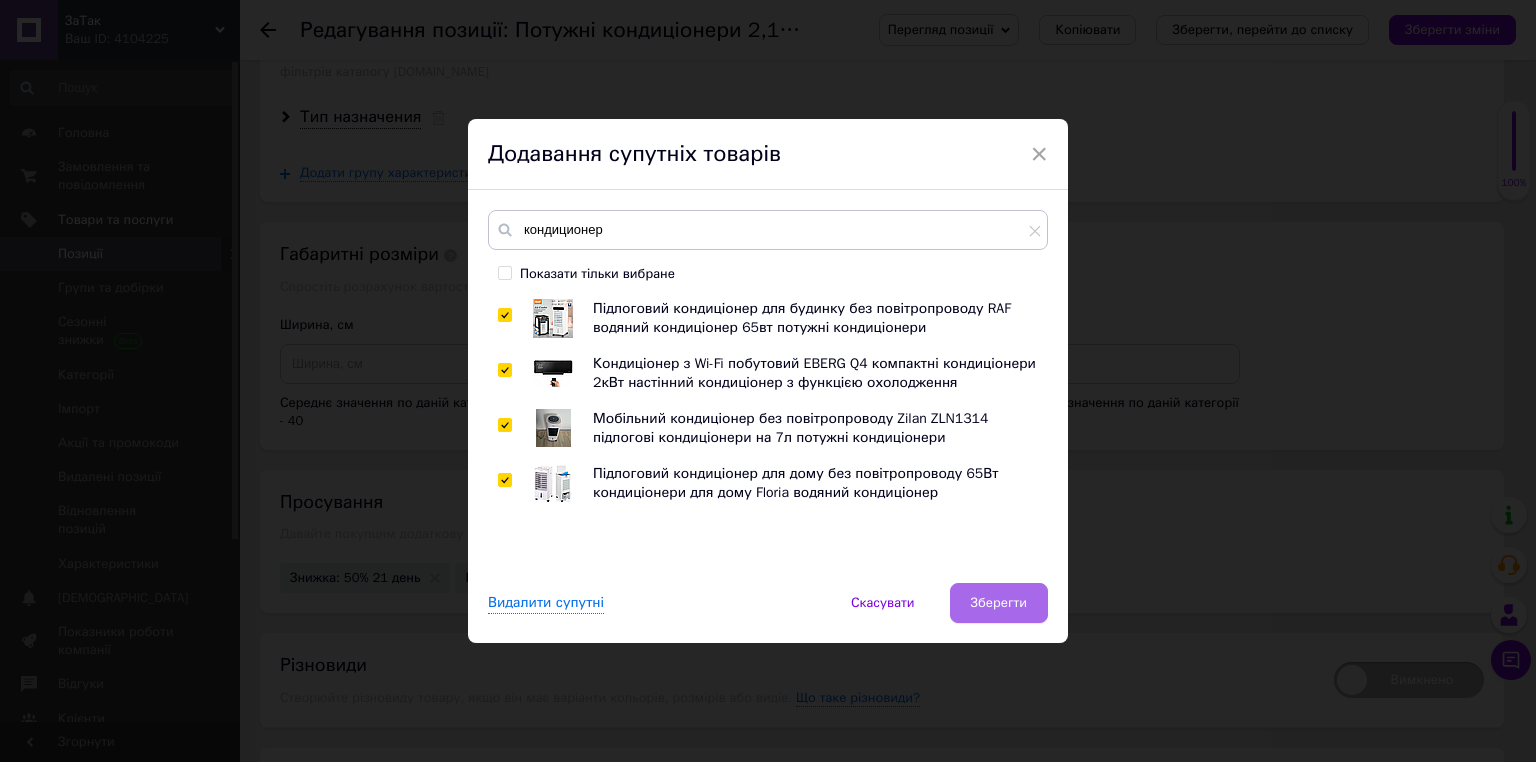 click on "Зберегти" at bounding box center (999, 603) 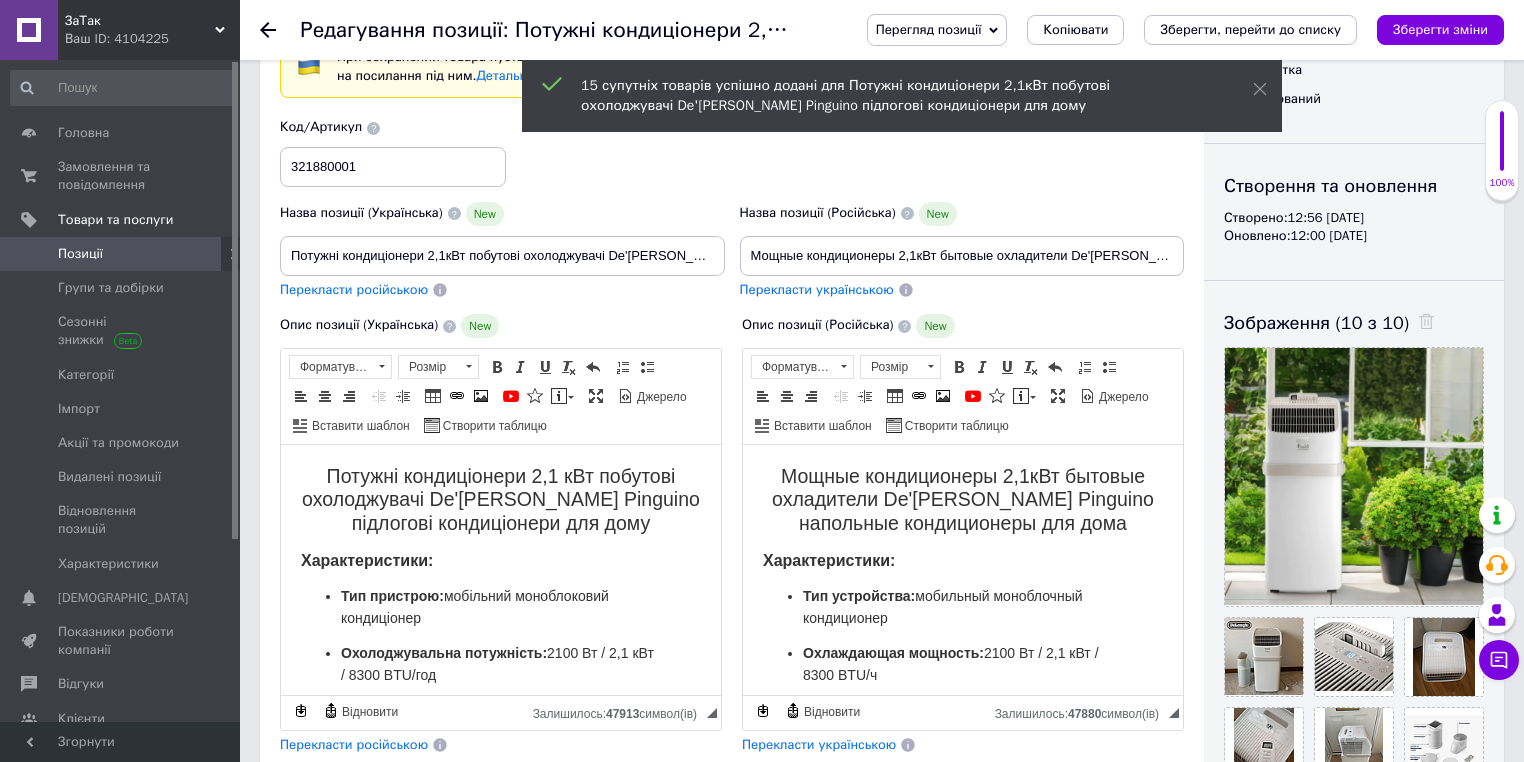scroll, scrollTop: 72, scrollLeft: 0, axis: vertical 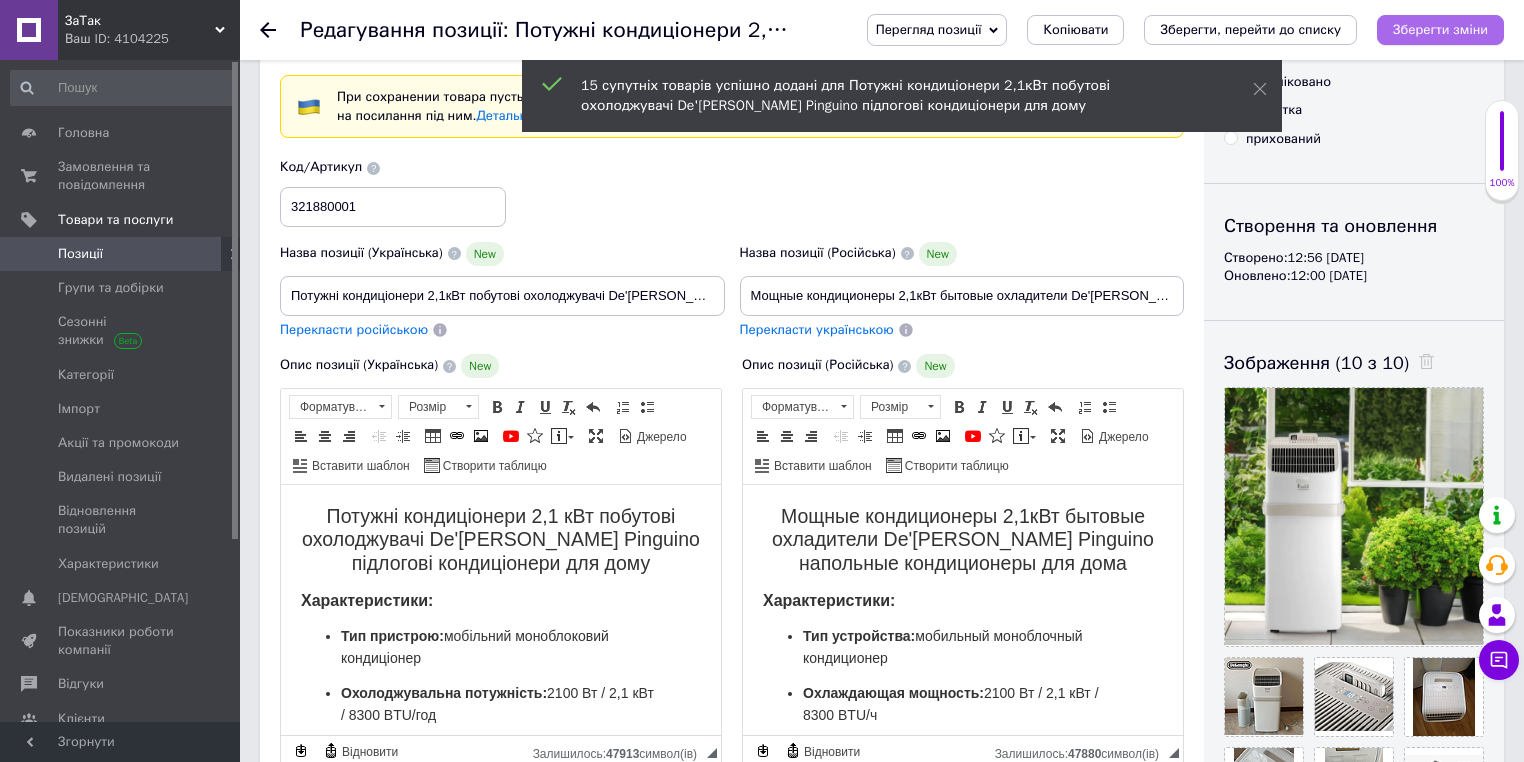 click on "Зберегти зміни" at bounding box center [1440, 29] 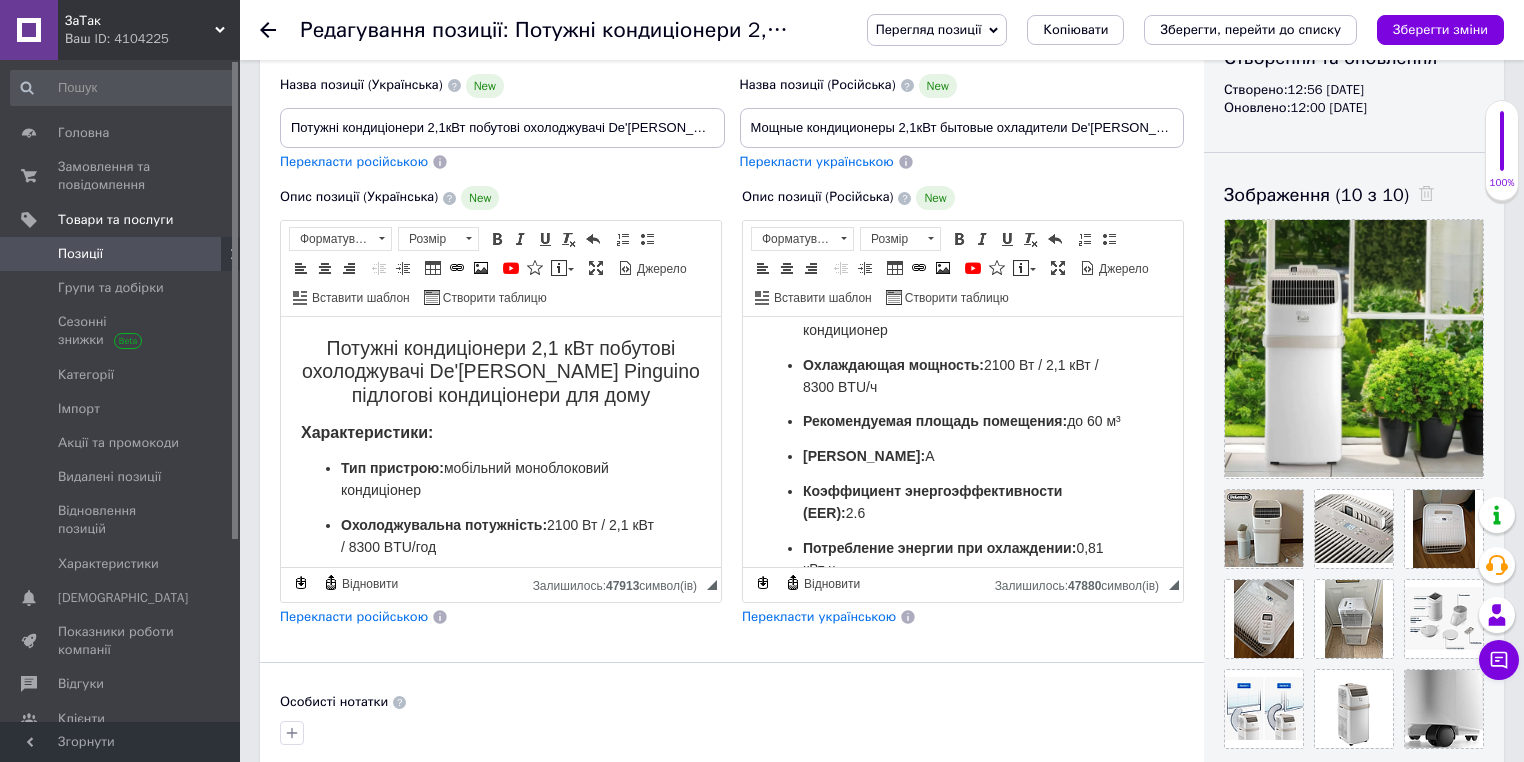 scroll, scrollTop: 240, scrollLeft: 0, axis: vertical 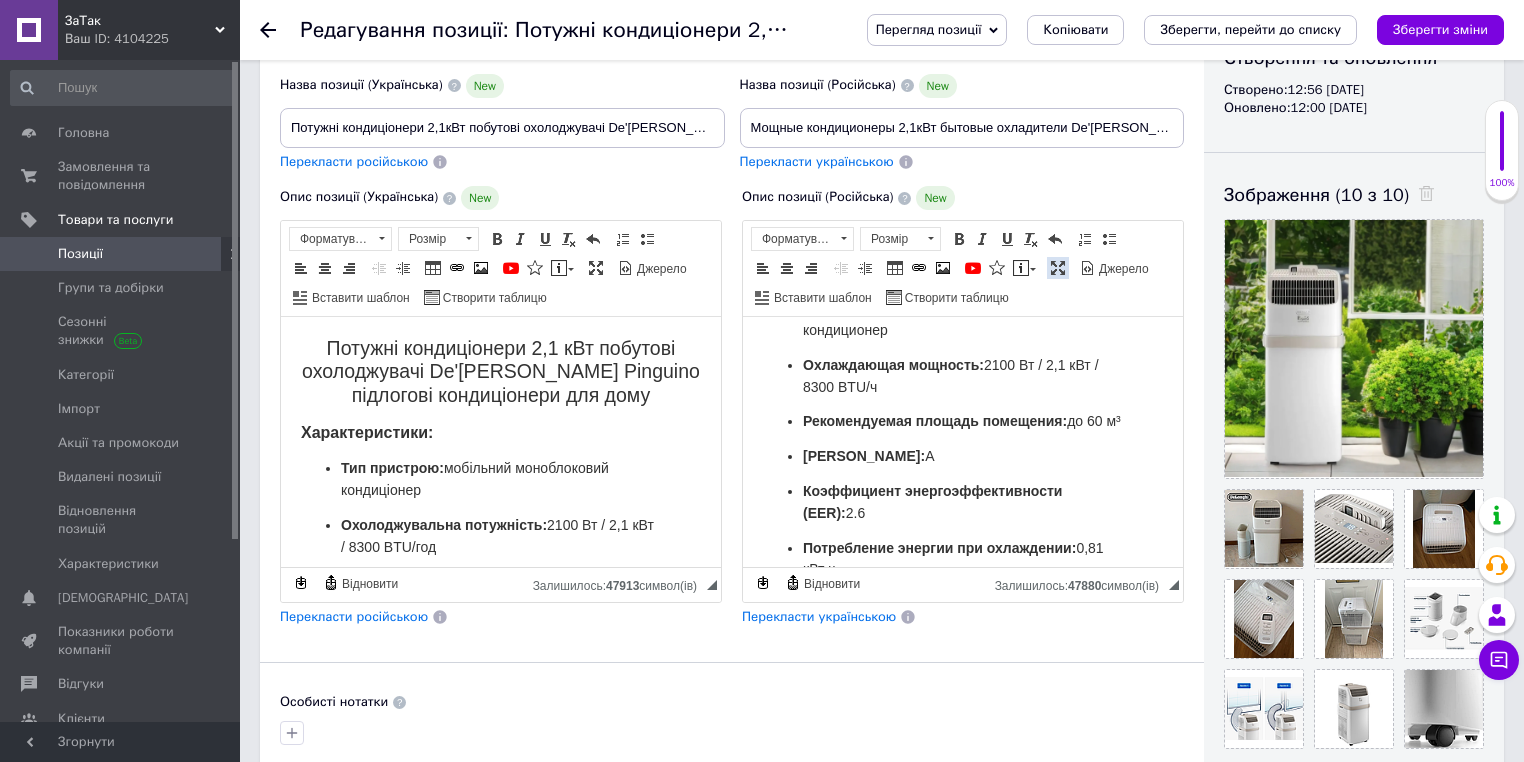 click on "Максимізувати" at bounding box center (1058, 268) 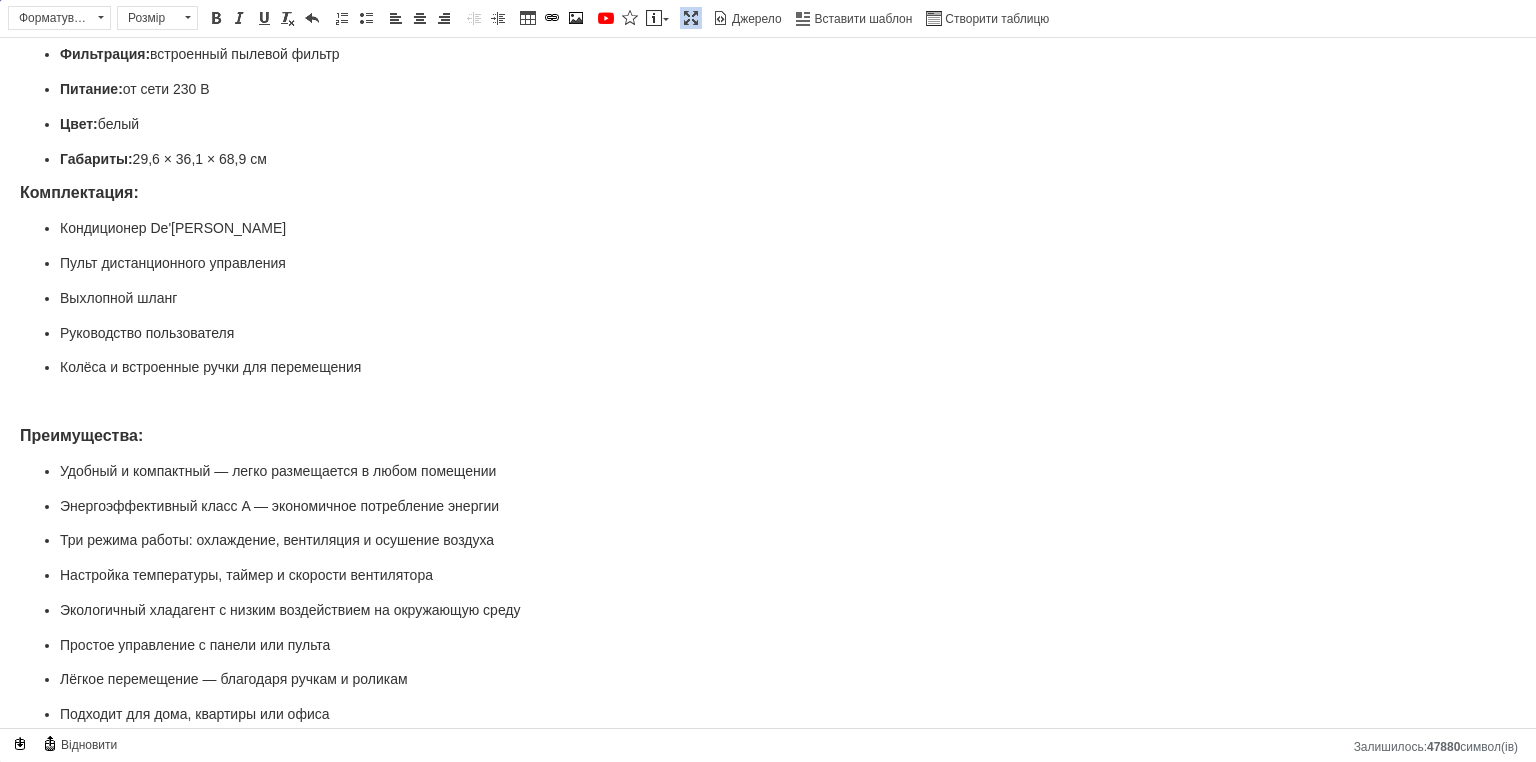 scroll, scrollTop: 498, scrollLeft: 0, axis: vertical 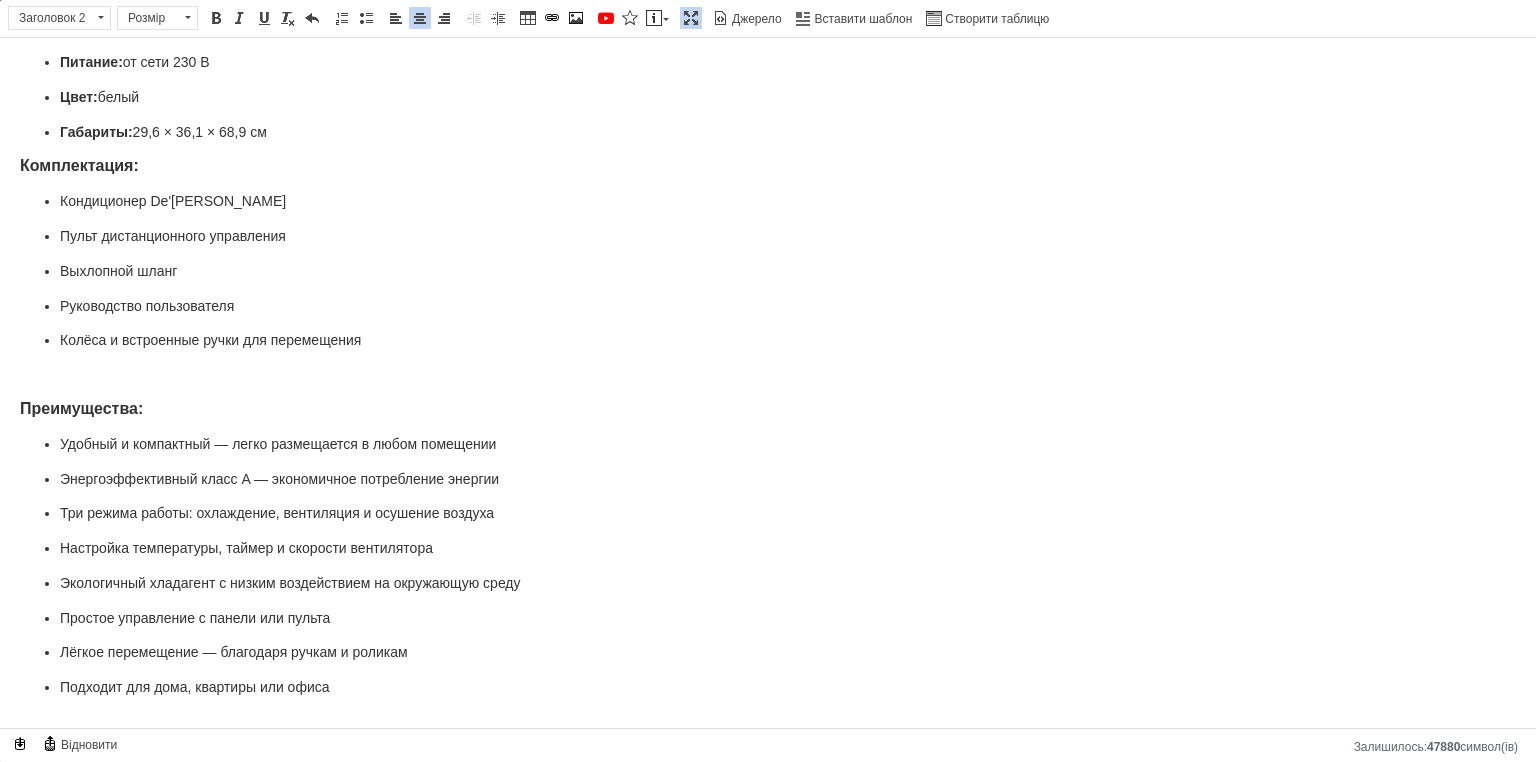 click on "Мощные кондиционеры 2,1кВт бытовые охладители De'[PERSON_NAME] Pinguino напольные кондиционеры для дома Характеристики: Тип устройства:  мобильный моноблочный кондиционер Охлаждающая мощность:  2100 Вт / 2,1 кВт / 8300 BTU/ч Рекомендуемая площадь помещения:  до 60 м³ Класс энергоэффективности:  A Коэффициент энергоэффективности (EER):  2.6 Потребление энергии при охлаждении:  0,81 кВт·ч Основные функции:  охлаждение, вентиляция, осушение Количество скоростей вентилятора:  3 Тип хладагента:  экологичный (ПГГПГ) Управление:  сенсорная панель + пульт дистанционного управления Фильтрация:" at bounding box center [768, 231] 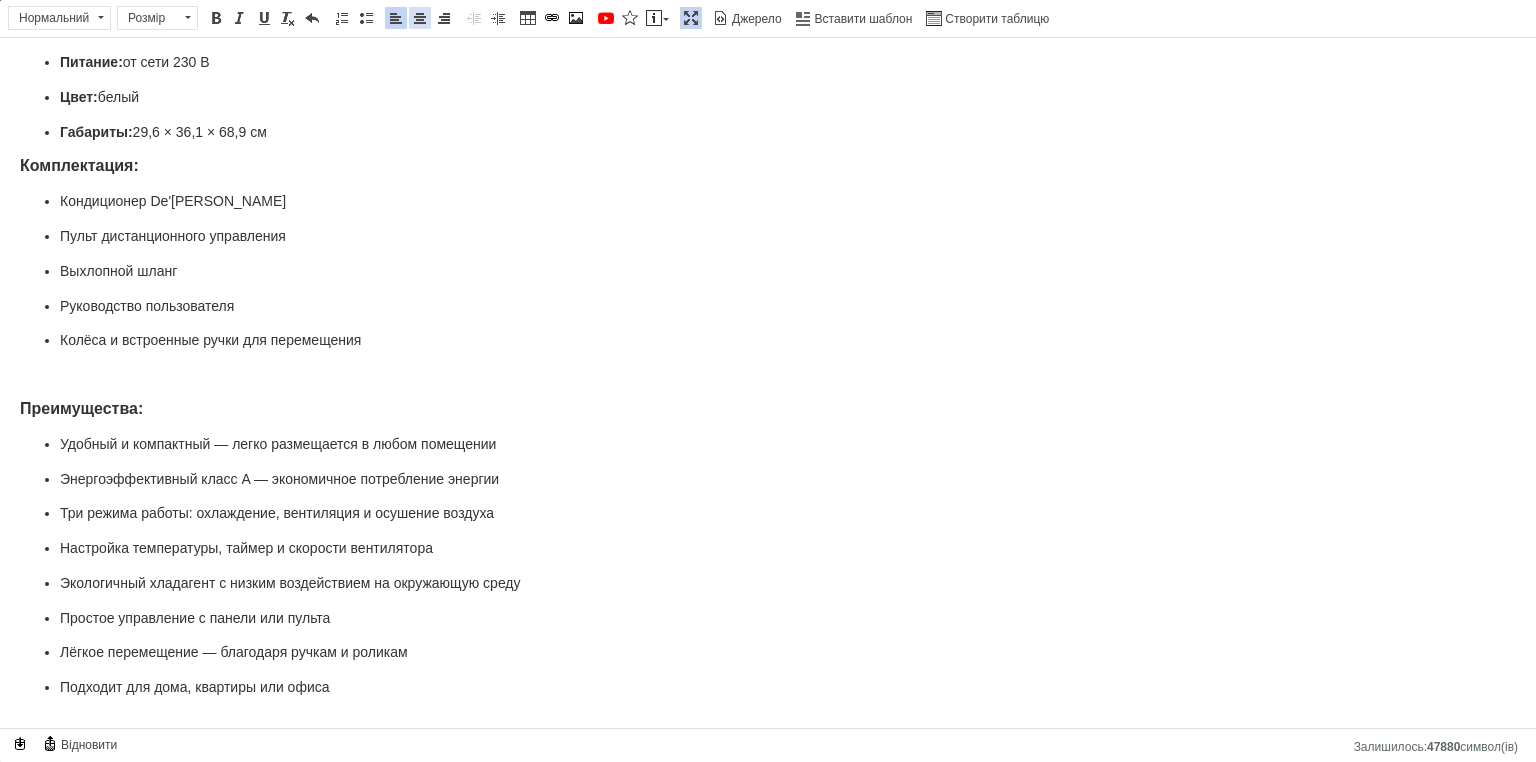 click at bounding box center (420, 18) 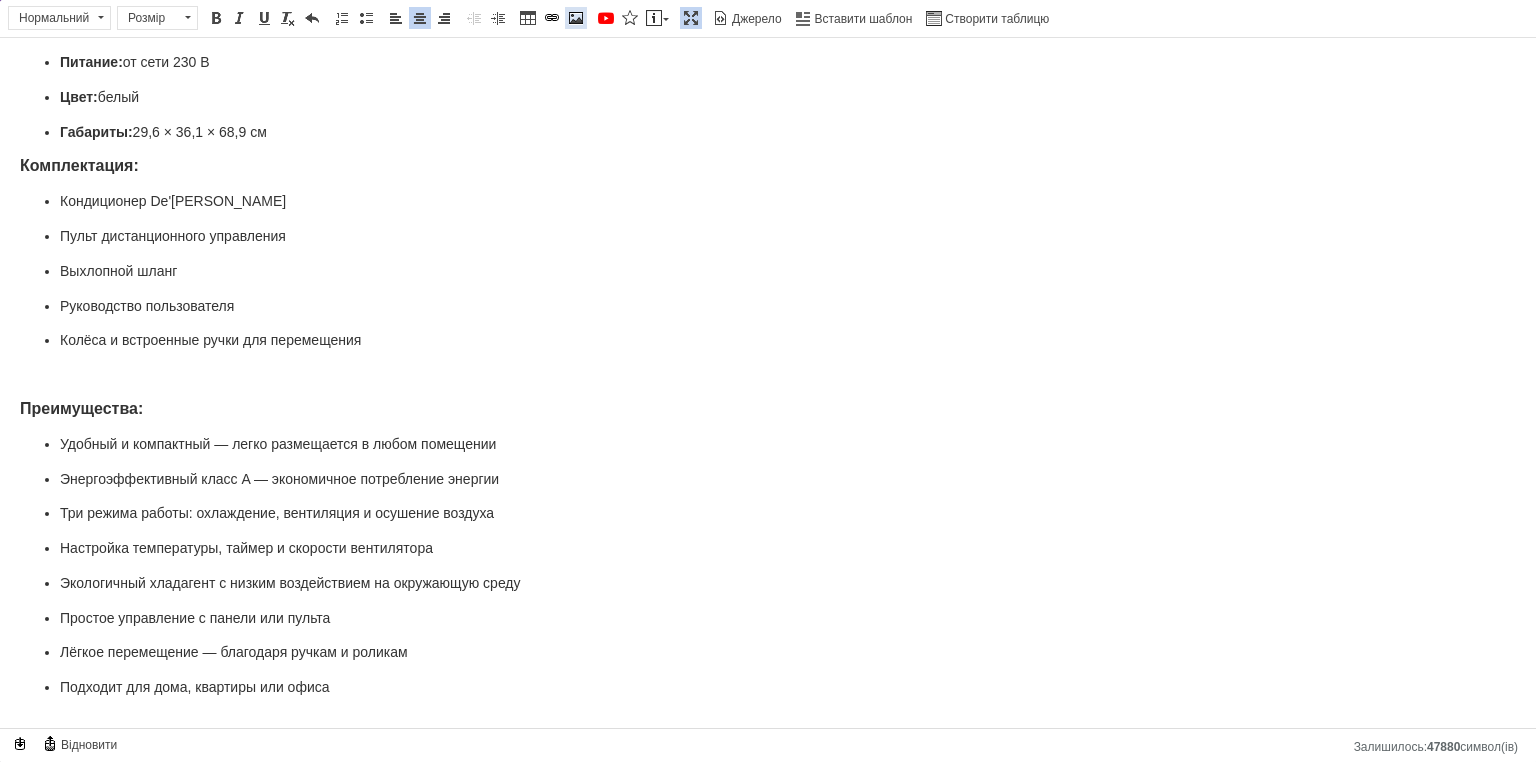 click at bounding box center [576, 18] 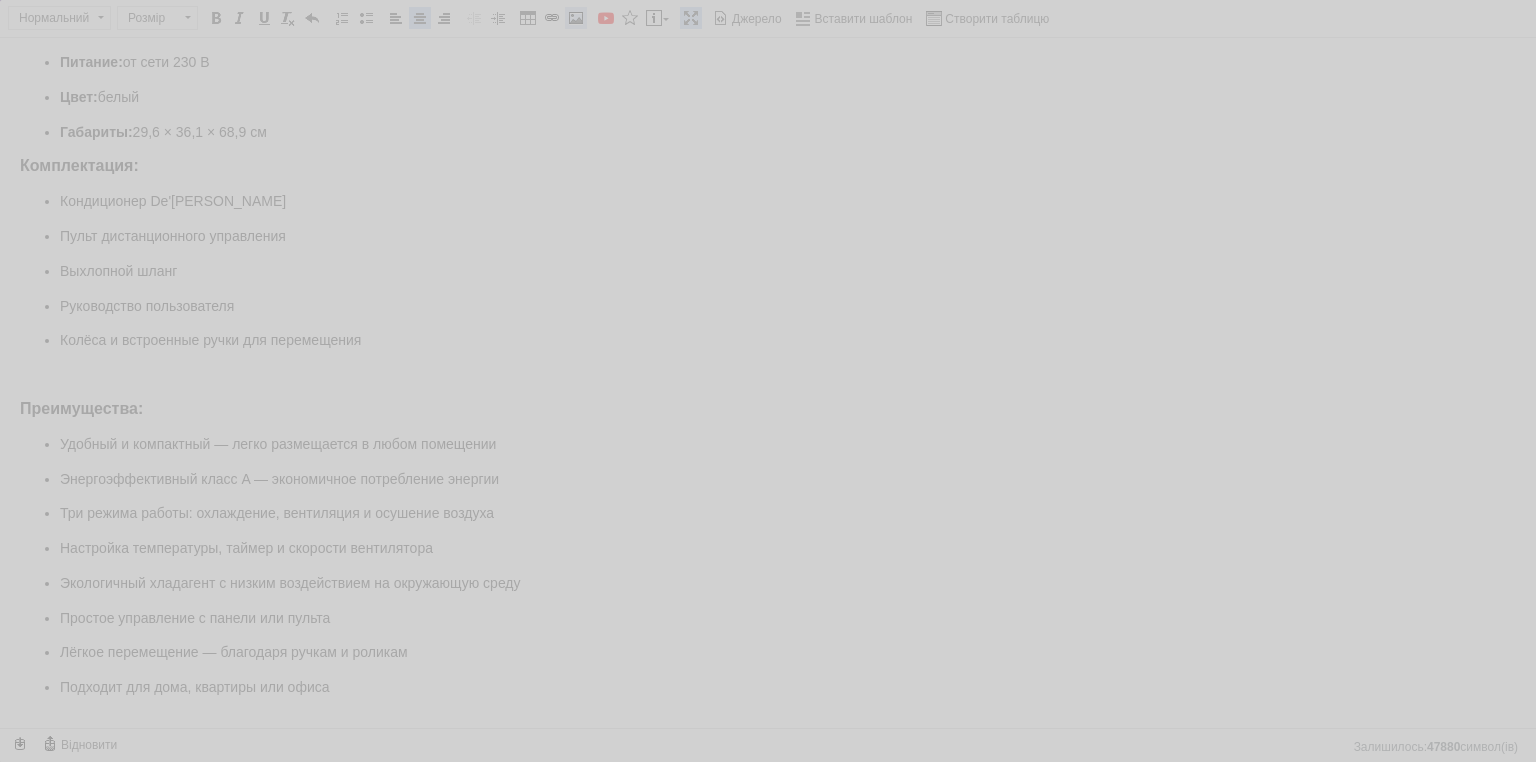 select 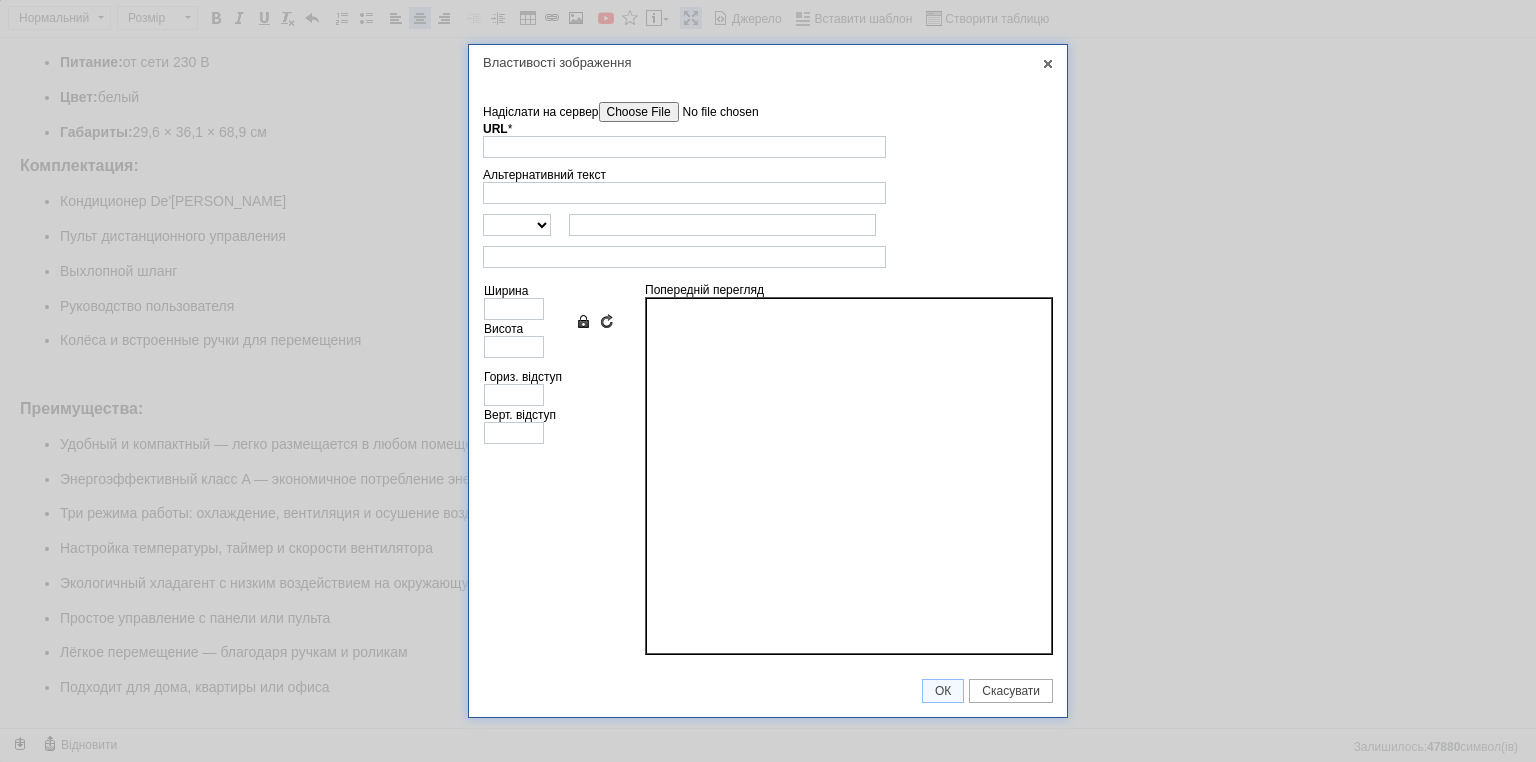 click on "Надіслати на сервер" at bounding box center [712, 112] 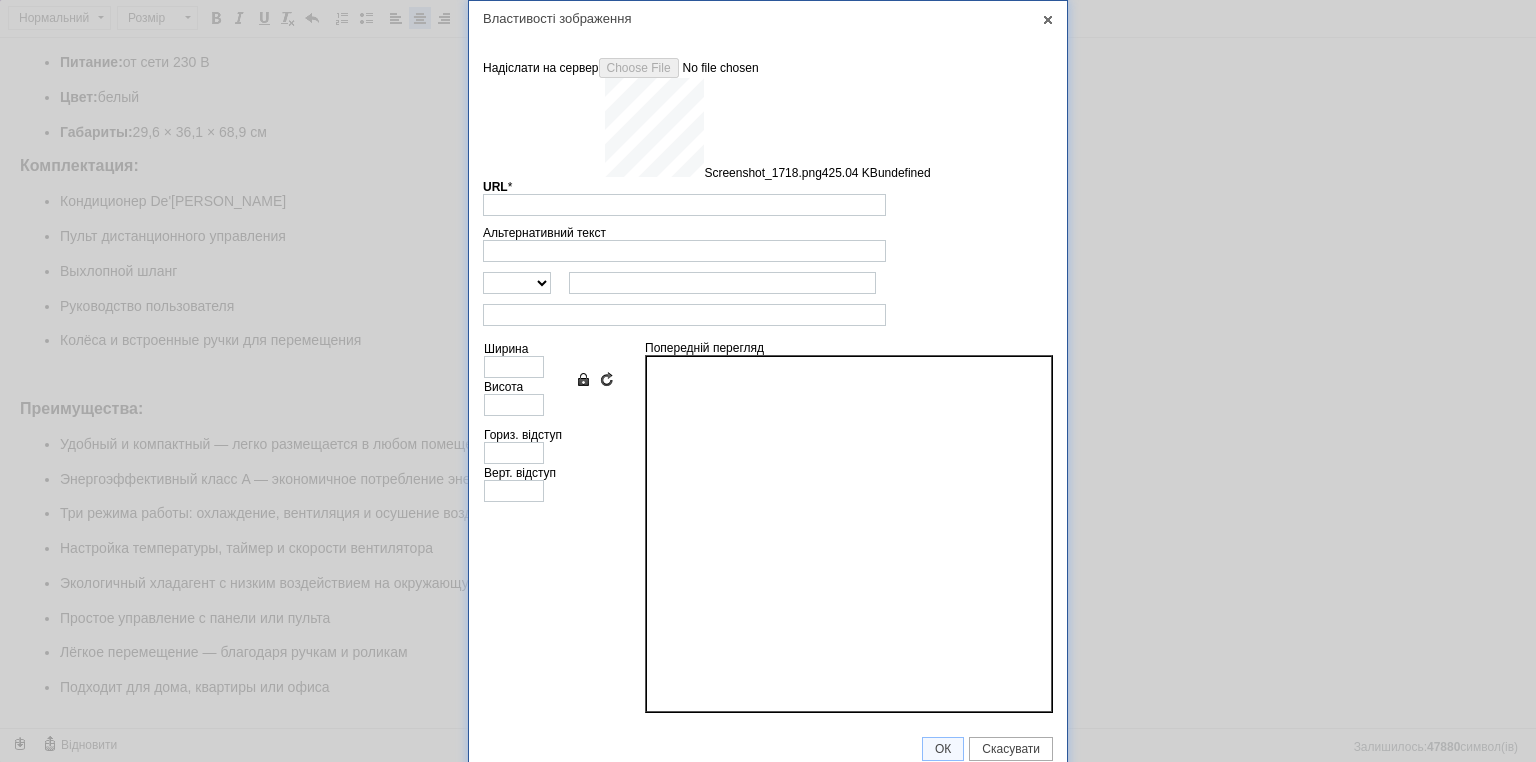 click on "Ширина Висота" at bounding box center [519, 379] 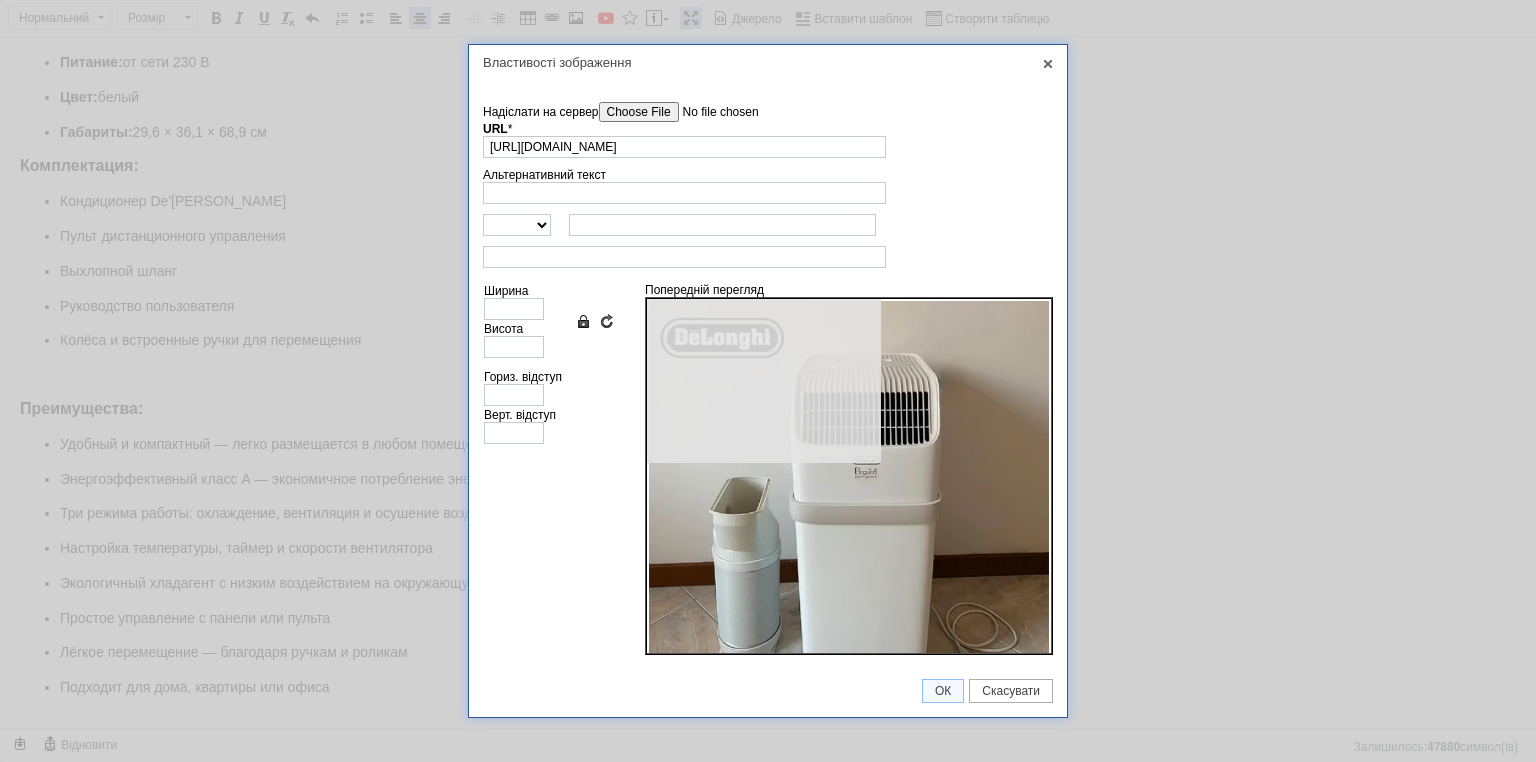 type on "610" 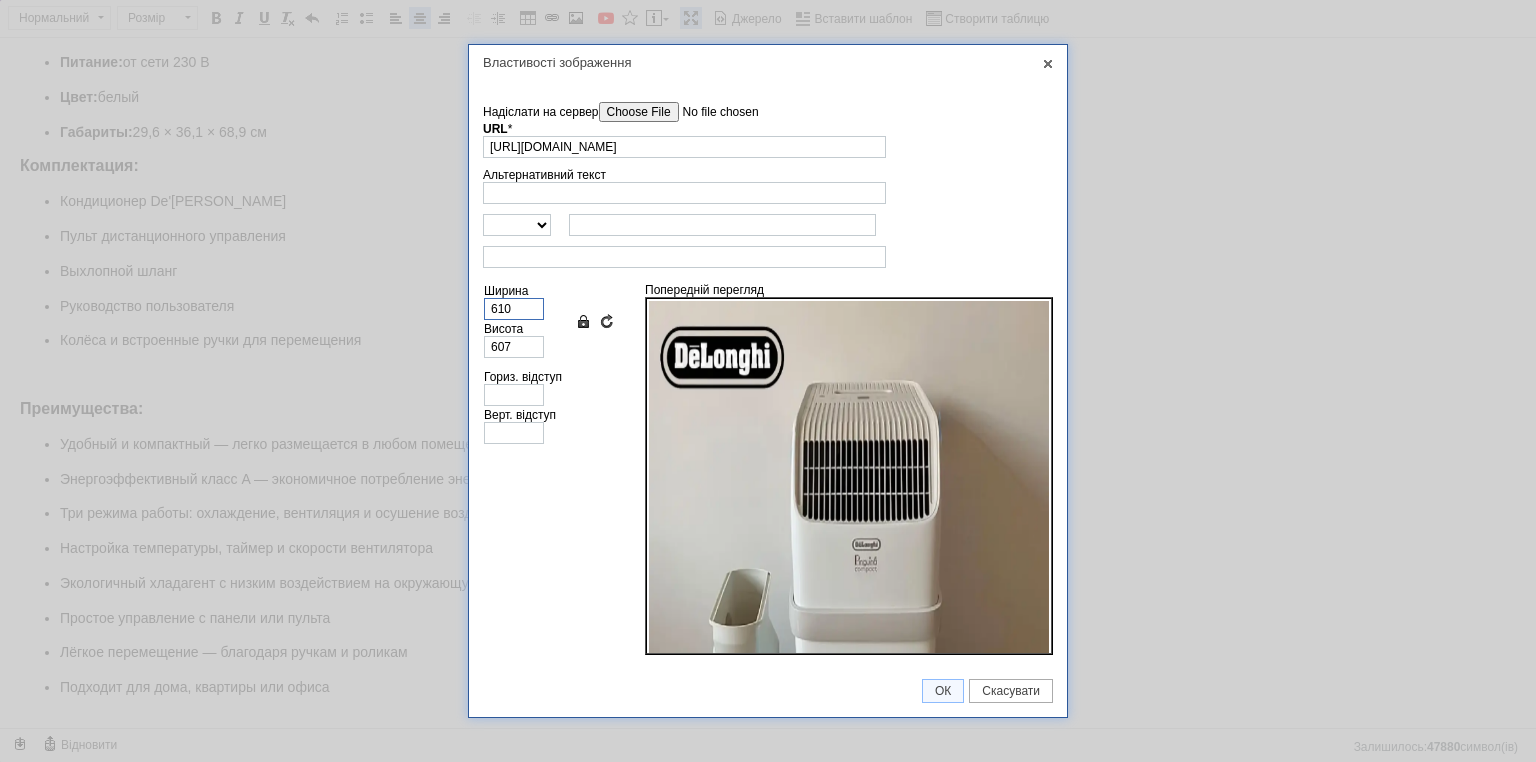 drag, startPoint x: 512, startPoint y: 309, endPoint x: 448, endPoint y: 306, distance: 64.070274 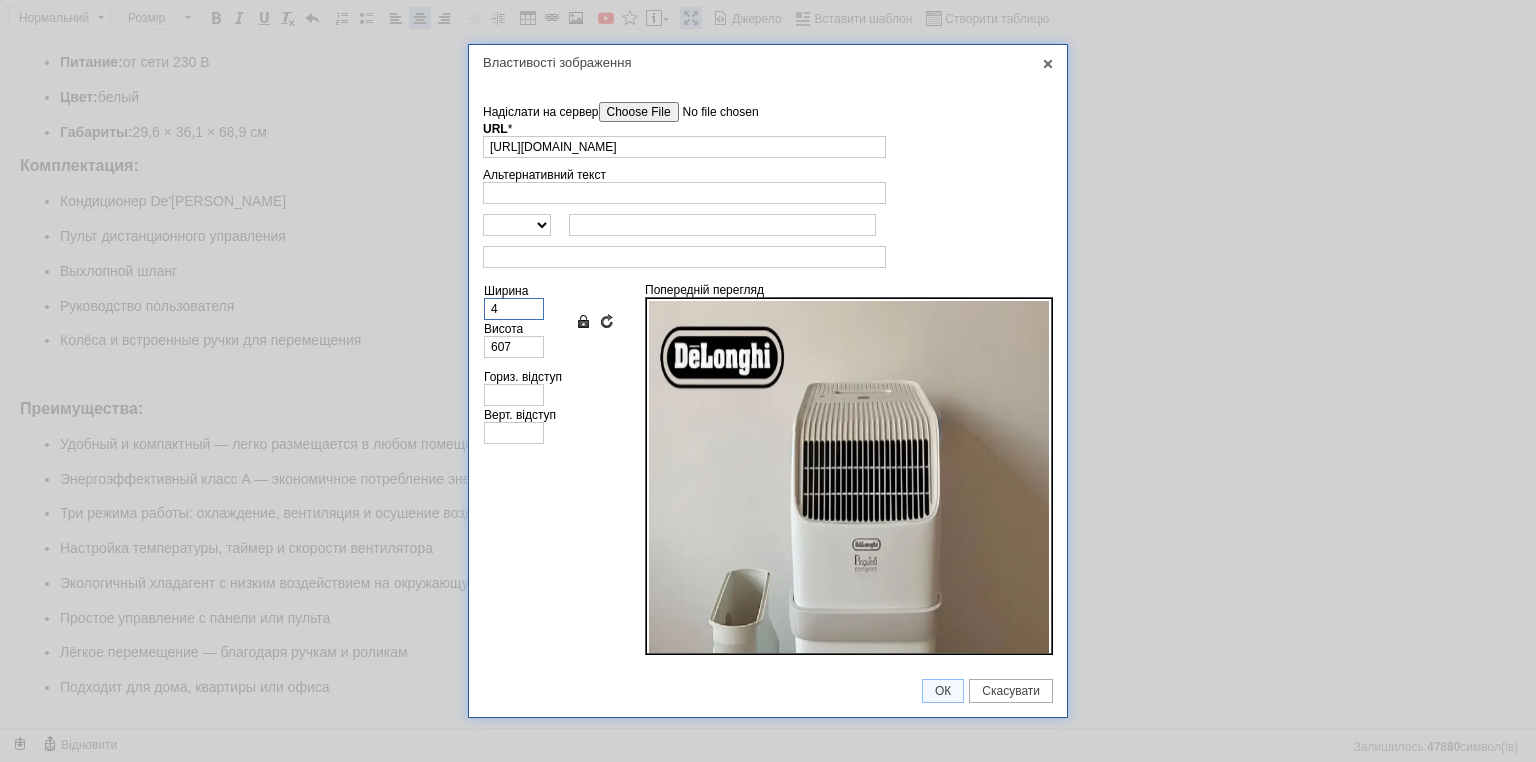 type on "4" 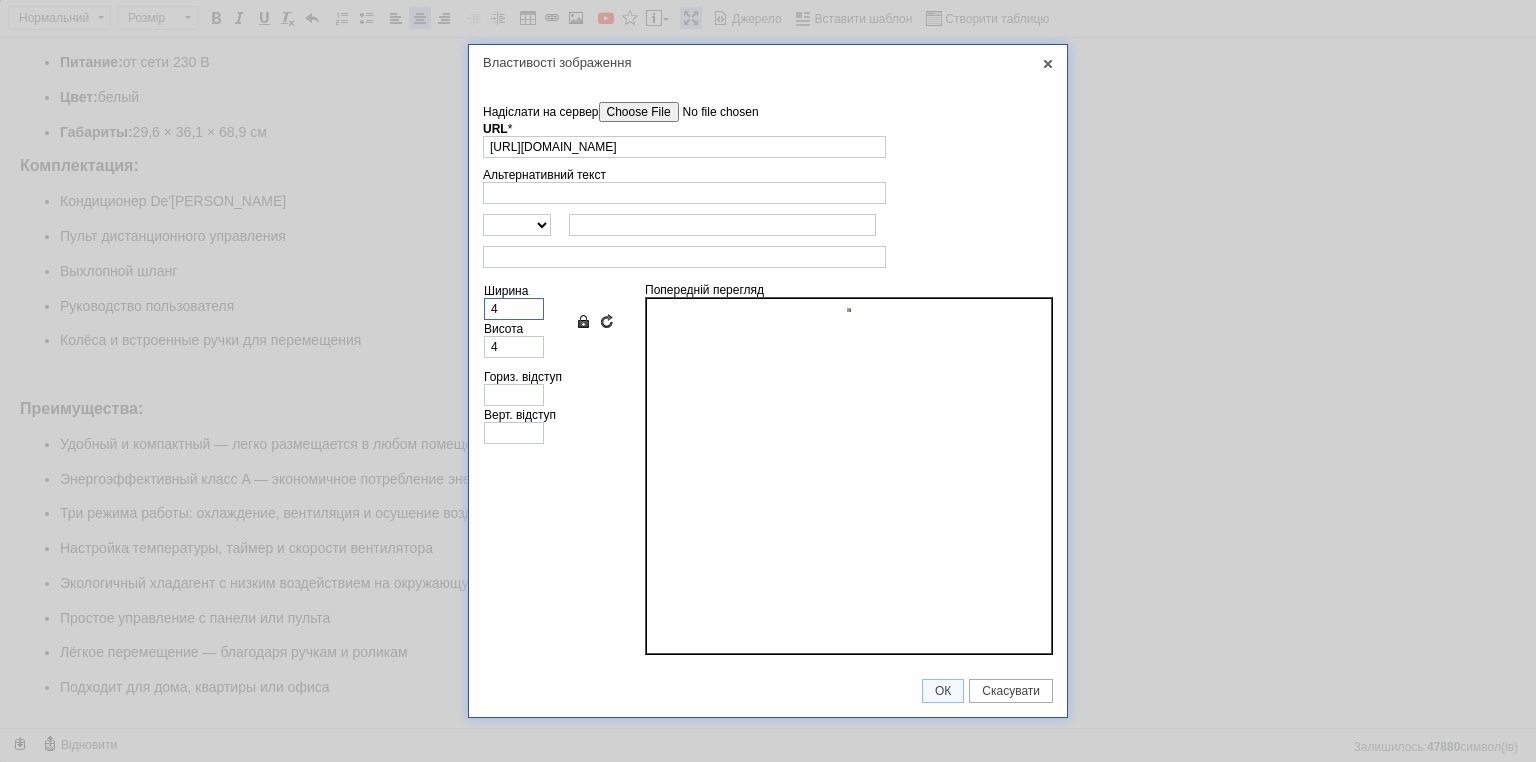 type on "40" 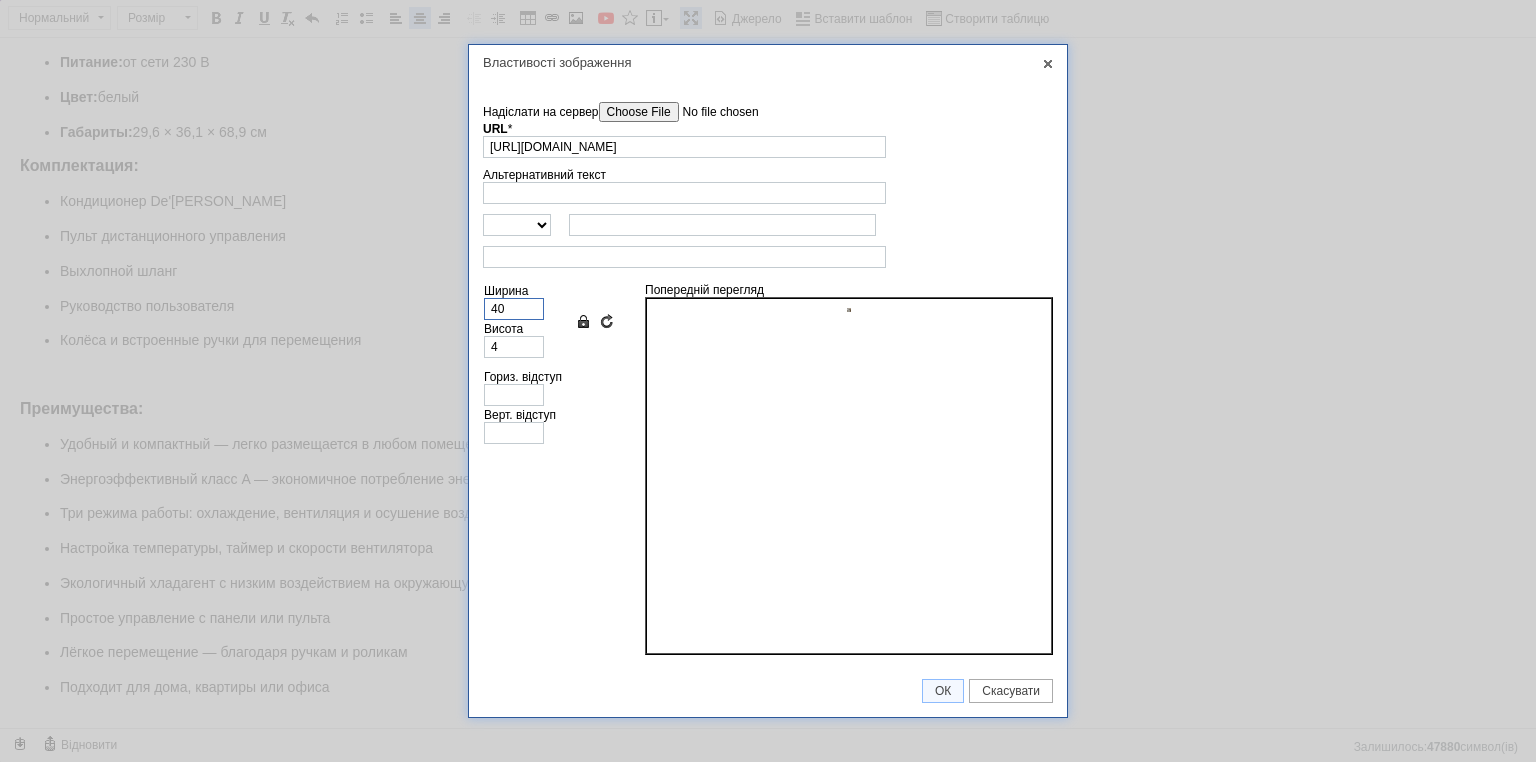 type on "40" 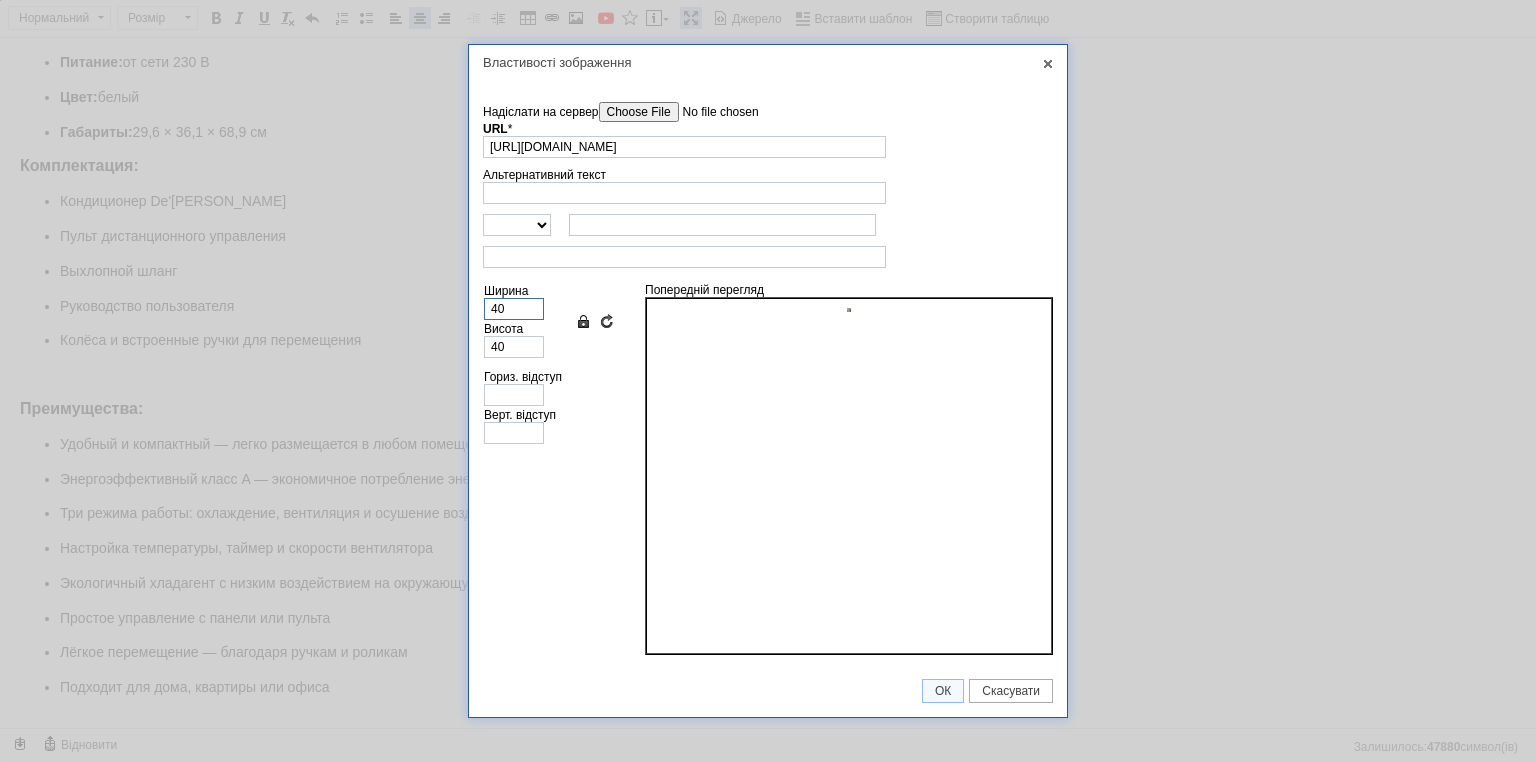 type on "400" 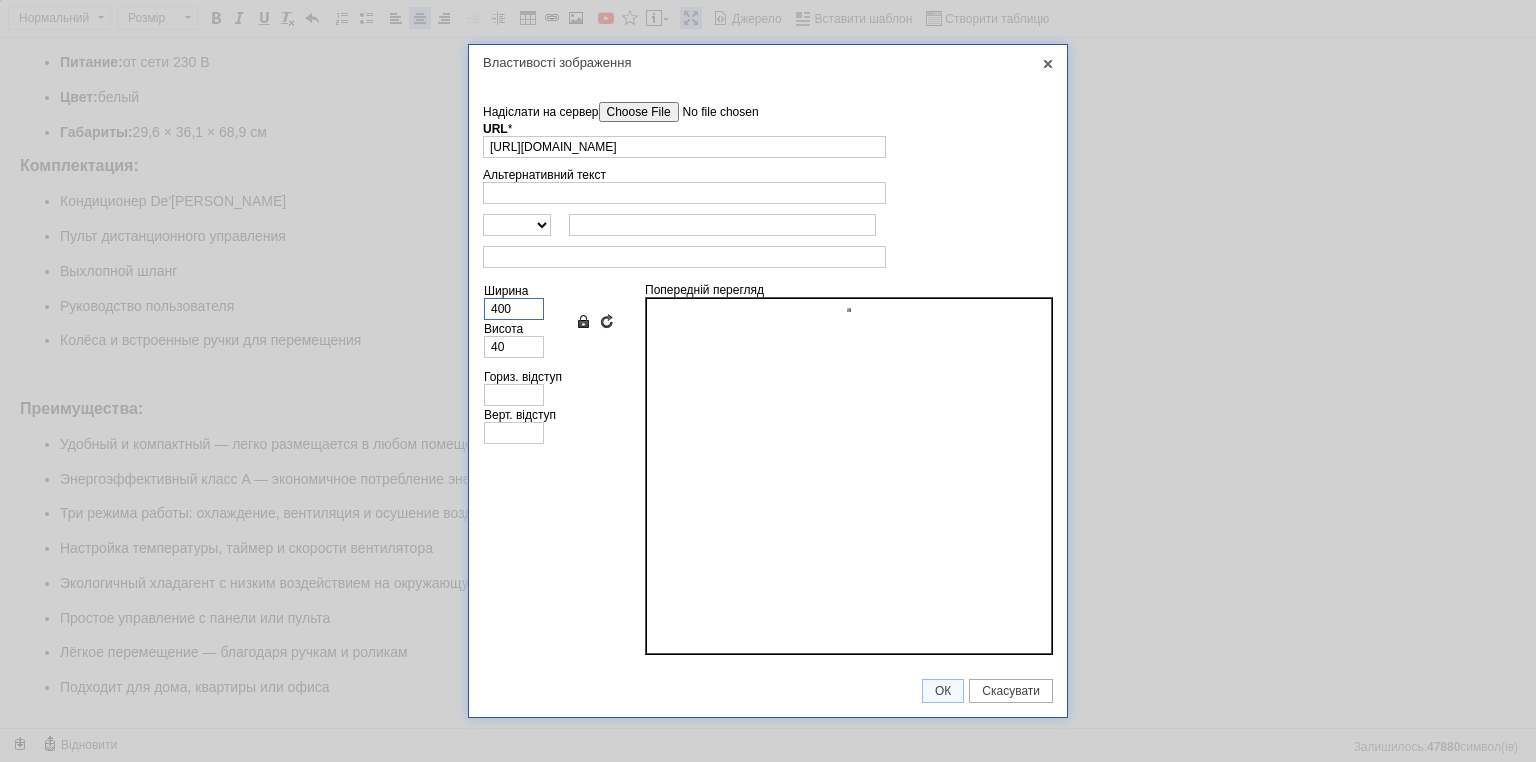 type on "398" 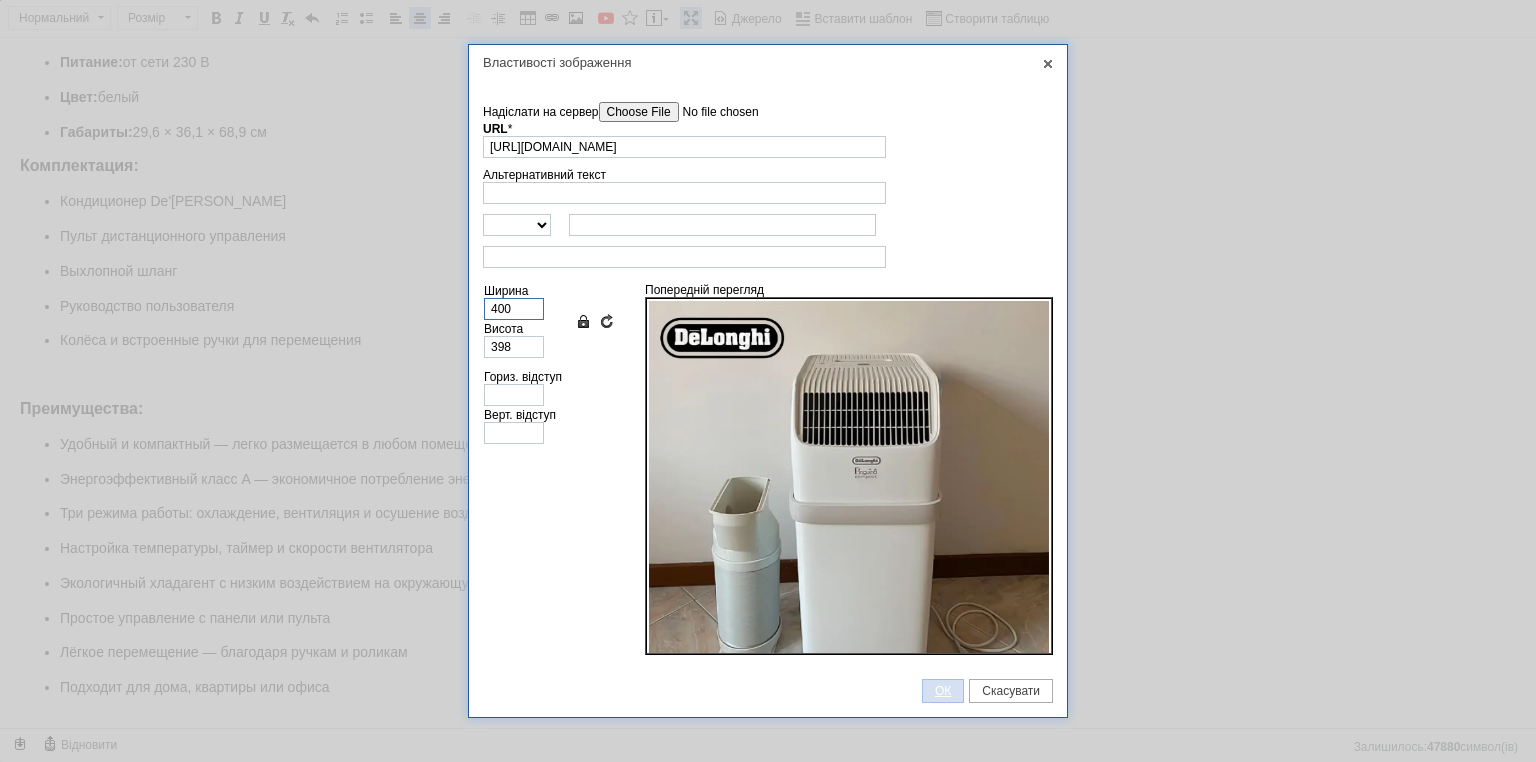 type on "400" 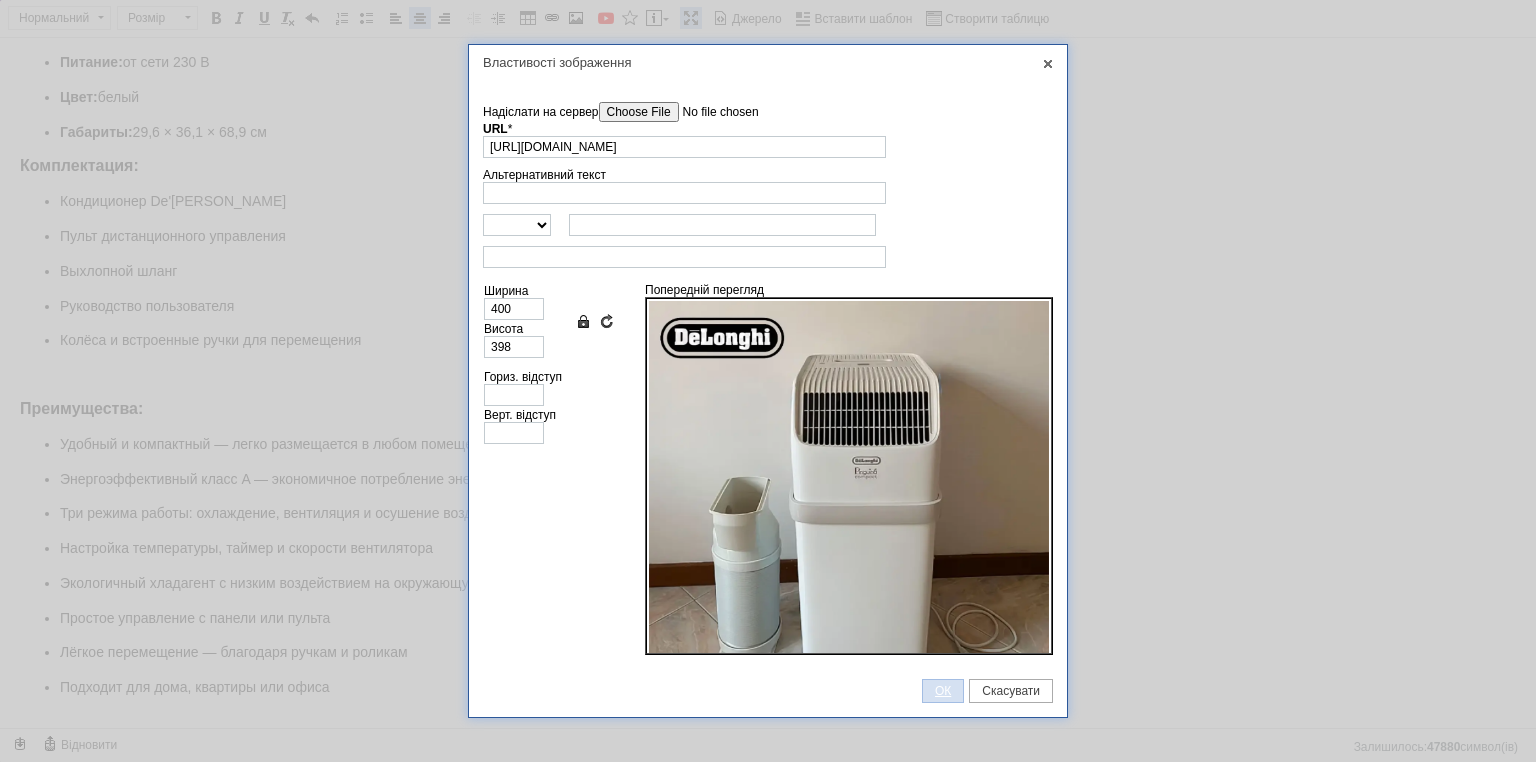 click on "ОК Скасувати" at bounding box center (768, 691) 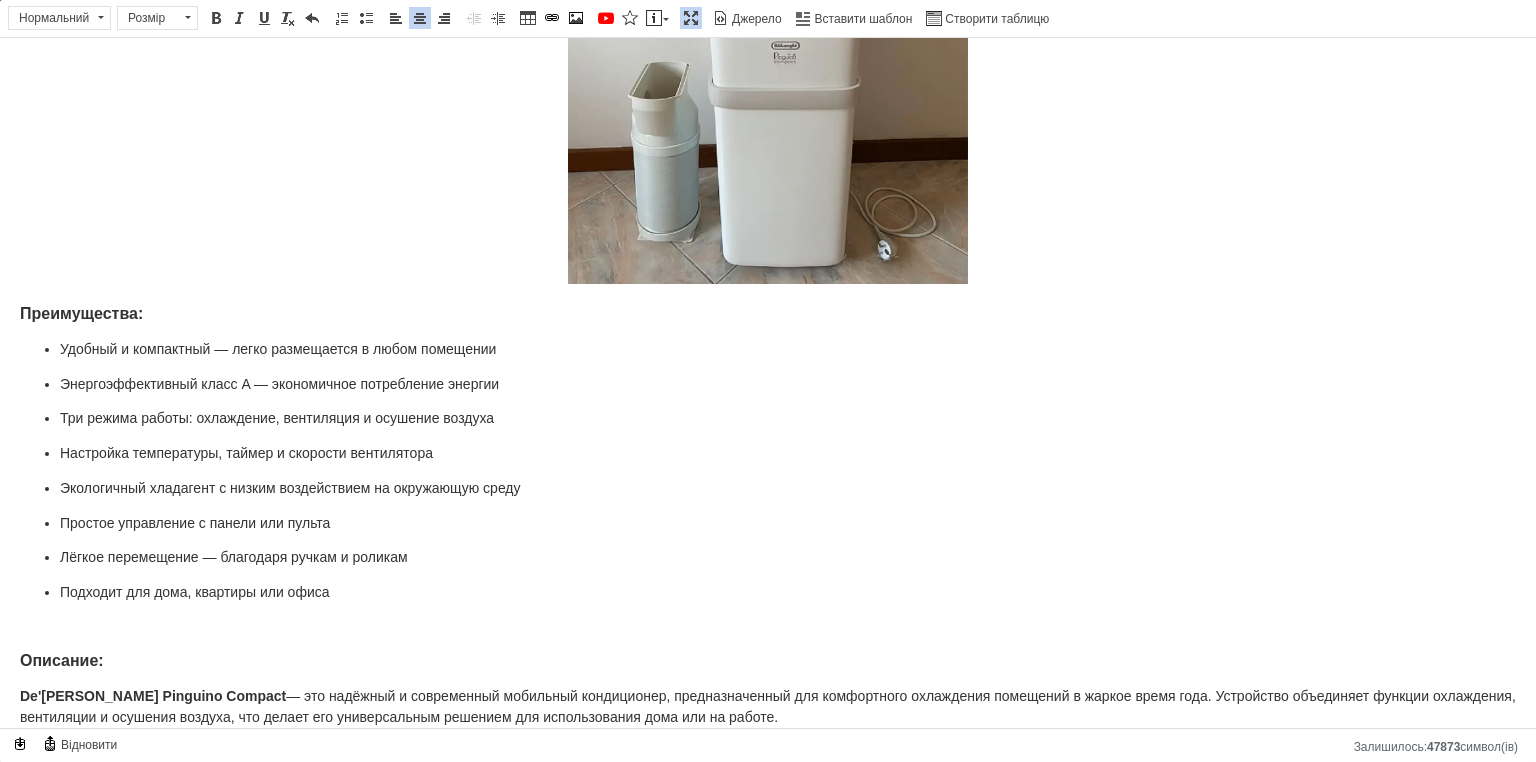 scroll, scrollTop: 1041, scrollLeft: 0, axis: vertical 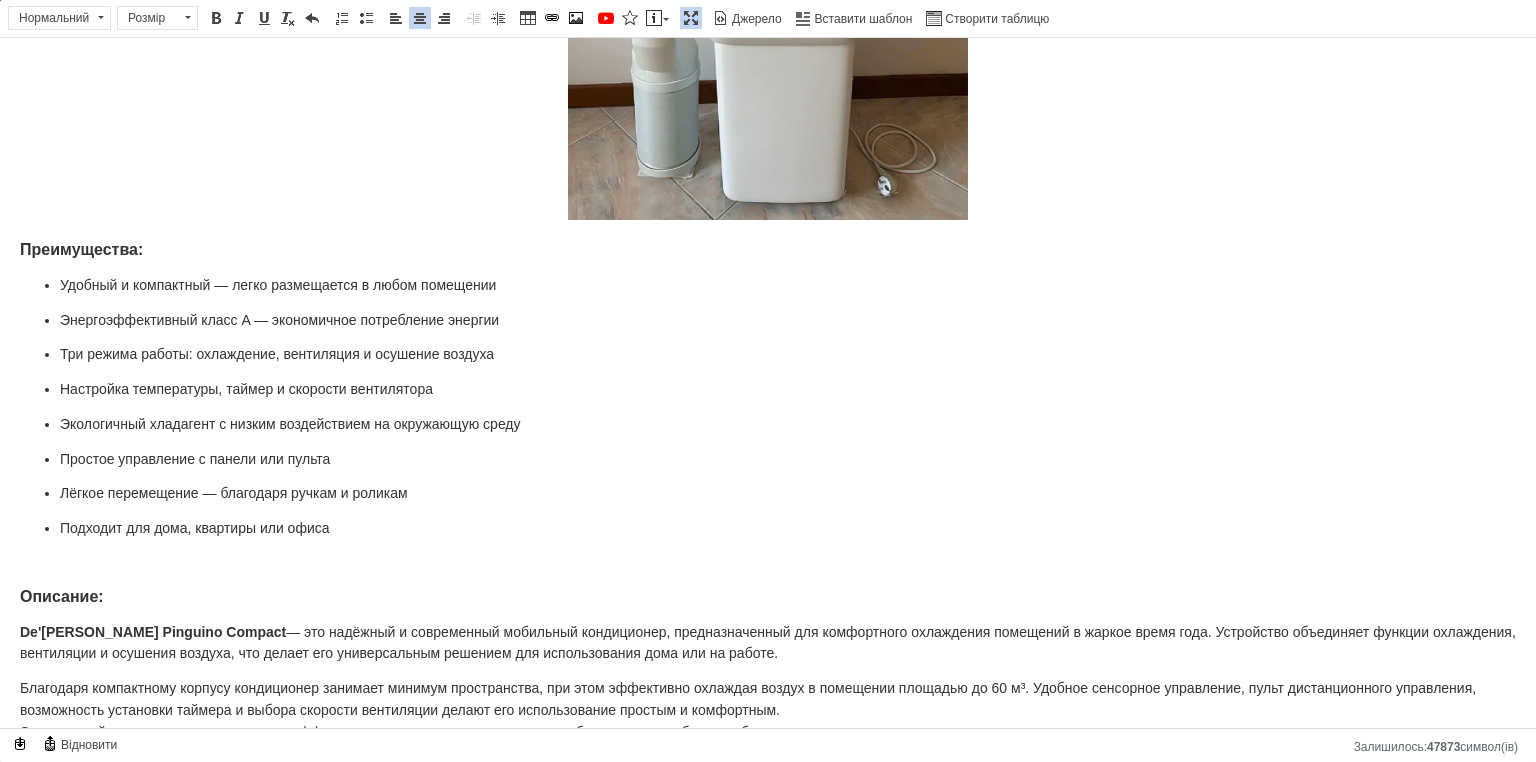 click on "Мощные кондиционеры 2,1кВт бытовые охладители De'[PERSON_NAME] Pinguino напольные кондиционеры для дома Характеристики: Тип устройства:  мобильный моноблочный кондиционер Охлаждающая мощность:  2100 Вт / 2,1 кВт / 8300 BTU/ч Рекомендуемая площадь помещения:  до 60 м³ Класс энергоэффективности:  A Коэффициент энергоэффективности (EER):  2.6 Потребление энергии при охлаждении:  0,81 кВт·ч Основные функции:  охлаждение, вентиляция, осушение Количество скоростей вентилятора:  3 Тип хладагента:  экологичный (ПГГПГ) Управление:  сенсорная панель + пульт дистанционного управления Фильтрация:" at bounding box center [768, -120] 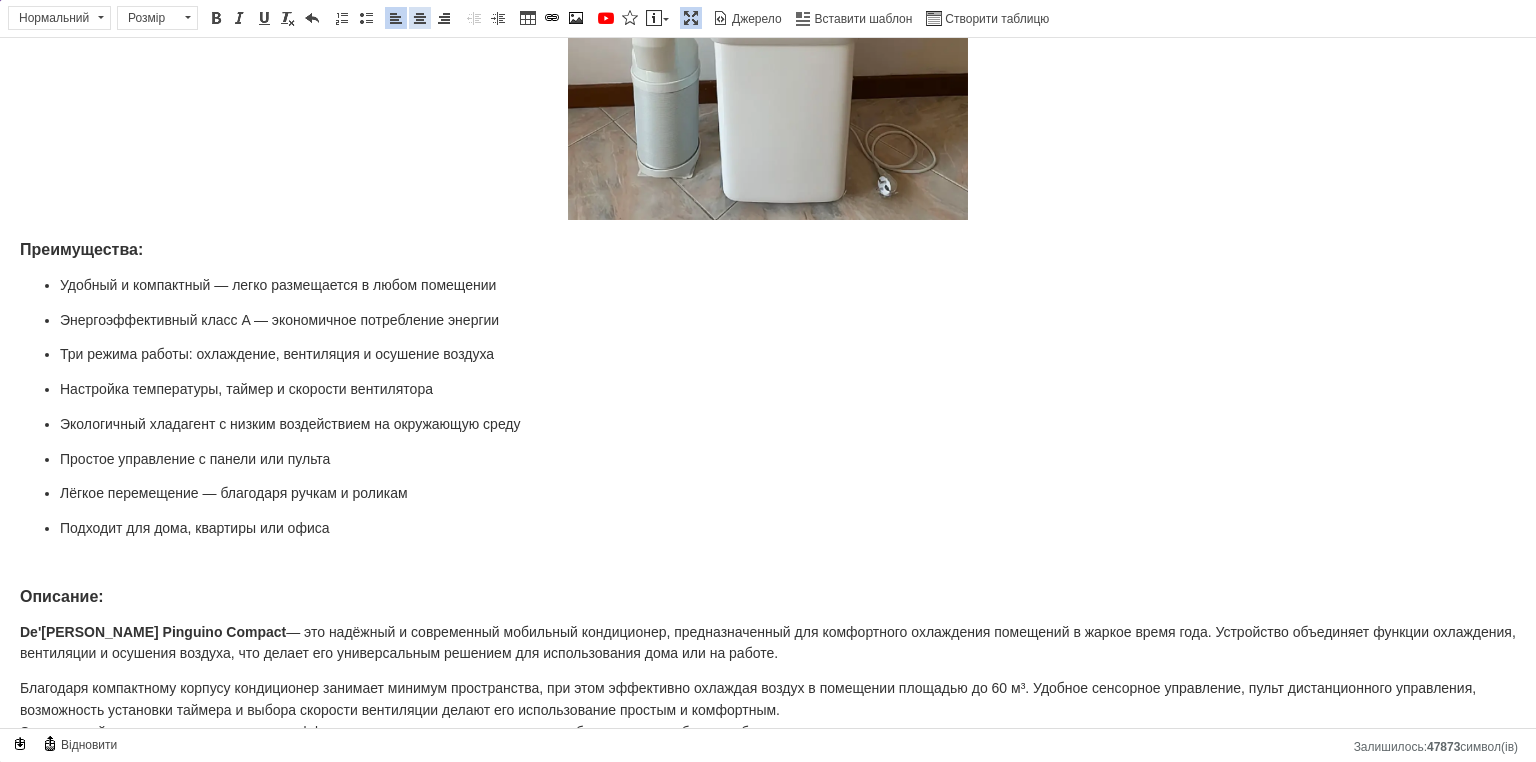 click at bounding box center (420, 18) 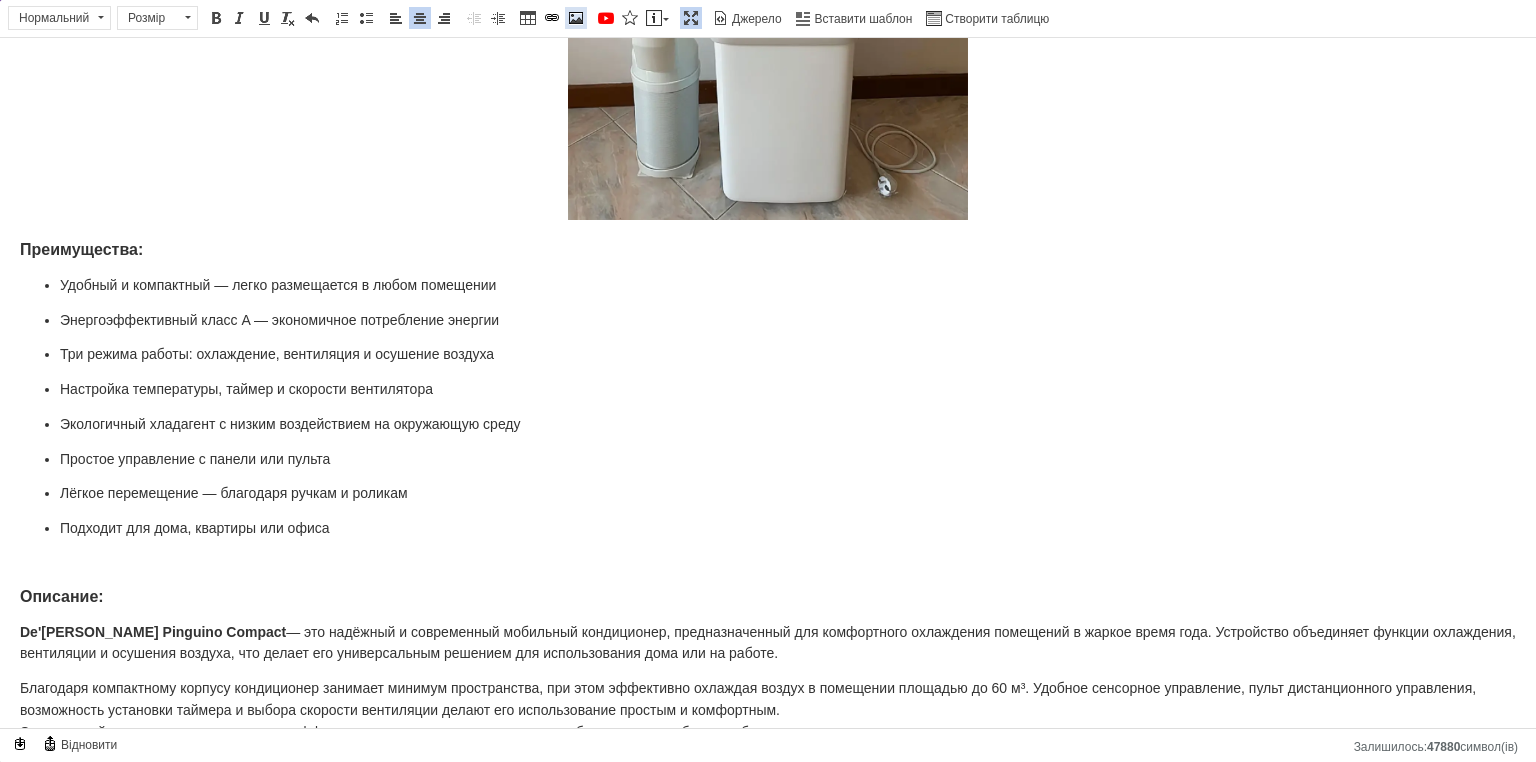 click at bounding box center [576, 18] 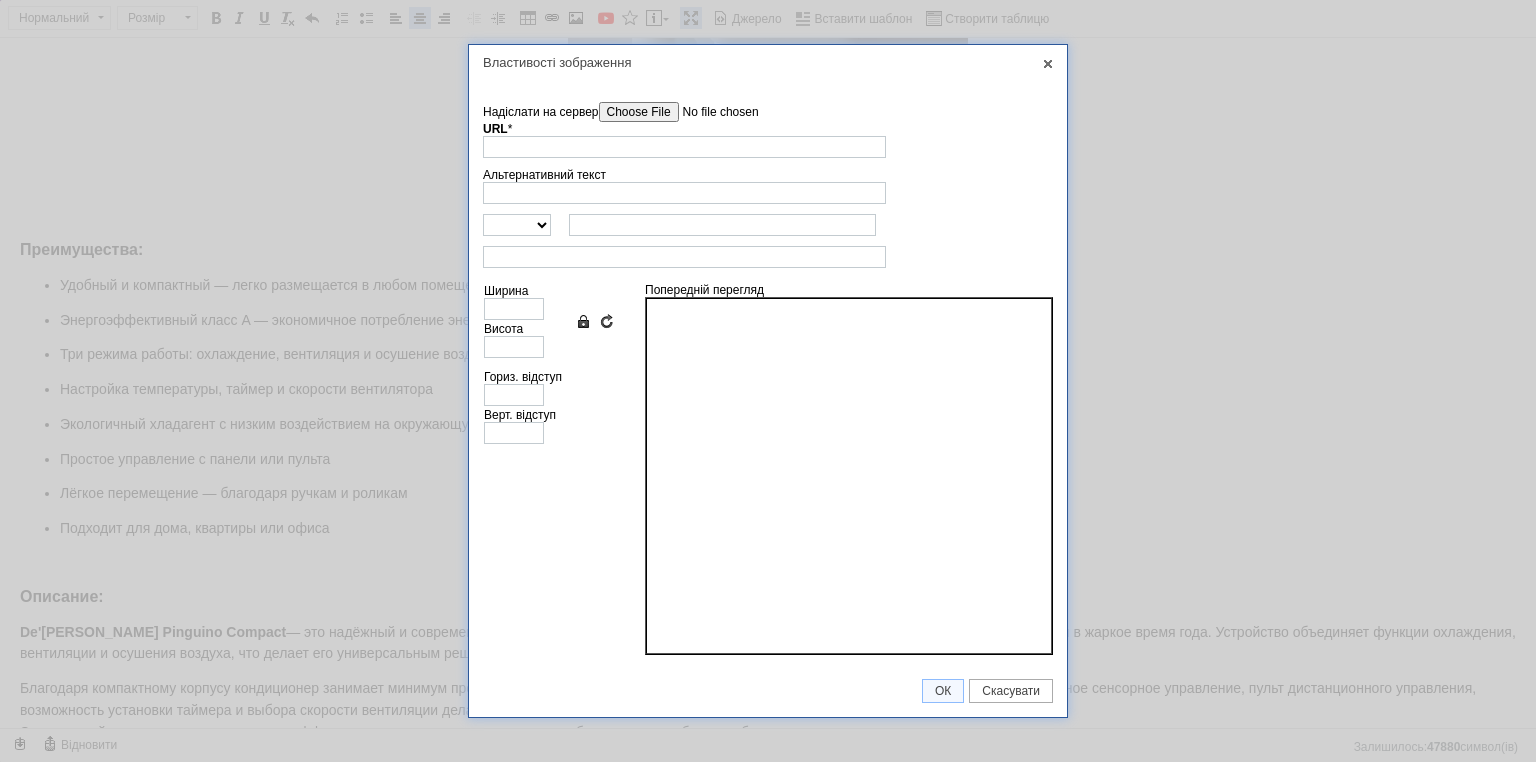 click on "Надіслати на сервер" at bounding box center [712, 112] 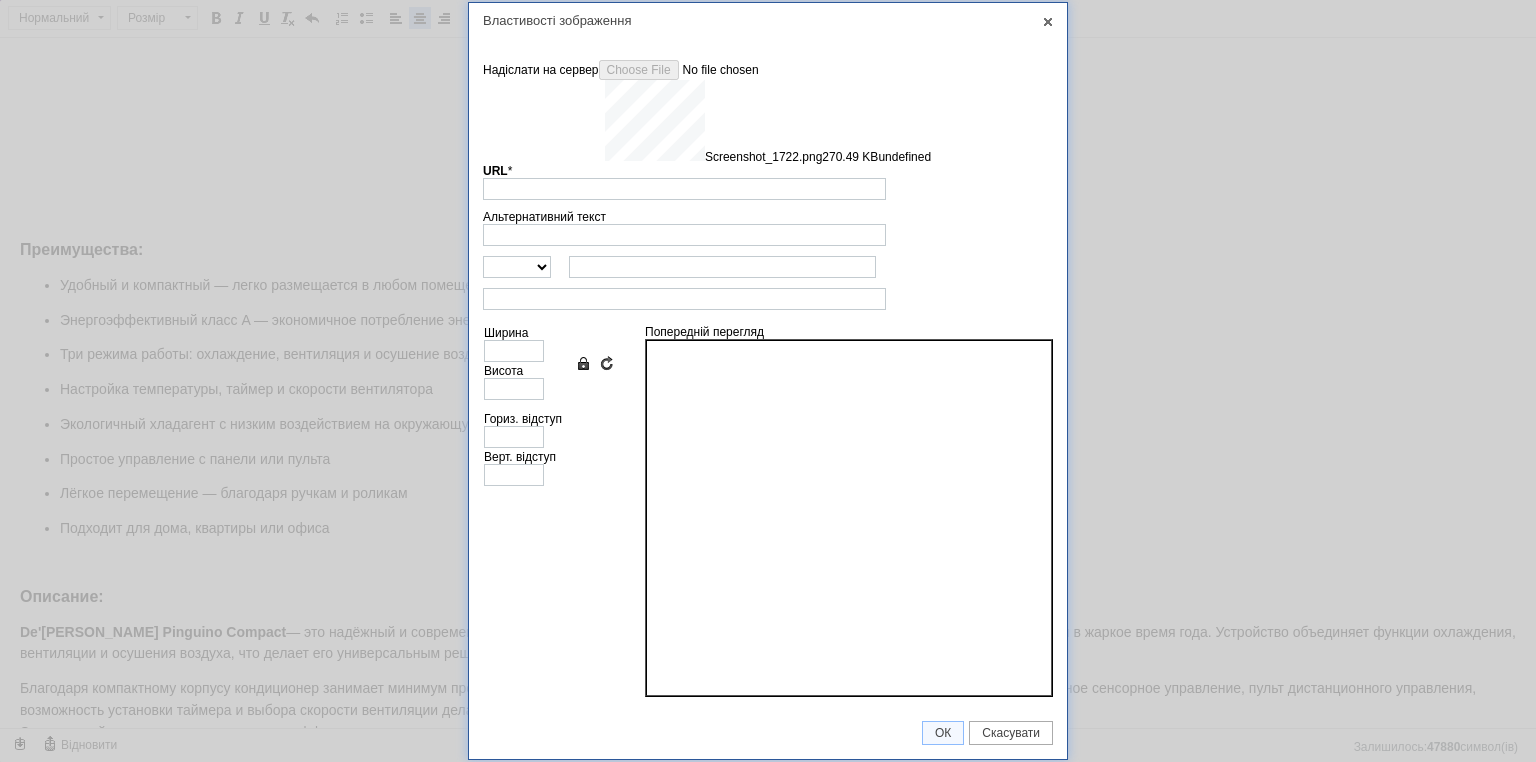 type on "[URL][DOMAIN_NAME]" 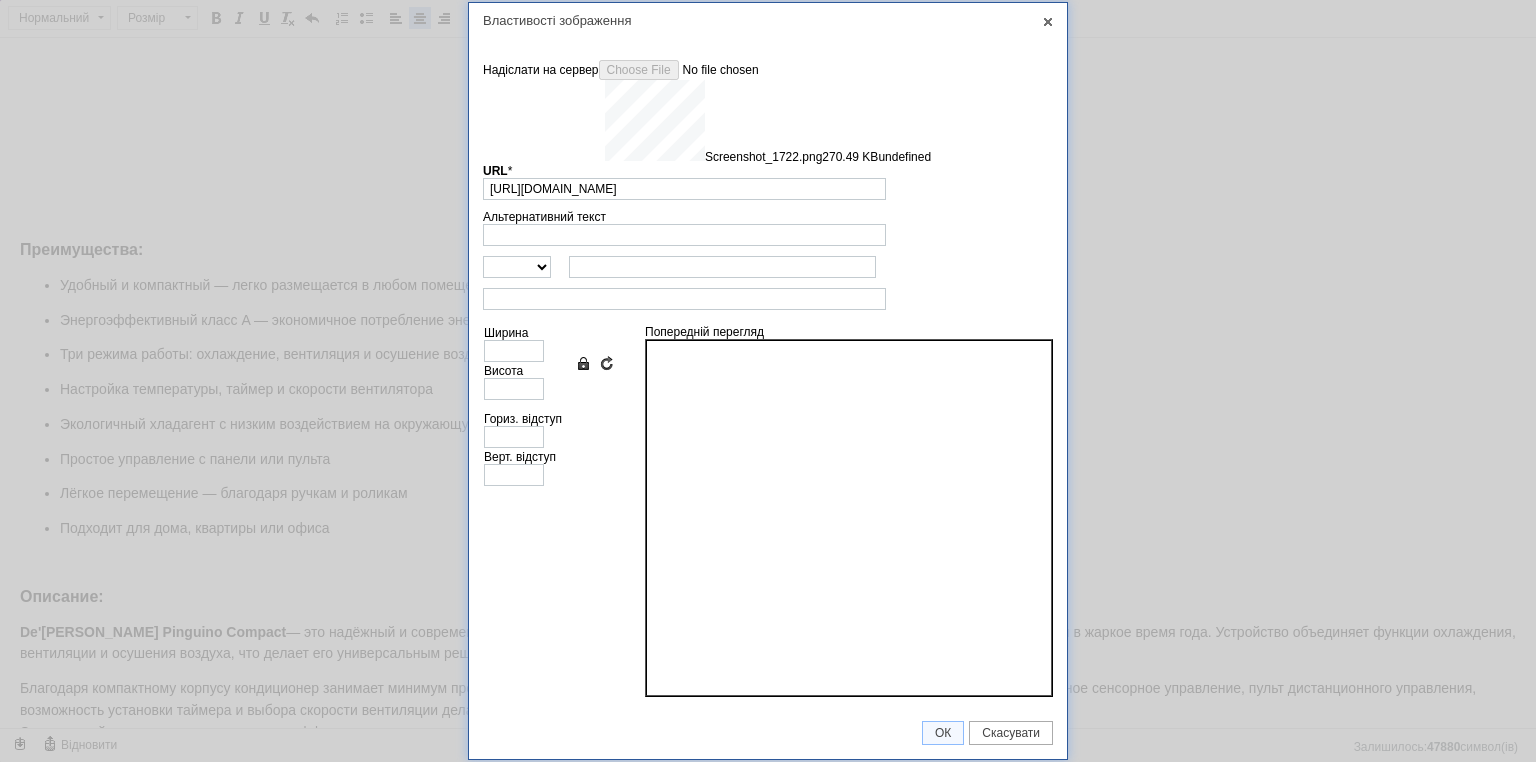 click at bounding box center [768, 299] 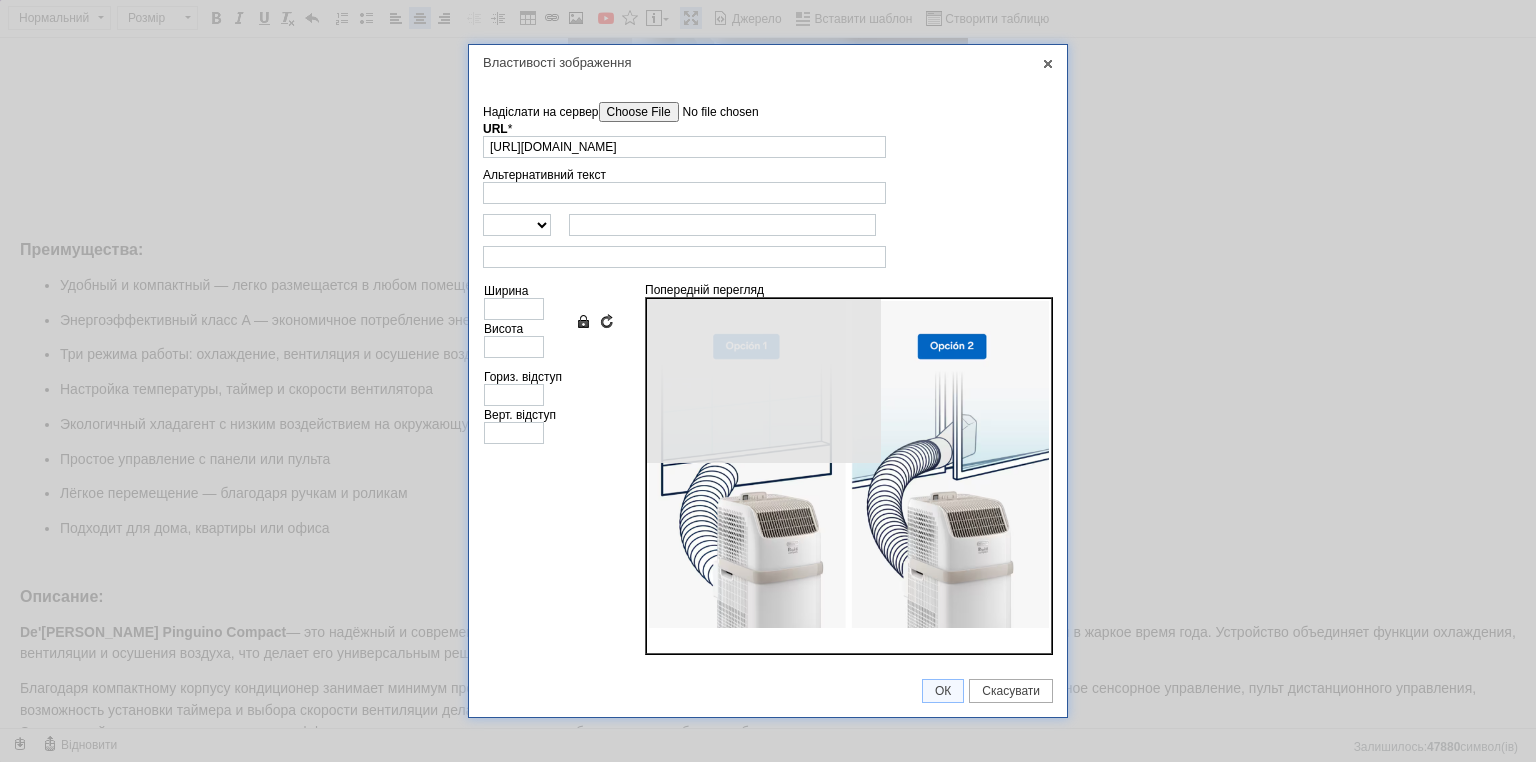 type on "640" 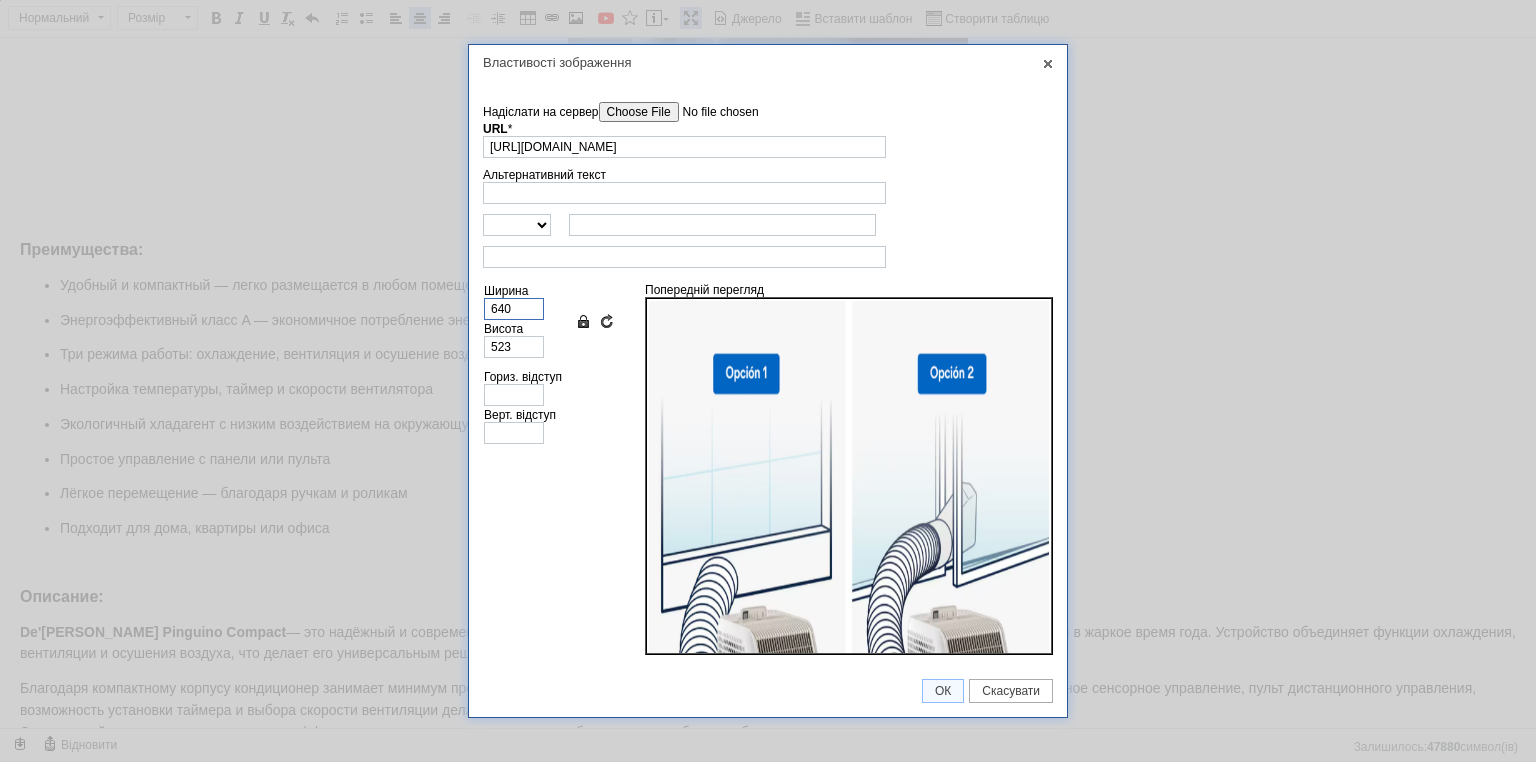 drag, startPoint x: 519, startPoint y: 312, endPoint x: 462, endPoint y: 303, distance: 57.706154 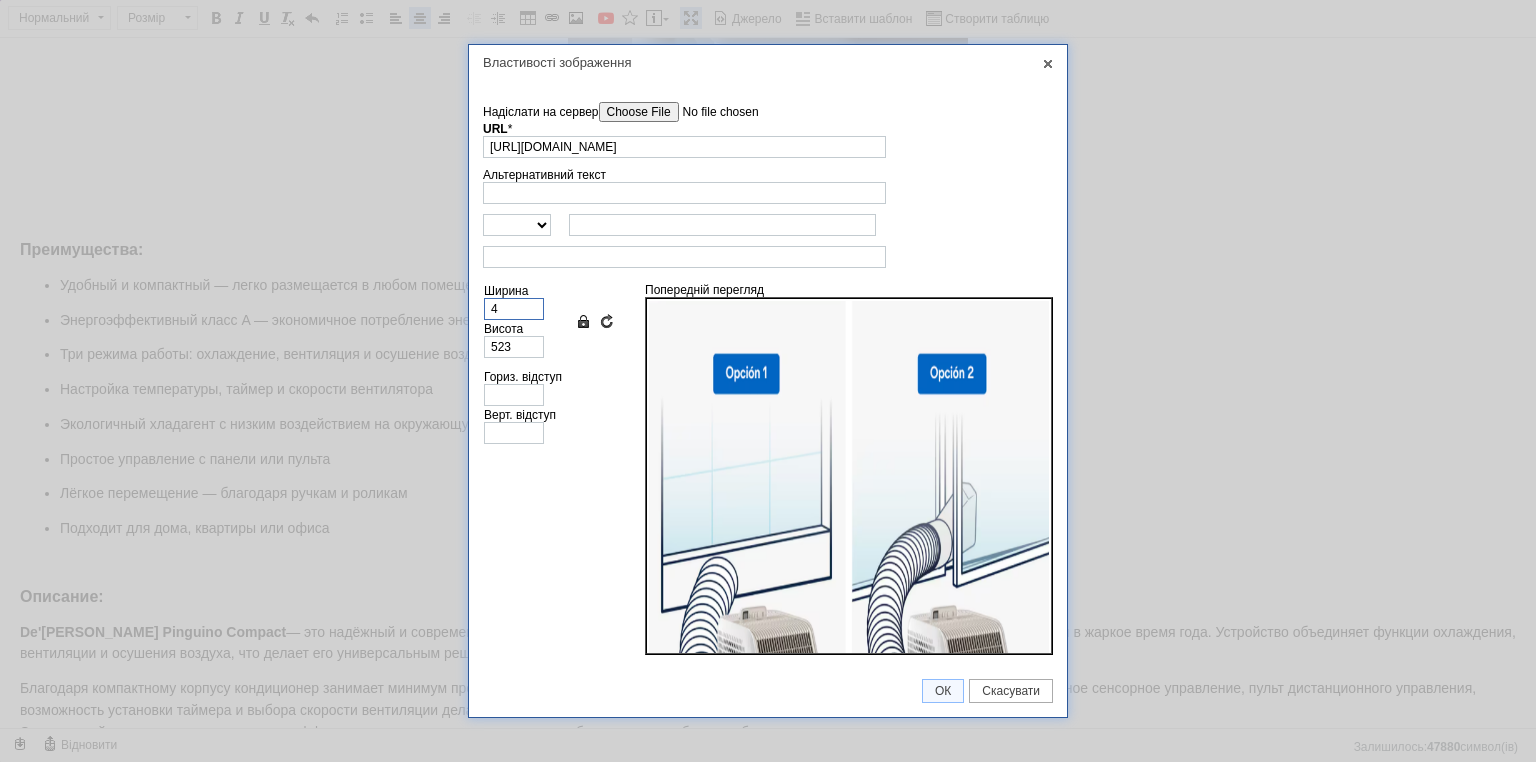 type on "3" 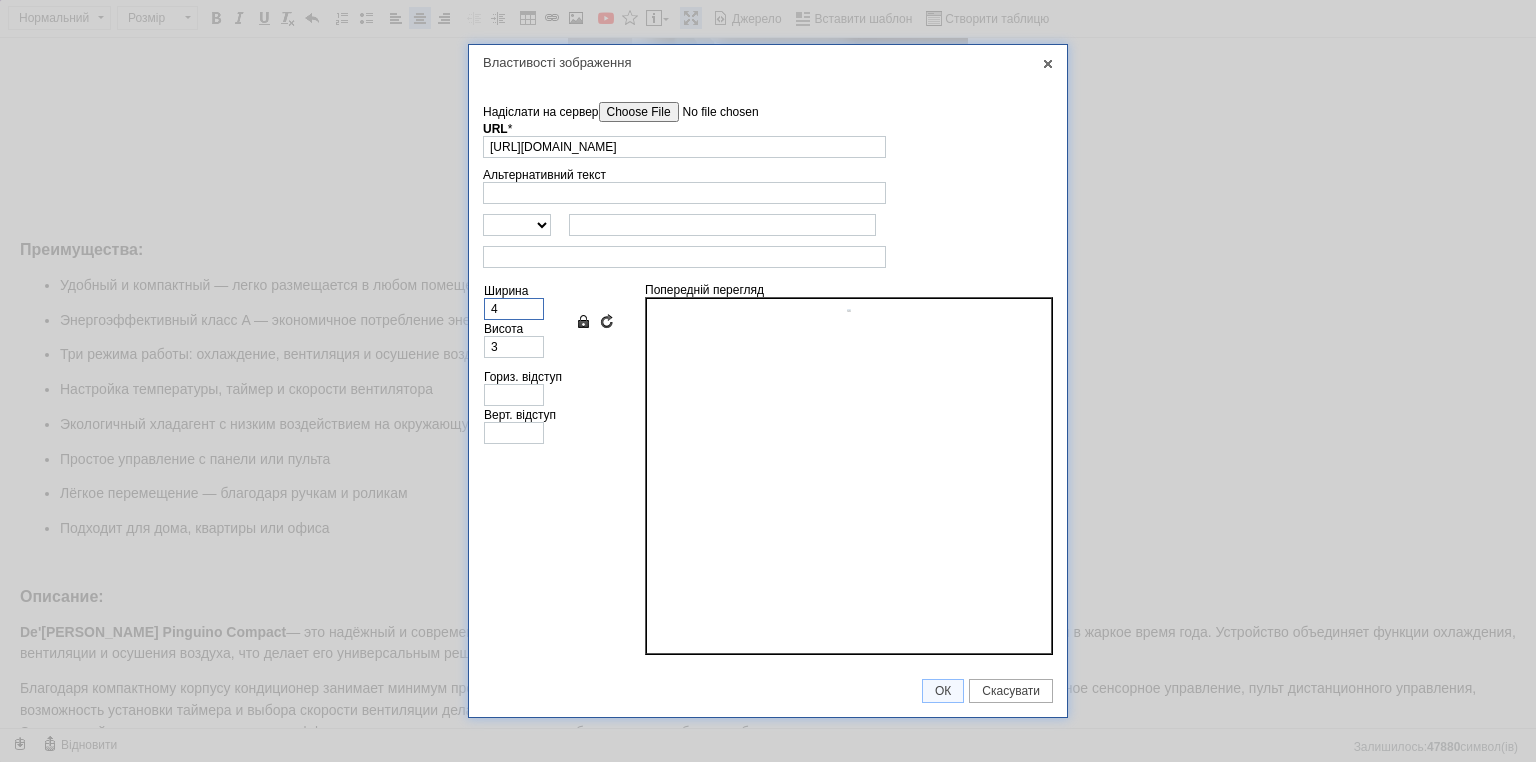 type on "40" 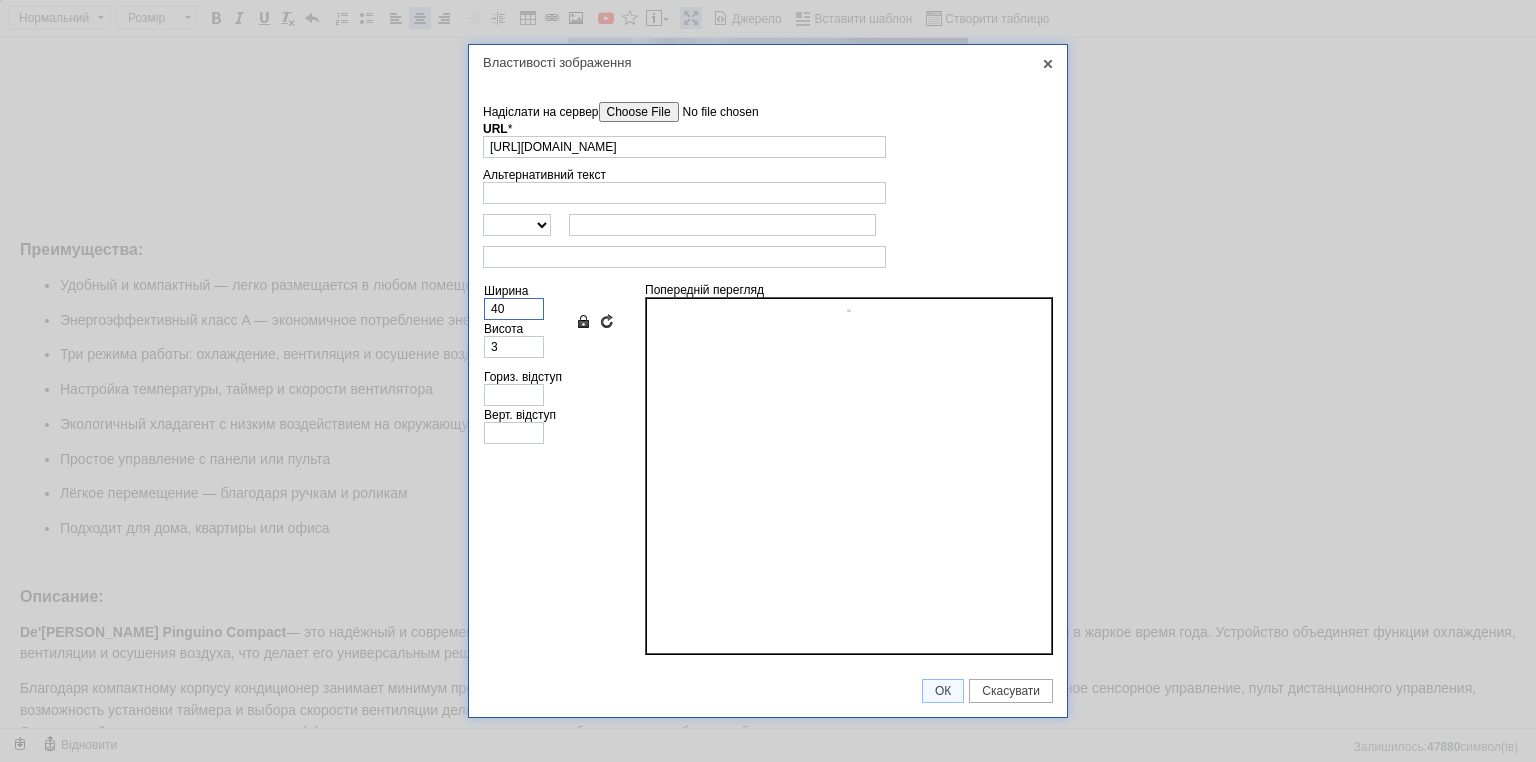 type on "33" 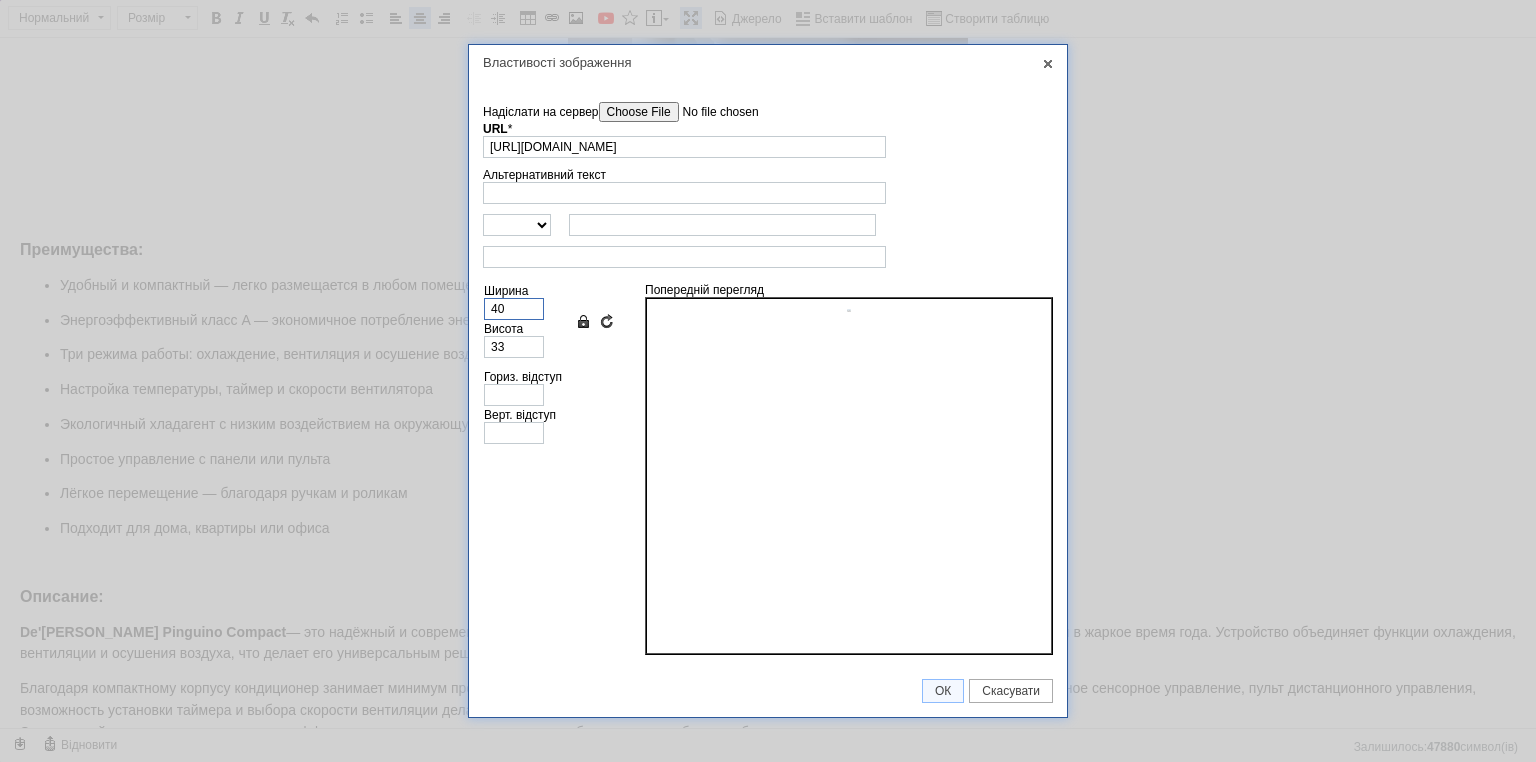 type on "400" 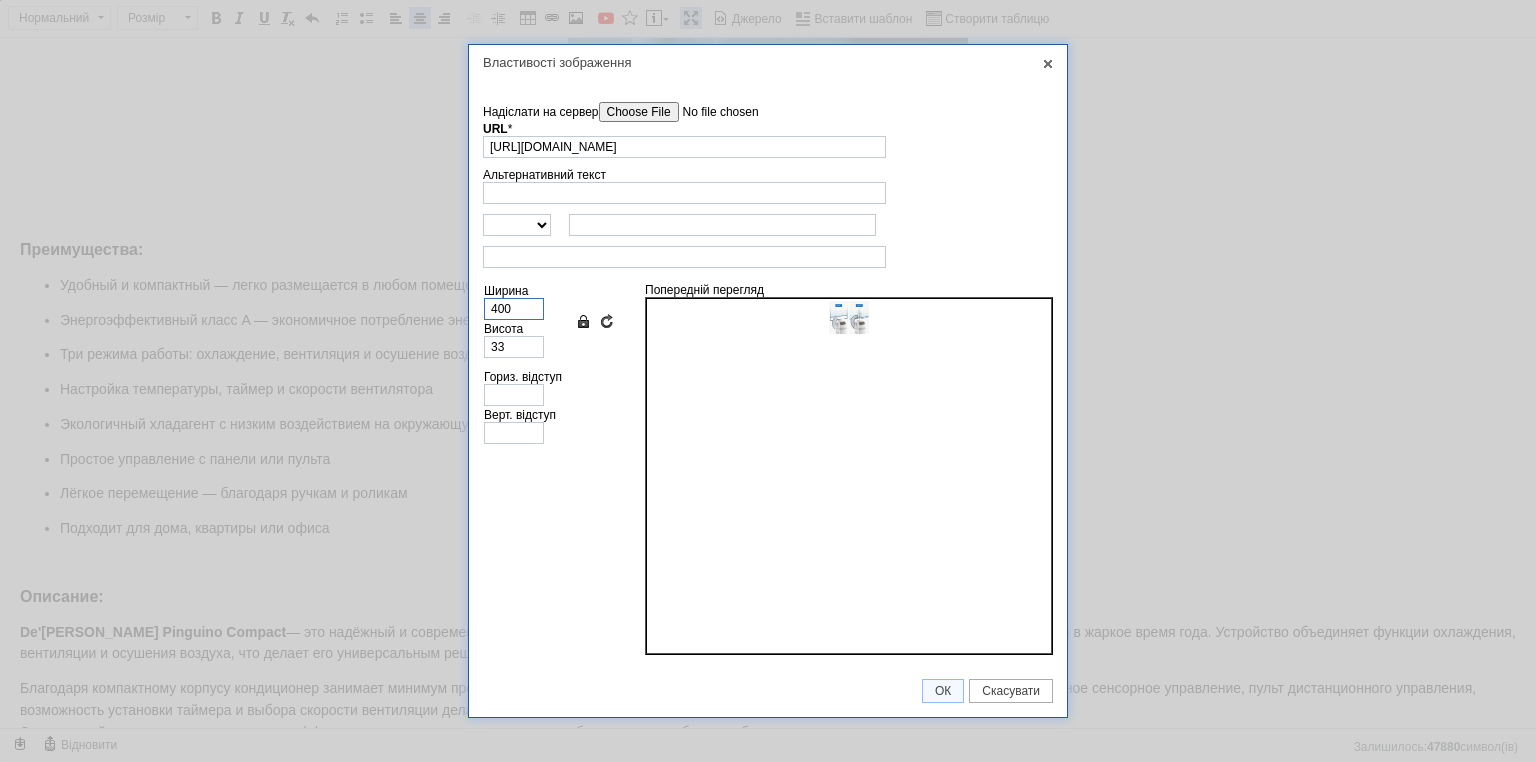 type on "327" 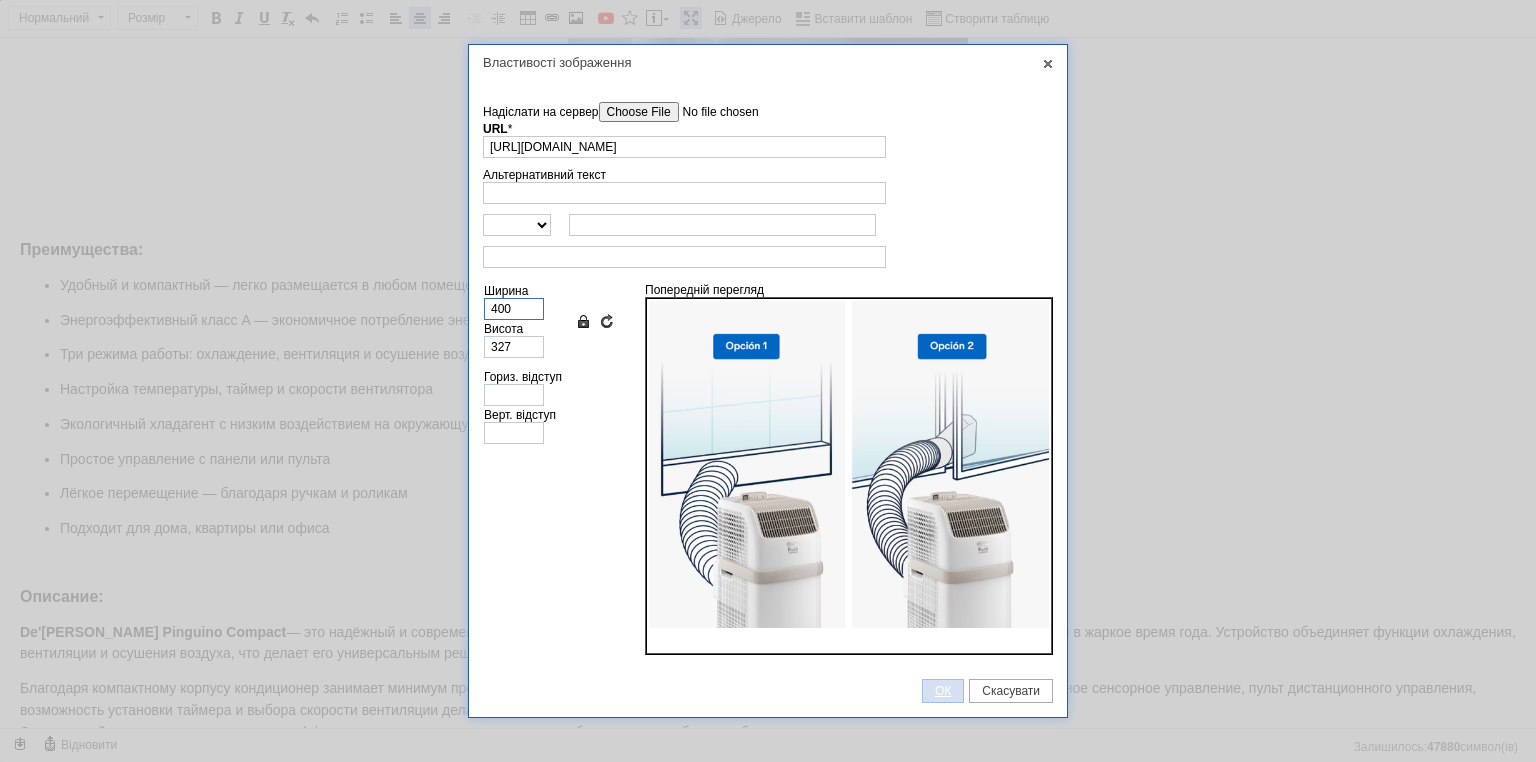 type on "400" 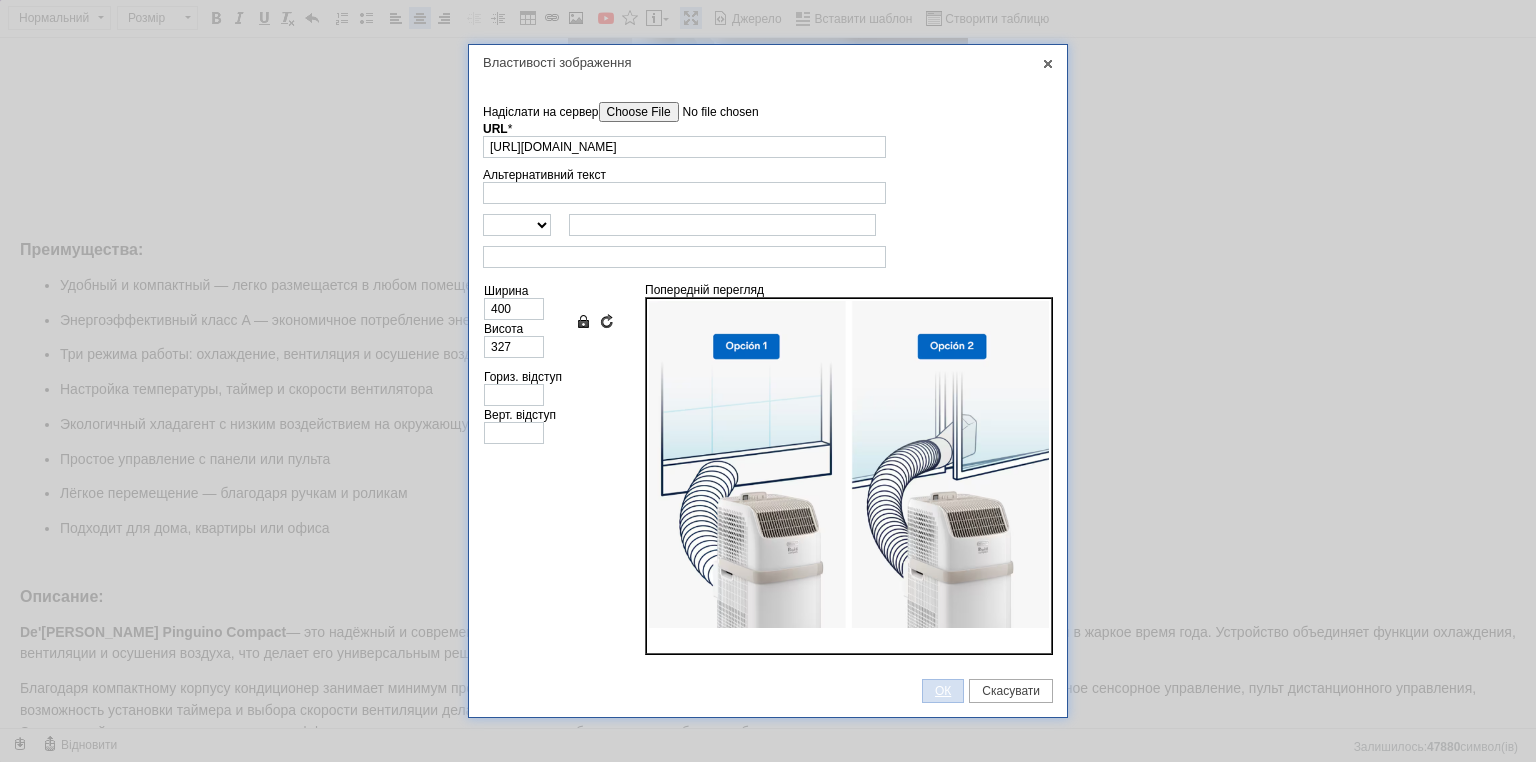click on "ОК" at bounding box center (943, 691) 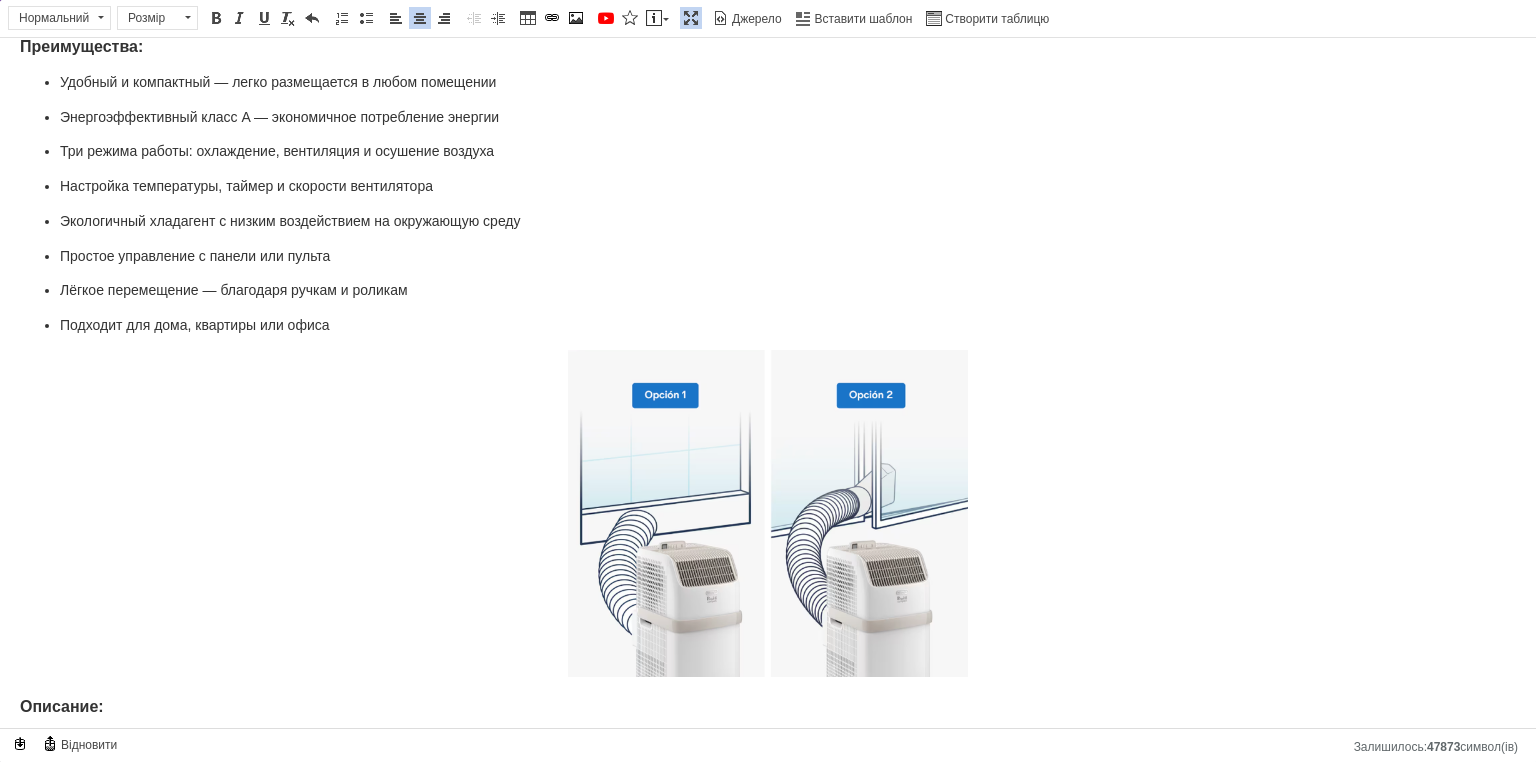 scroll, scrollTop: 1352, scrollLeft: 0, axis: vertical 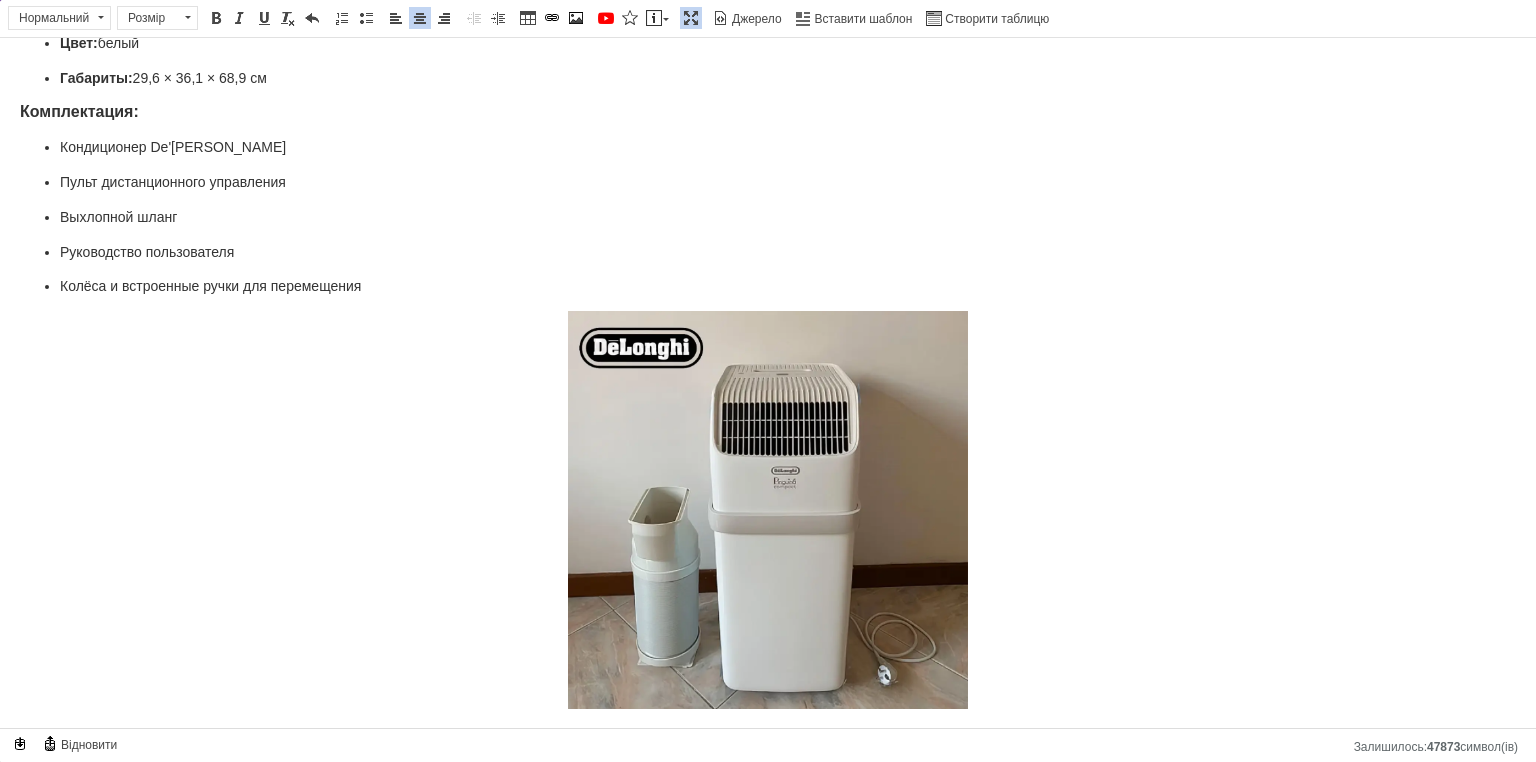 click at bounding box center (691, 18) 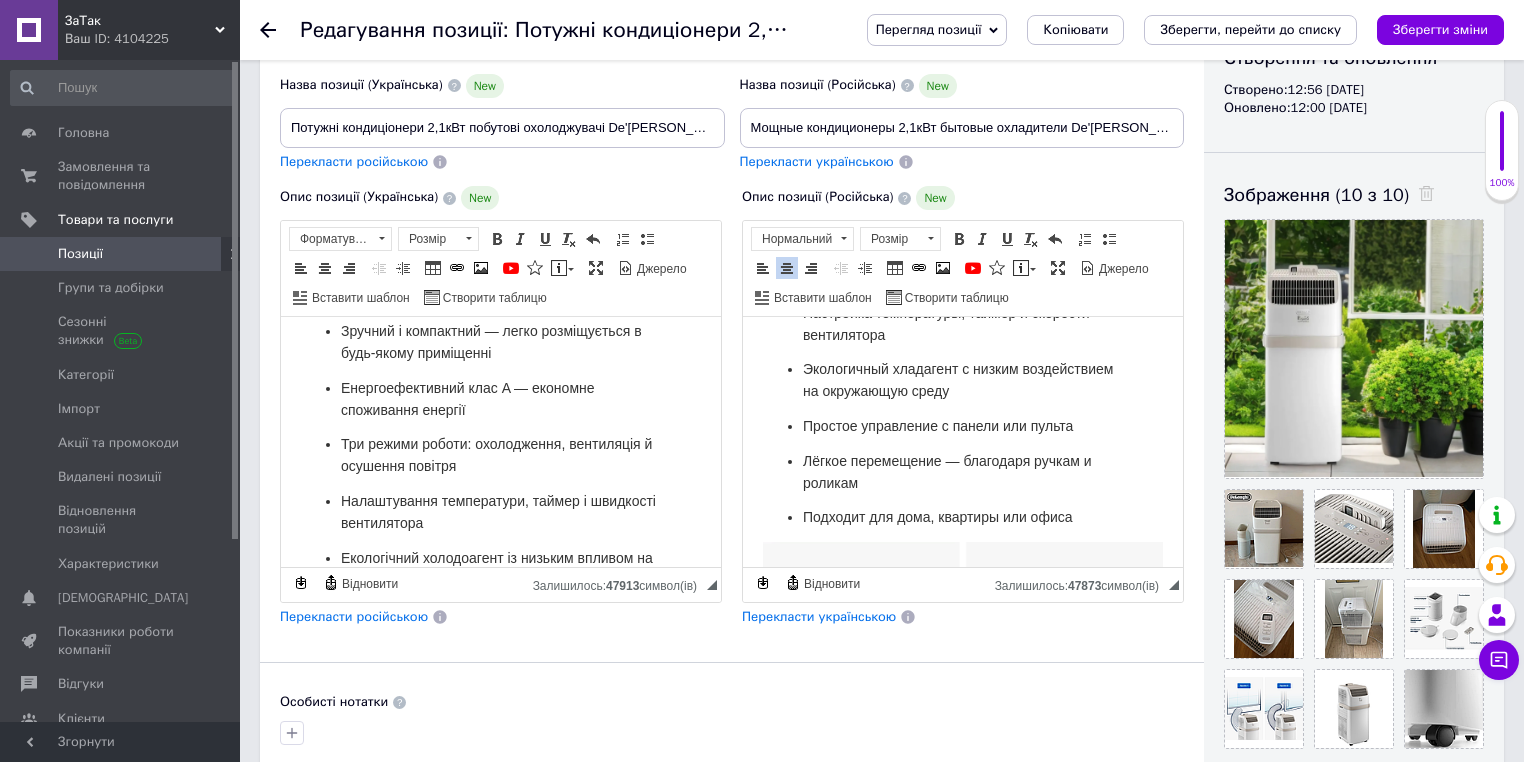 scroll, scrollTop: 1200, scrollLeft: 0, axis: vertical 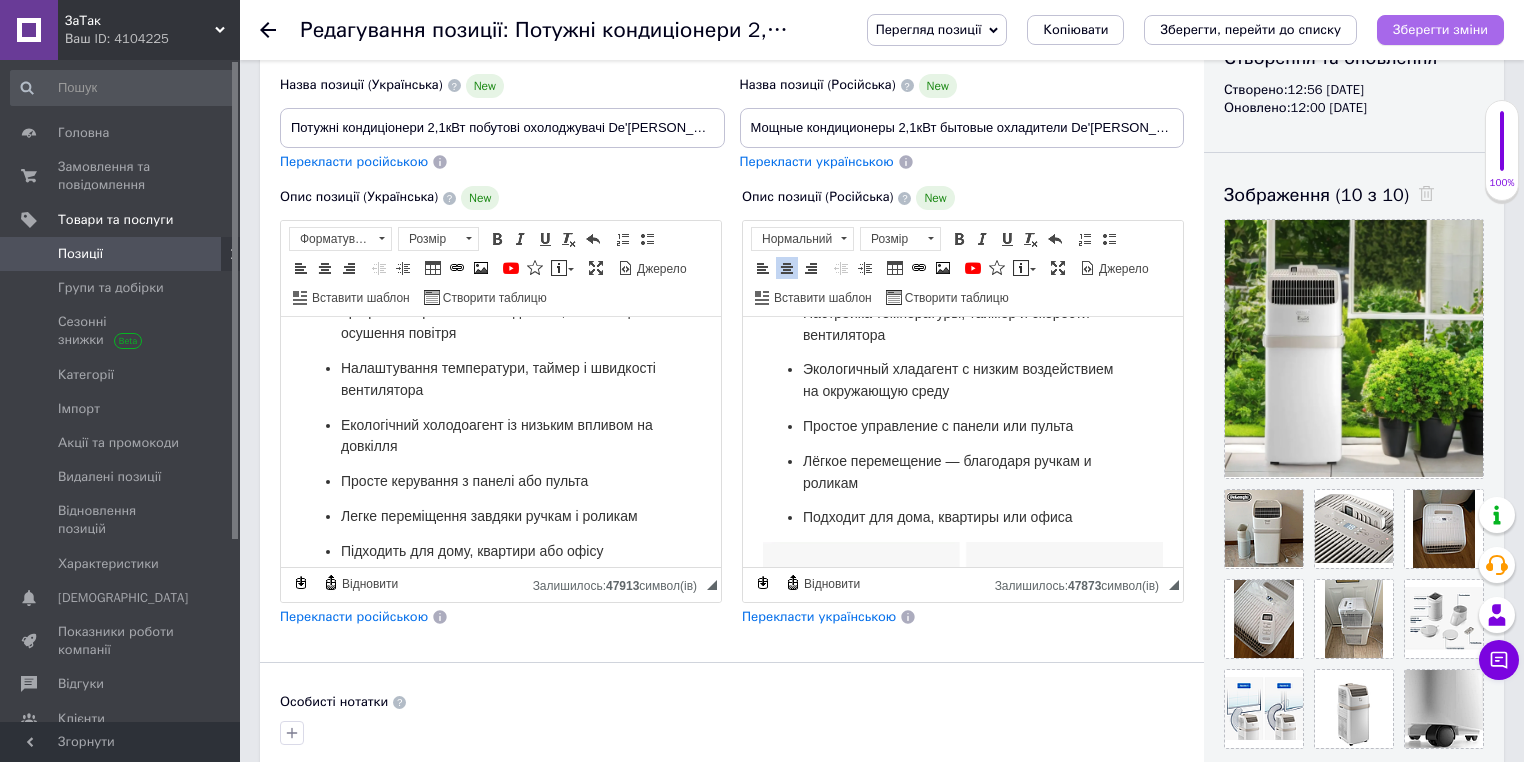 click on "Зберегти зміни" at bounding box center (1440, 29) 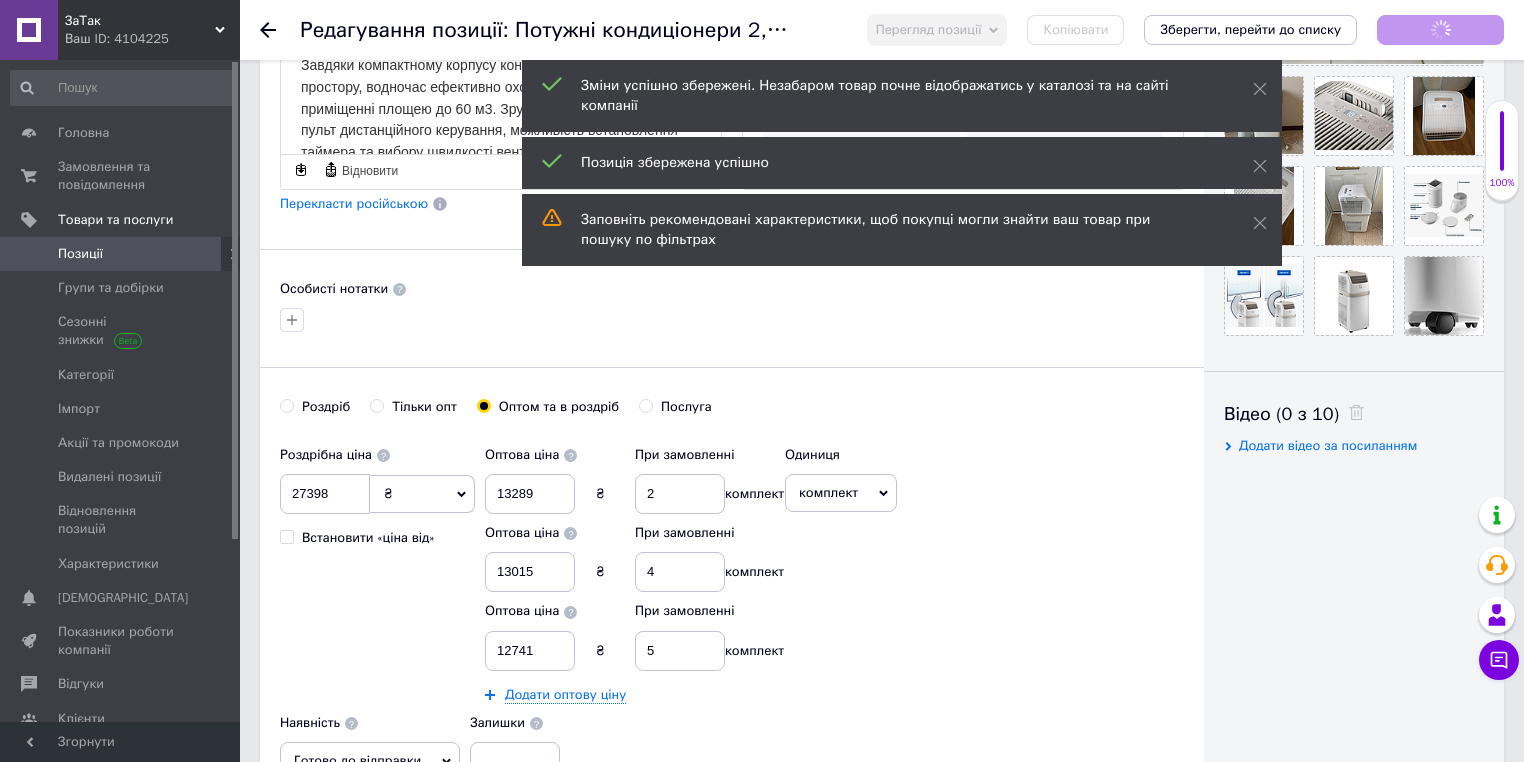 scroll, scrollTop: 788, scrollLeft: 0, axis: vertical 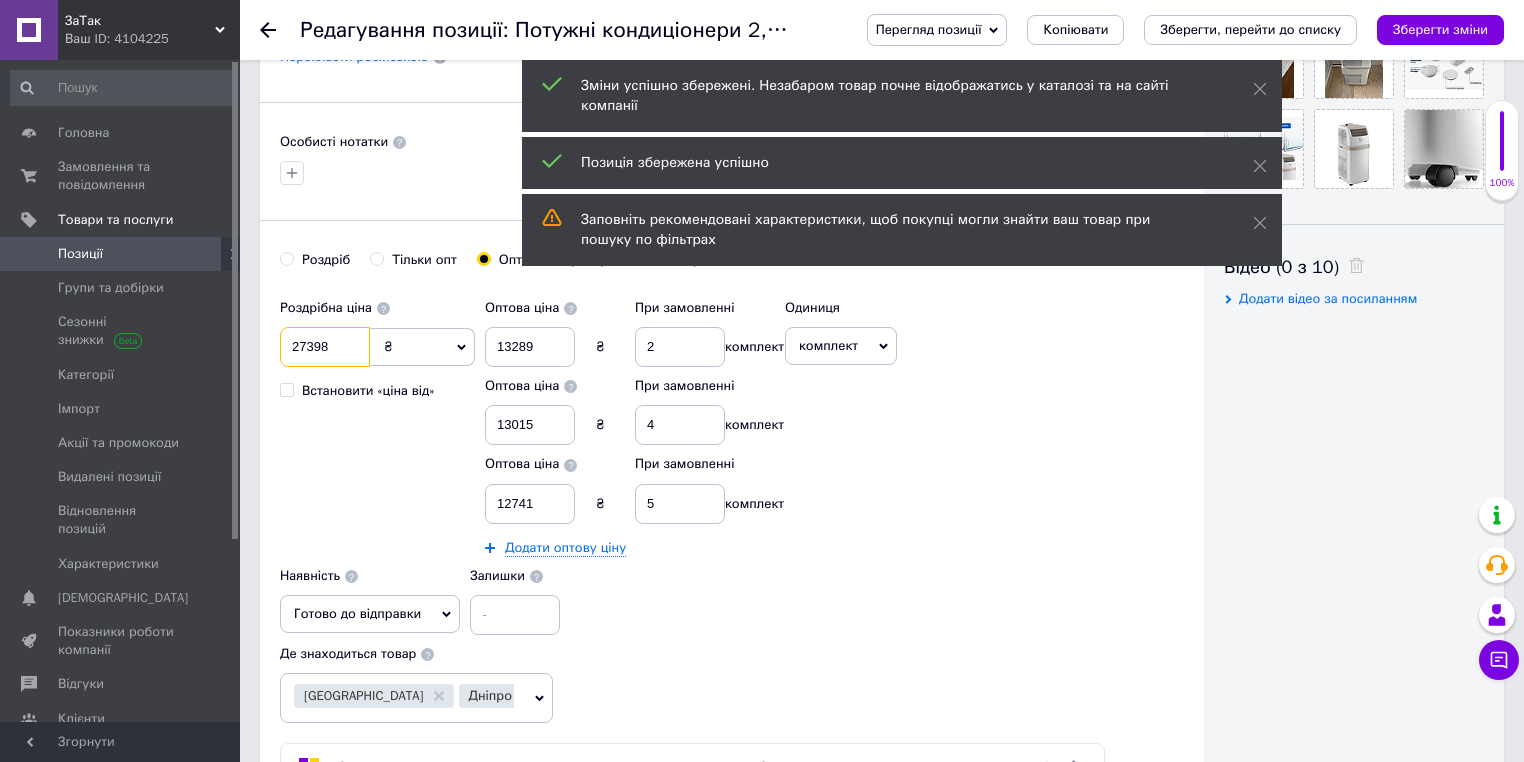 drag, startPoint x: 325, startPoint y: 341, endPoint x: 292, endPoint y: 343, distance: 33.06055 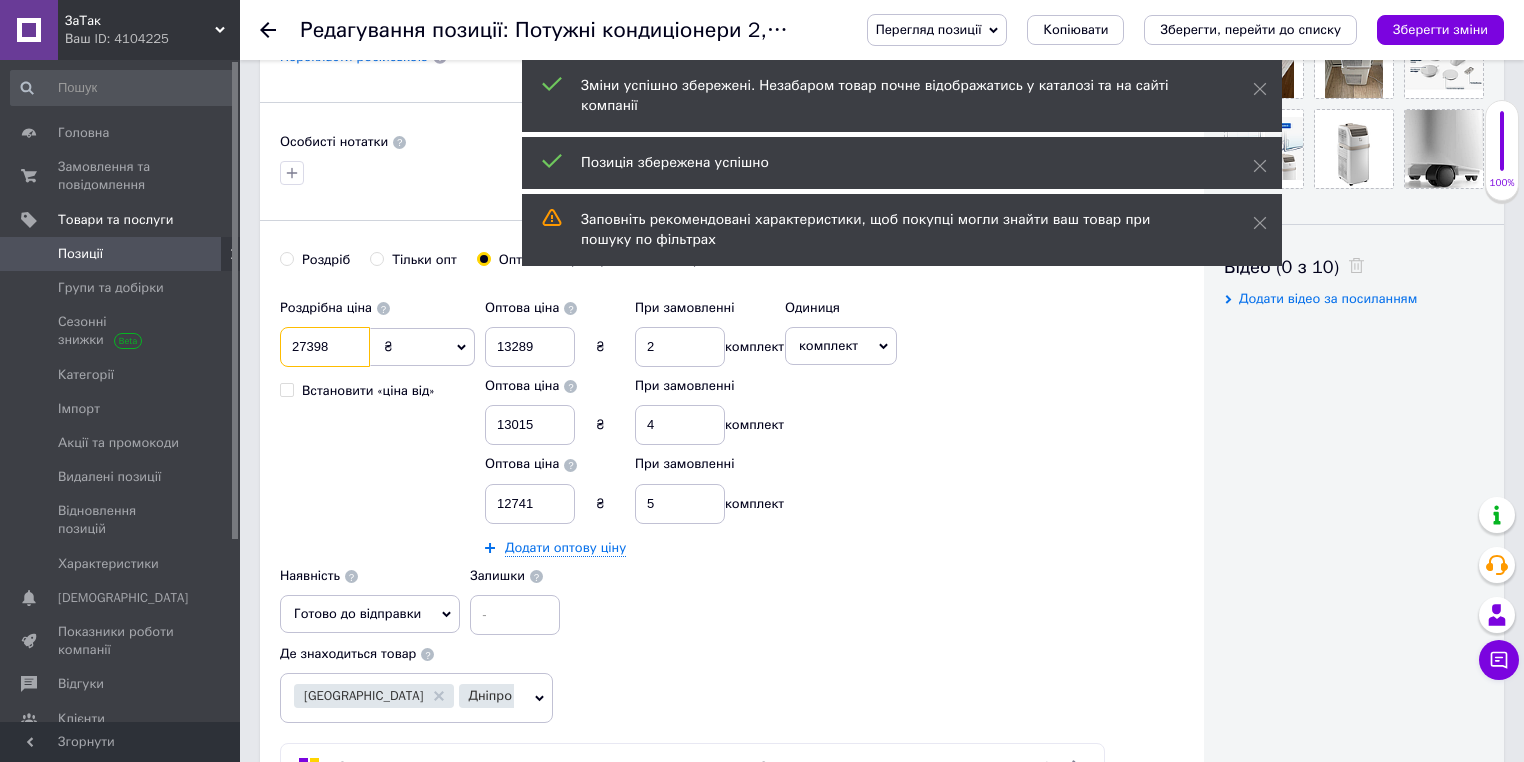 click on "27398" at bounding box center [325, 347] 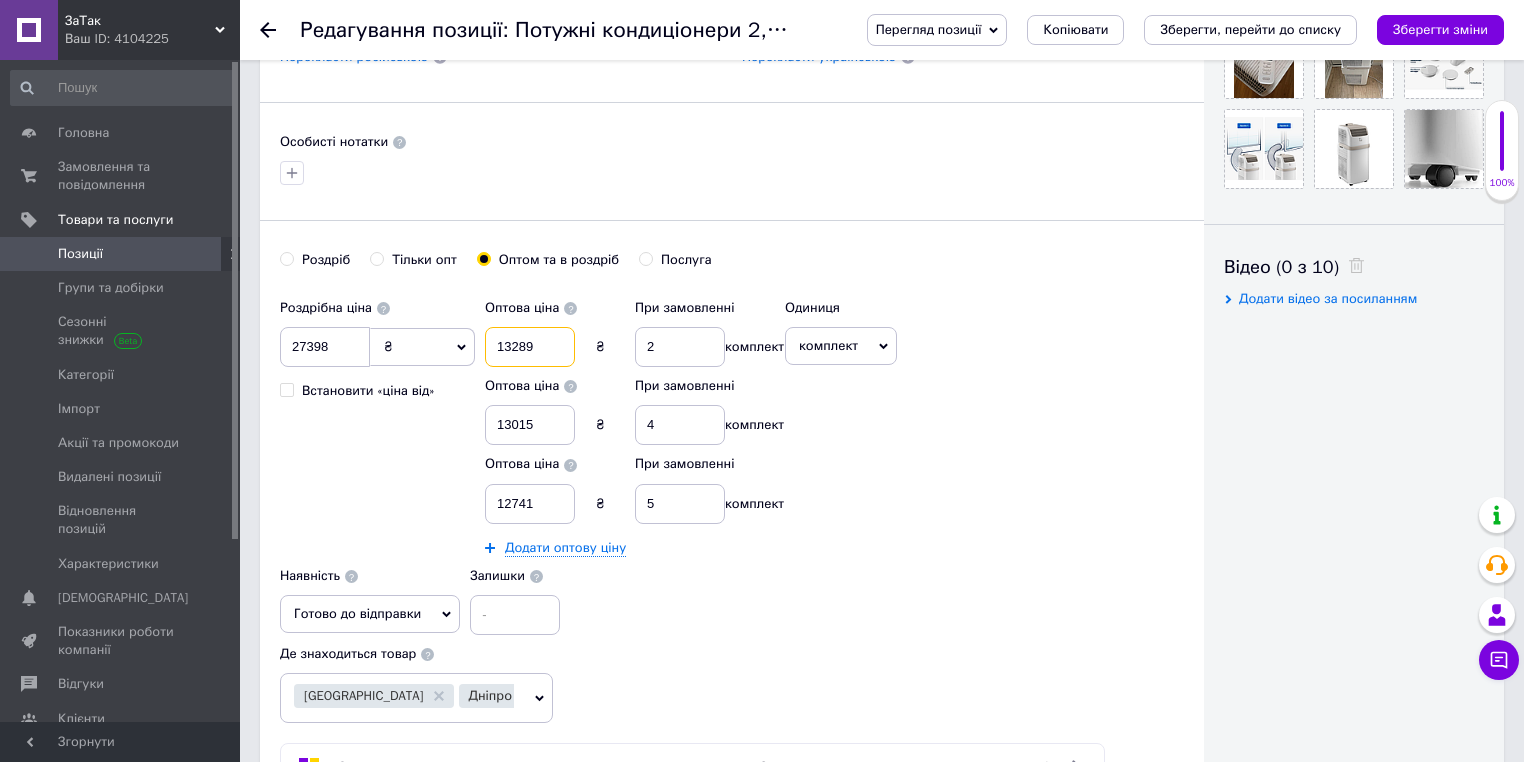 drag, startPoint x: 533, startPoint y: 349, endPoint x: 496, endPoint y: 350, distance: 37.01351 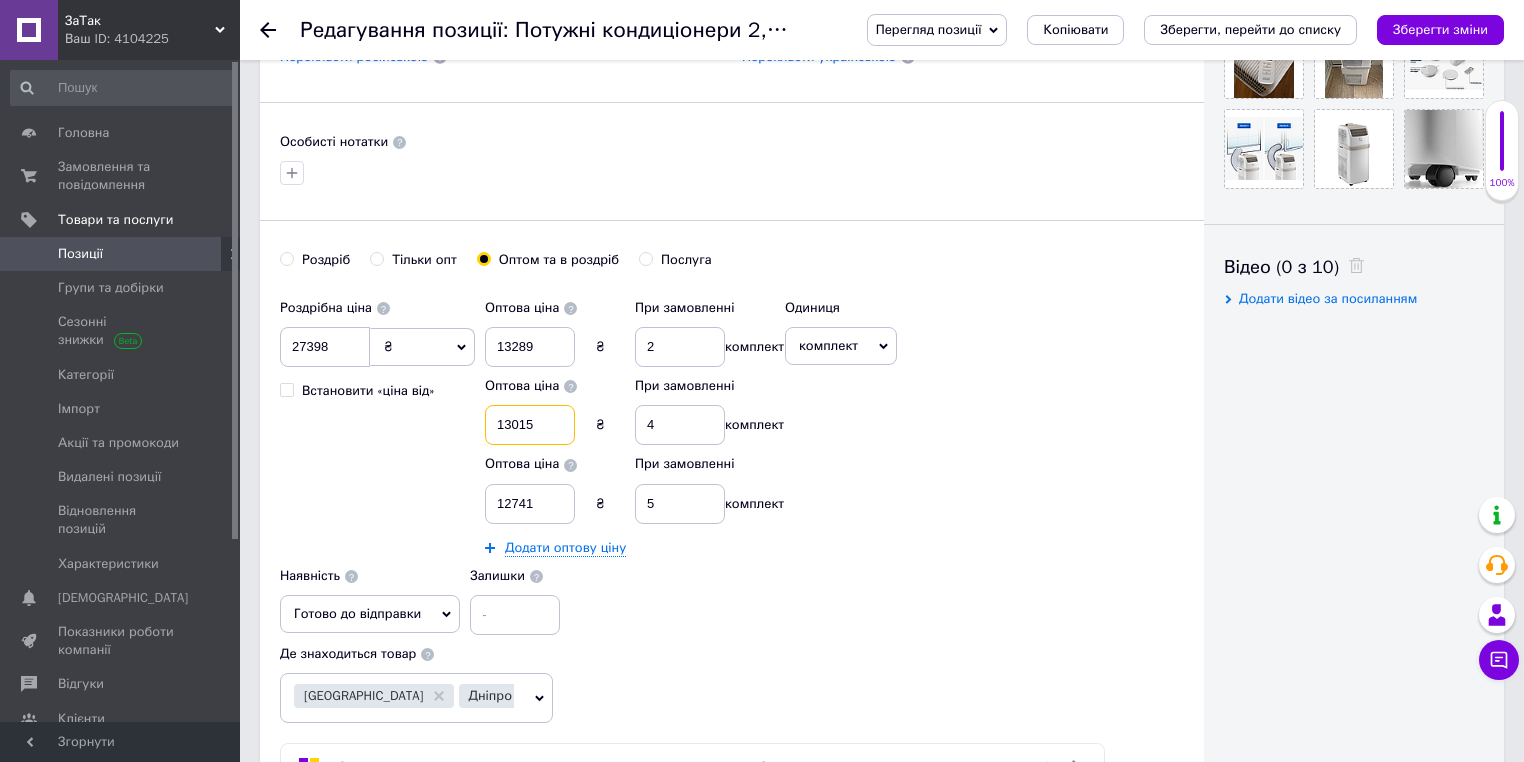drag, startPoint x: 543, startPoint y: 425, endPoint x: 496, endPoint y: 424, distance: 47.010635 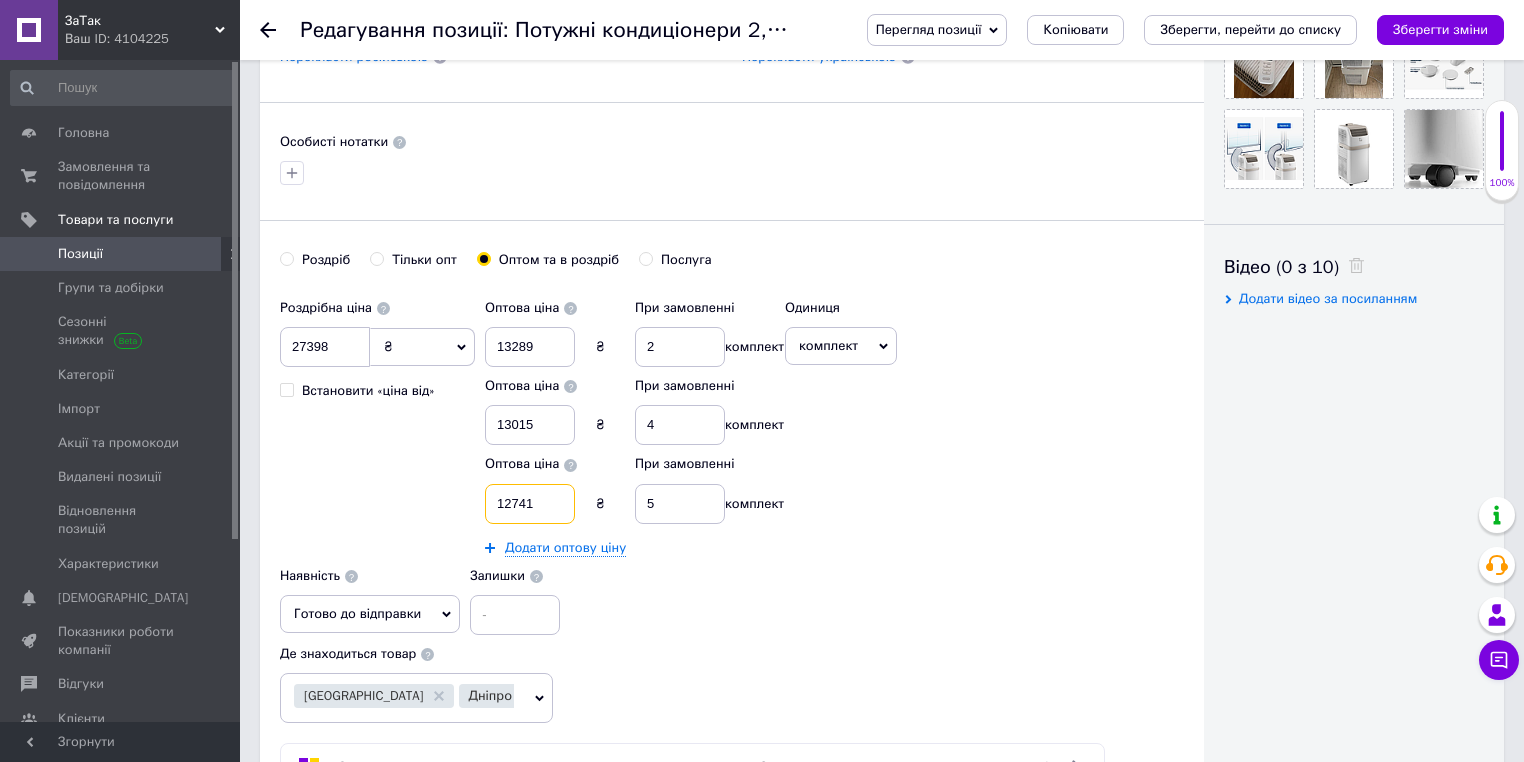 drag, startPoint x: 533, startPoint y: 499, endPoint x: 496, endPoint y: 499, distance: 37 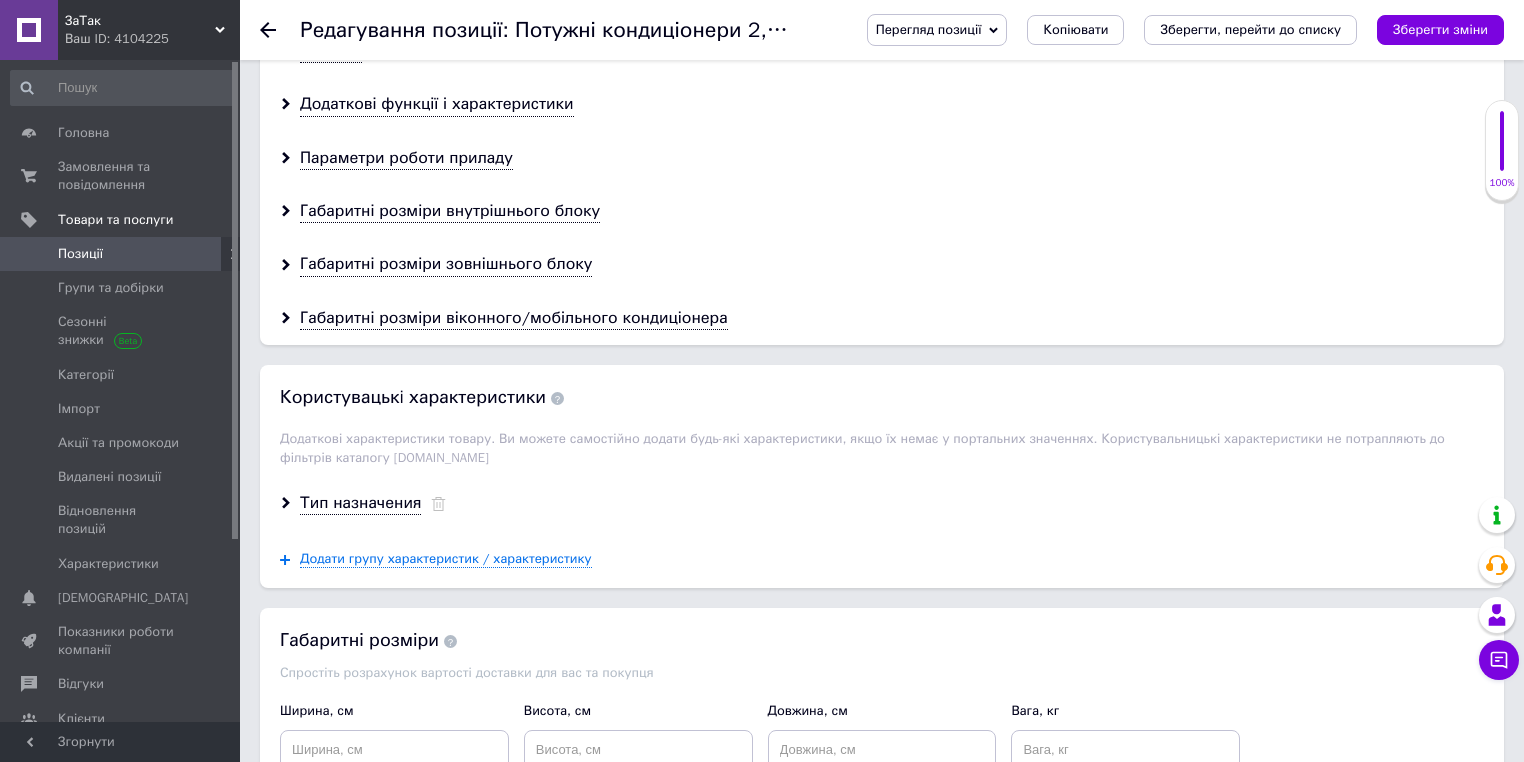 scroll, scrollTop: 2960, scrollLeft: 0, axis: vertical 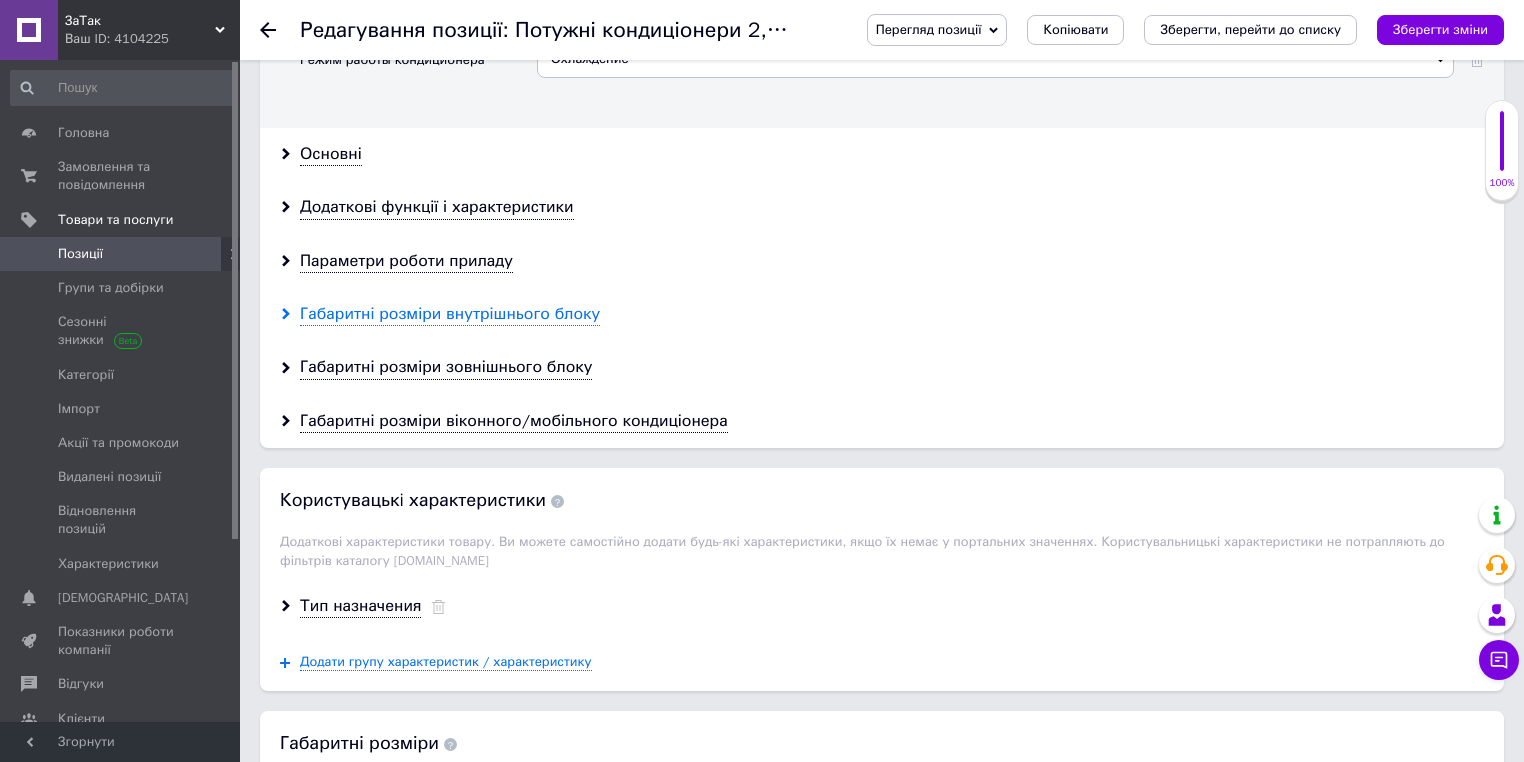 click on "Габаритні розміри внутрішнього блоку" at bounding box center [450, 314] 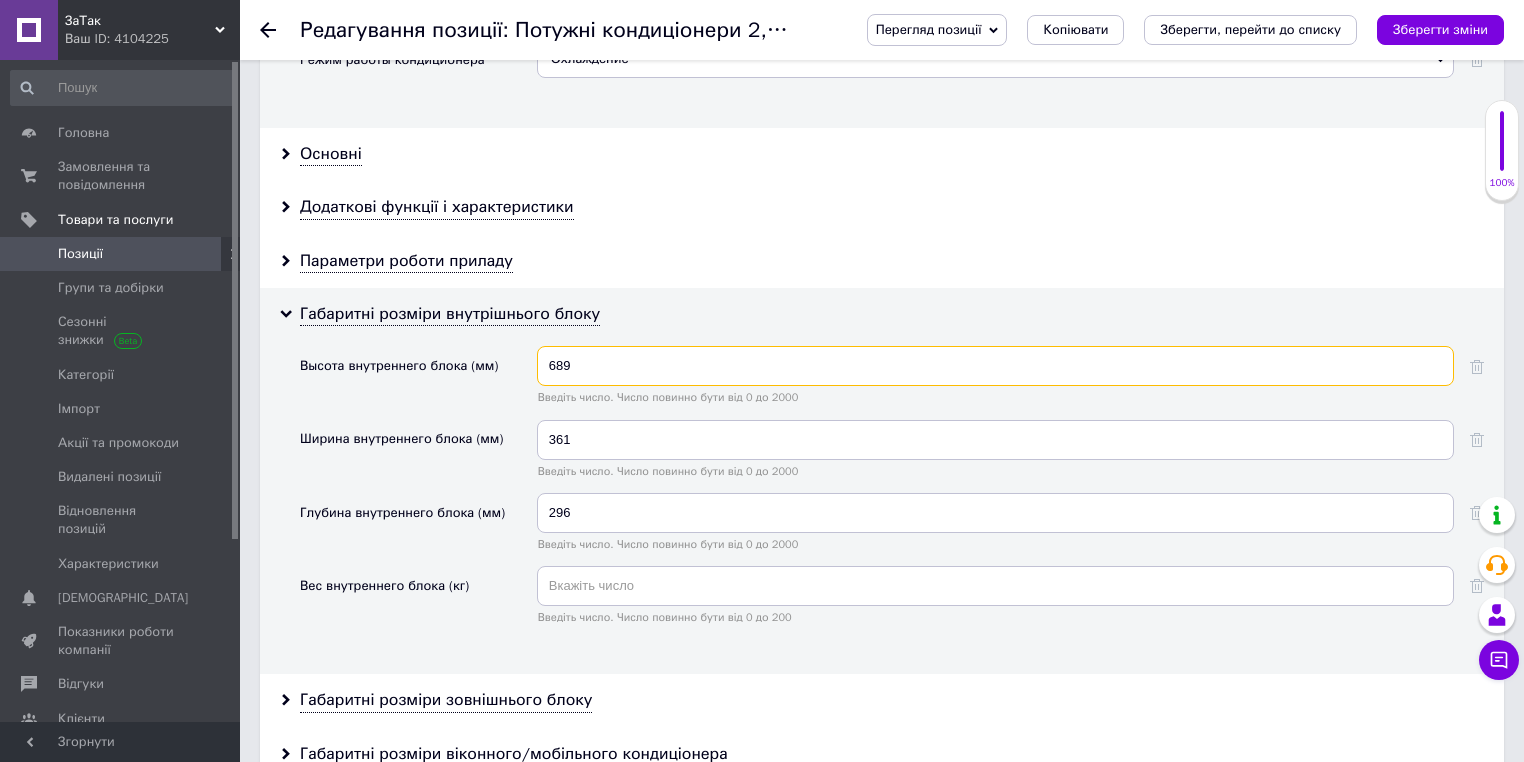 drag, startPoint x: 565, startPoint y: 354, endPoint x: 541, endPoint y: 356, distance: 24.083189 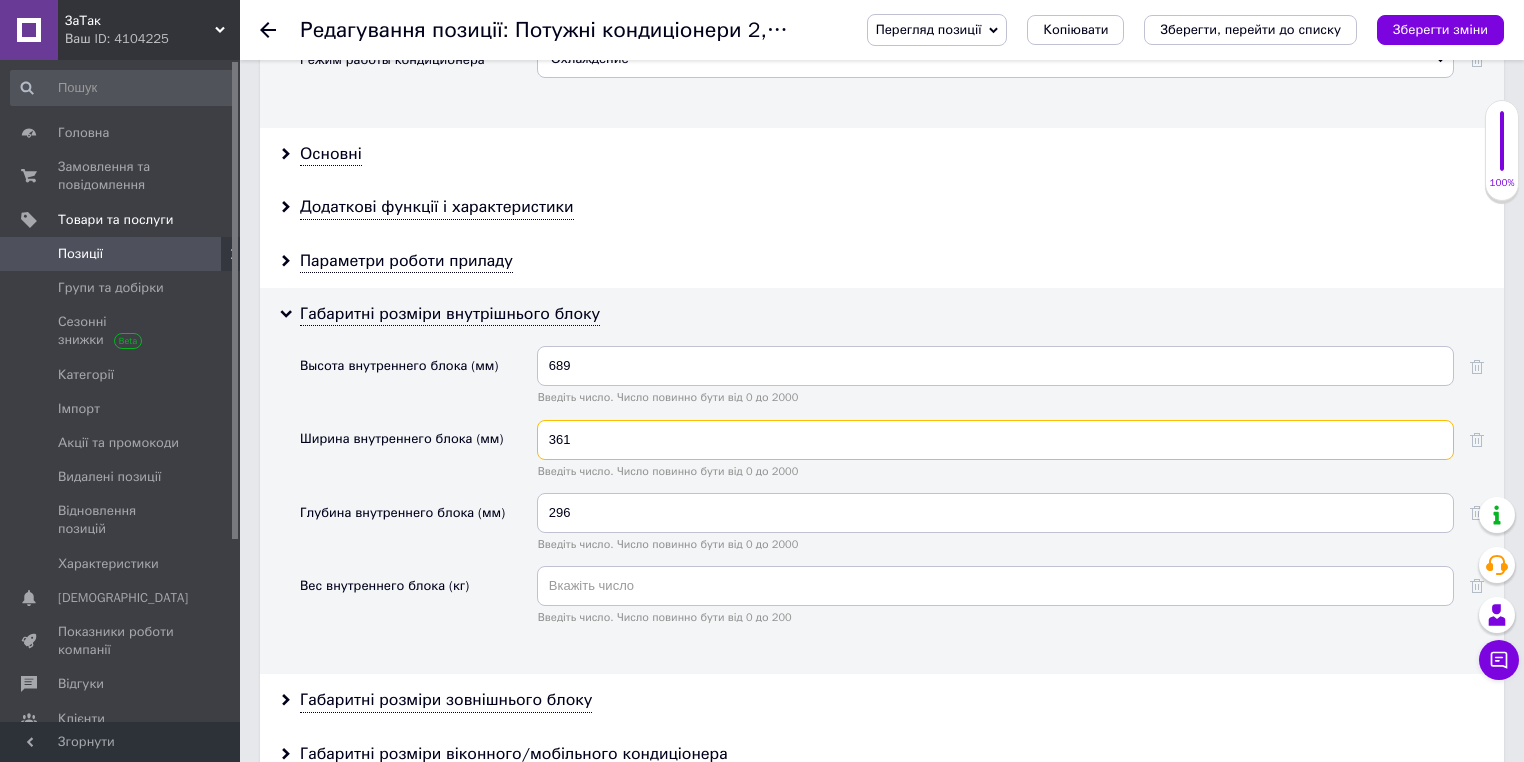 drag, startPoint x: 568, startPoint y: 421, endPoint x: 544, endPoint y: 424, distance: 24.186773 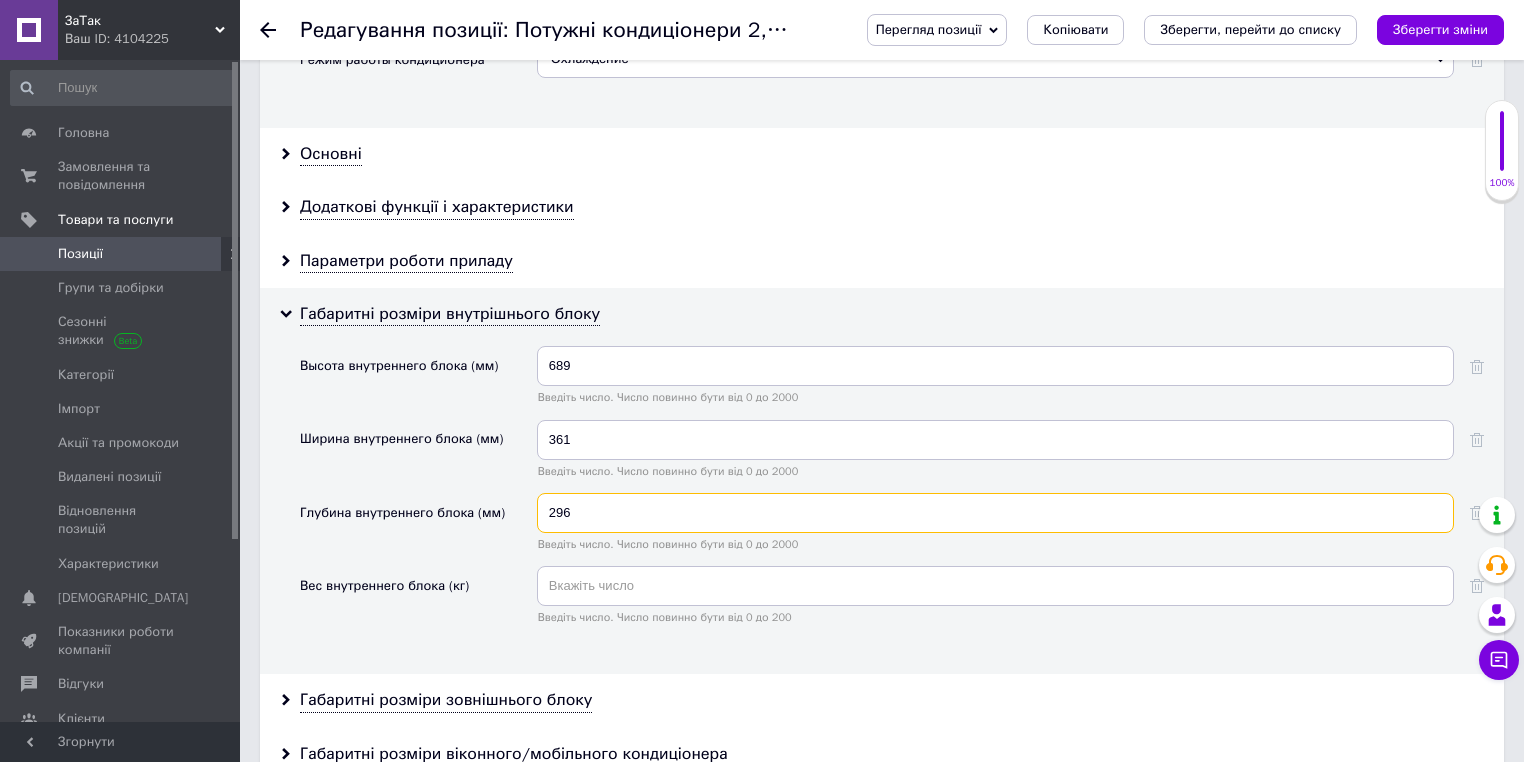 drag, startPoint x: 569, startPoint y: 497, endPoint x: 540, endPoint y: 498, distance: 29.017237 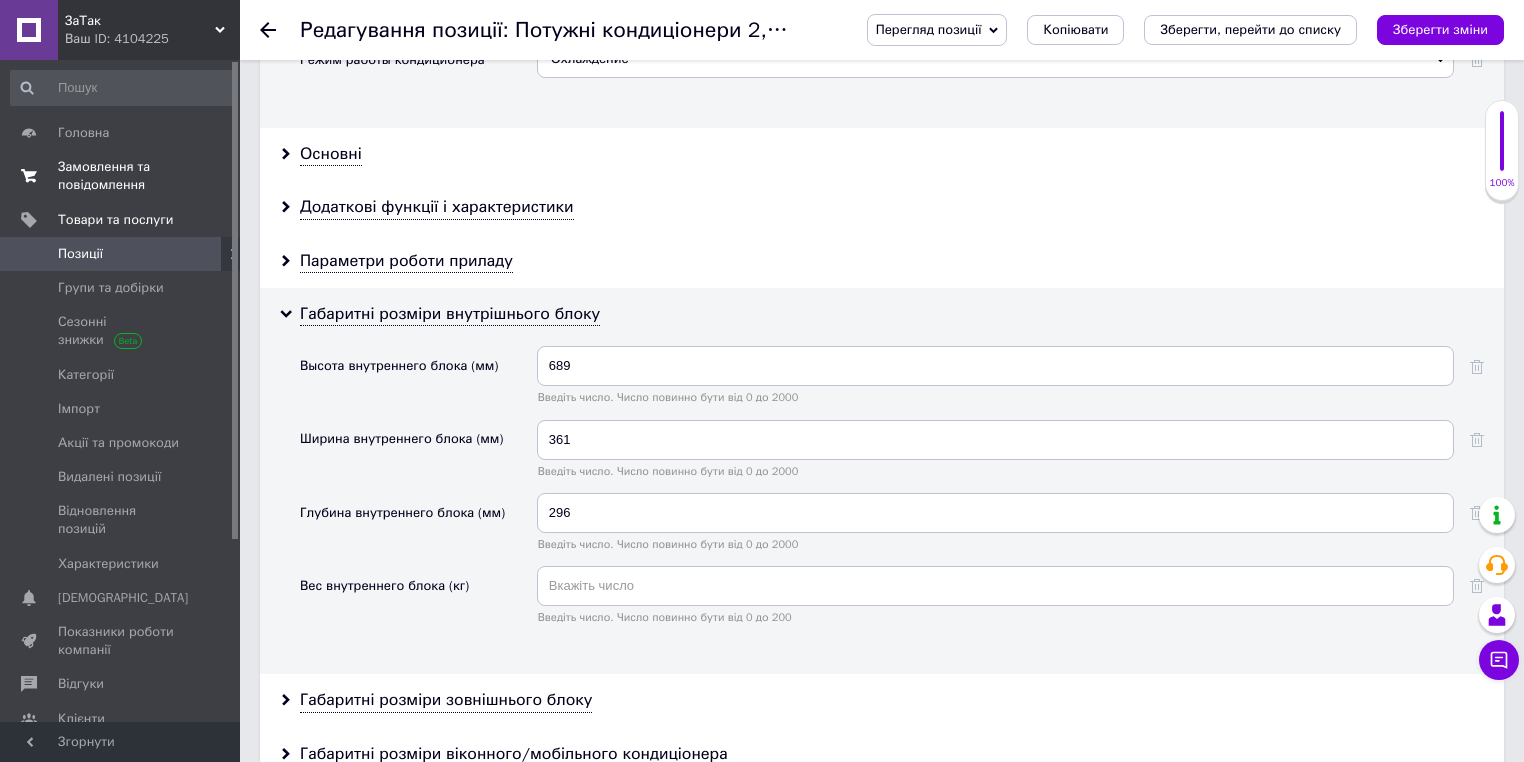 click on "Замовлення та повідомлення" at bounding box center (121, 176) 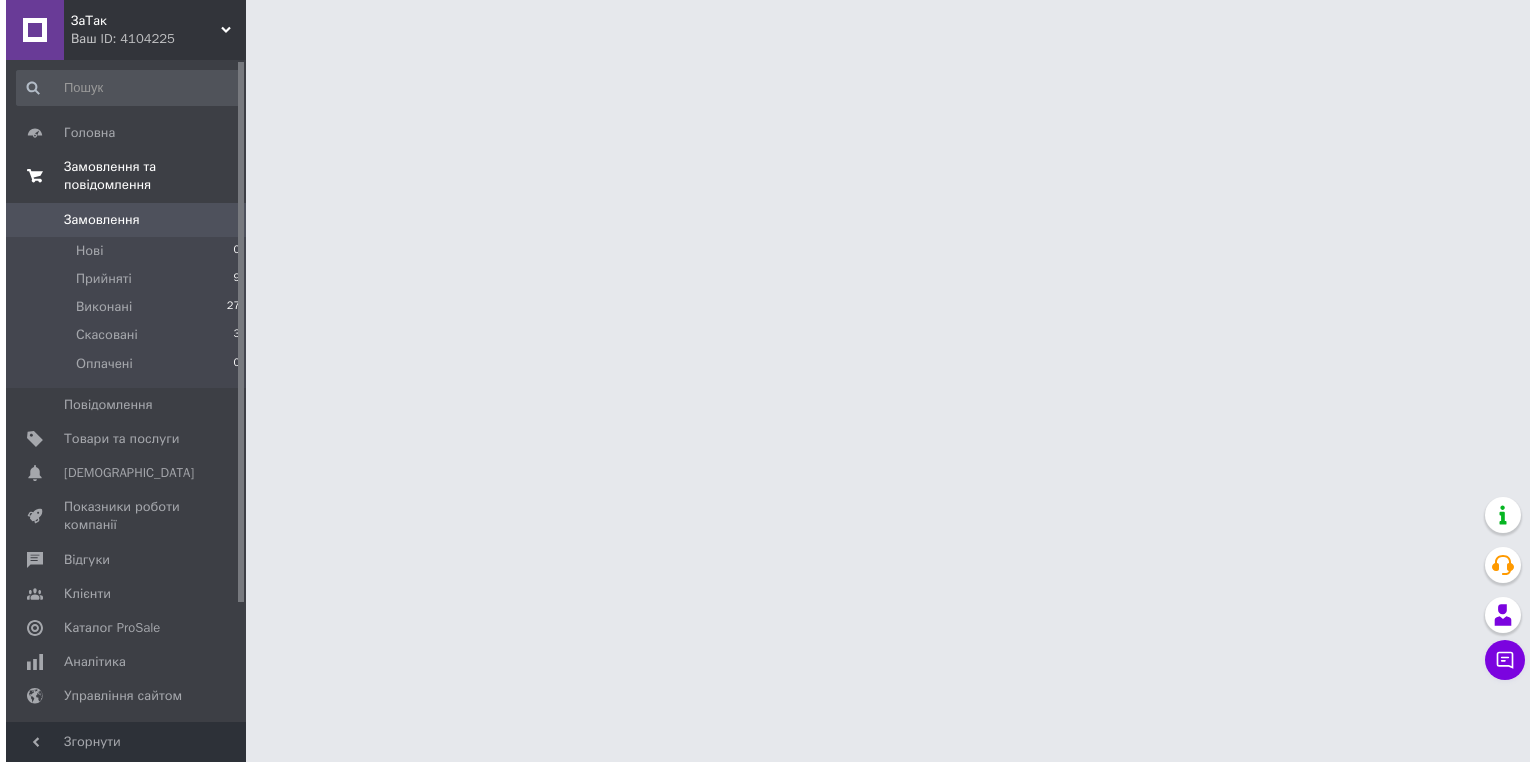scroll, scrollTop: 0, scrollLeft: 0, axis: both 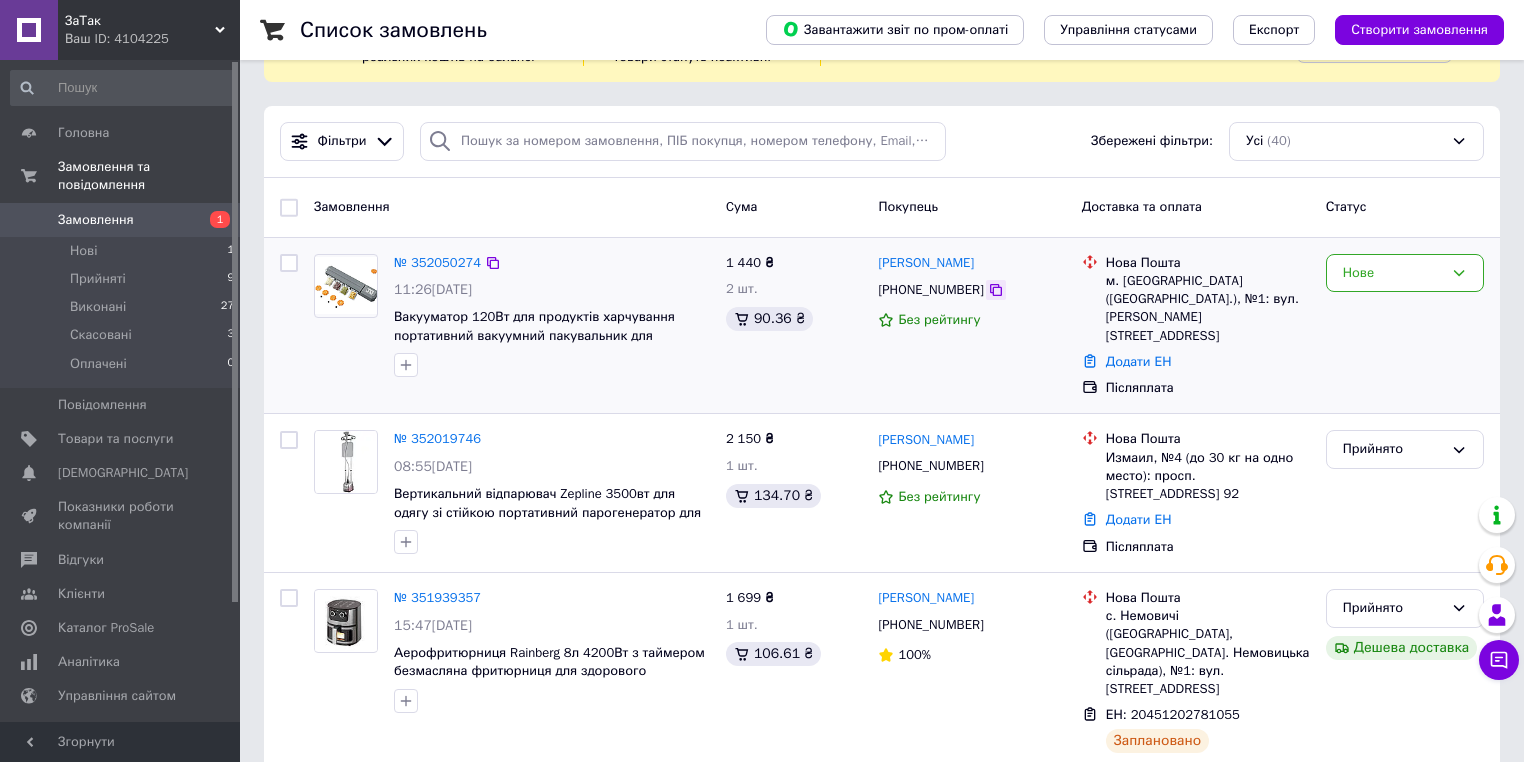 click 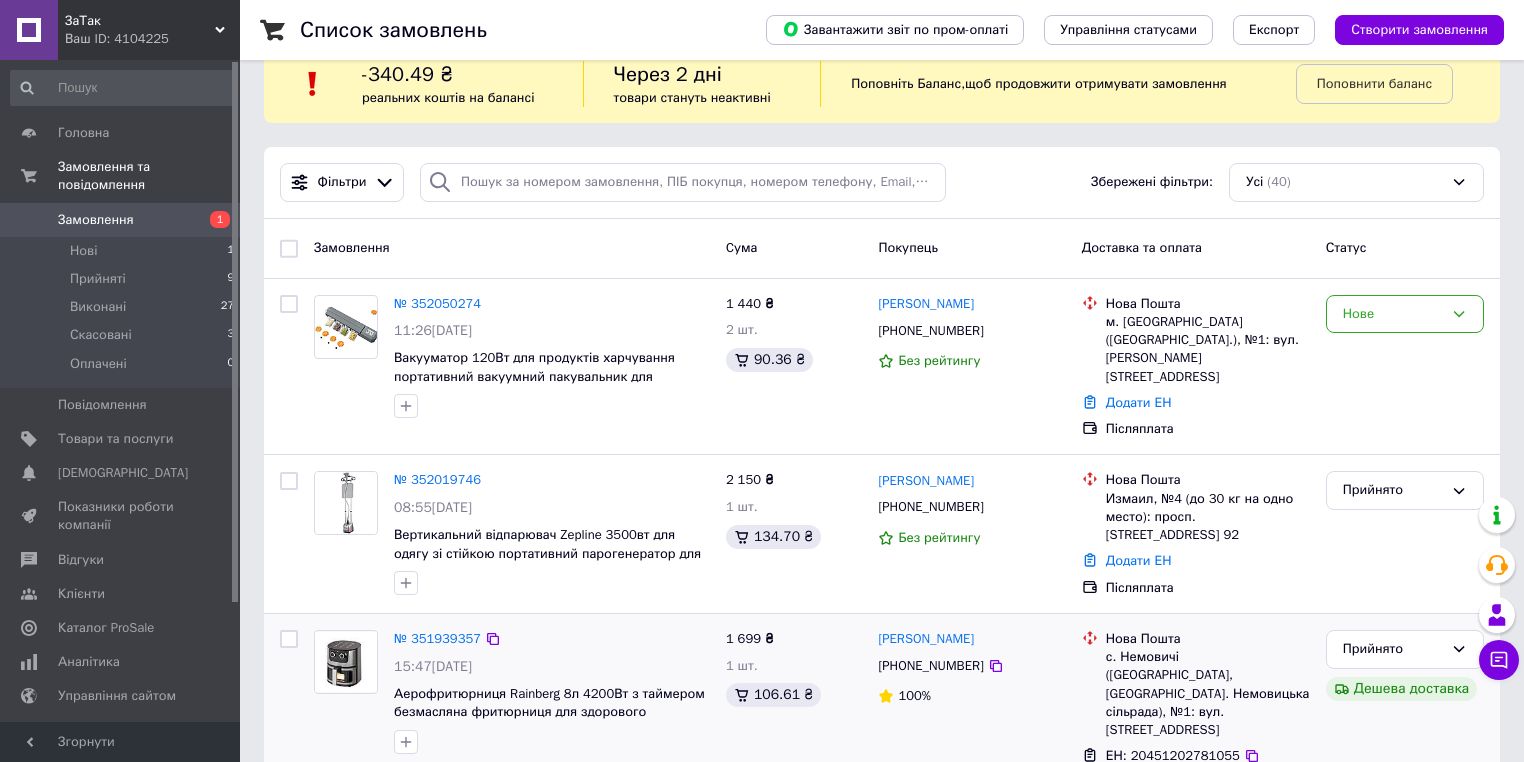 scroll, scrollTop: 0, scrollLeft: 0, axis: both 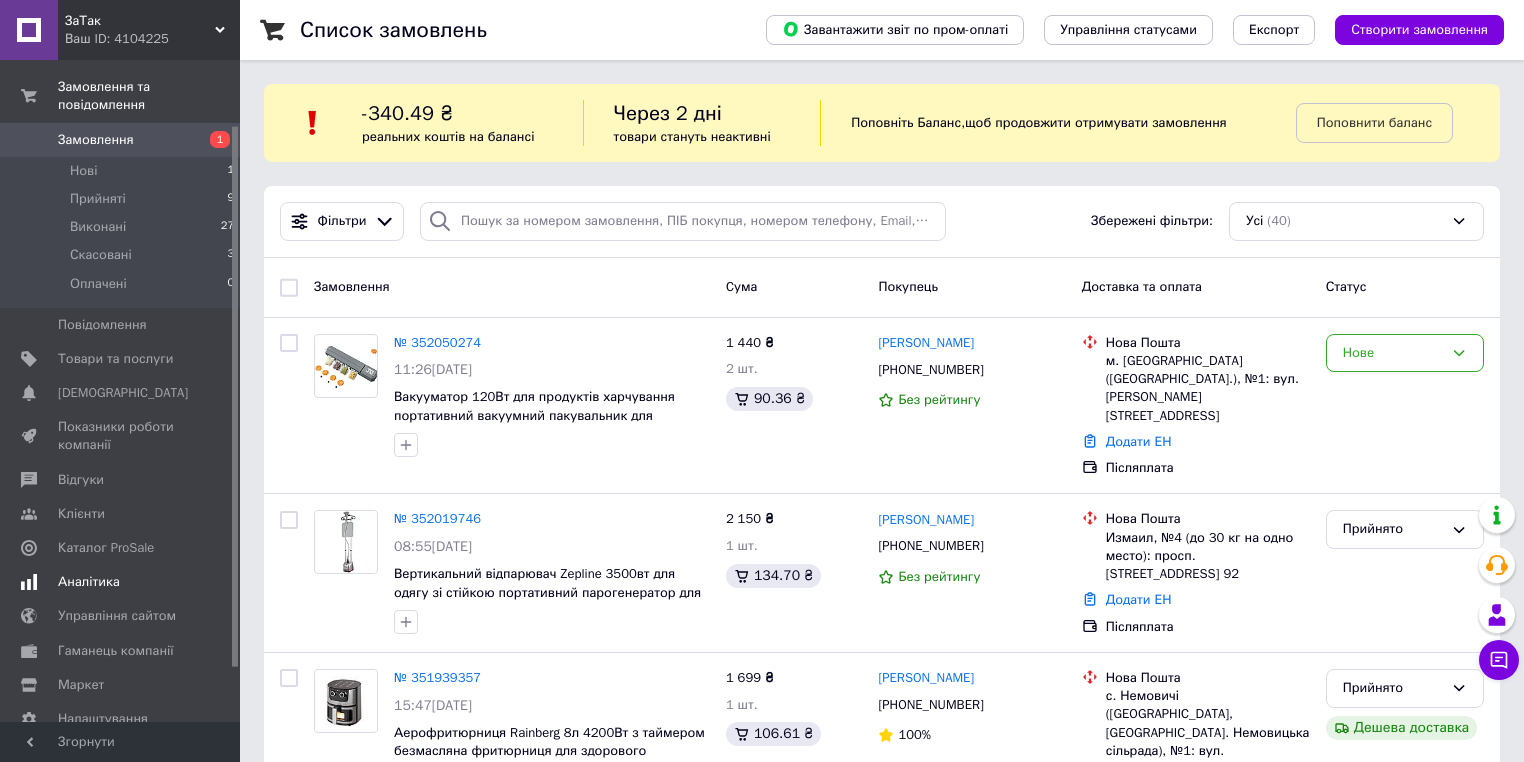 click on "Аналітика" at bounding box center [89, 582] 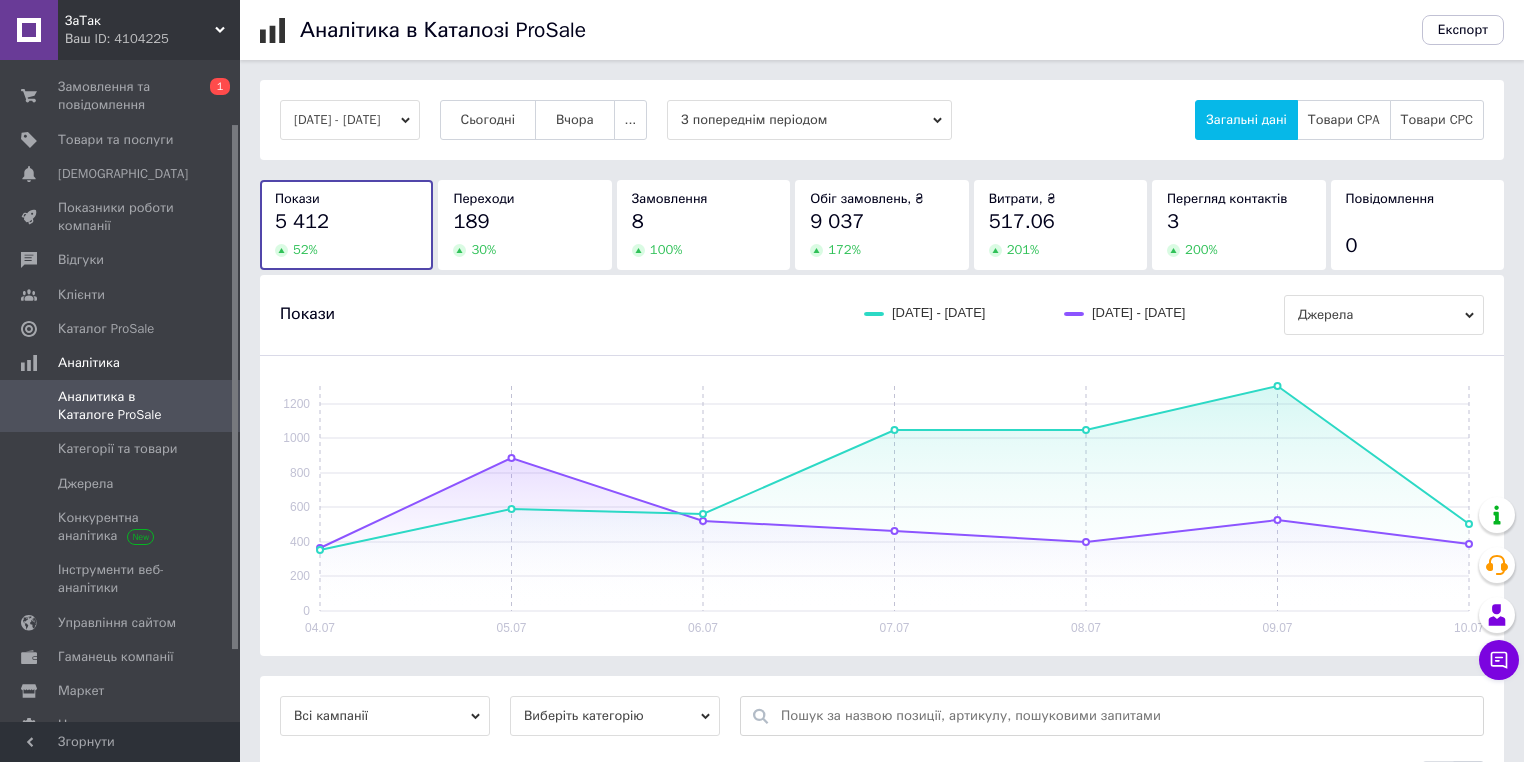 click on "3" at bounding box center [1238, 222] 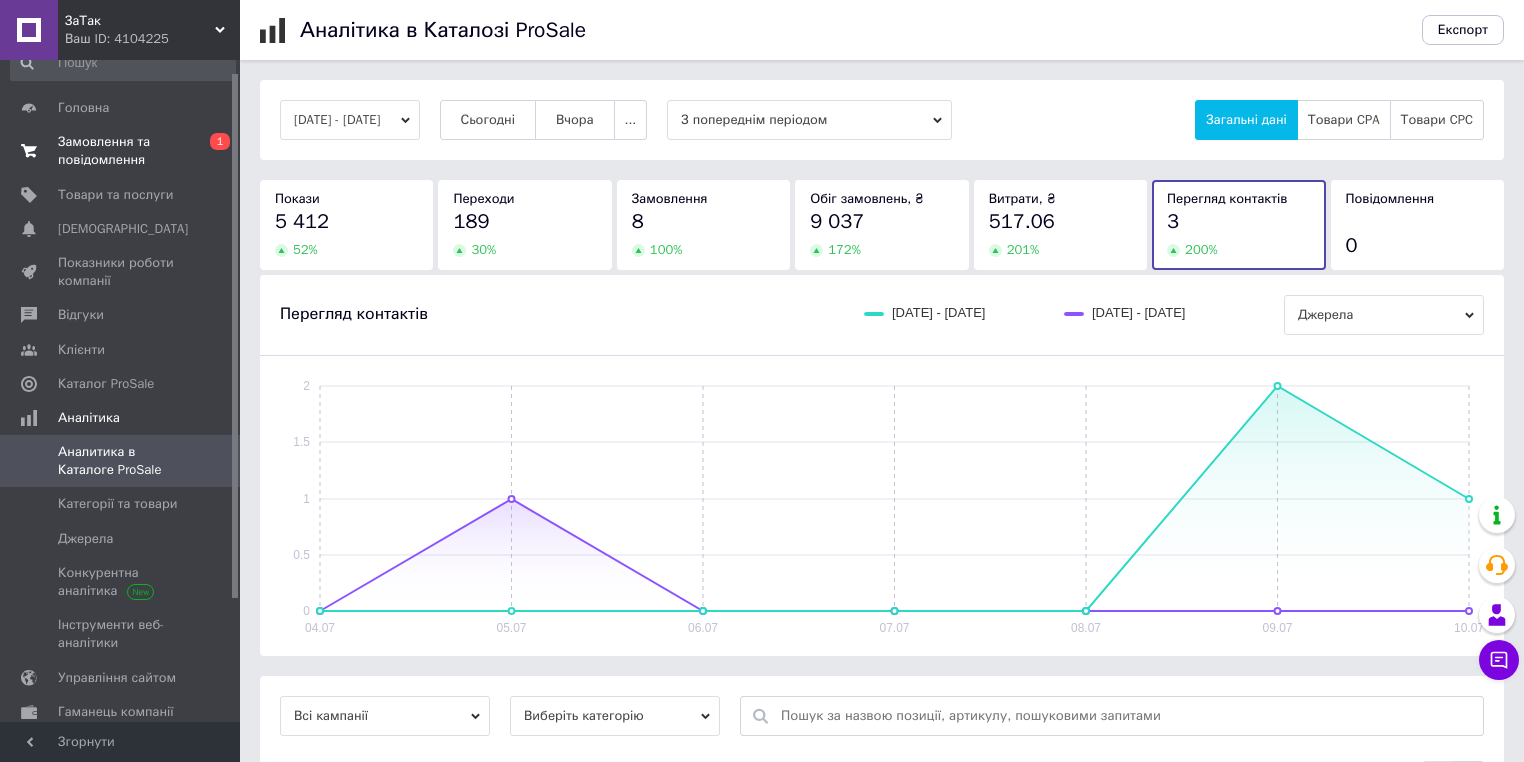 scroll, scrollTop: 0, scrollLeft: 0, axis: both 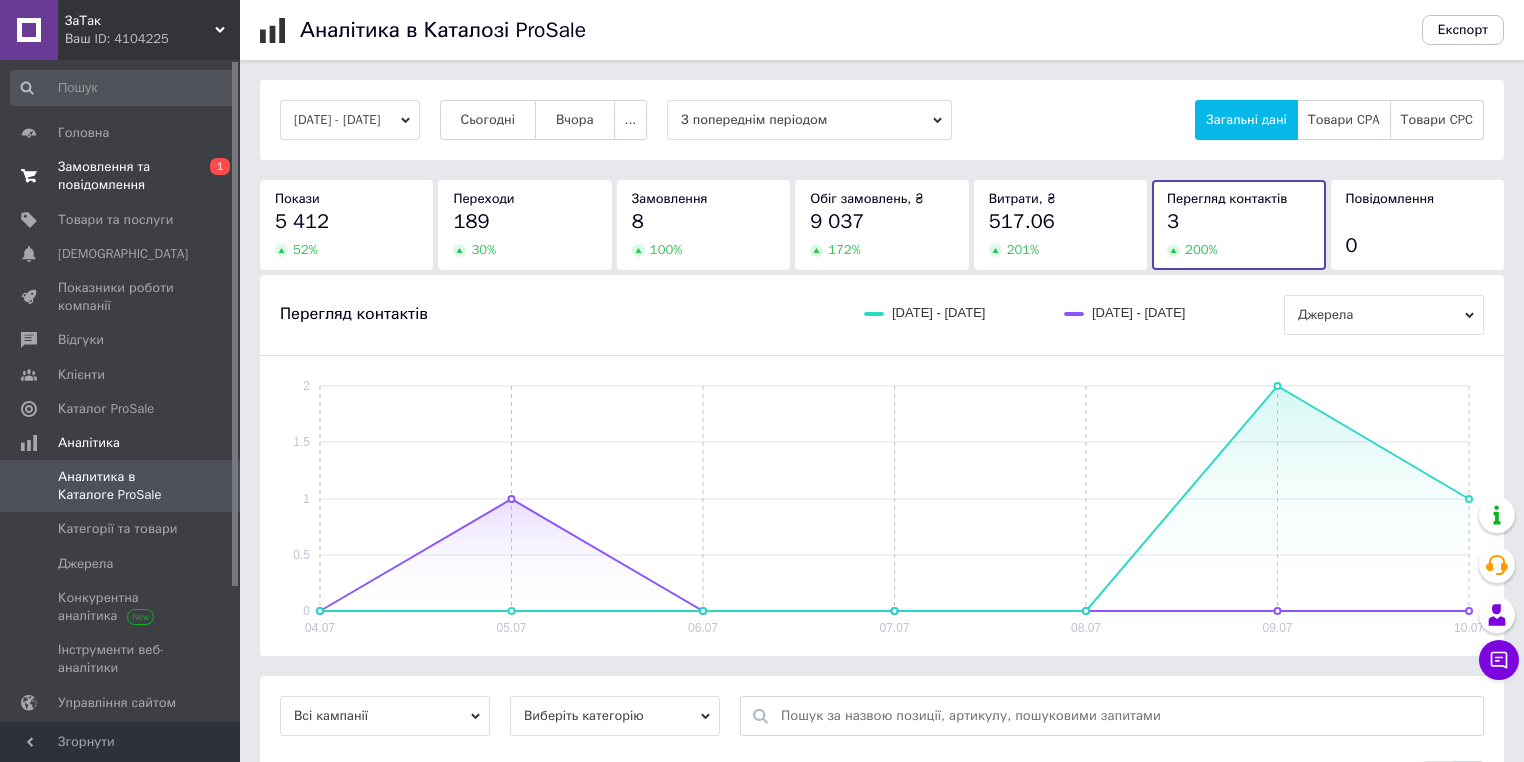 click on "Замовлення та повідомлення" at bounding box center [121, 176] 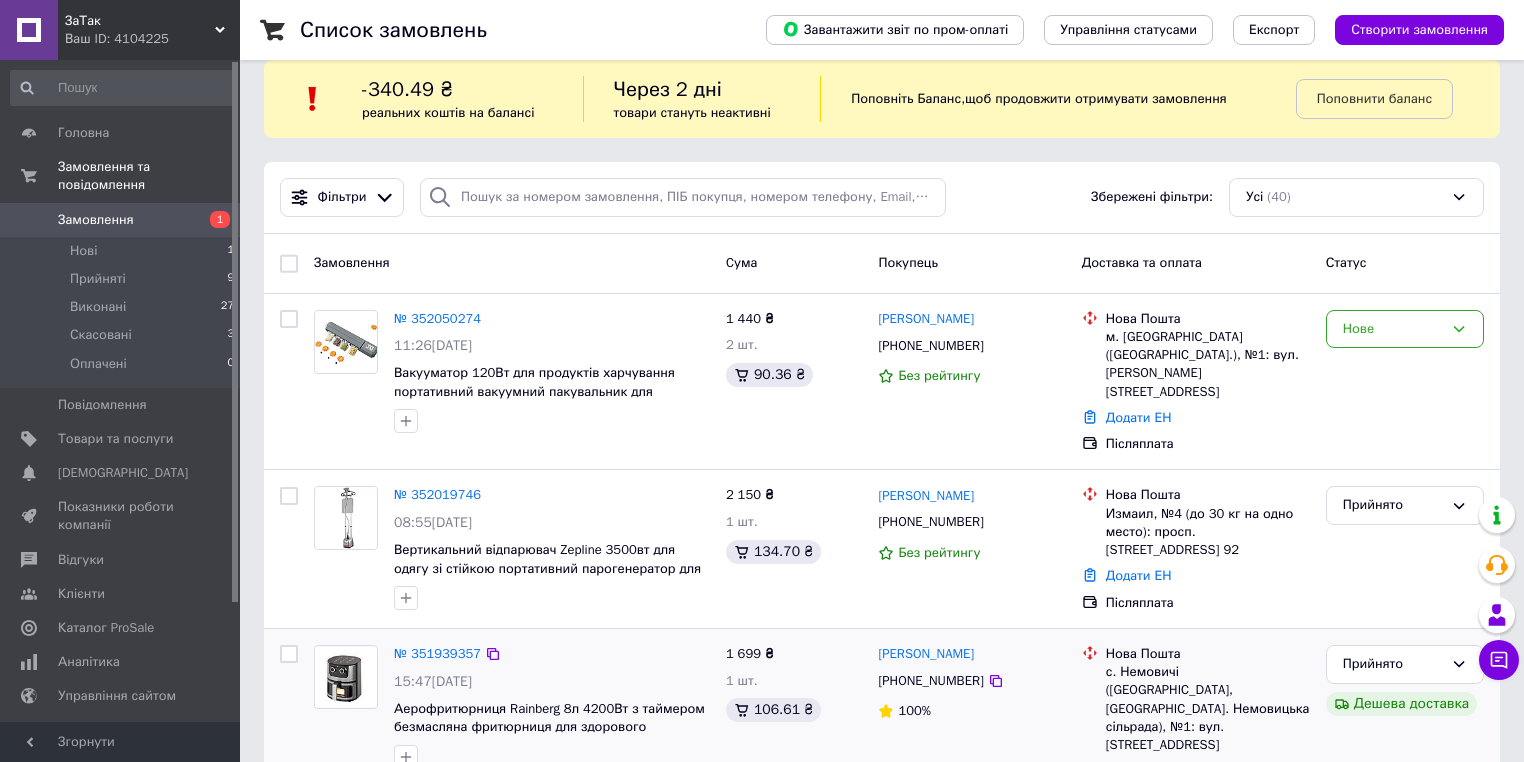 scroll, scrollTop: 240, scrollLeft: 0, axis: vertical 